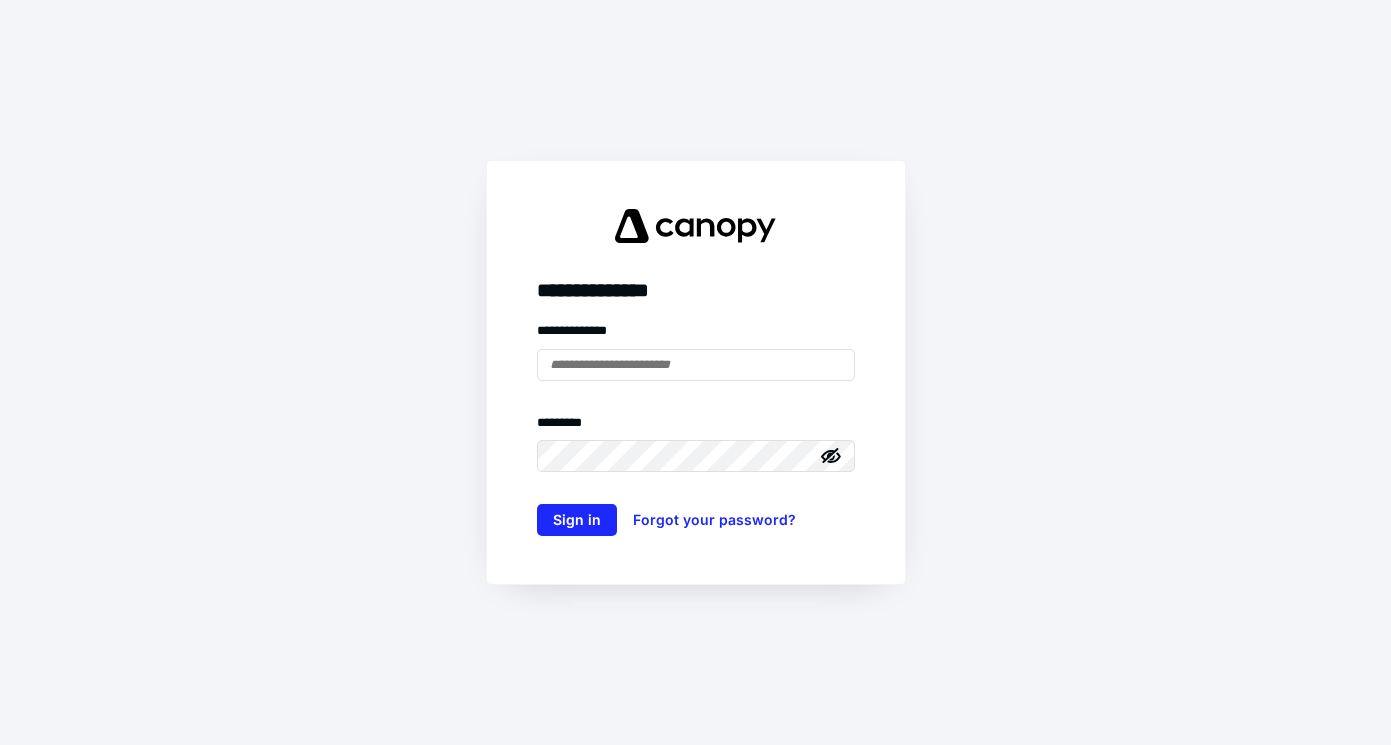 scroll, scrollTop: 0, scrollLeft: 0, axis: both 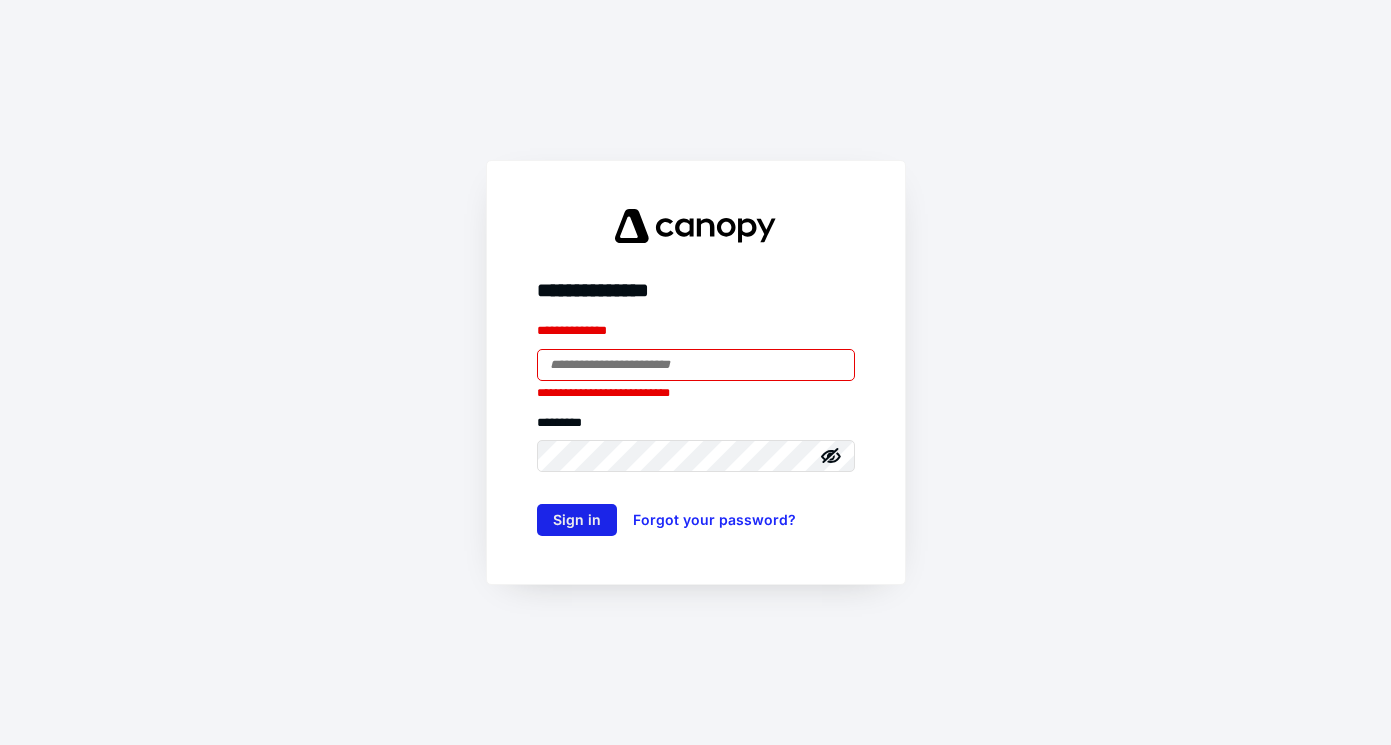 type on "**********" 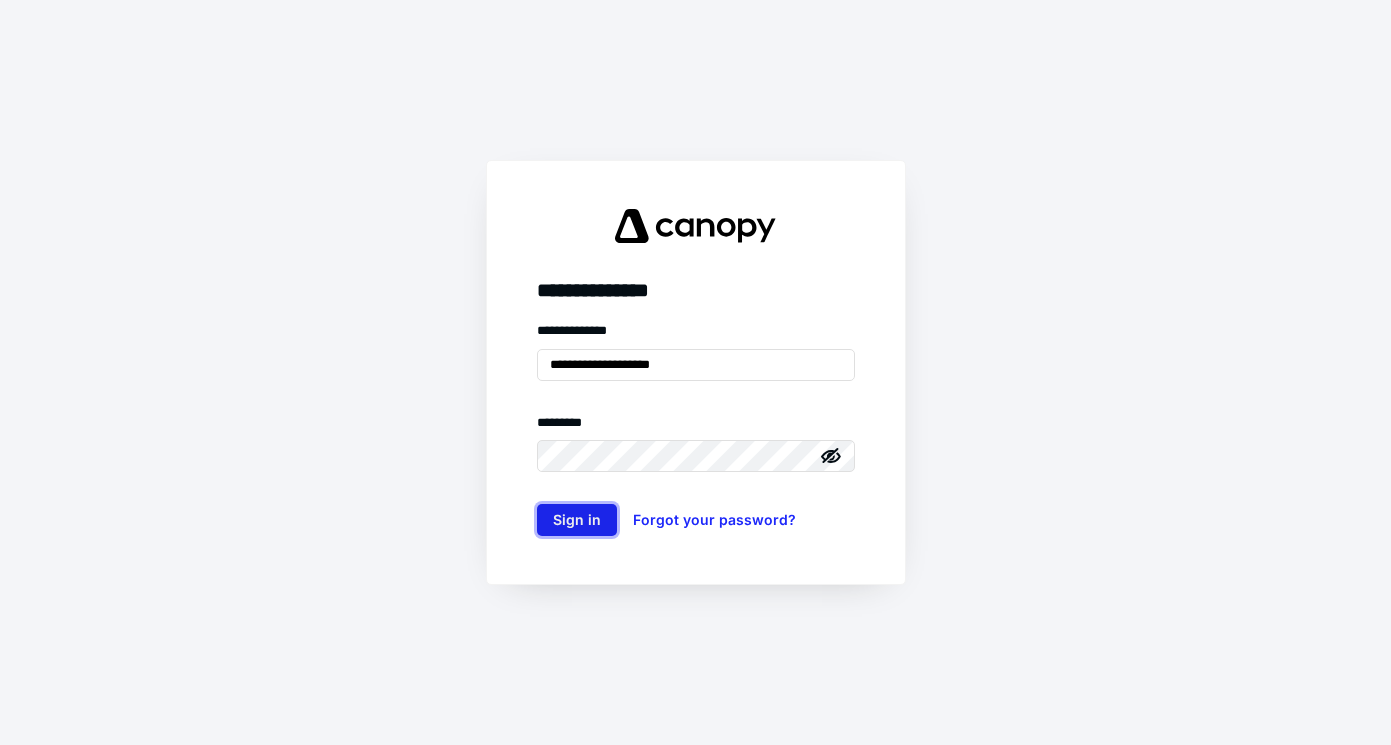 click on "Sign in" at bounding box center (577, 520) 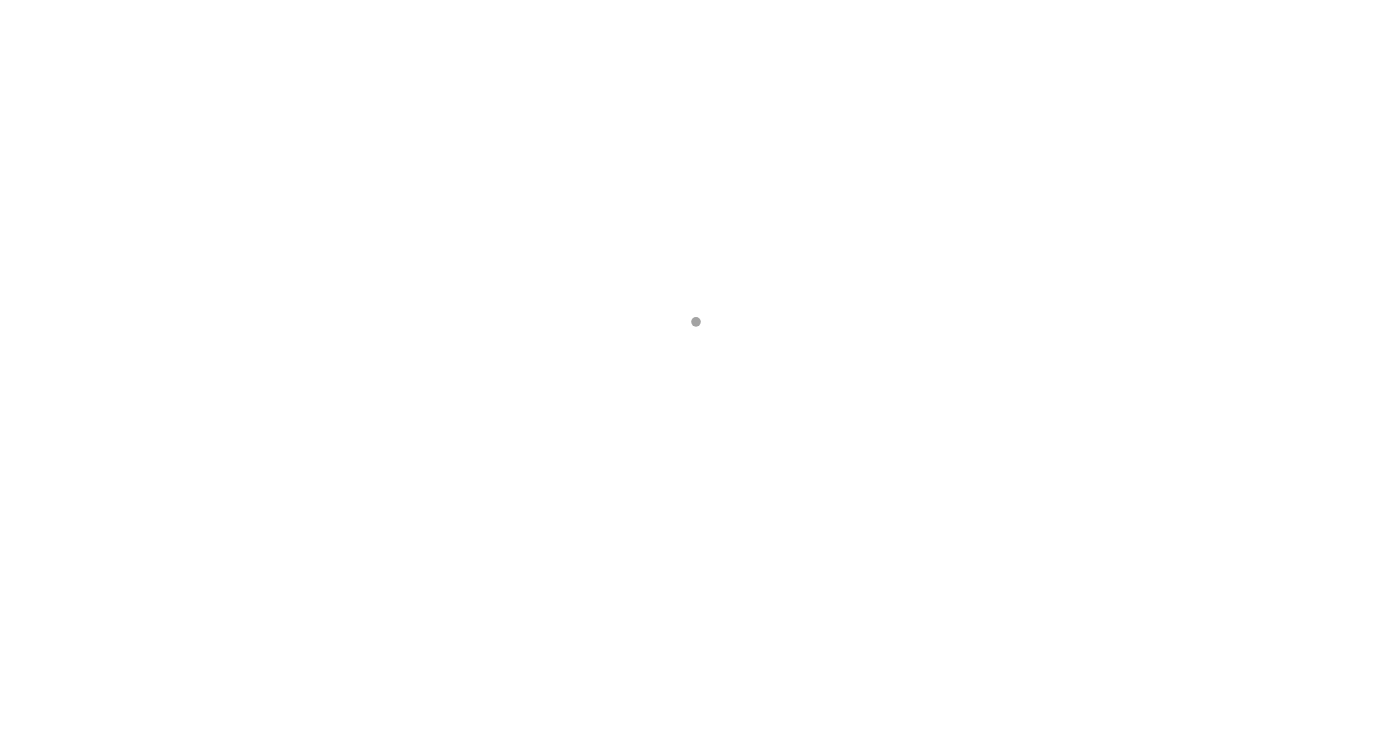 scroll, scrollTop: 0, scrollLeft: 0, axis: both 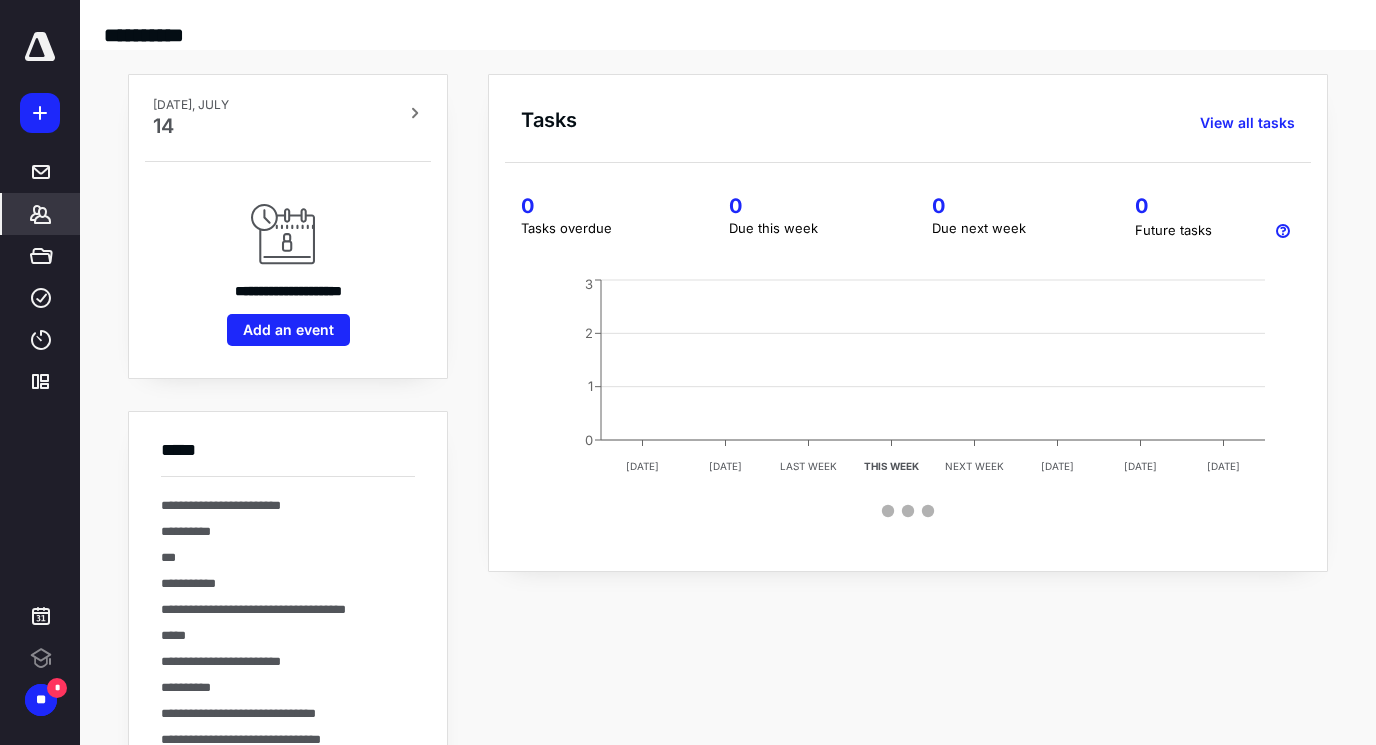click 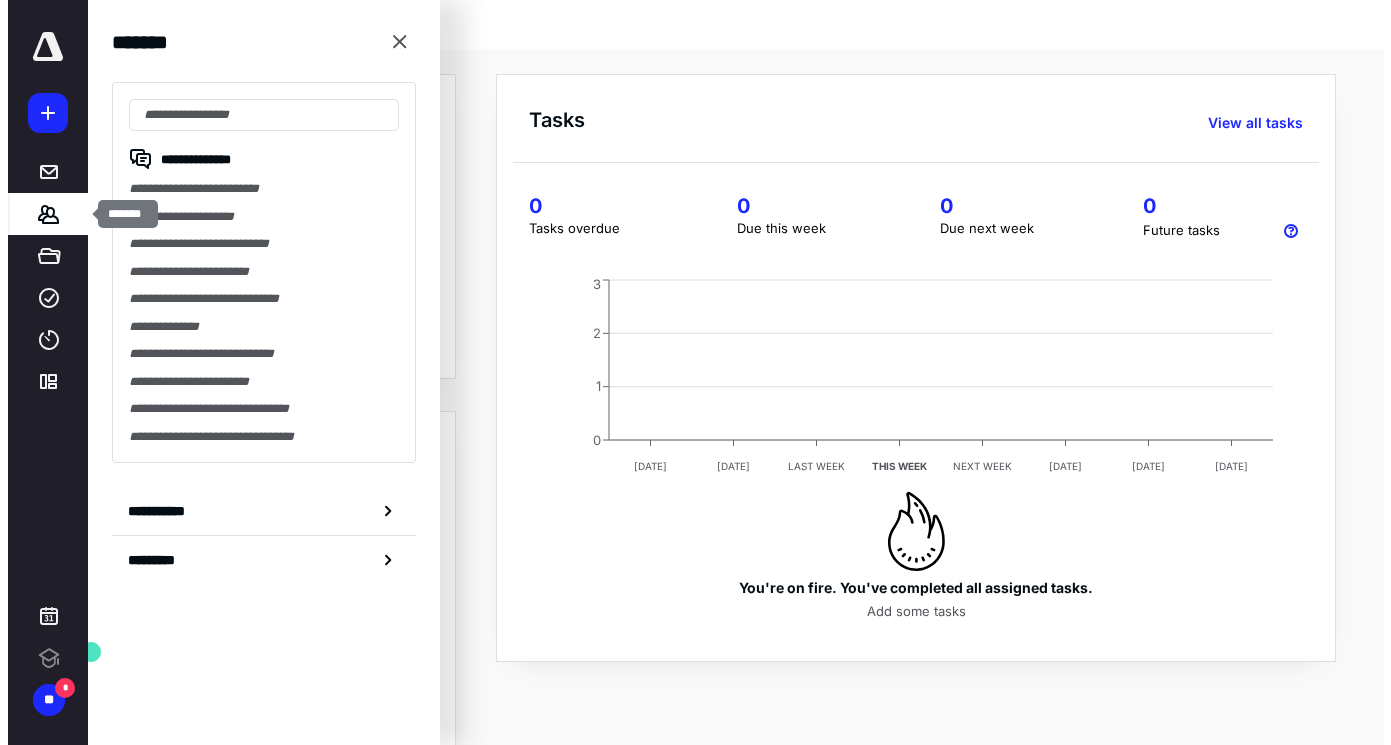 scroll, scrollTop: 0, scrollLeft: 0, axis: both 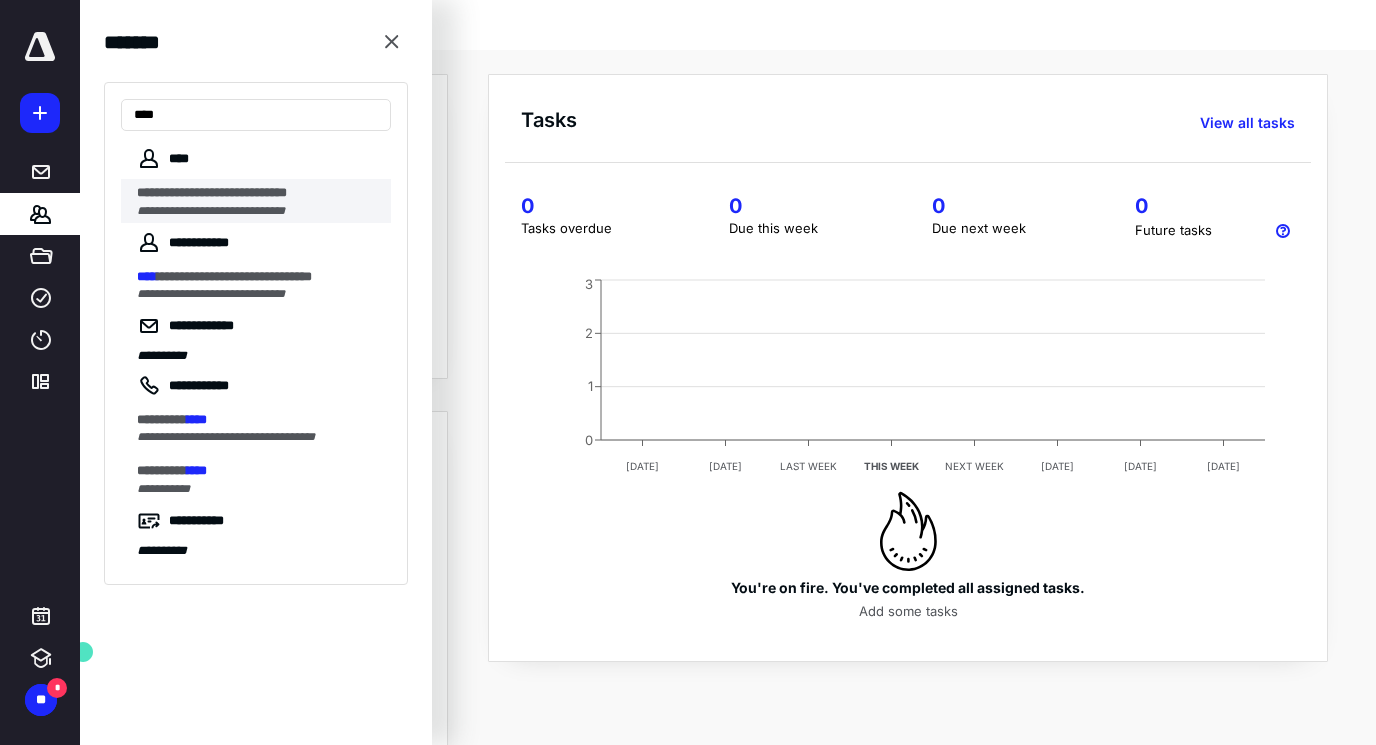 type on "****" 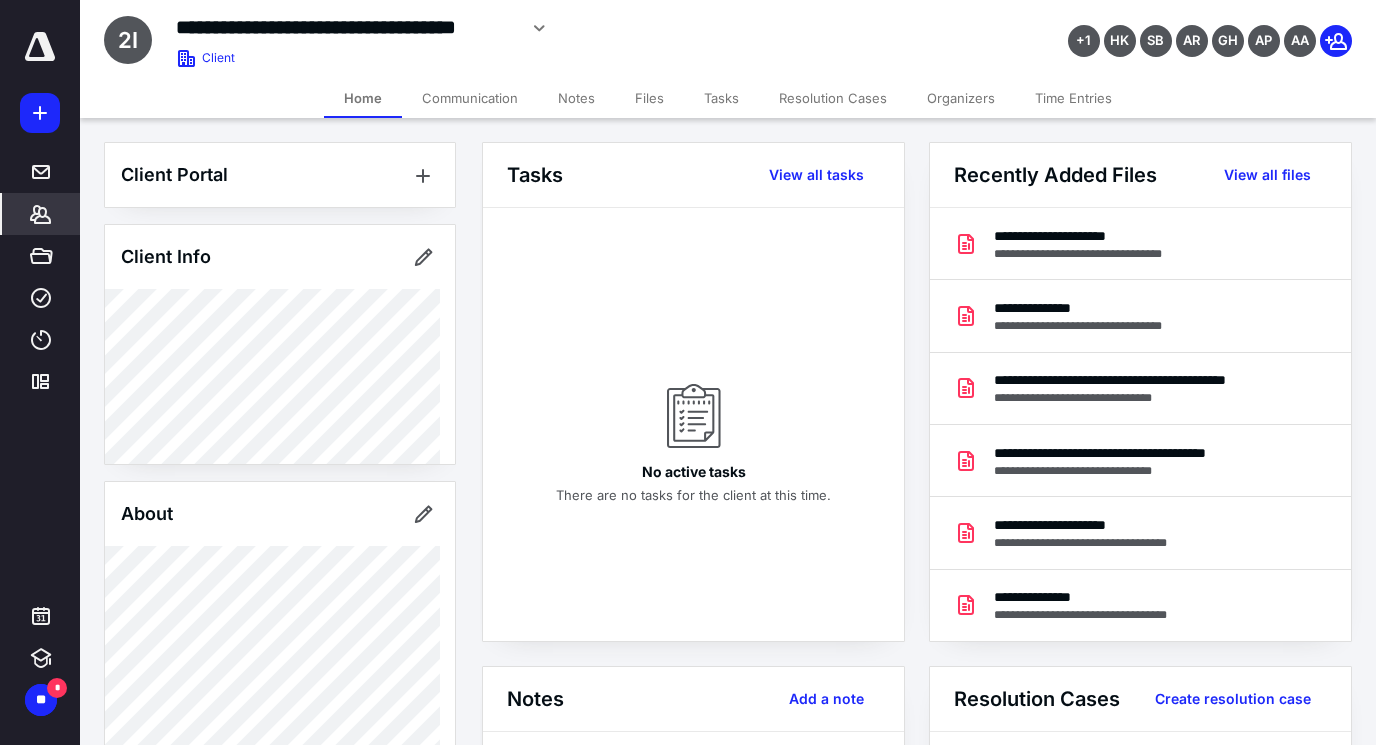 click on "Files" at bounding box center (649, 98) 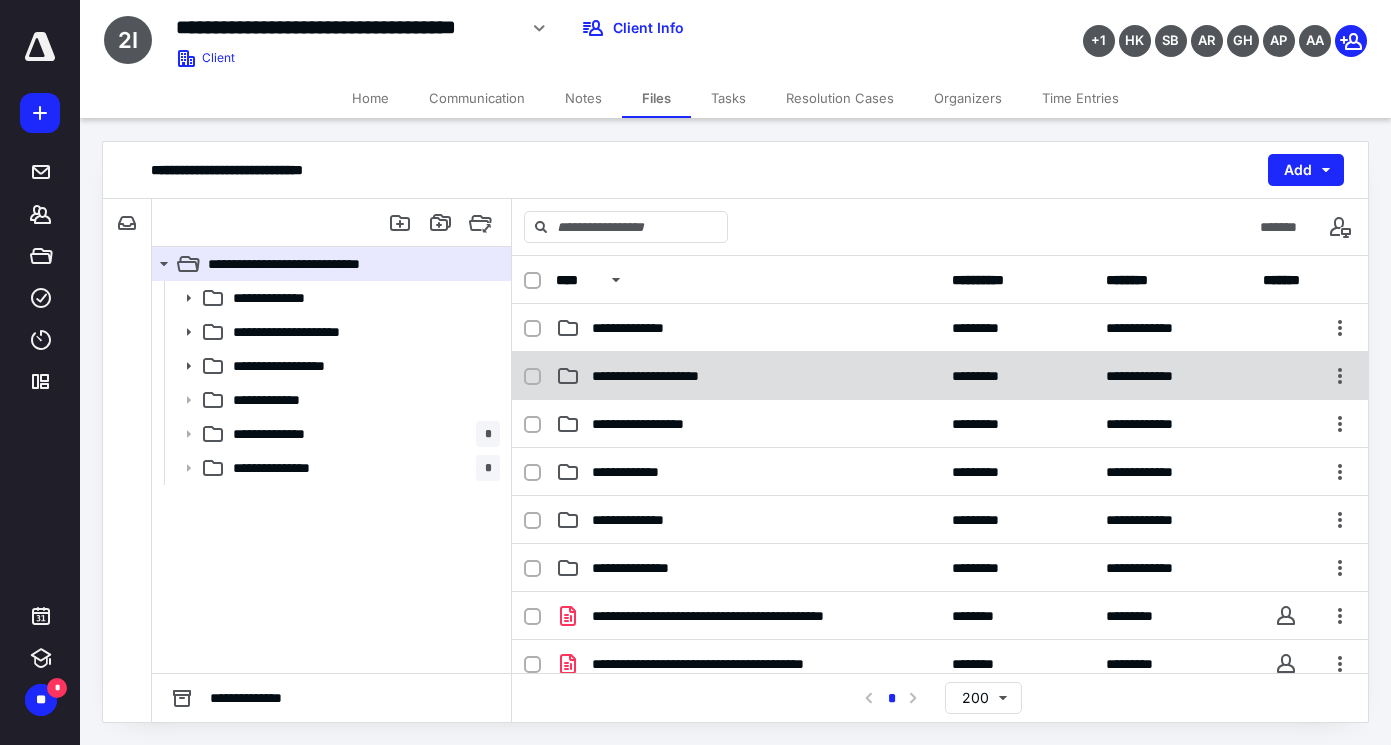 click on "**********" at bounding box center [666, 376] 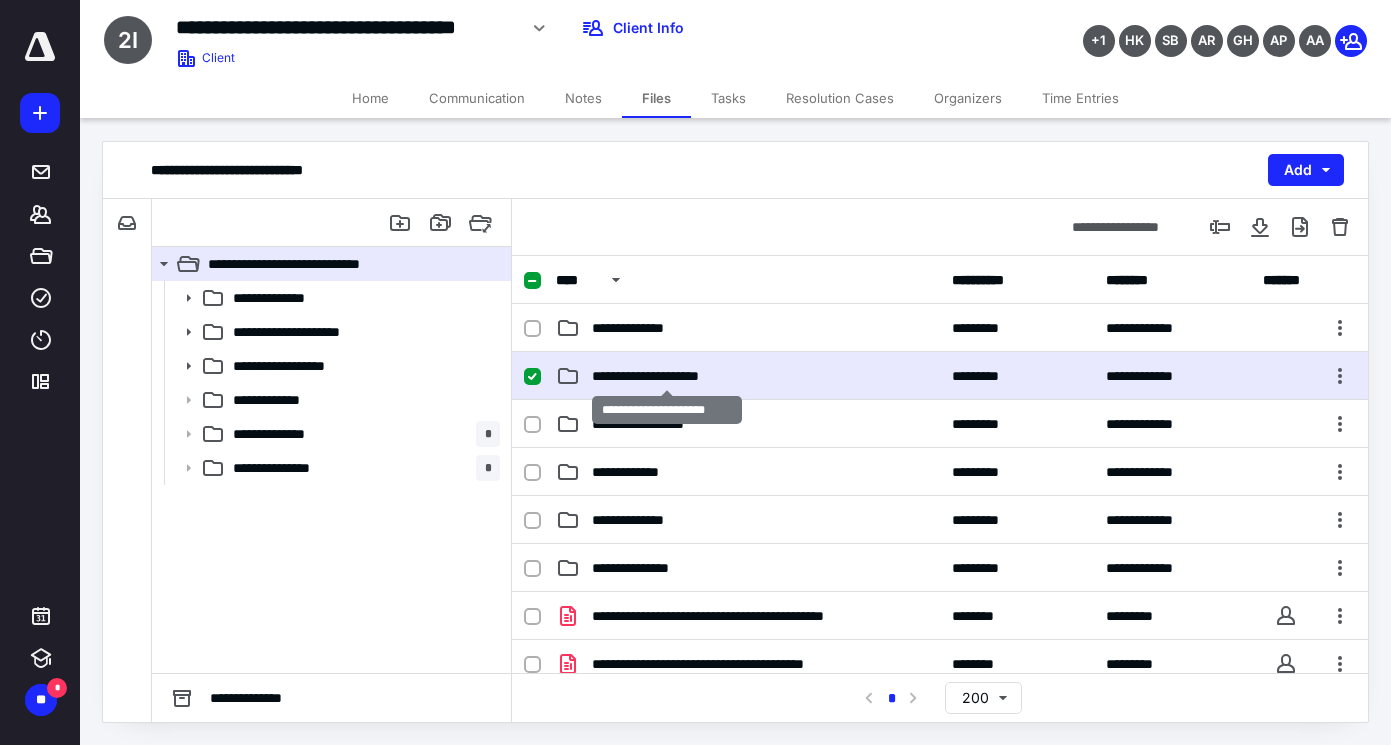 click on "**********" at bounding box center (666, 376) 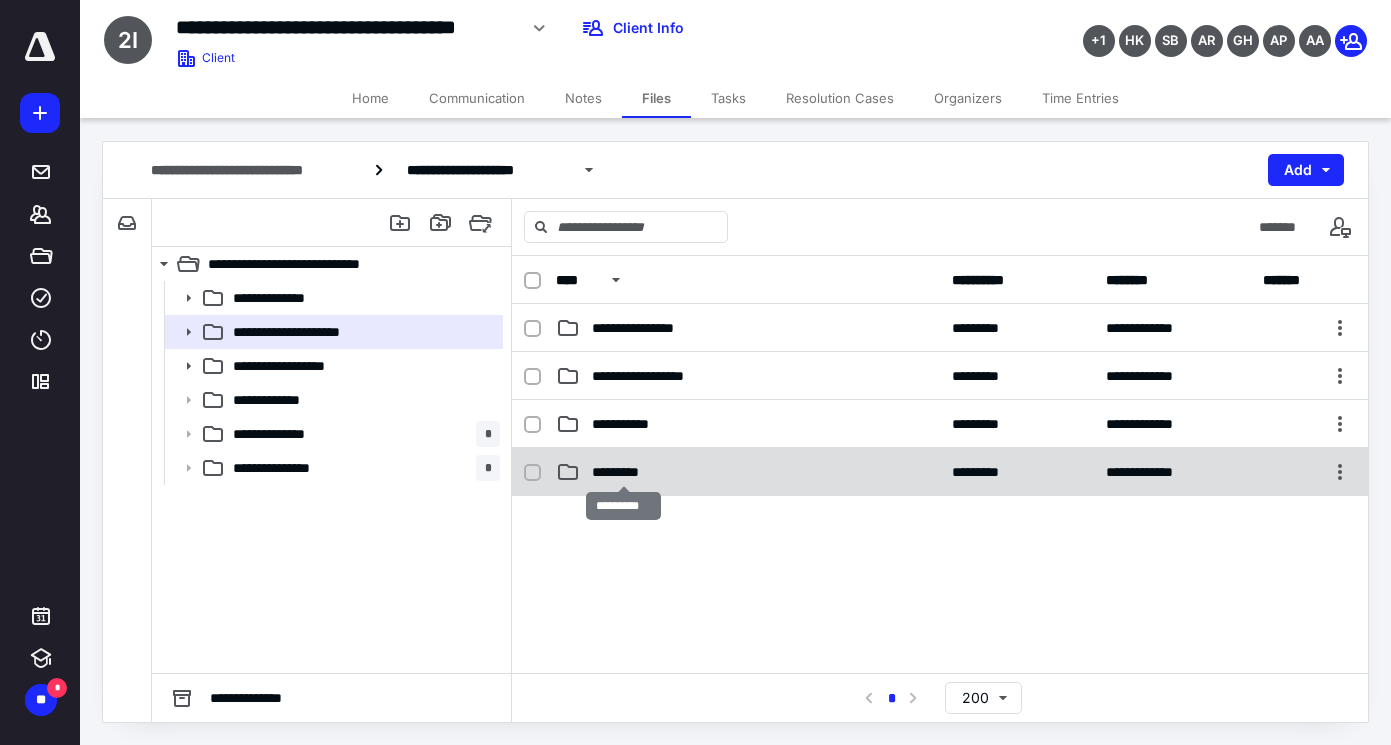 click on "*********" at bounding box center (623, 472) 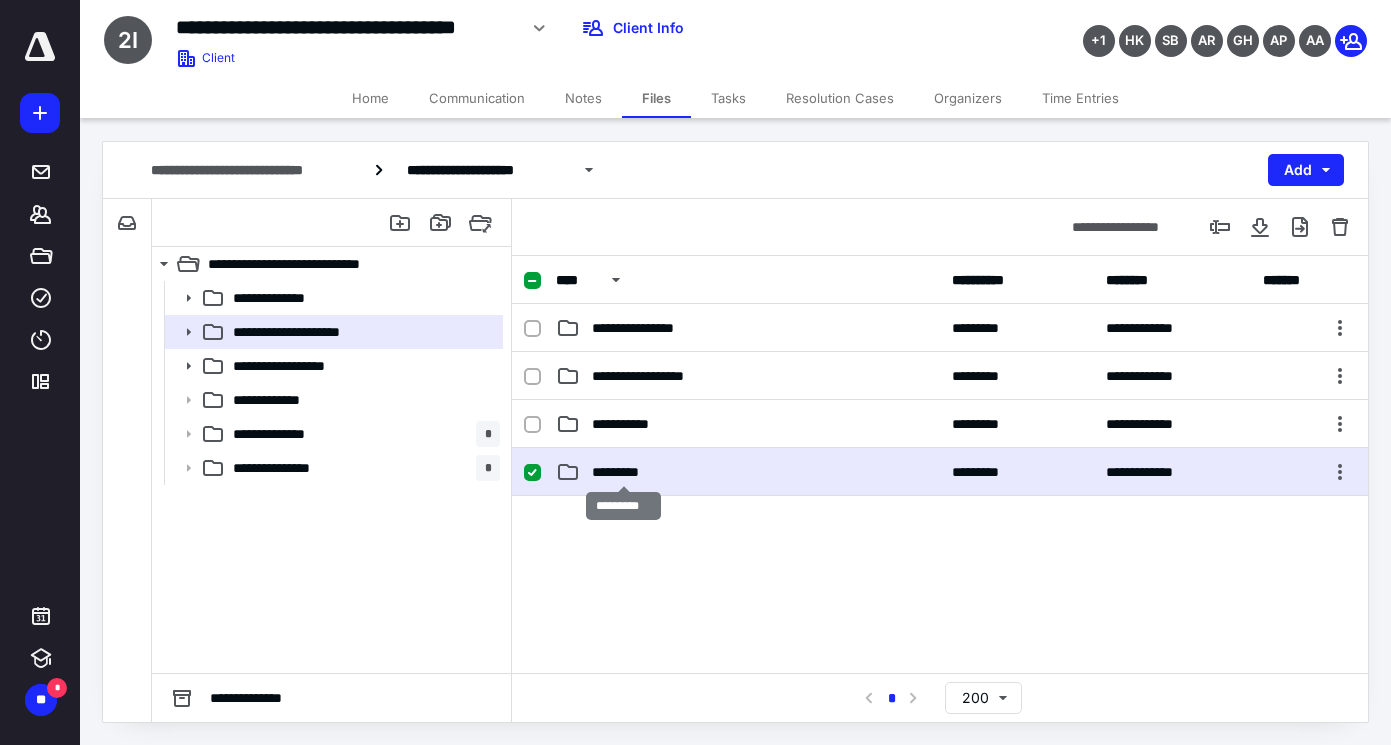 click on "*********" at bounding box center [623, 472] 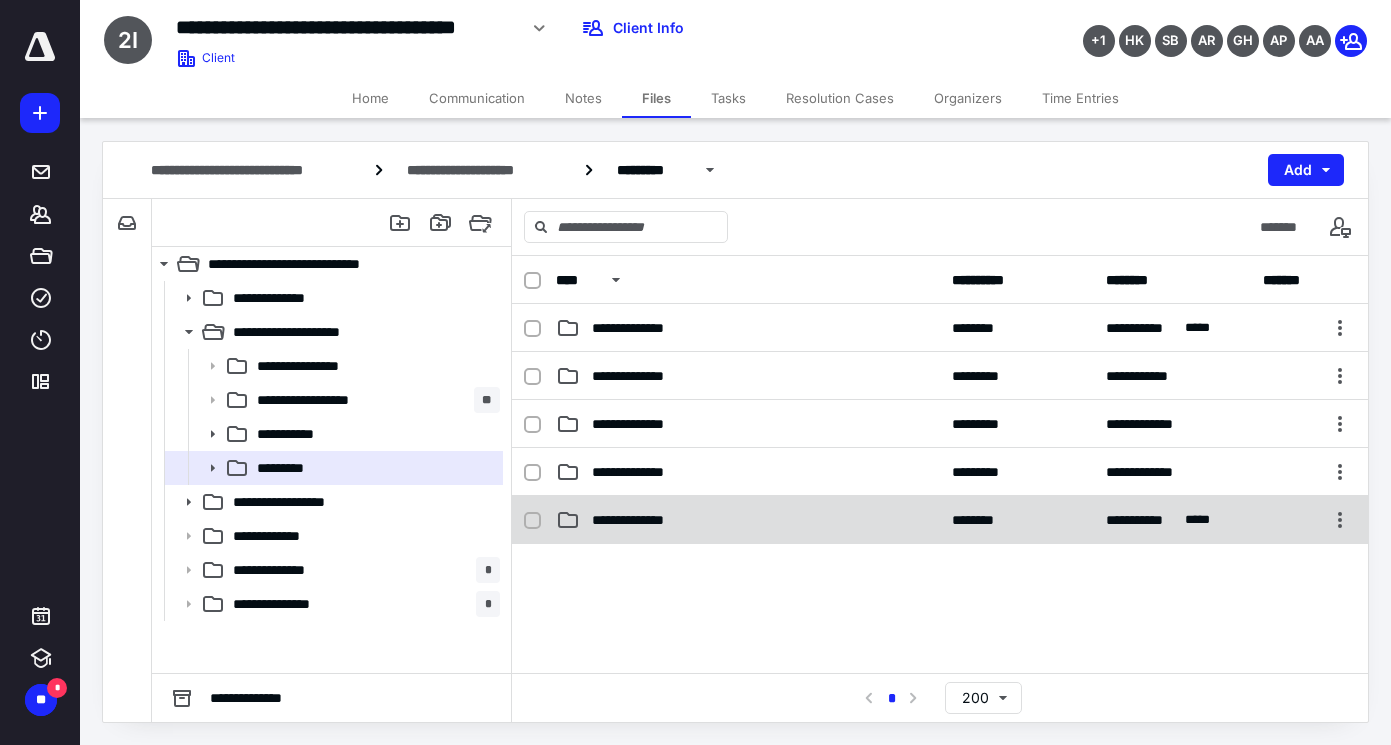 click on "**********" at bounding box center (642, 520) 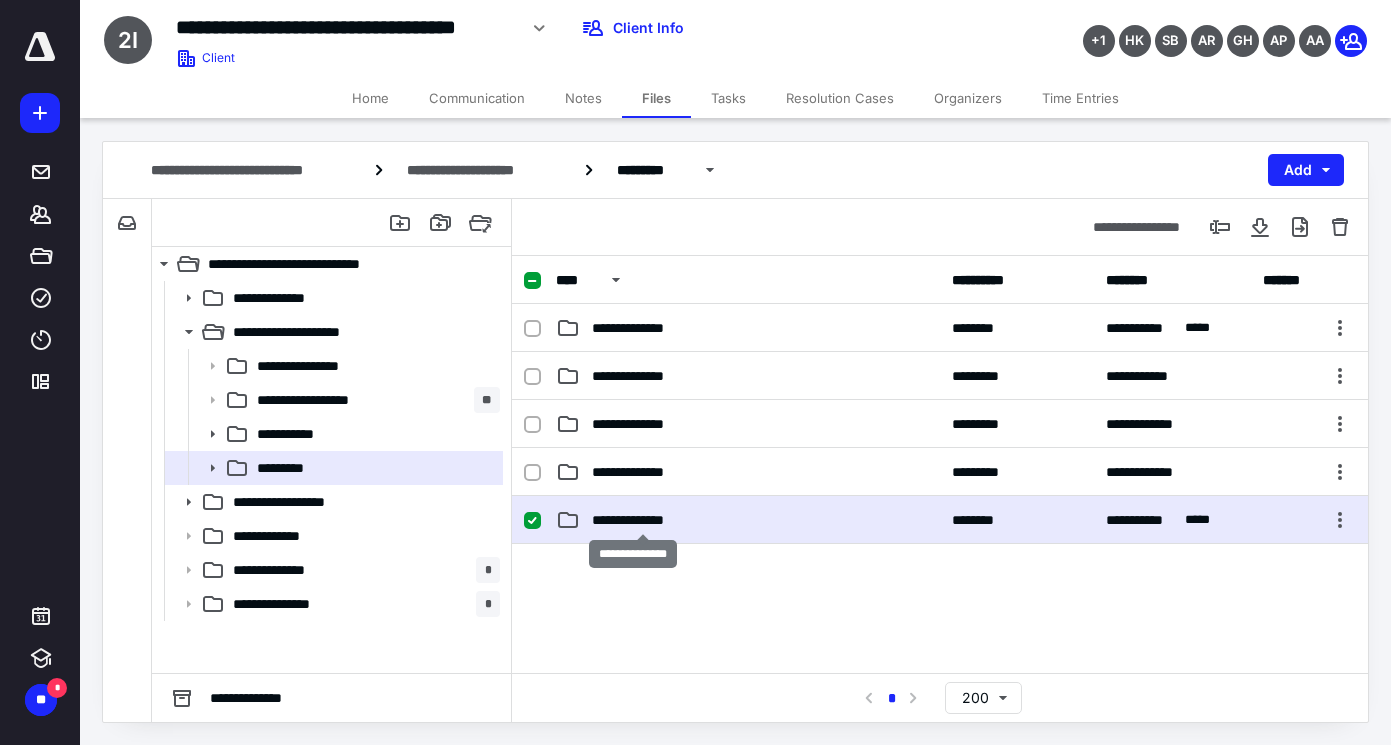 click on "**********" at bounding box center (642, 520) 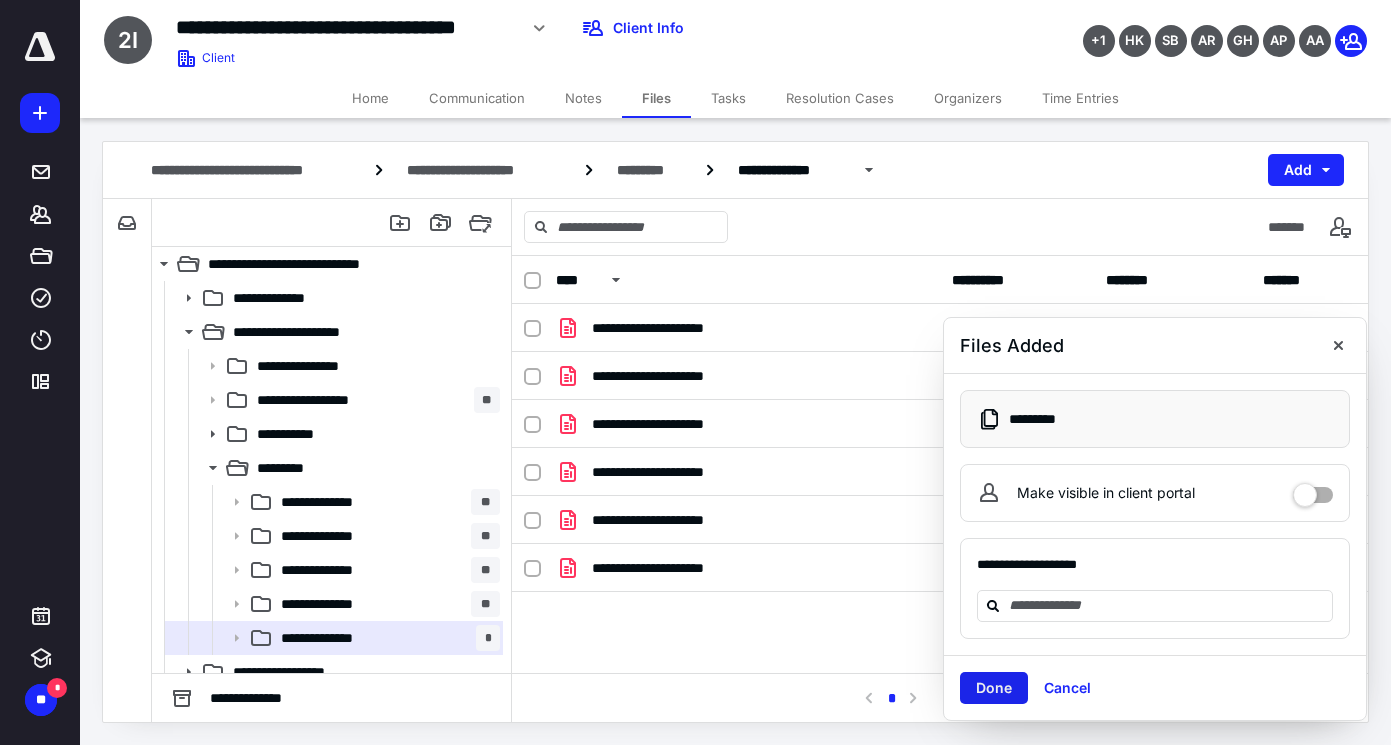 click on "Done" at bounding box center [994, 688] 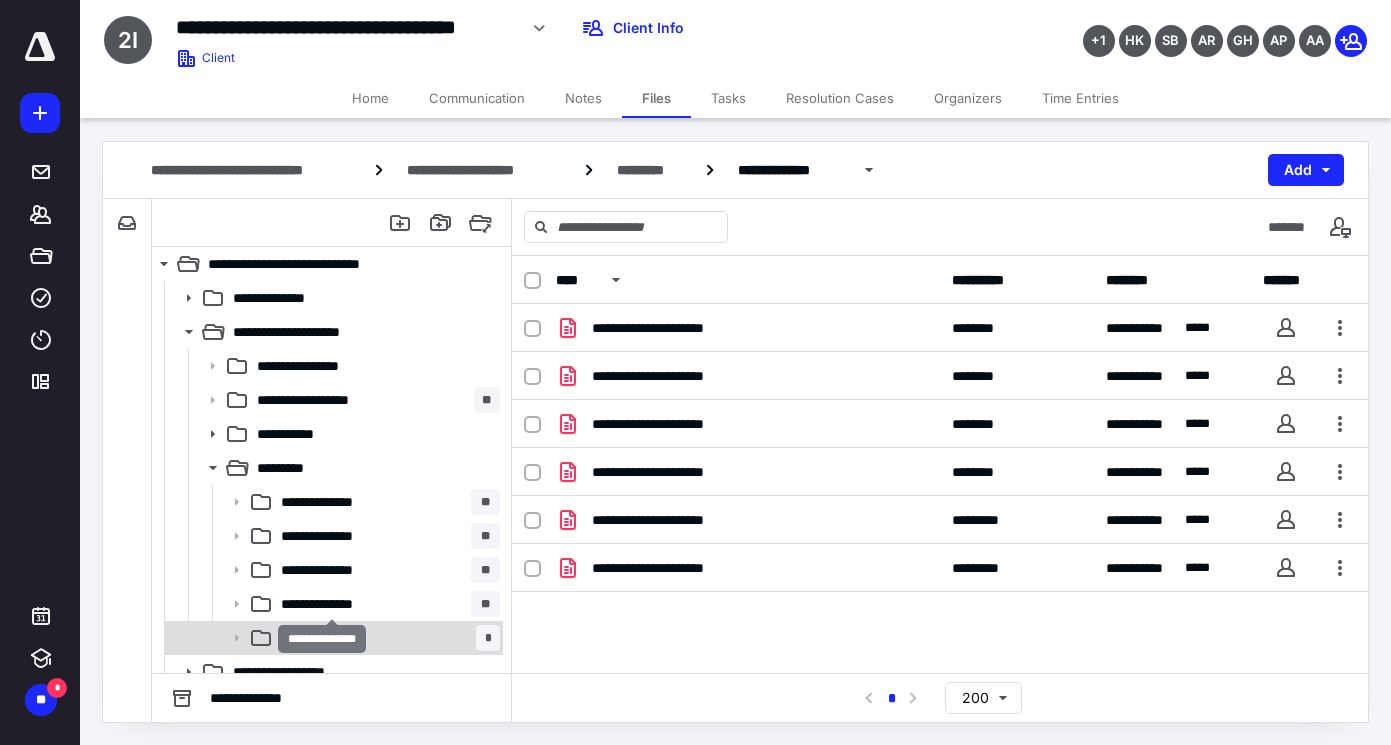 scroll, scrollTop: 118, scrollLeft: 0, axis: vertical 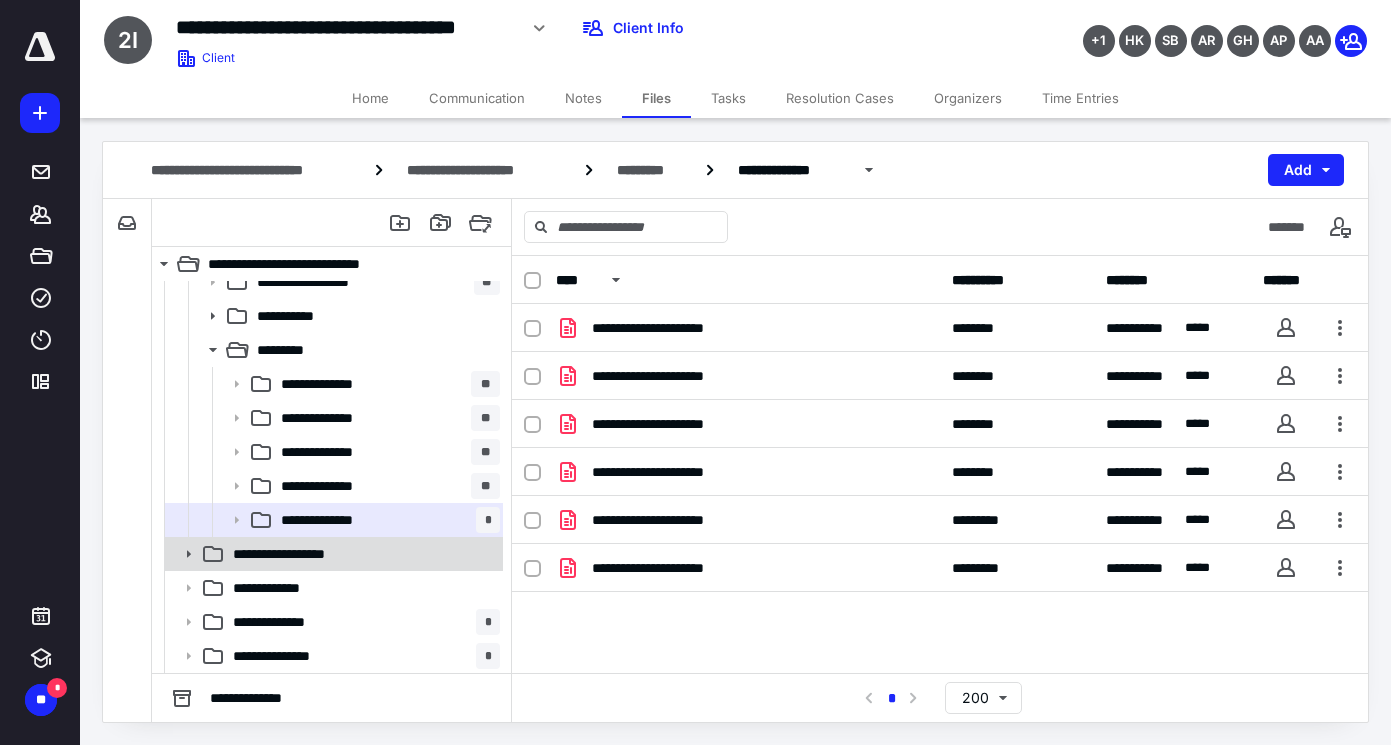 click on "**********" at bounding box center (292, 554) 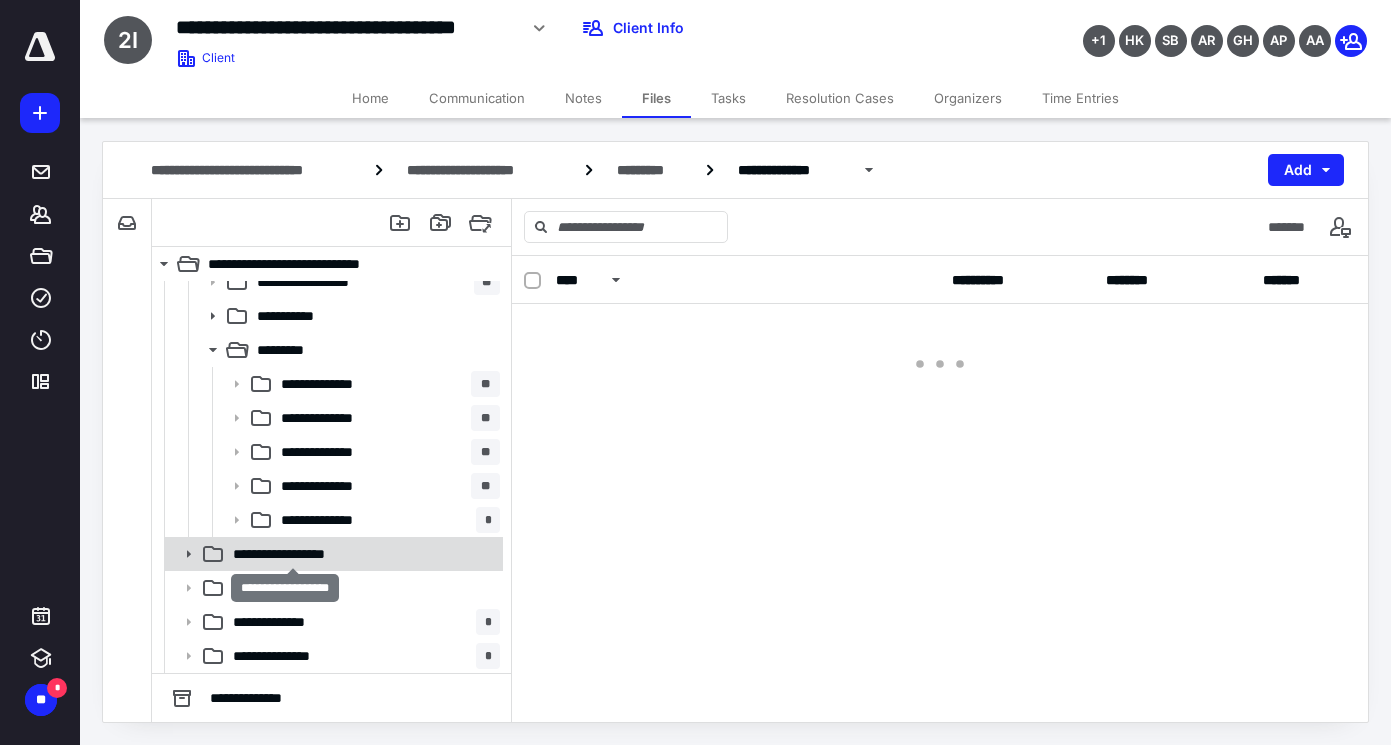 click on "**********" at bounding box center (292, 554) 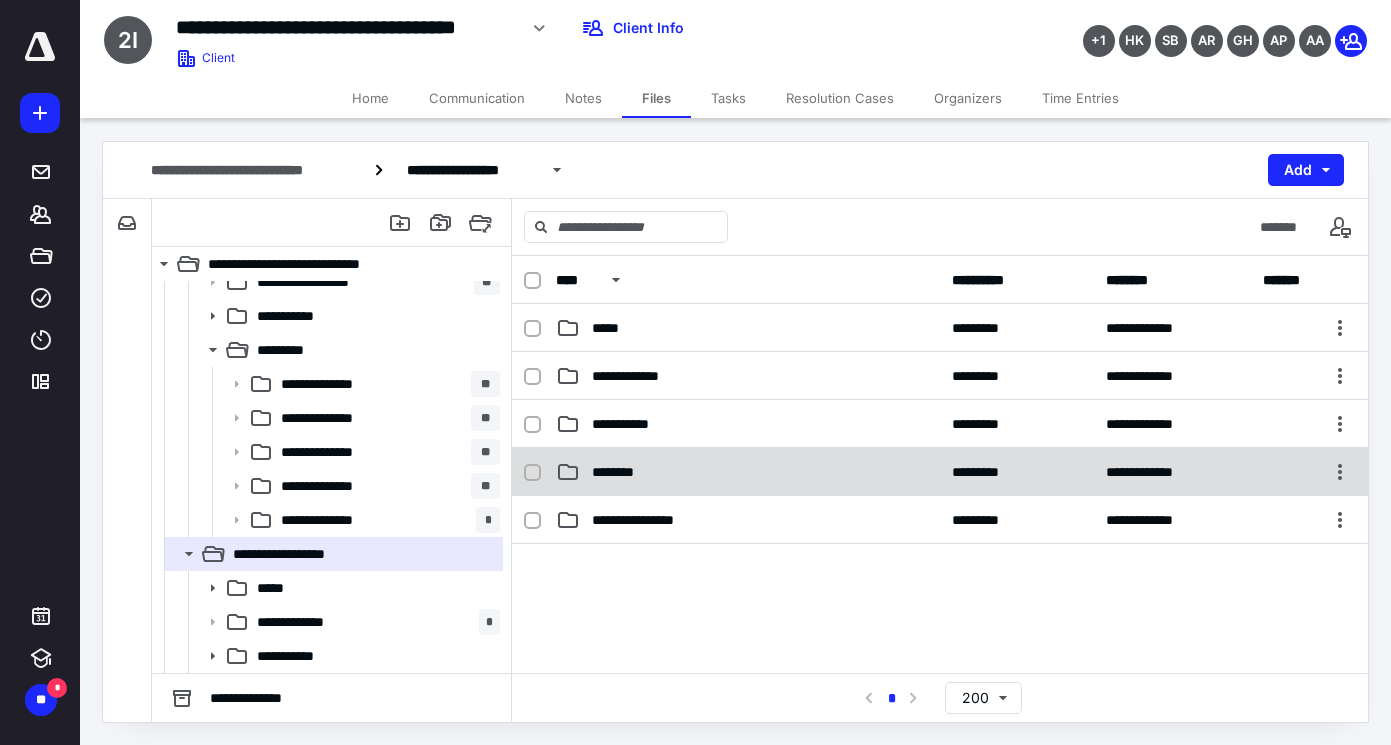 click on "********" at bounding box center [618, 472] 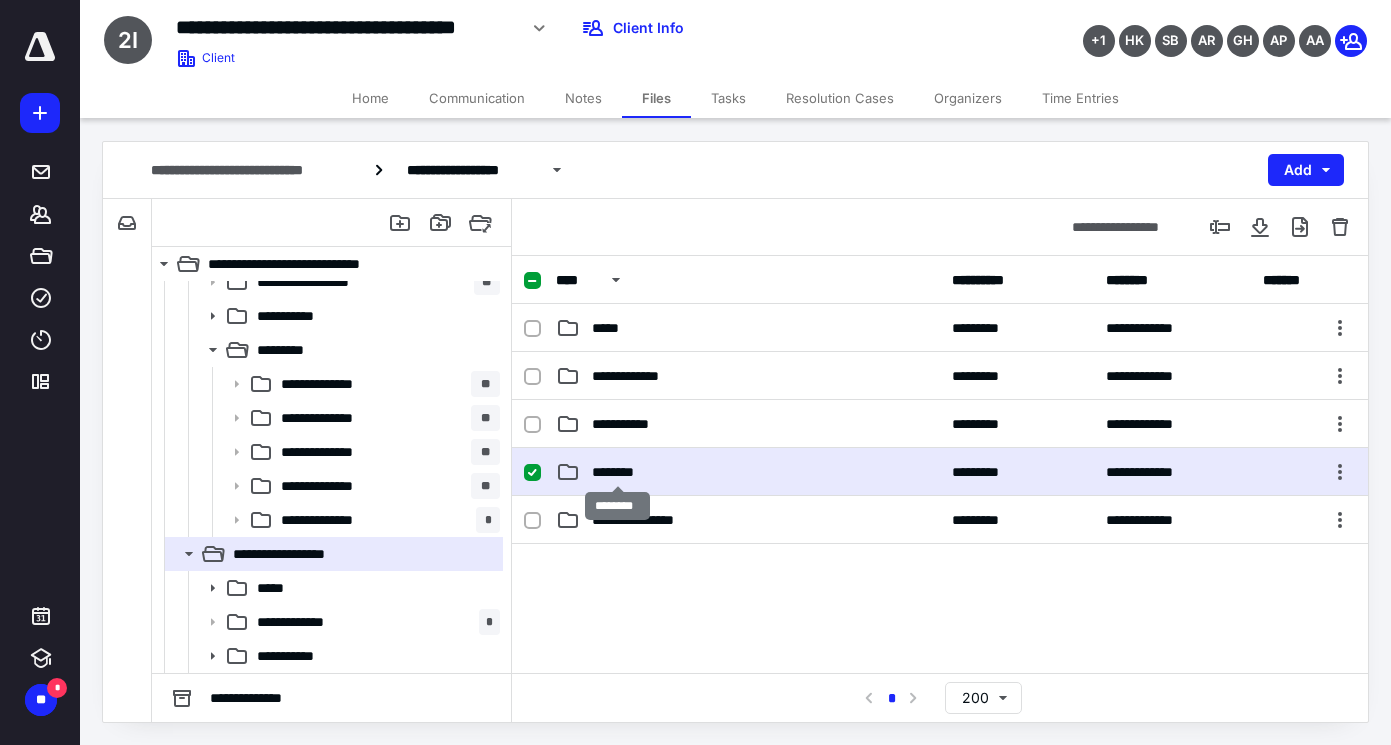 click on "********" at bounding box center [618, 472] 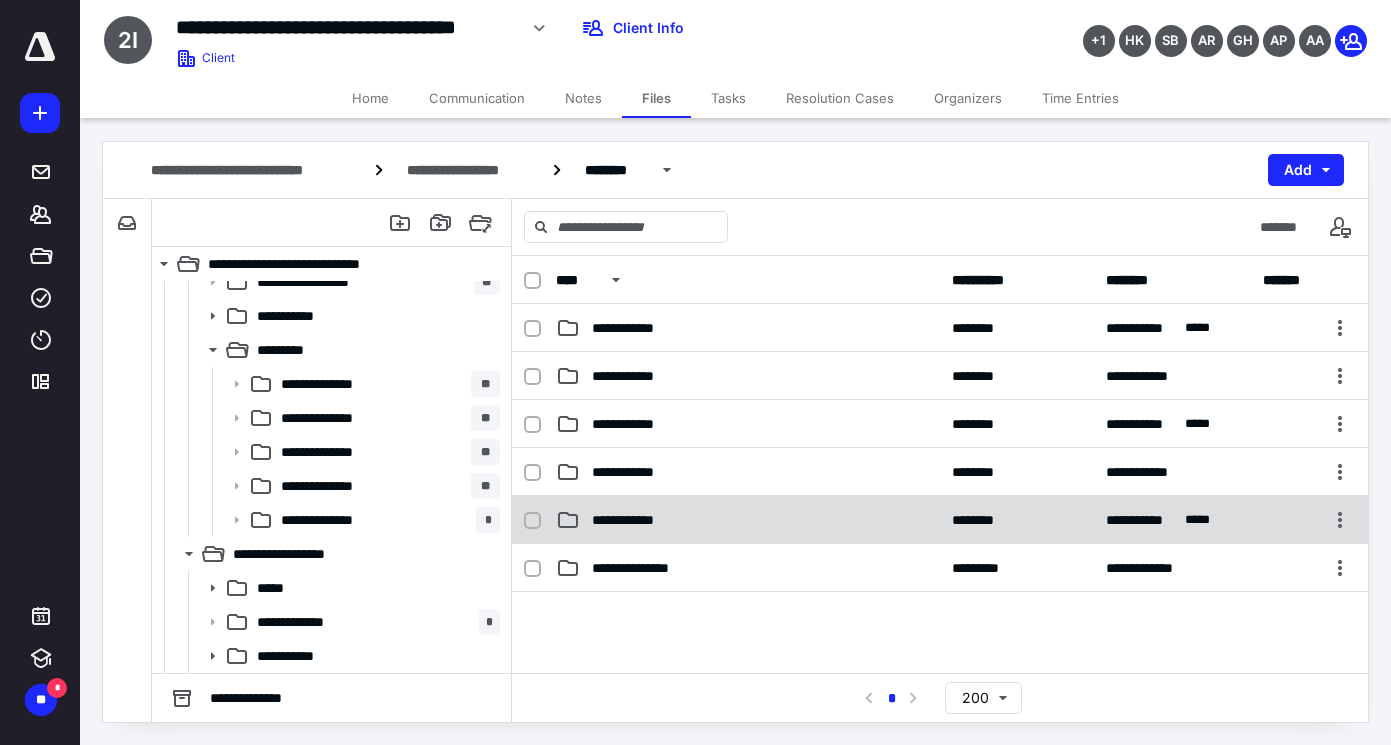 click on "**********" at bounding box center (633, 520) 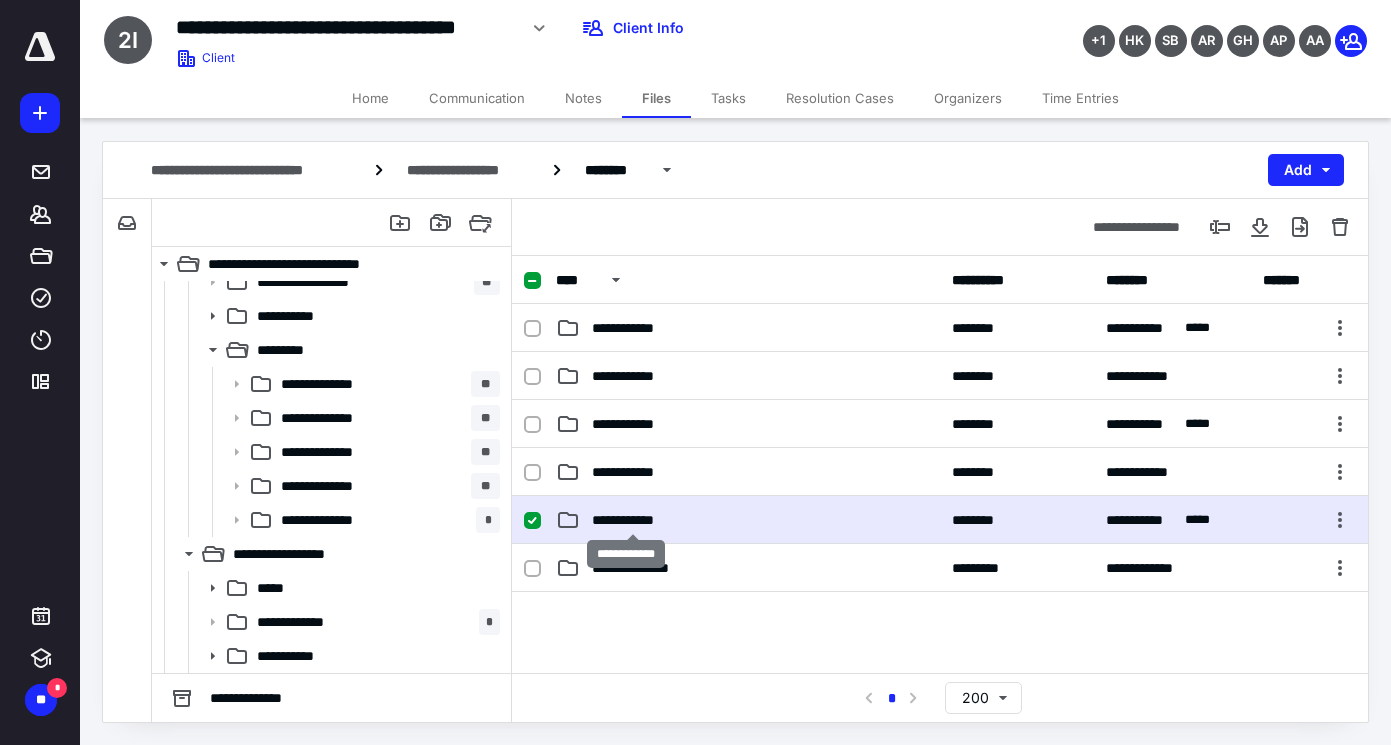 click on "**********" at bounding box center [633, 520] 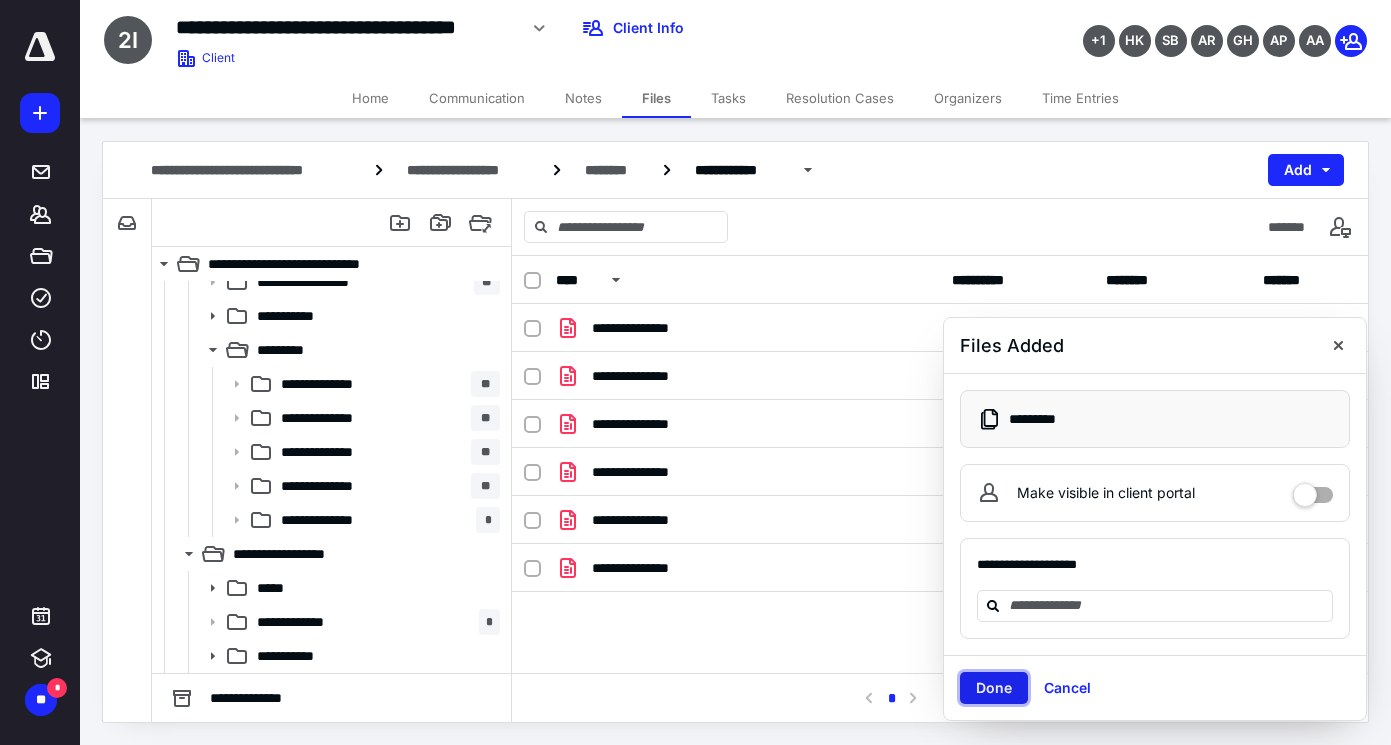 click on "Done" at bounding box center (994, 688) 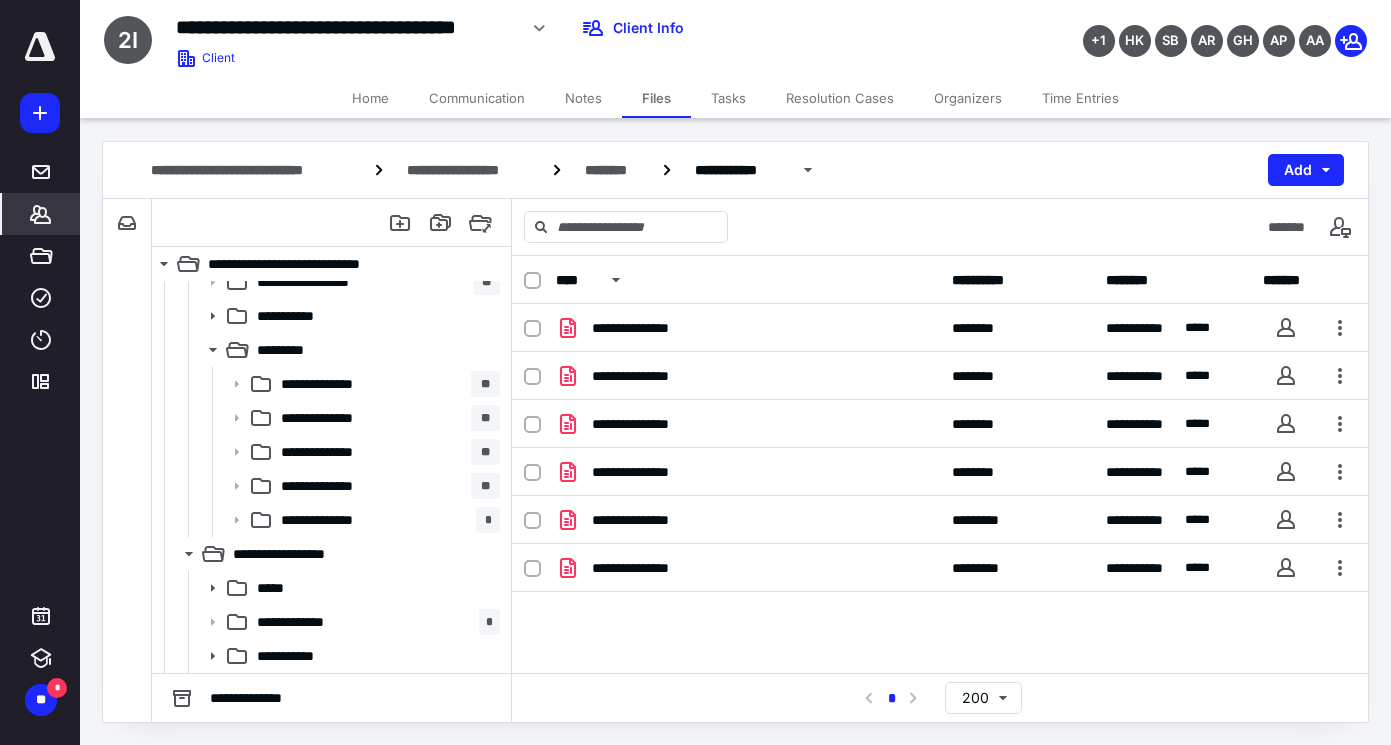 click 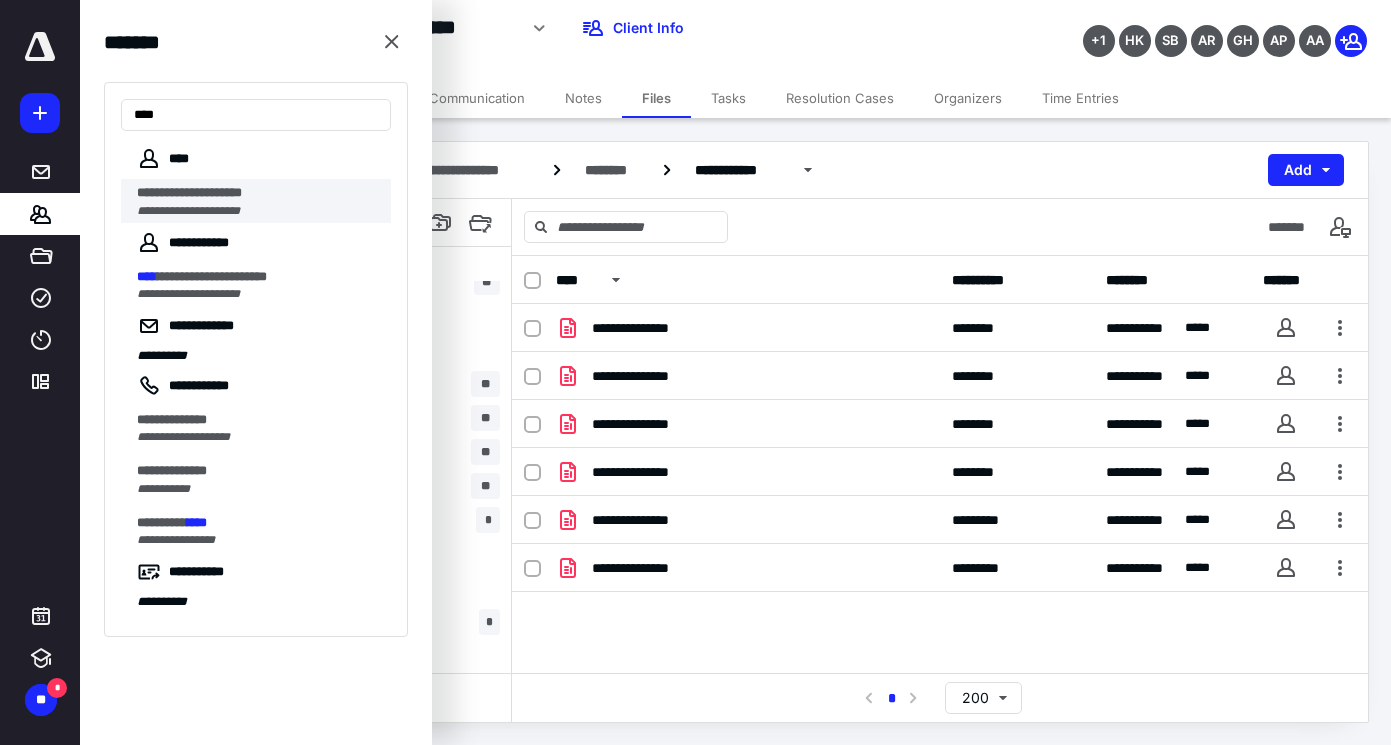 type on "****" 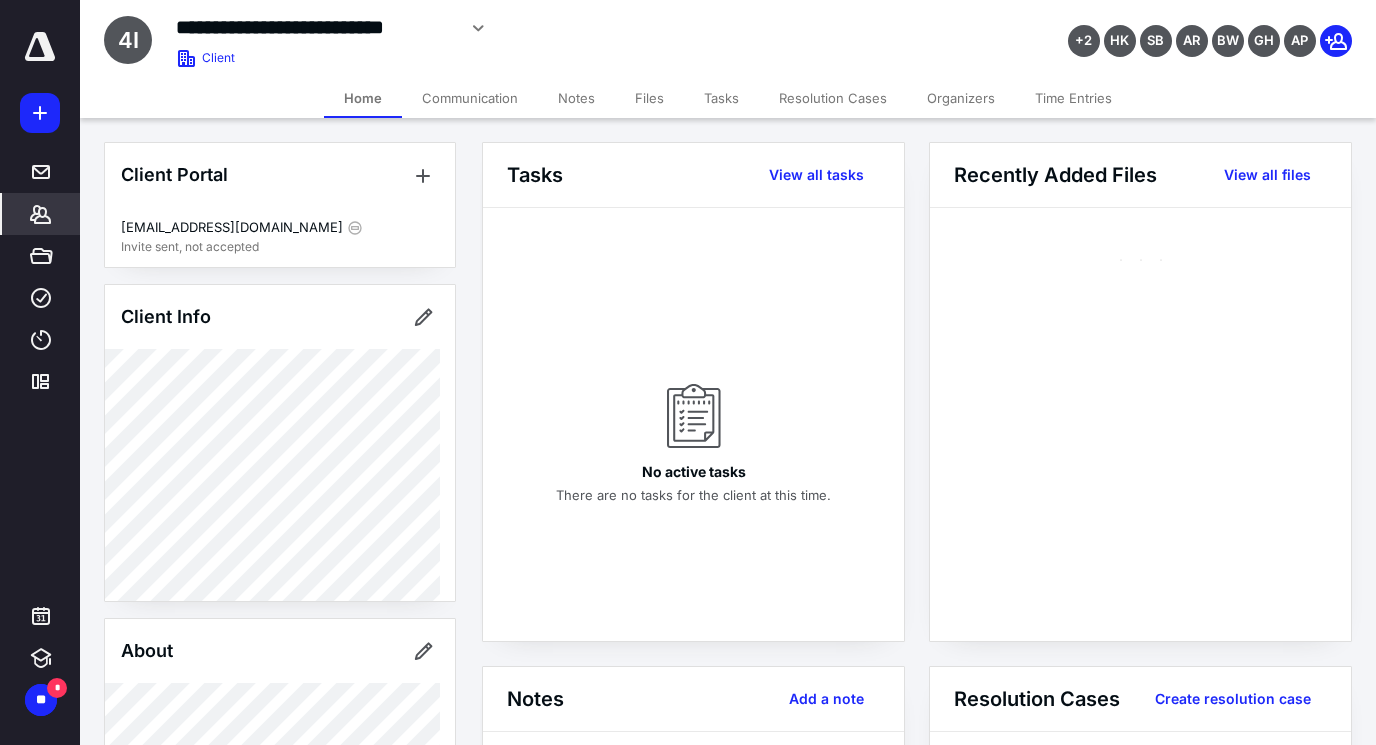 click on "Files" at bounding box center [649, 98] 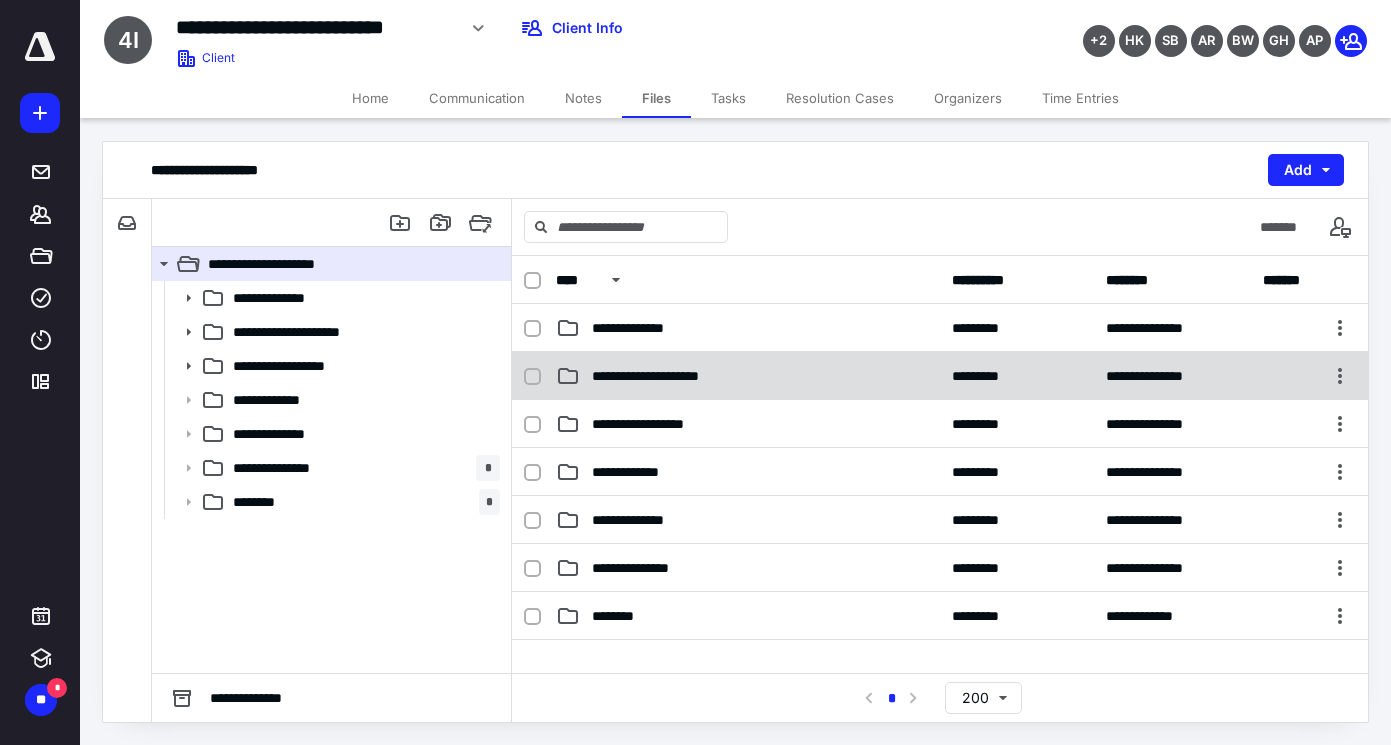click on "**********" at bounding box center [940, 376] 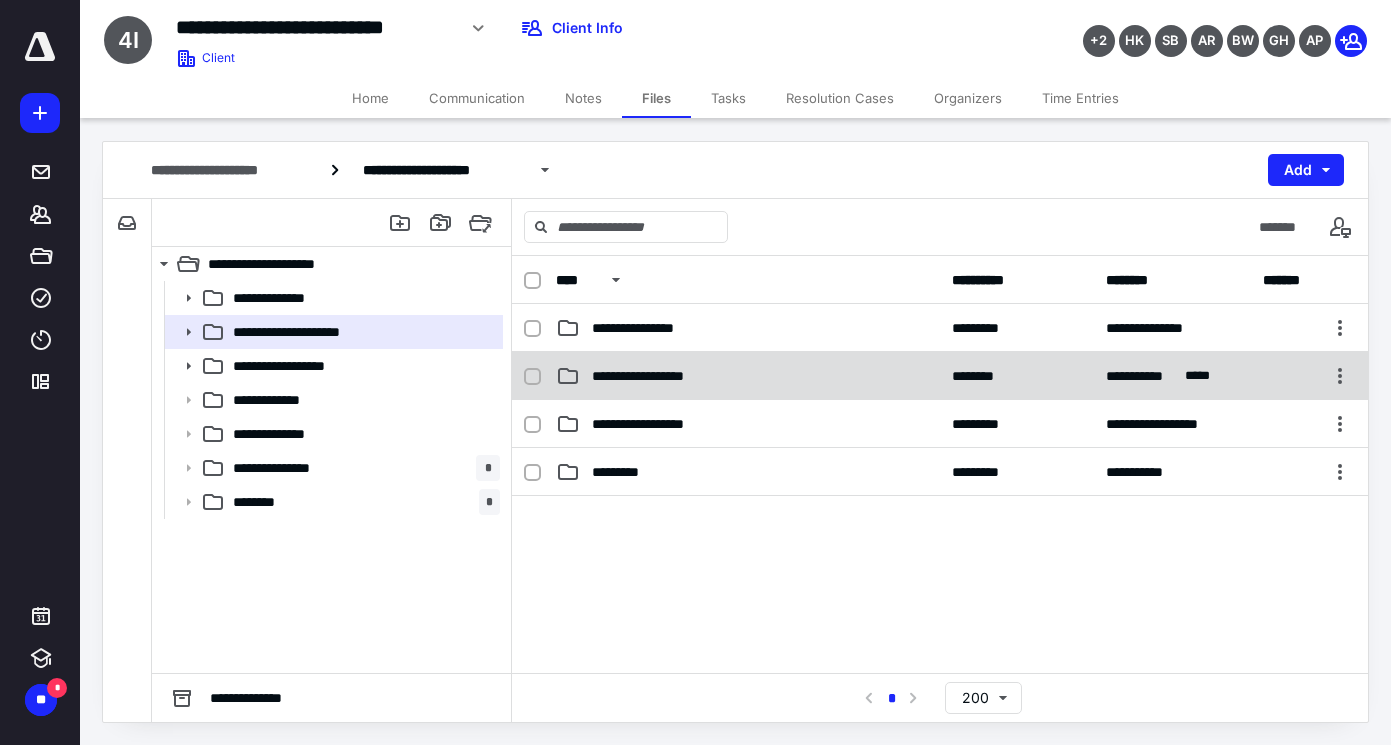 click on "**********" at bounding box center [748, 376] 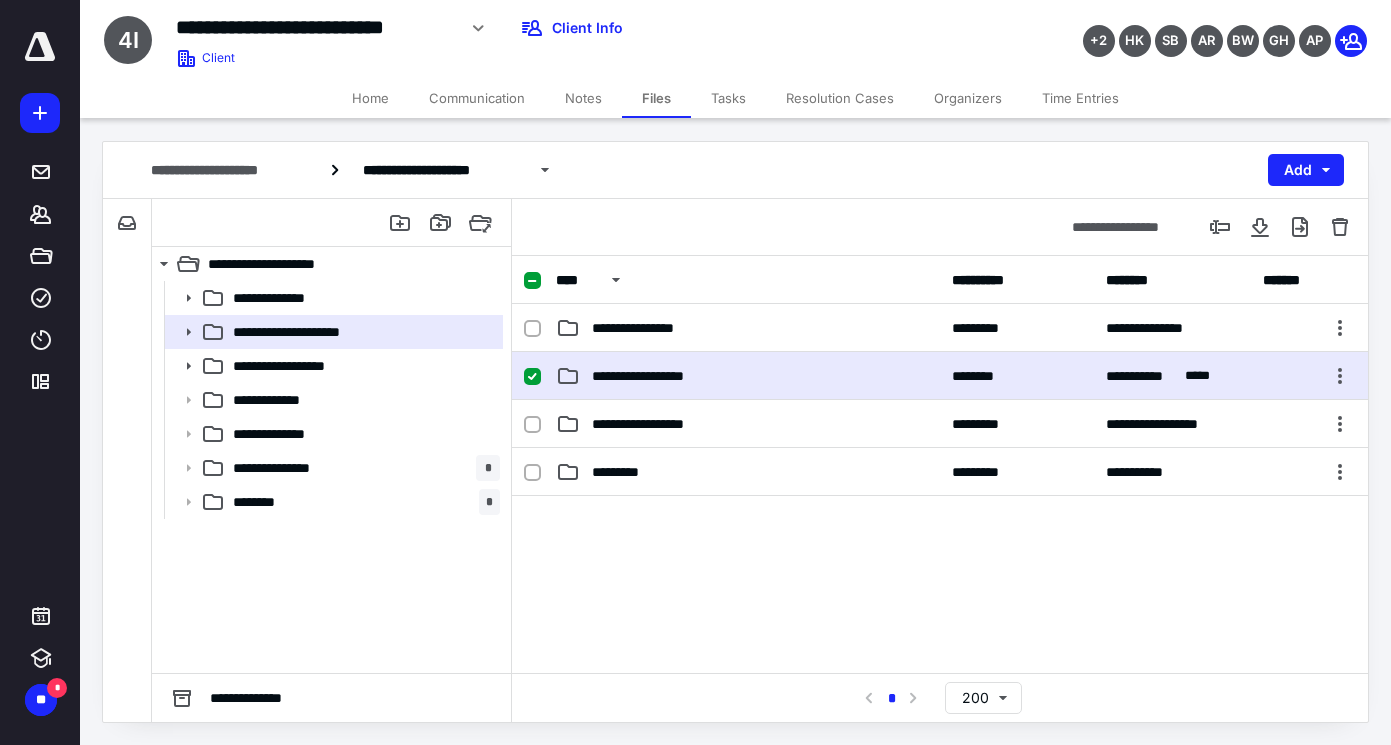 click on "**********" at bounding box center (748, 376) 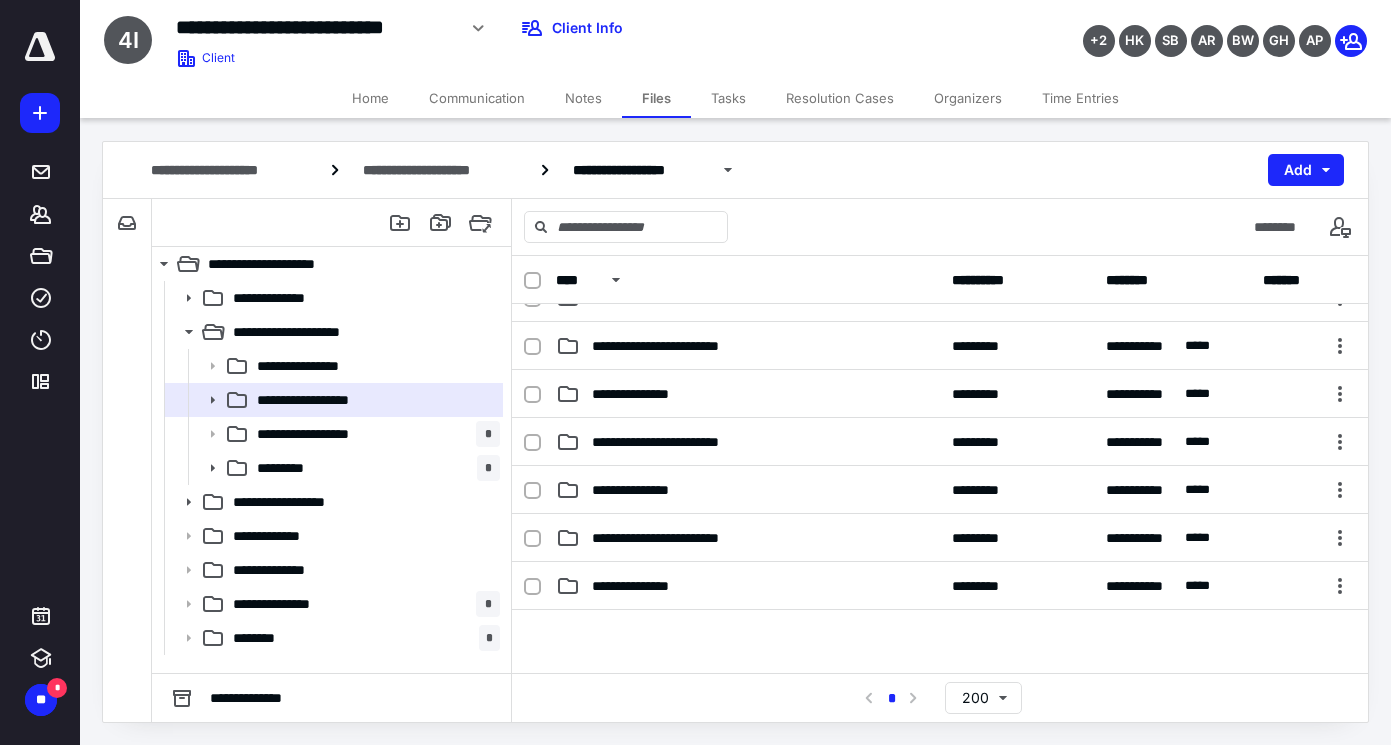 scroll, scrollTop: 200, scrollLeft: 0, axis: vertical 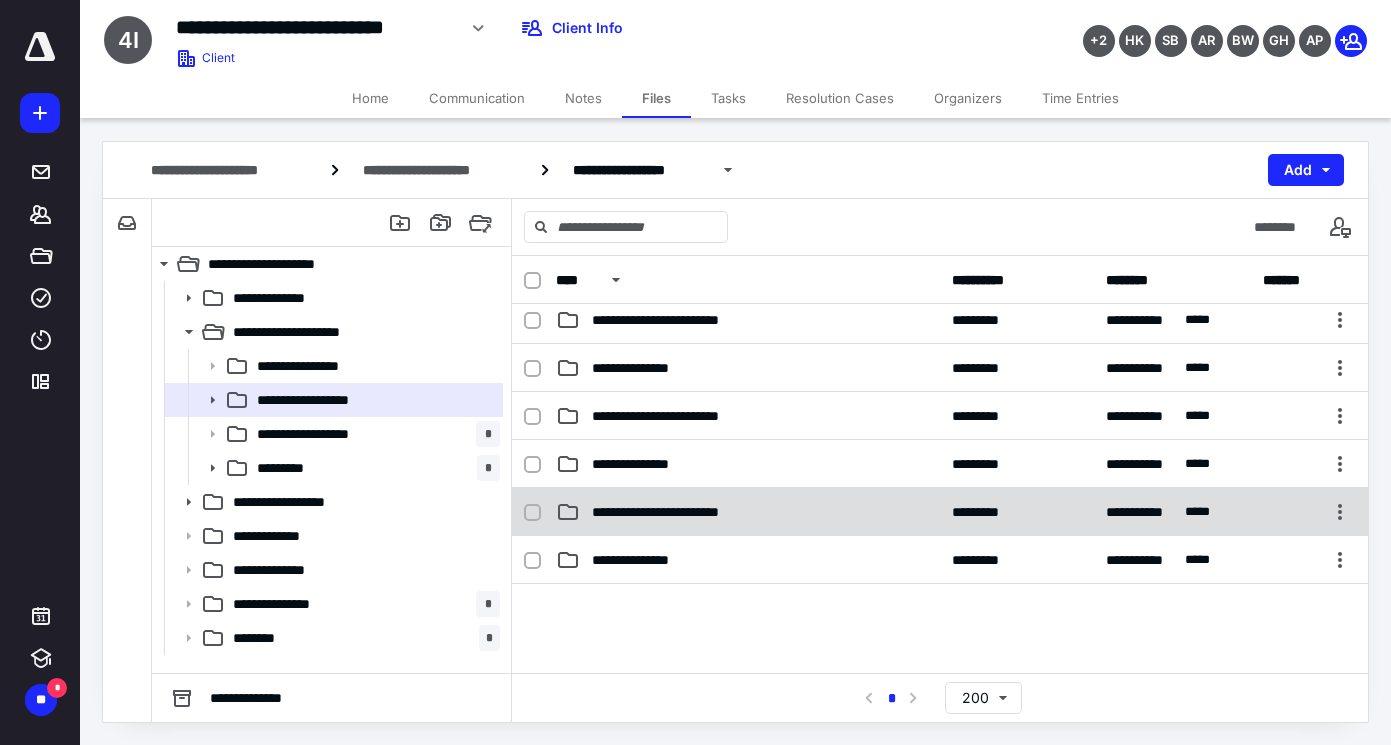 click on "**********" at bounding box center [940, 512] 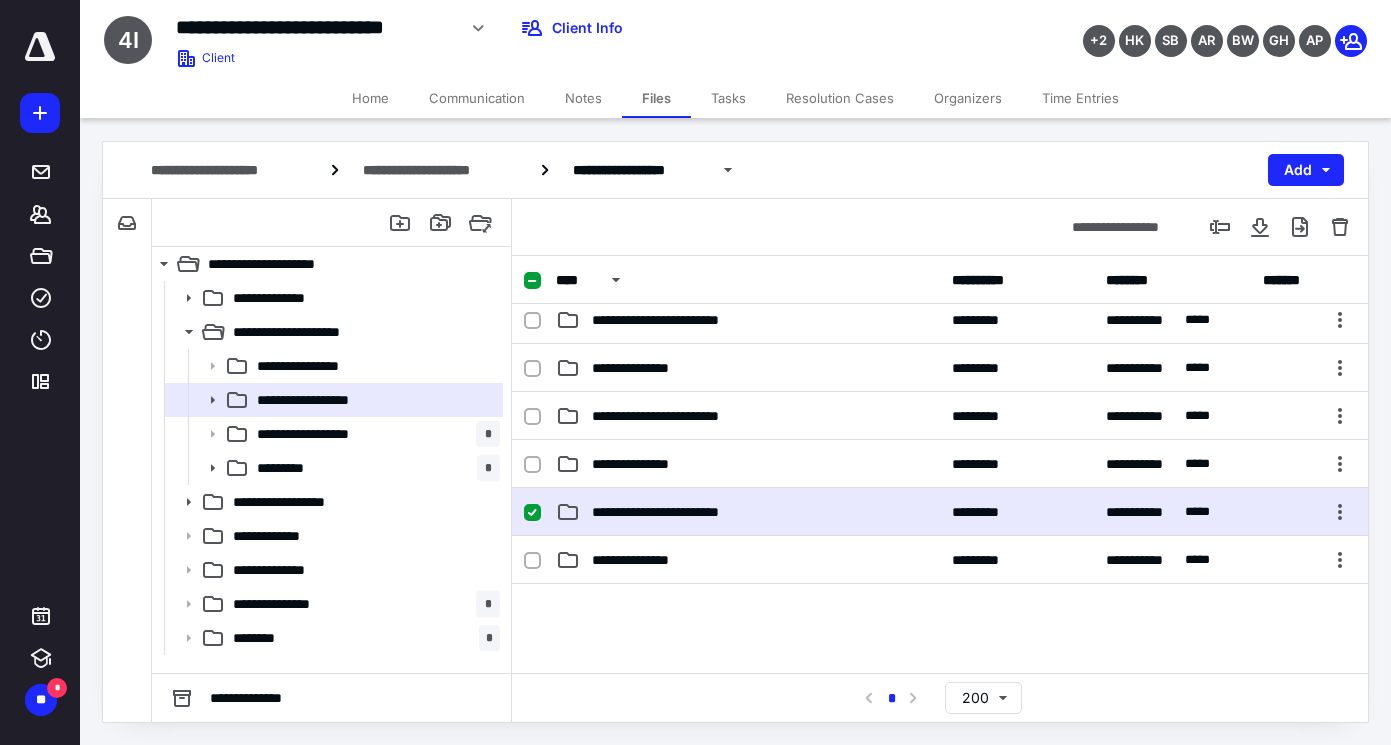 click on "**********" at bounding box center (940, 512) 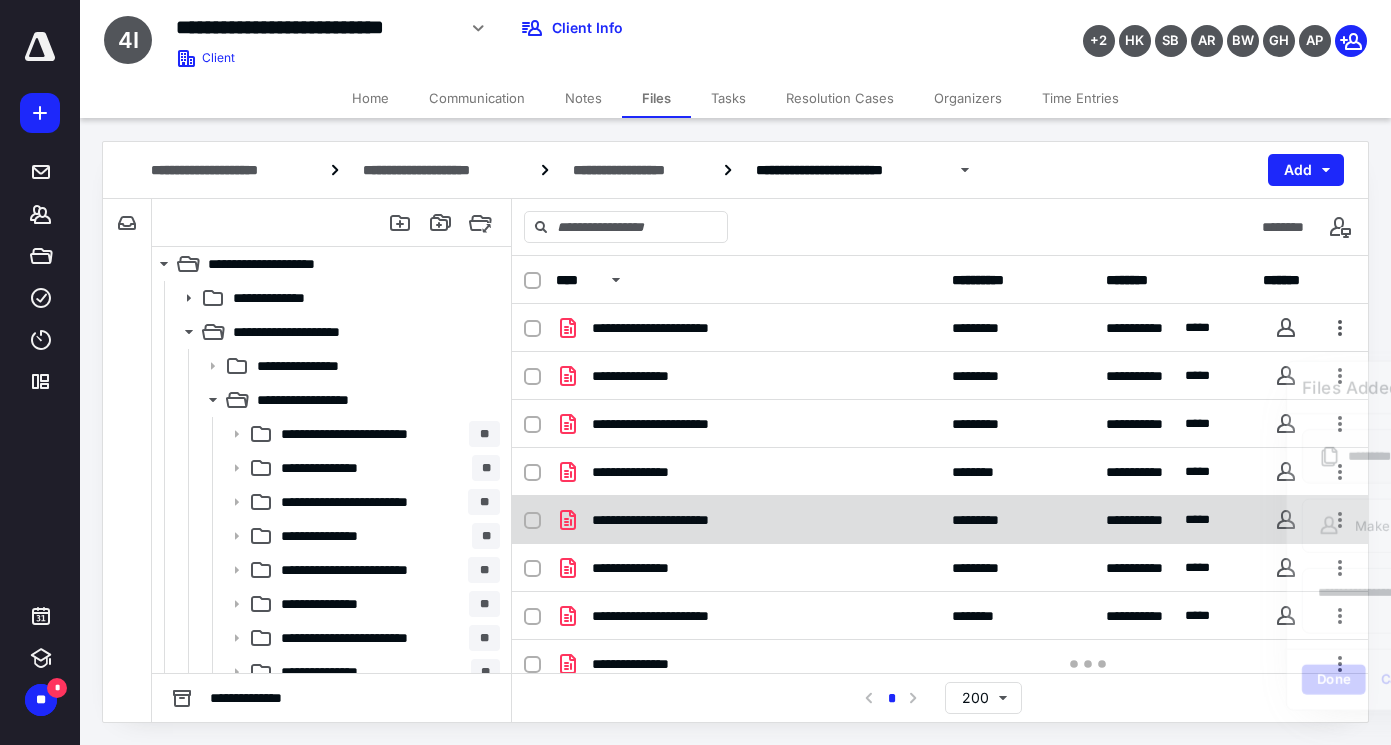 scroll, scrollTop: 111, scrollLeft: 0, axis: vertical 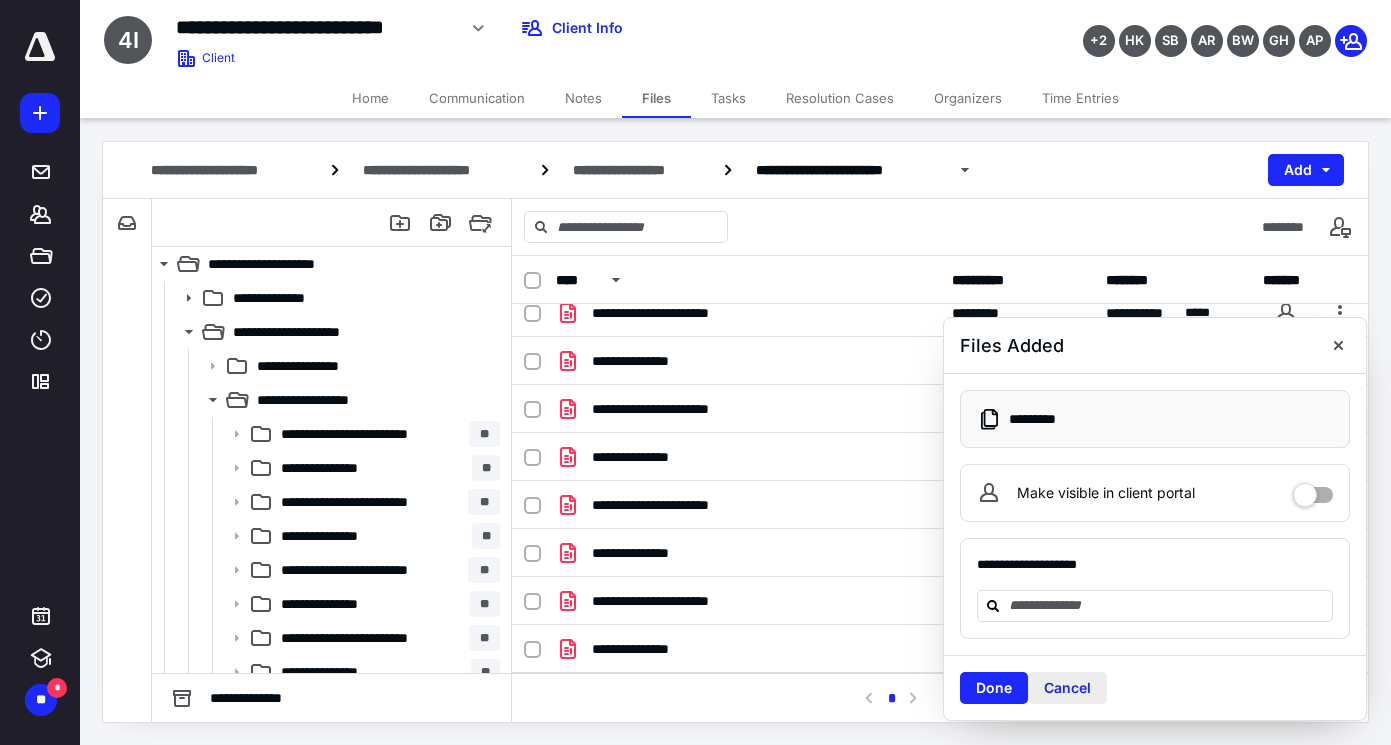 click on "Cancel" at bounding box center (1067, 688) 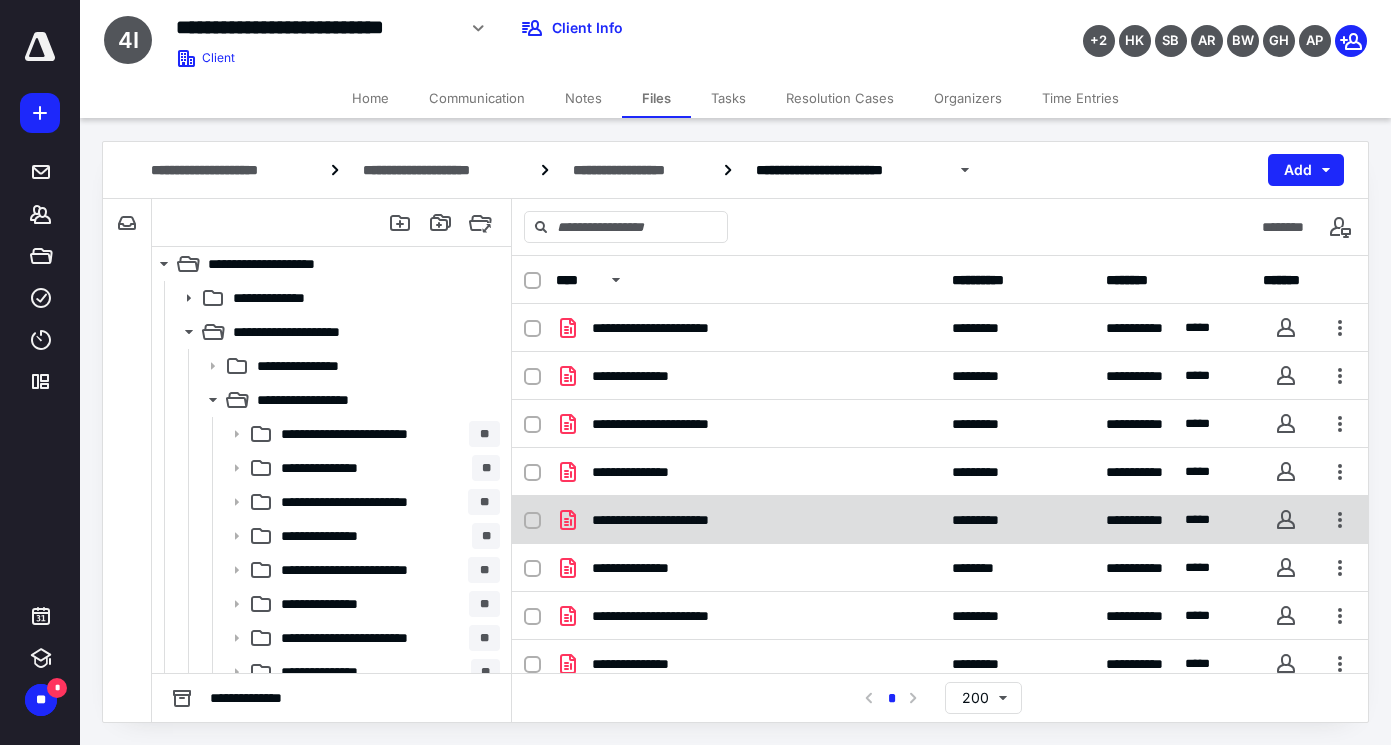 scroll, scrollTop: 111, scrollLeft: 0, axis: vertical 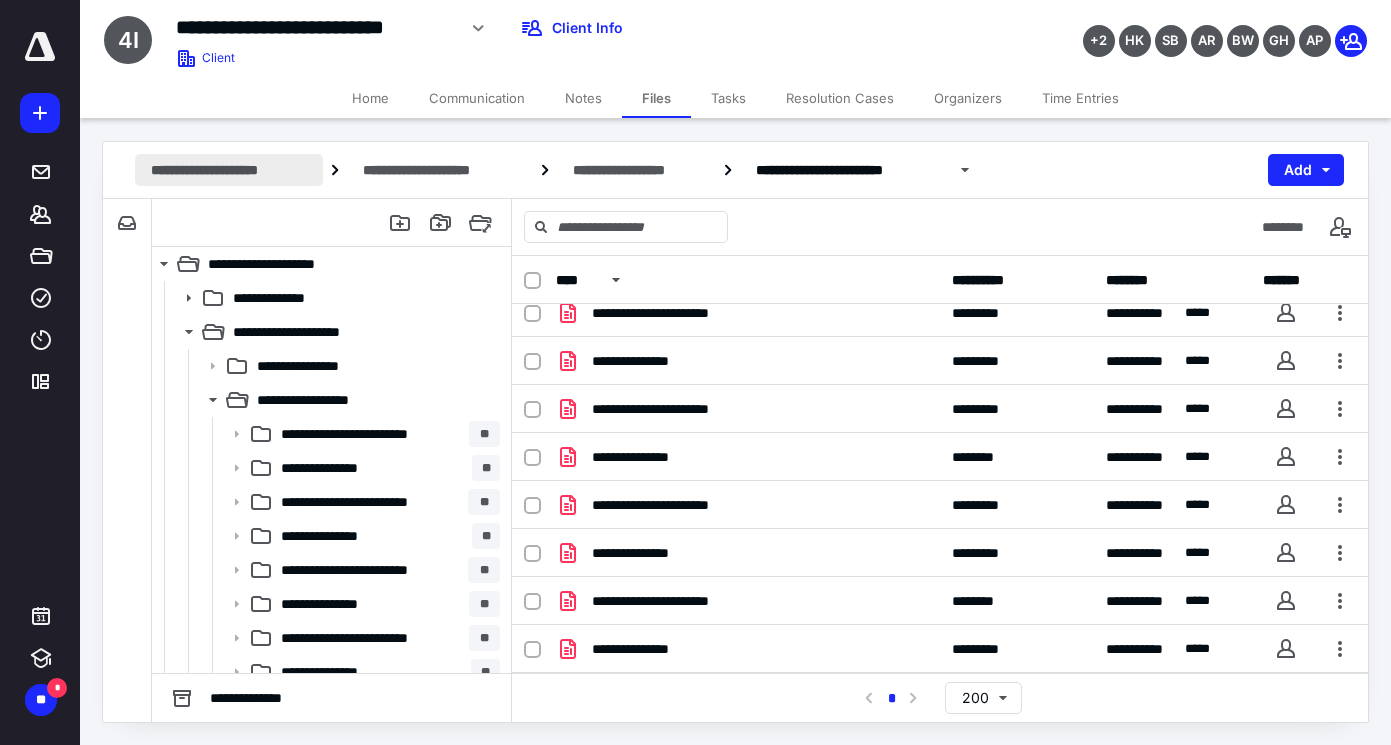 click on "**********" at bounding box center [229, 170] 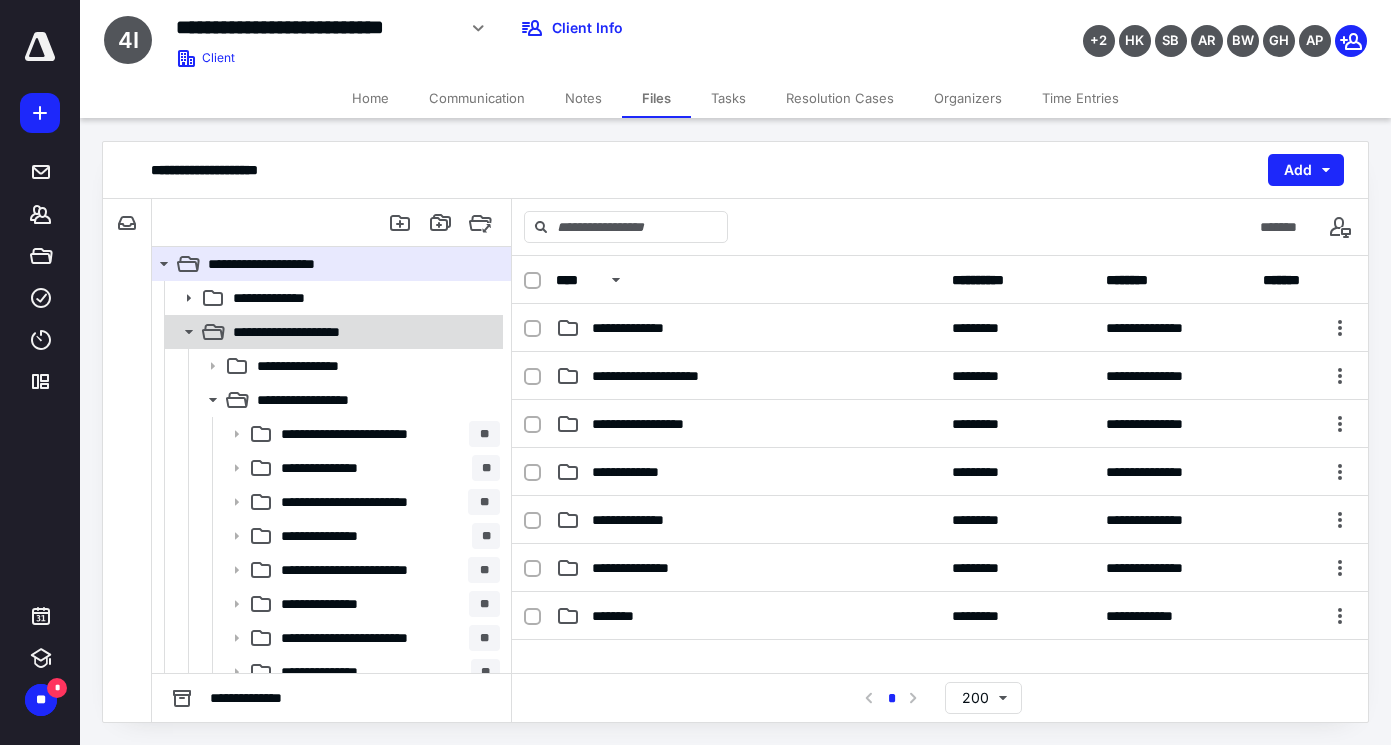 click 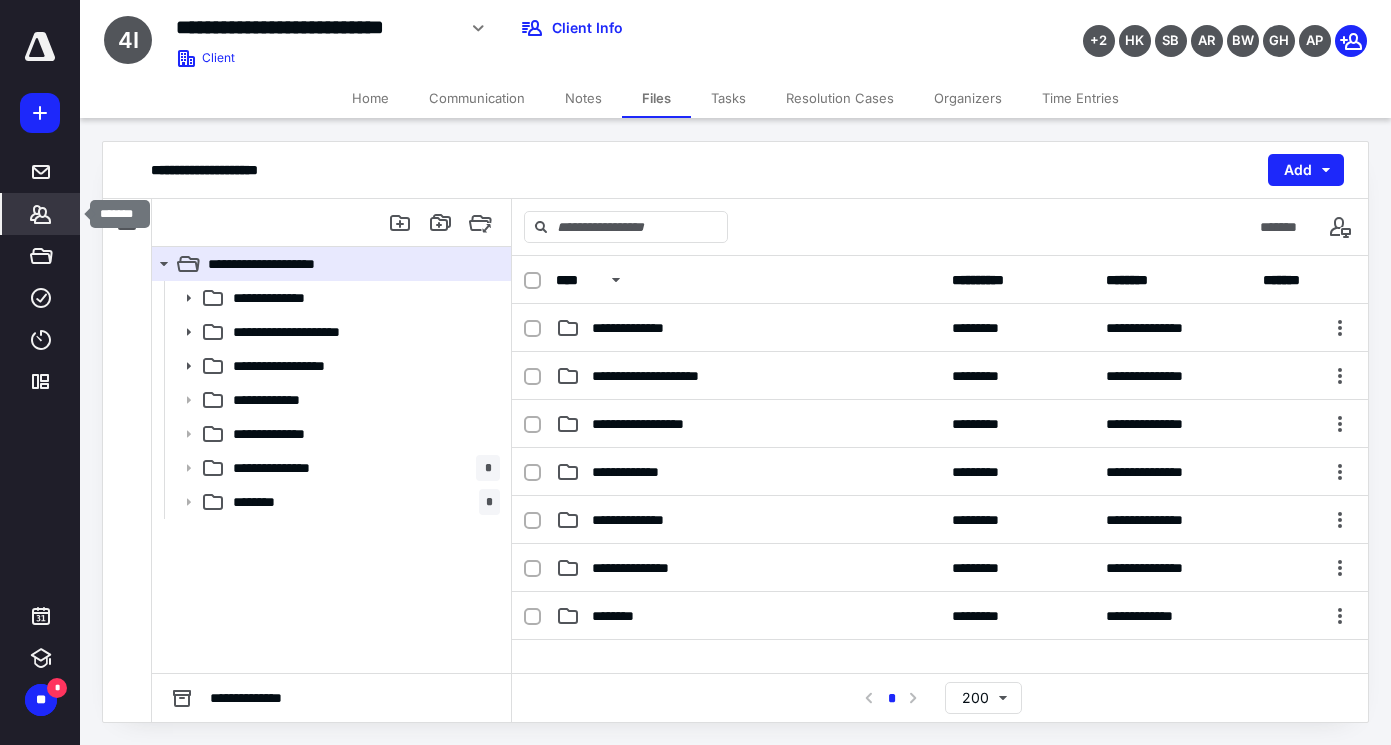 click on "*******" at bounding box center (41, 214) 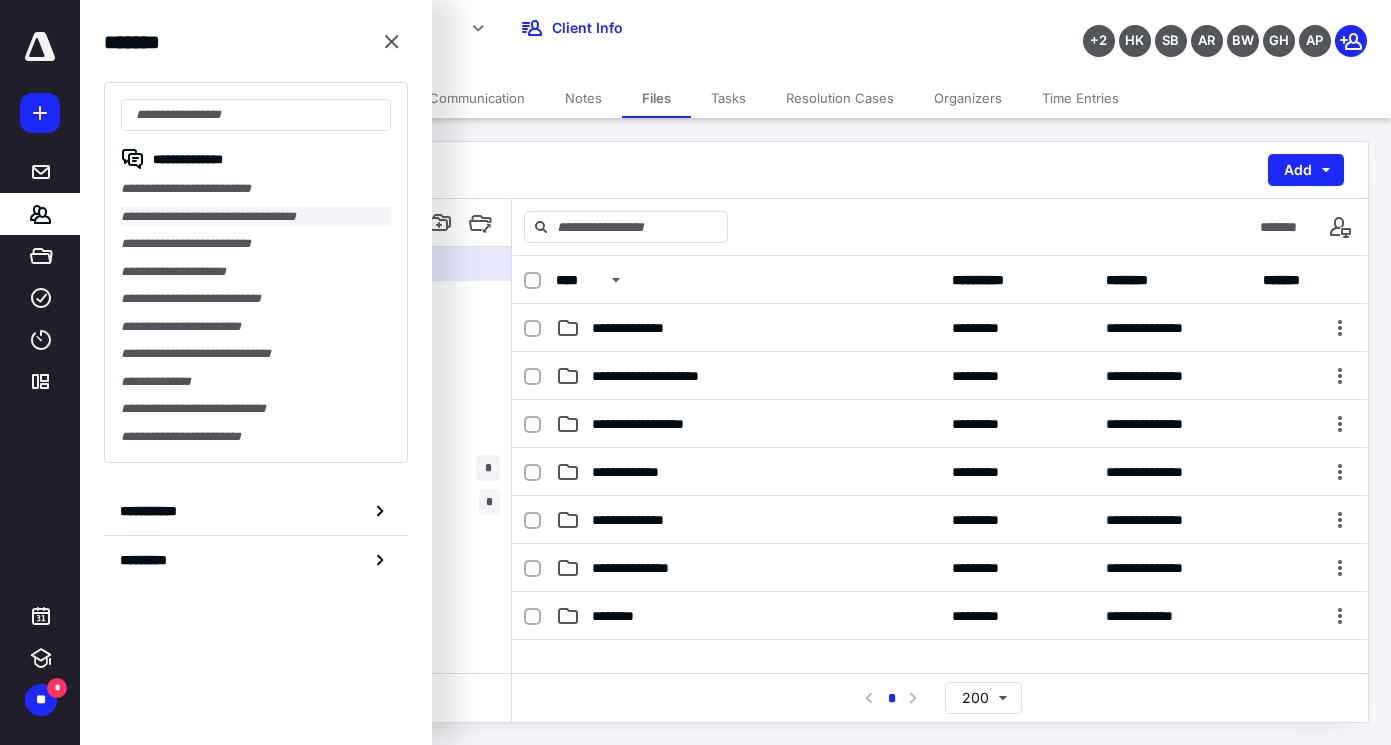 click on "**********" at bounding box center [256, 217] 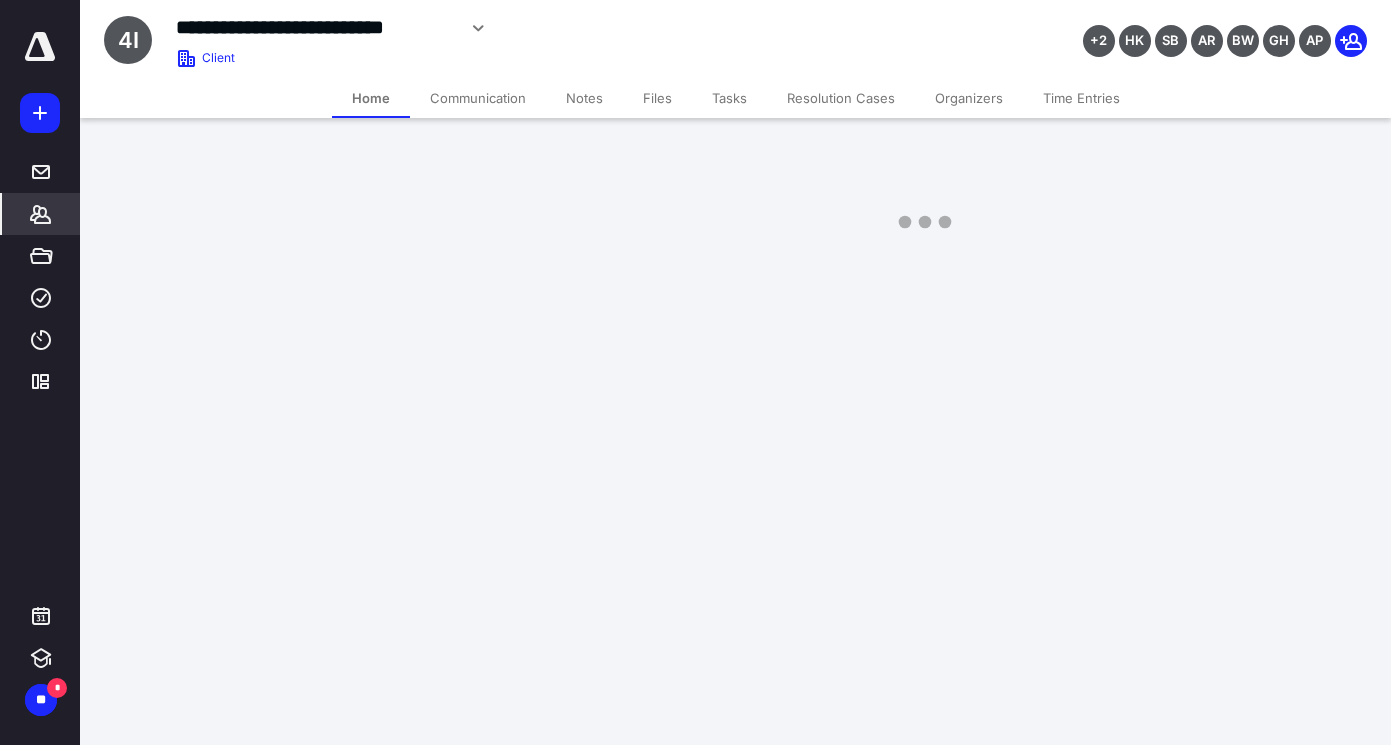 click on "**********" at bounding box center (695, 133) 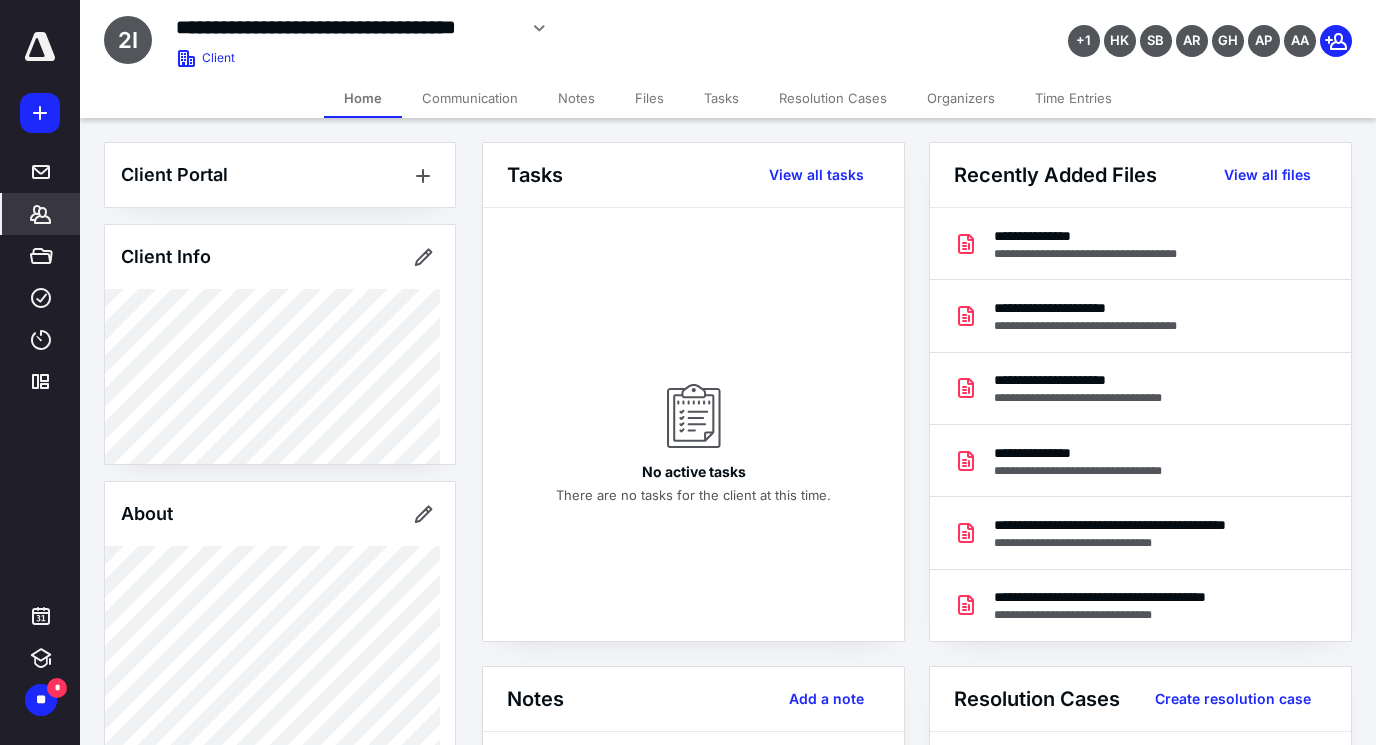 click on "Files" at bounding box center (649, 98) 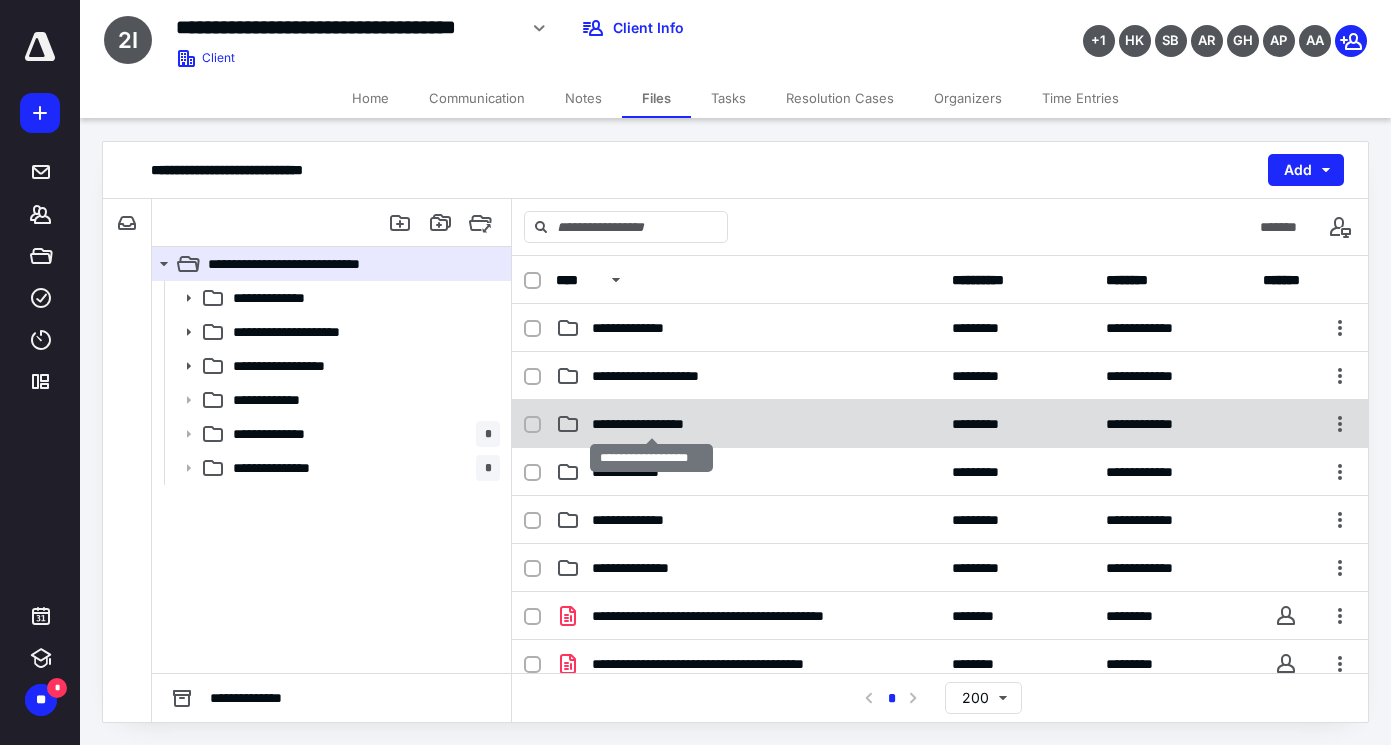 click on "**********" at bounding box center (651, 424) 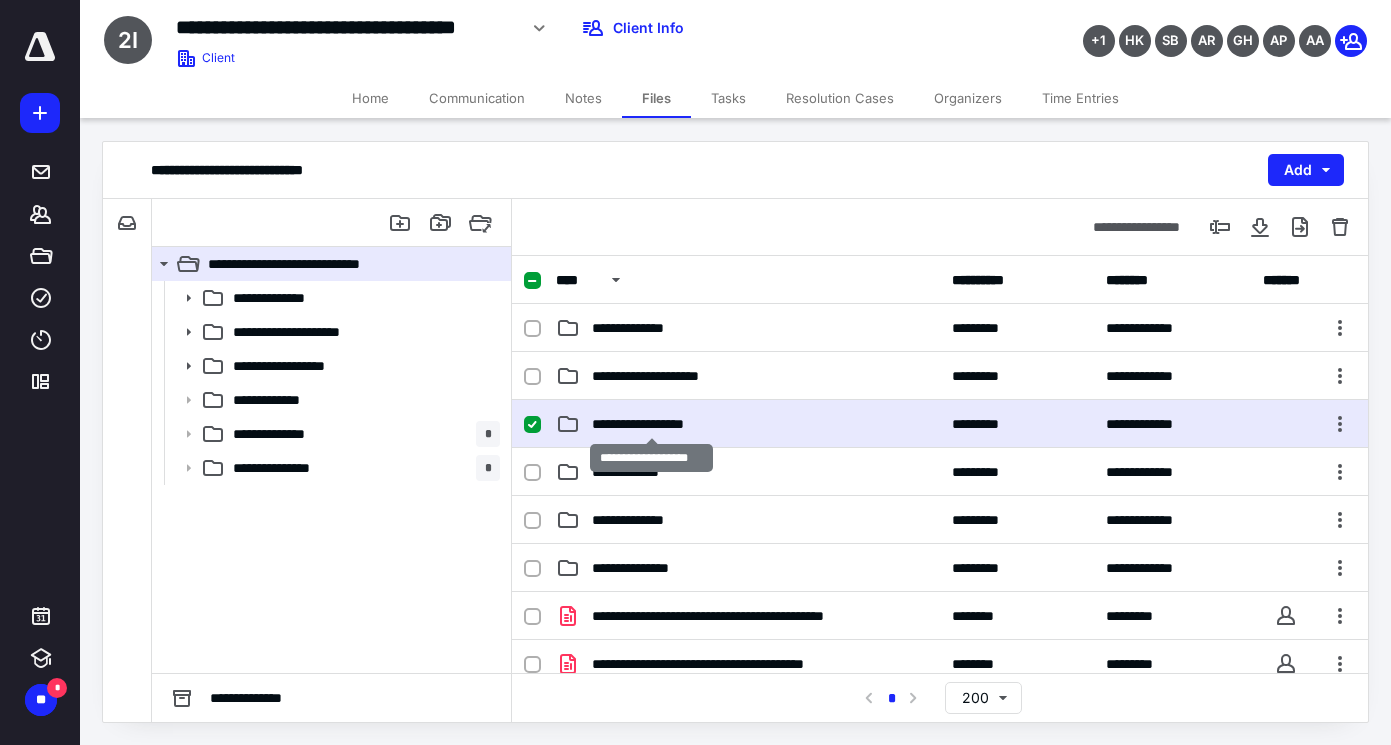 click on "**********" at bounding box center (651, 424) 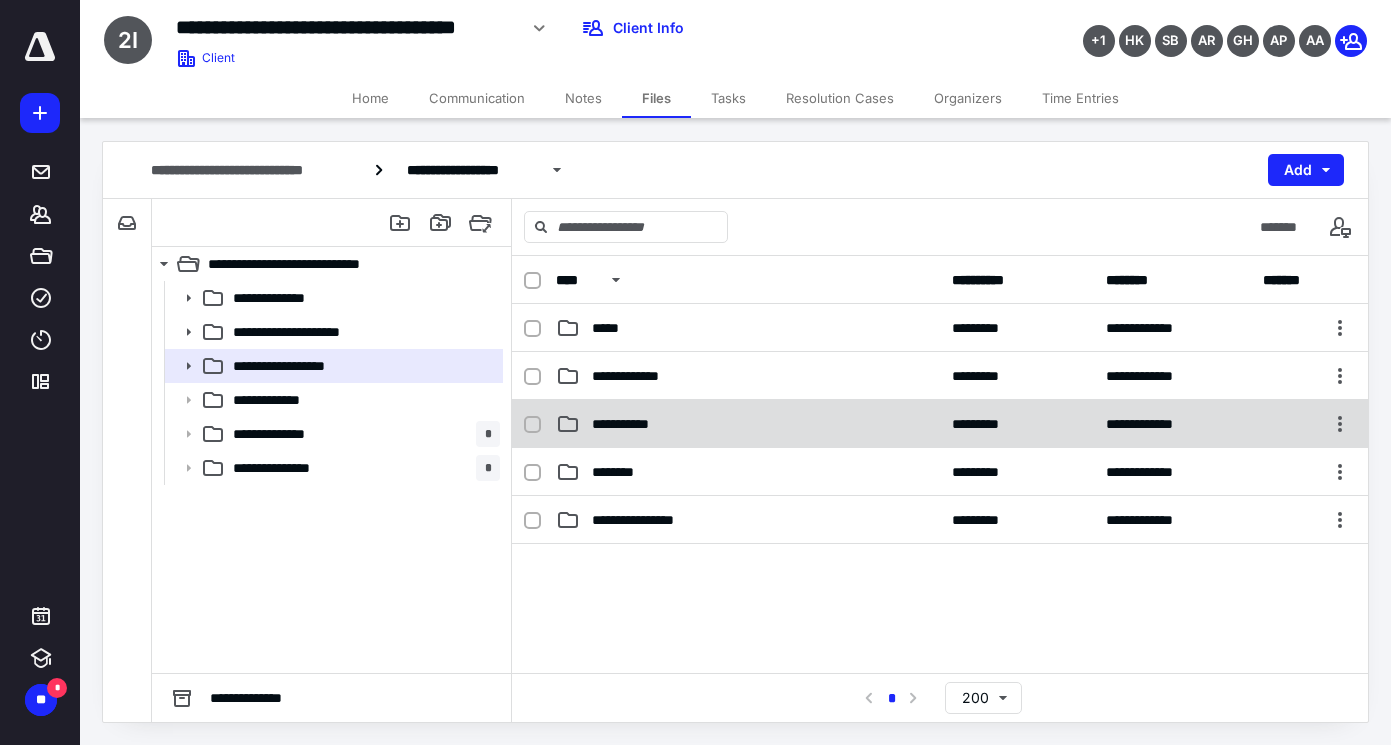click on "**********" at bounding box center (940, 424) 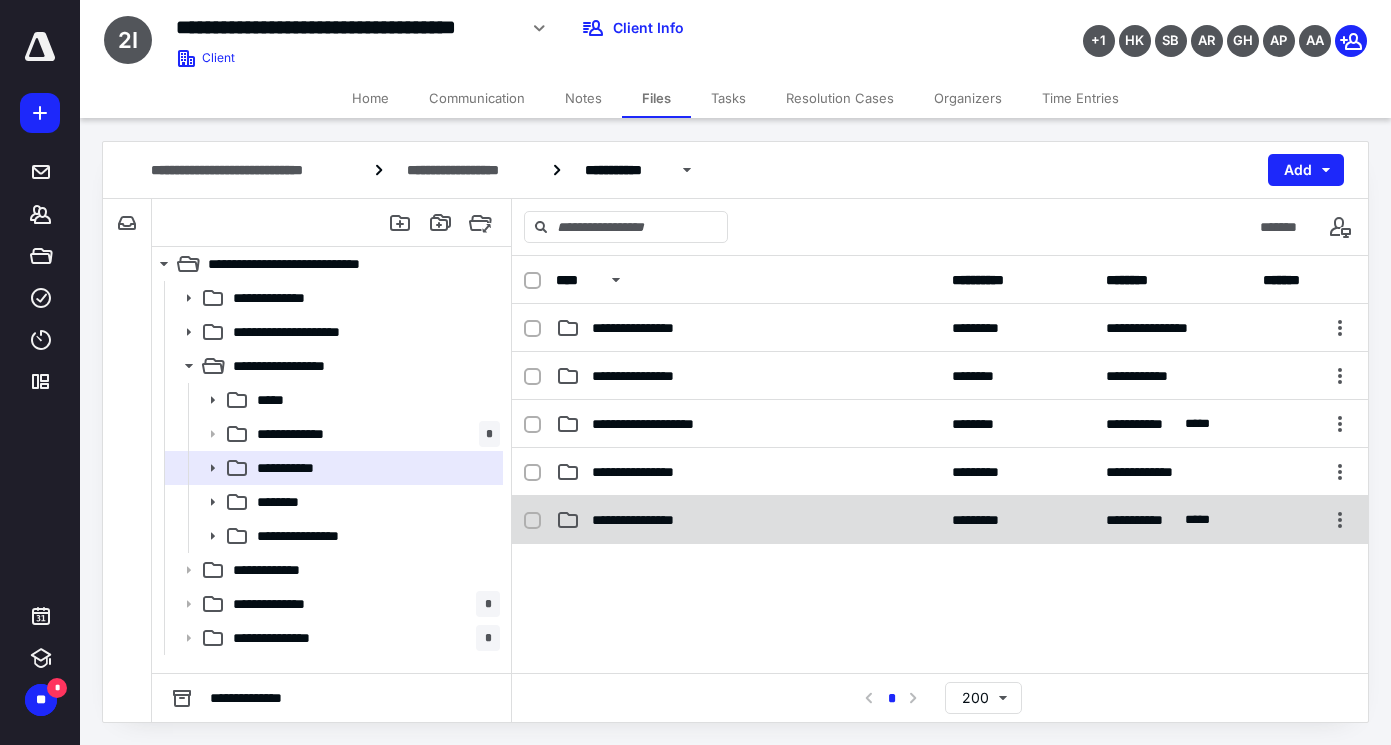 click on "**********" at bounding box center [647, 520] 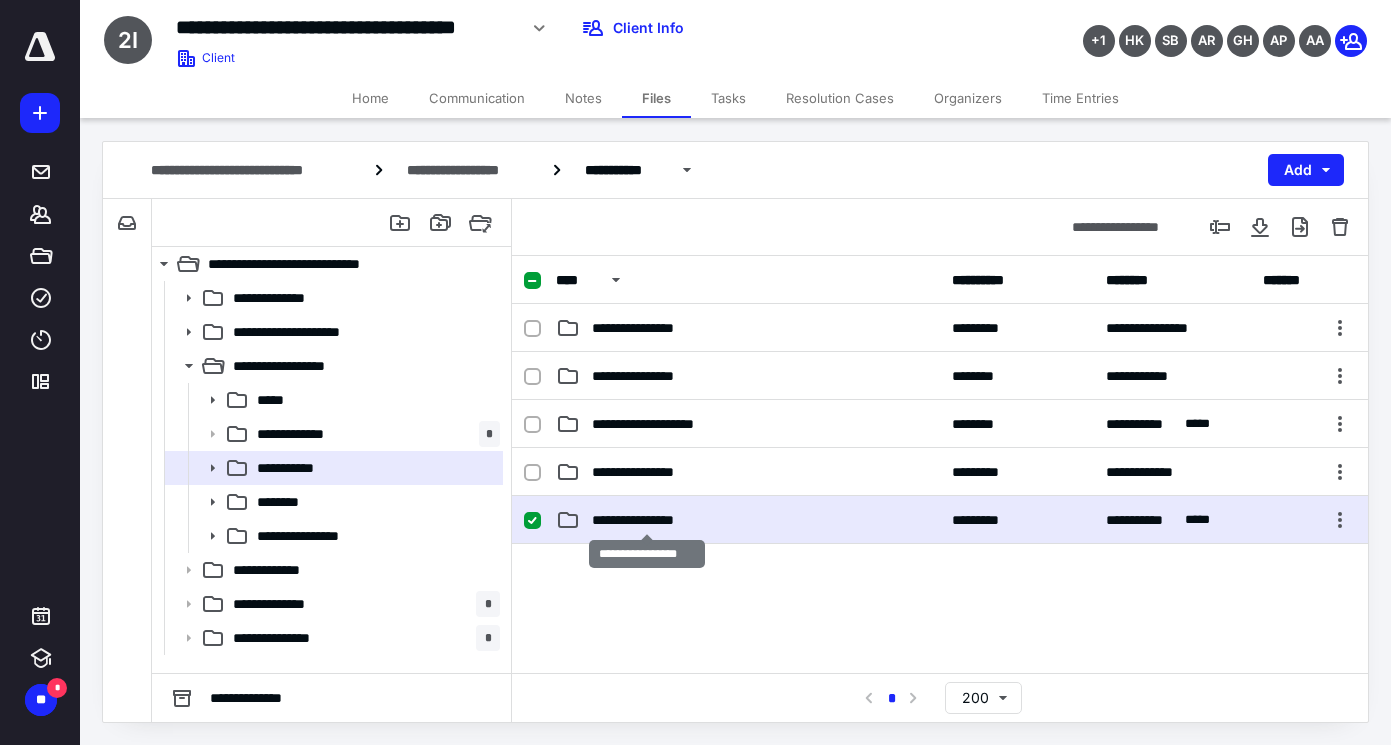click on "**********" at bounding box center [647, 520] 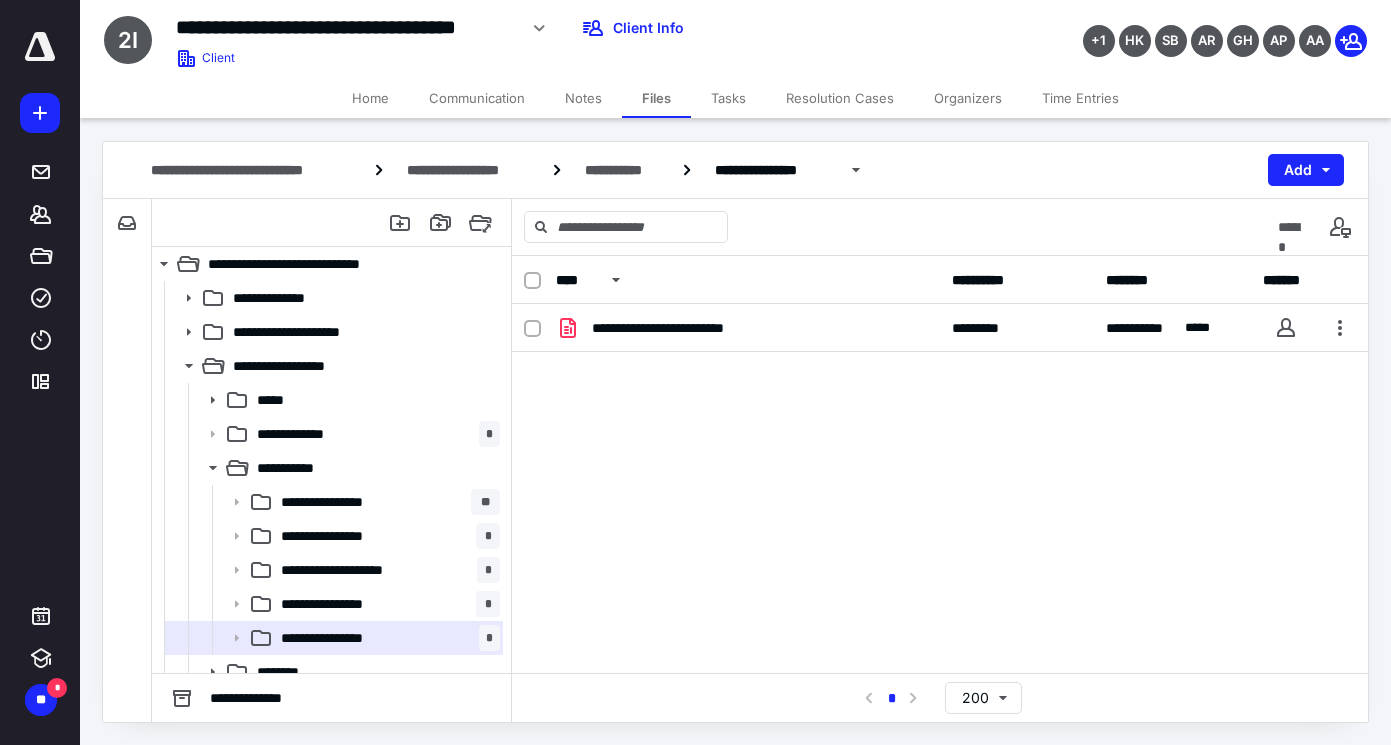 click on "**********" at bounding box center [940, 454] 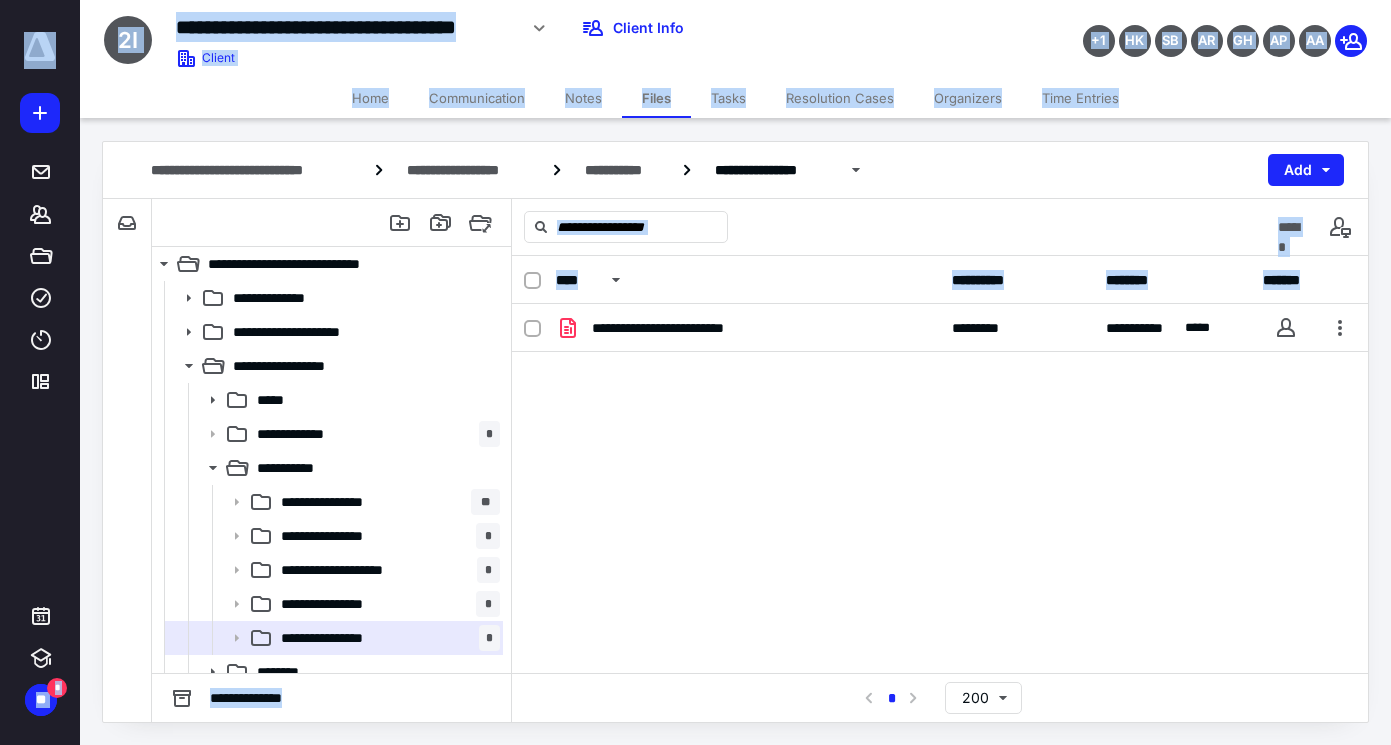 click on "**********" at bounding box center [940, 454] 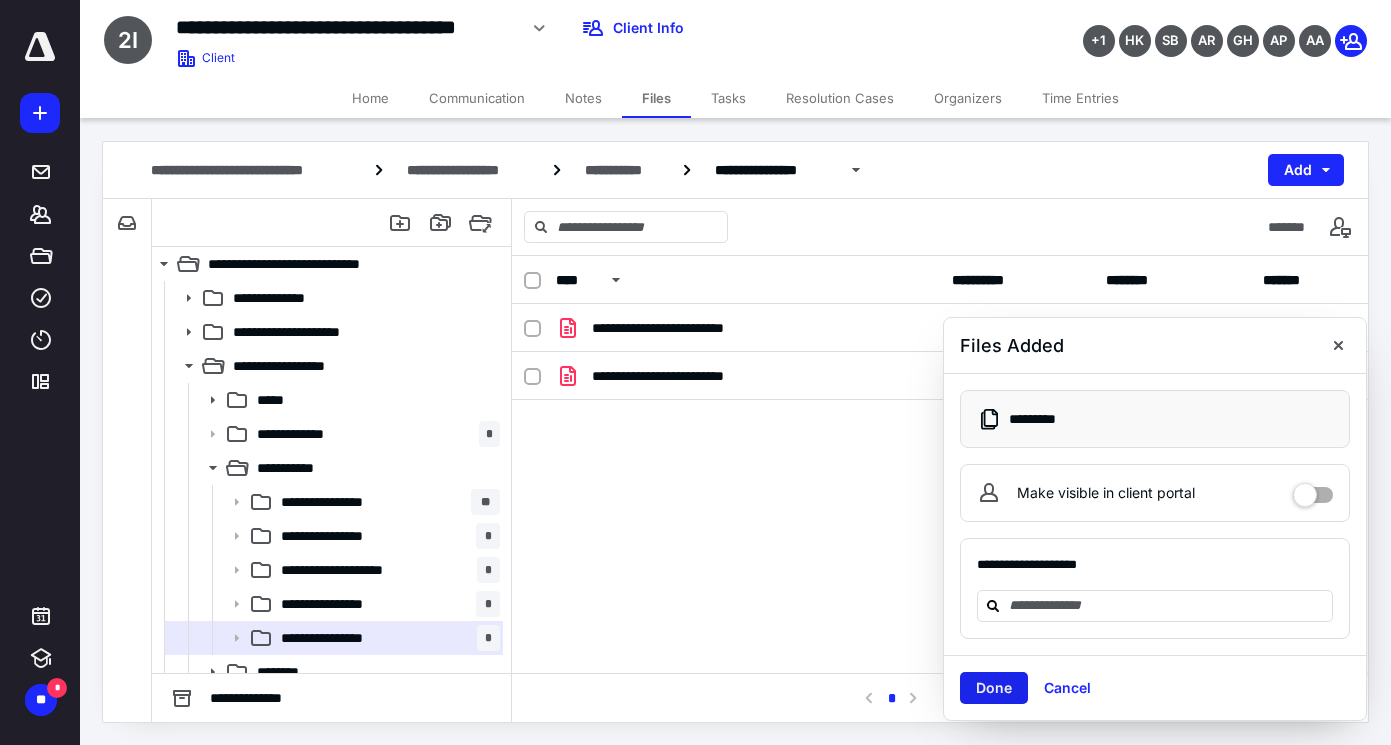 click on "Done" at bounding box center [994, 688] 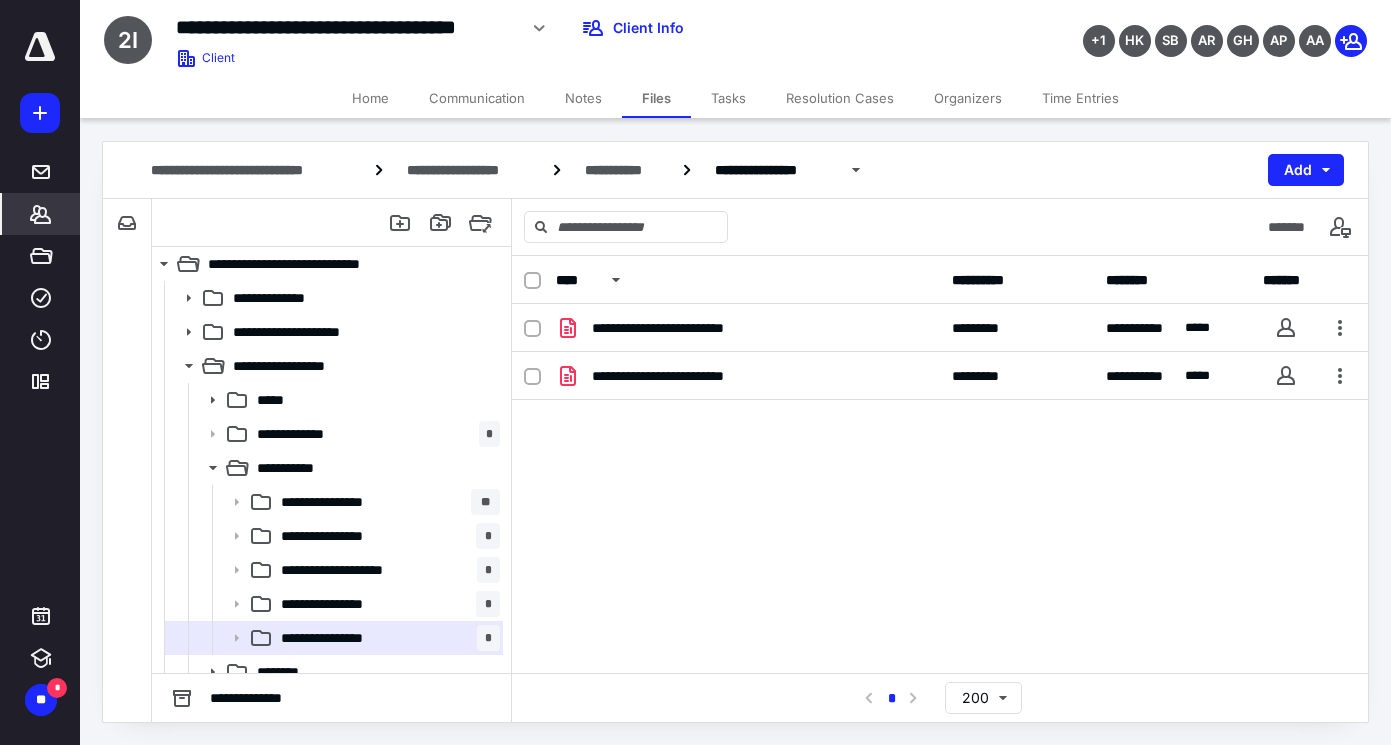 click on "*******" at bounding box center (41, 214) 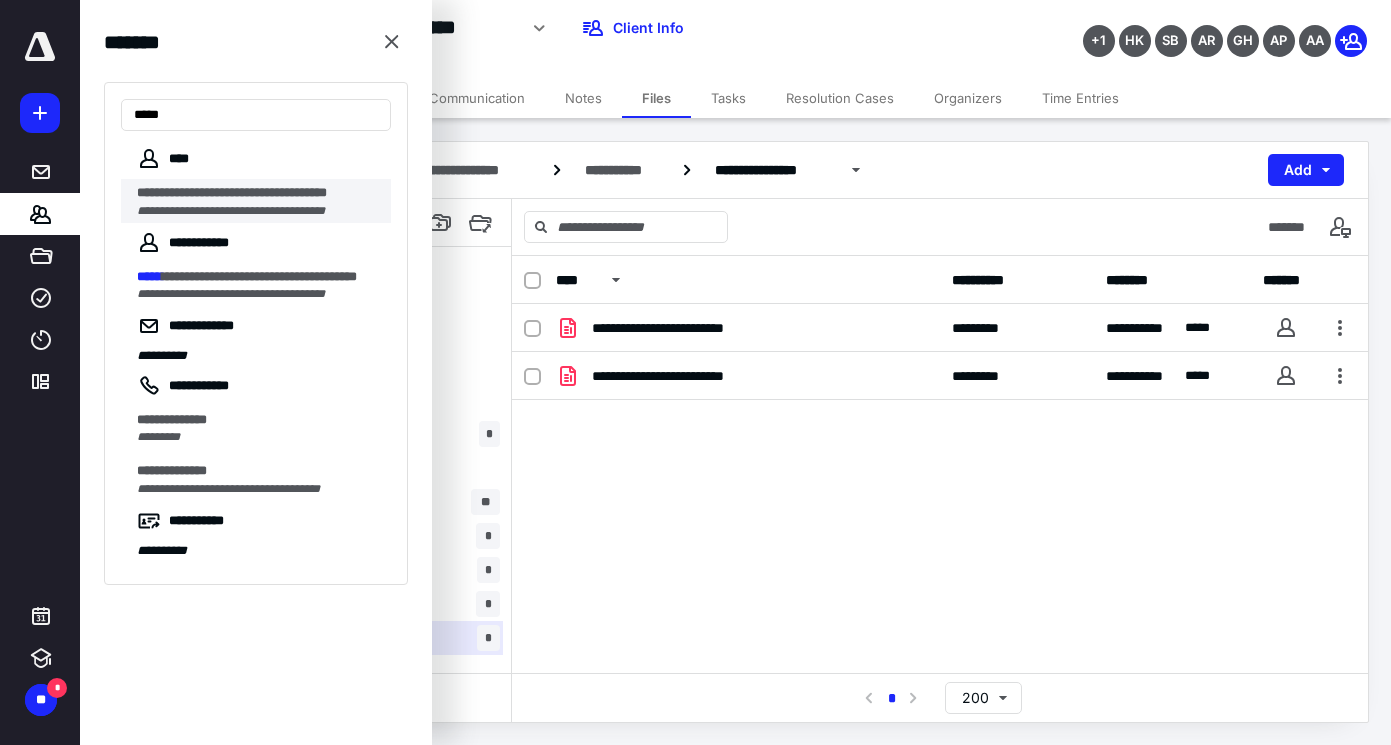 type on "*****" 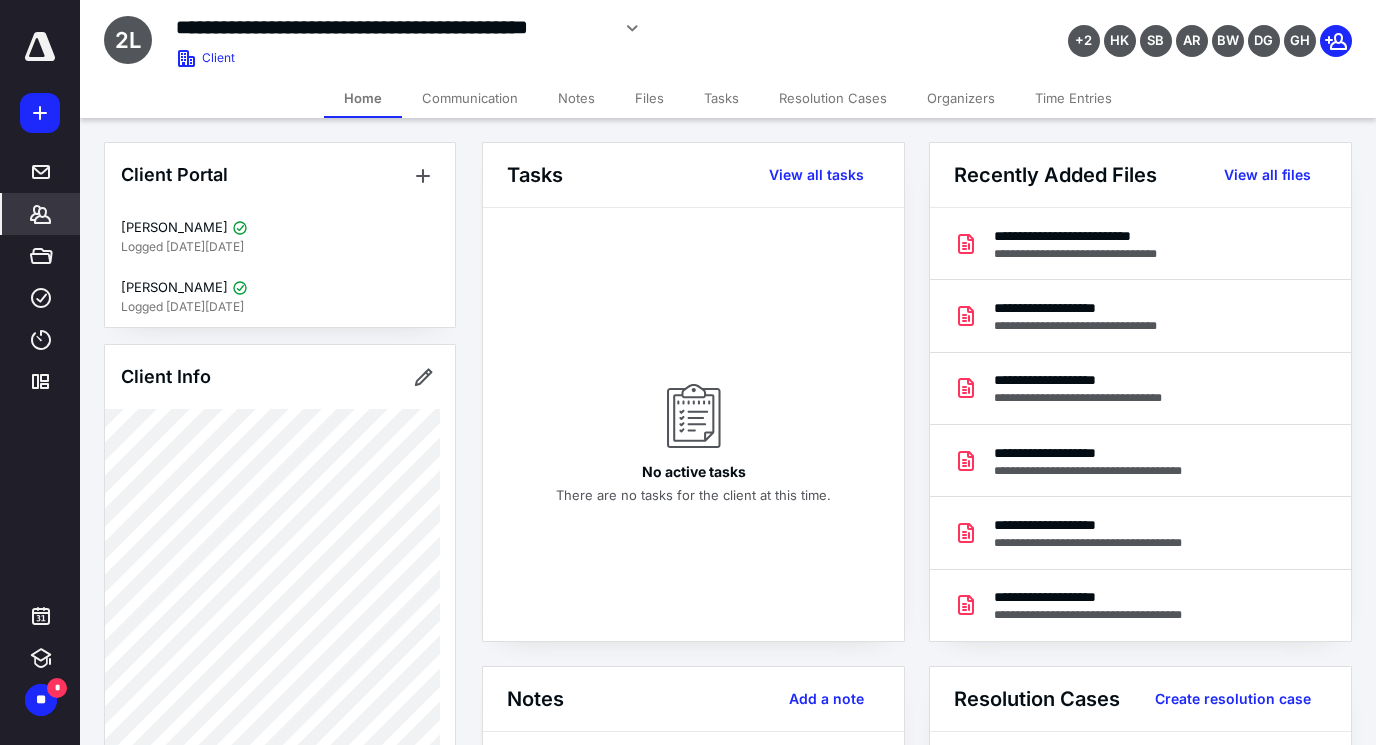click on "Files" at bounding box center [649, 98] 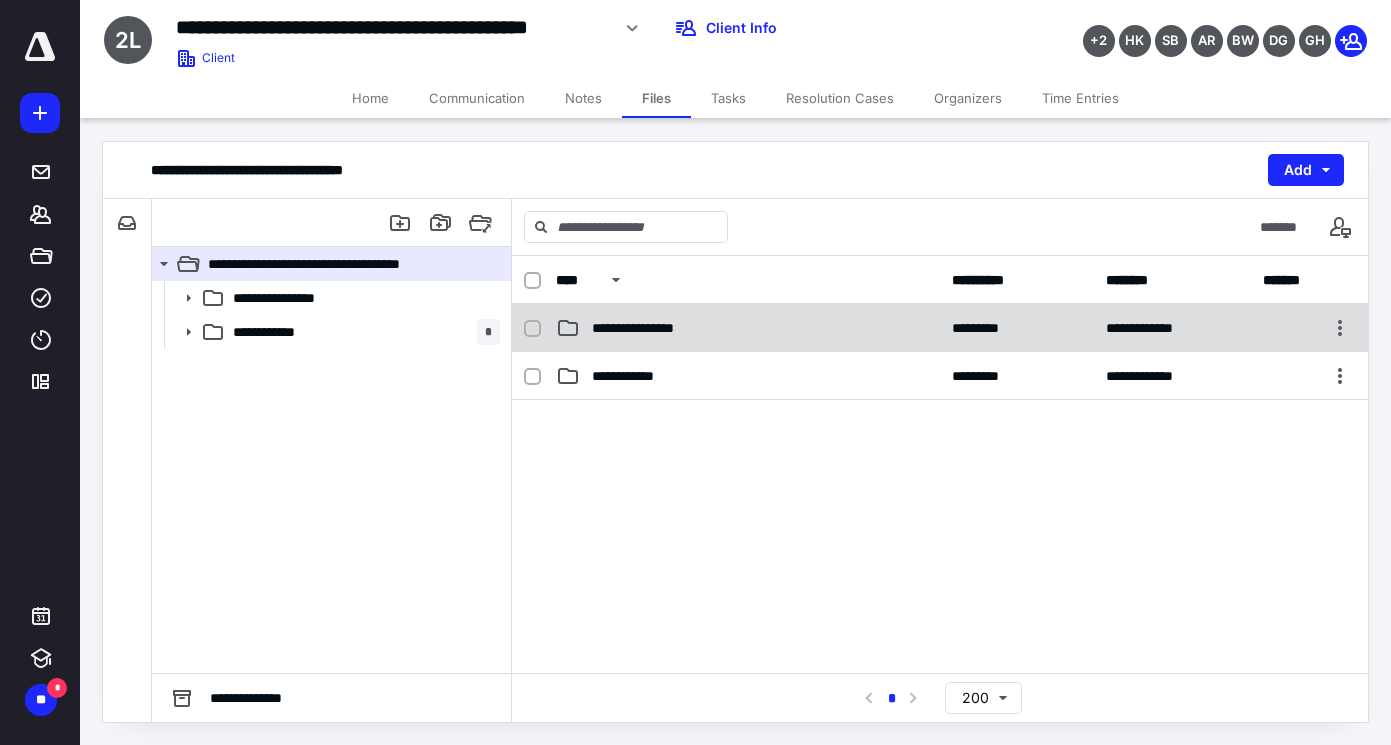 click on "**********" at bounding box center [645, 328] 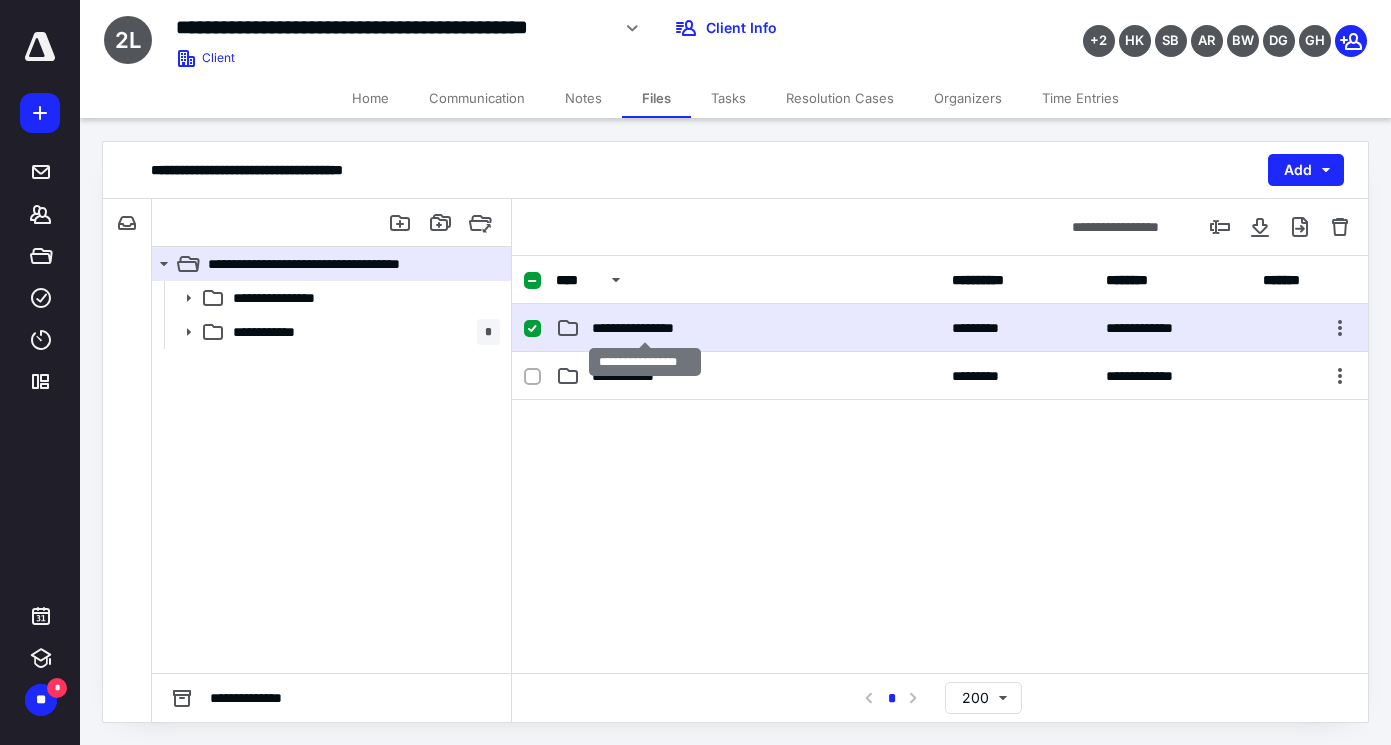 click on "**********" at bounding box center [645, 328] 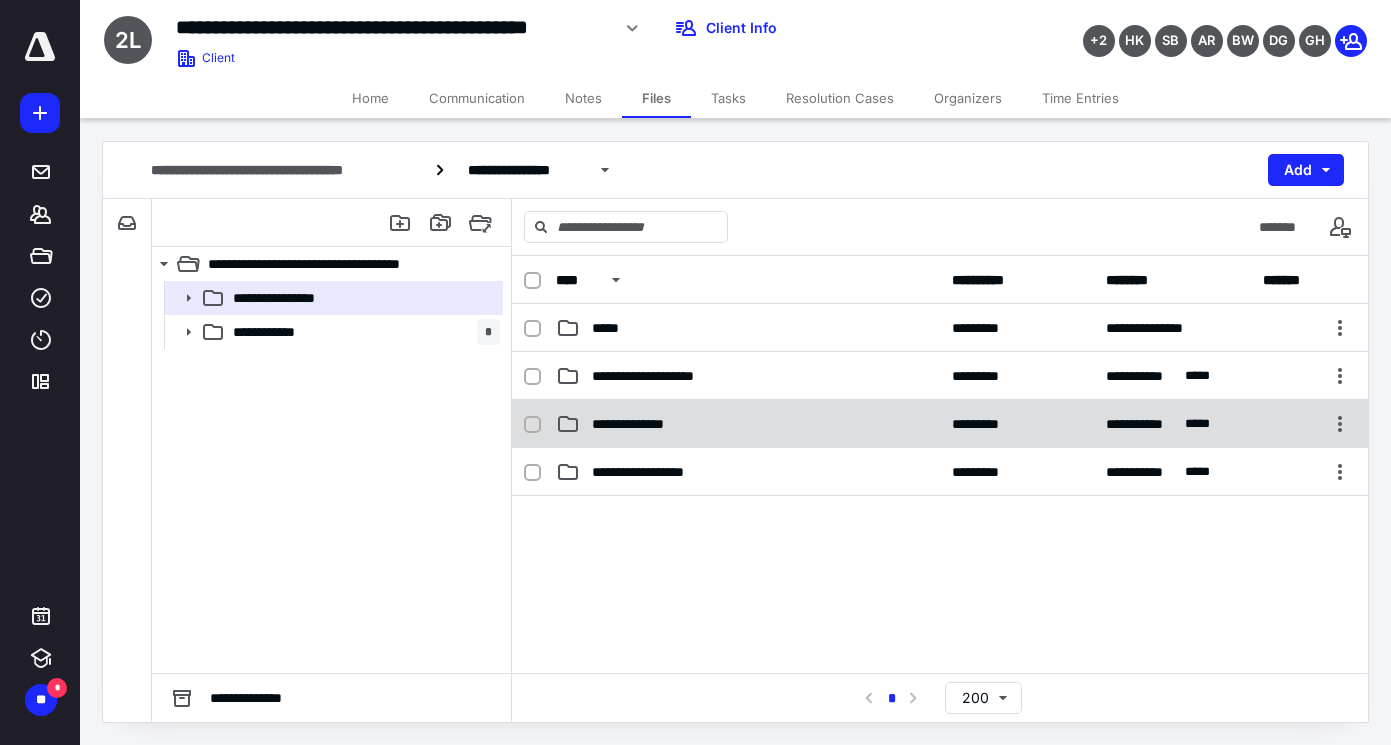 click on "**********" at bounding box center [940, 424] 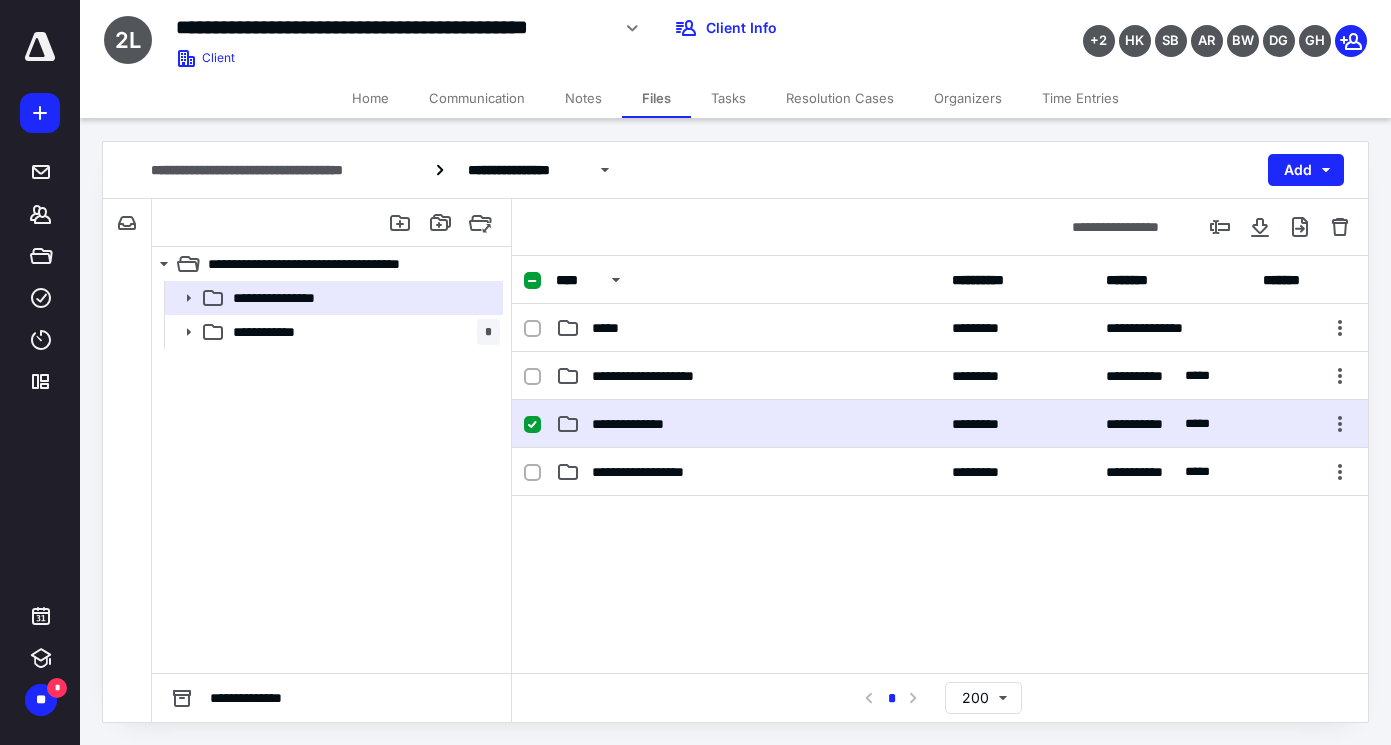 click on "**********" at bounding box center [940, 424] 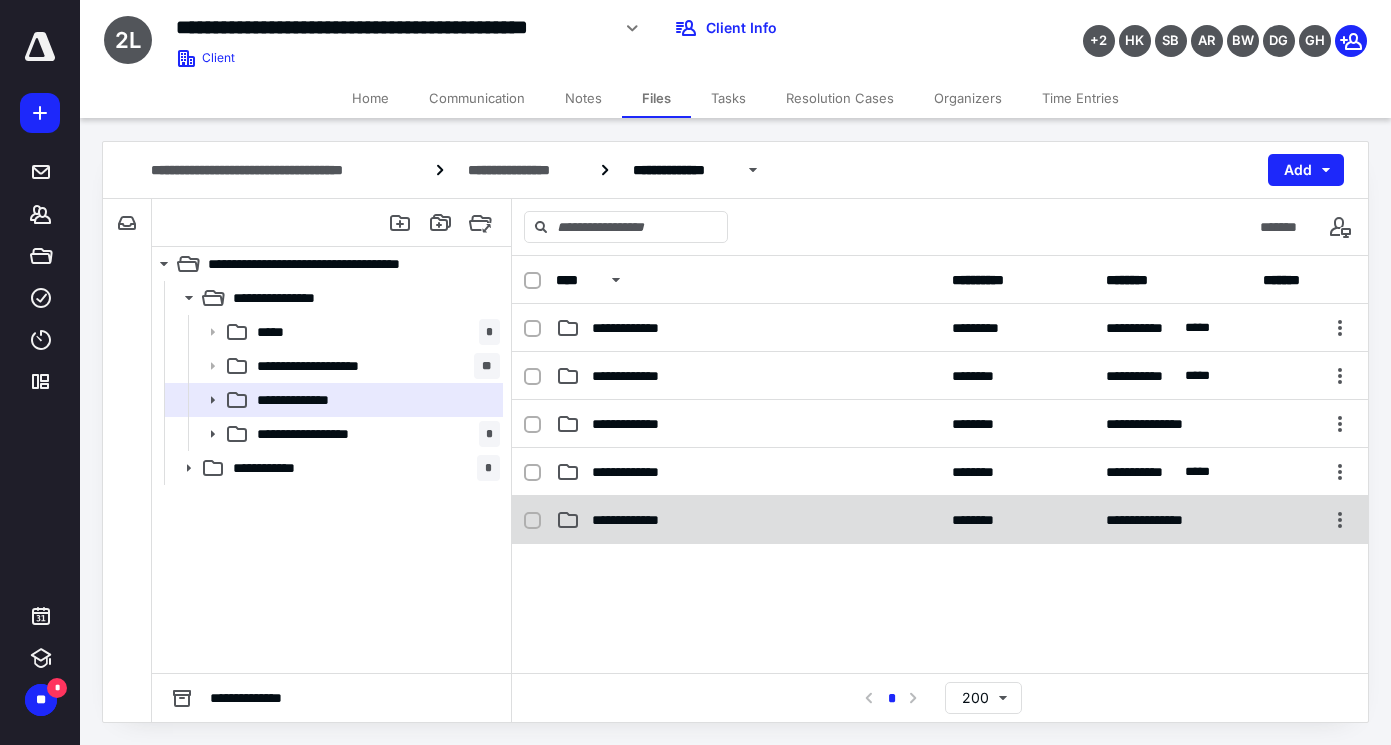 click on "**********" at bounding box center (748, 520) 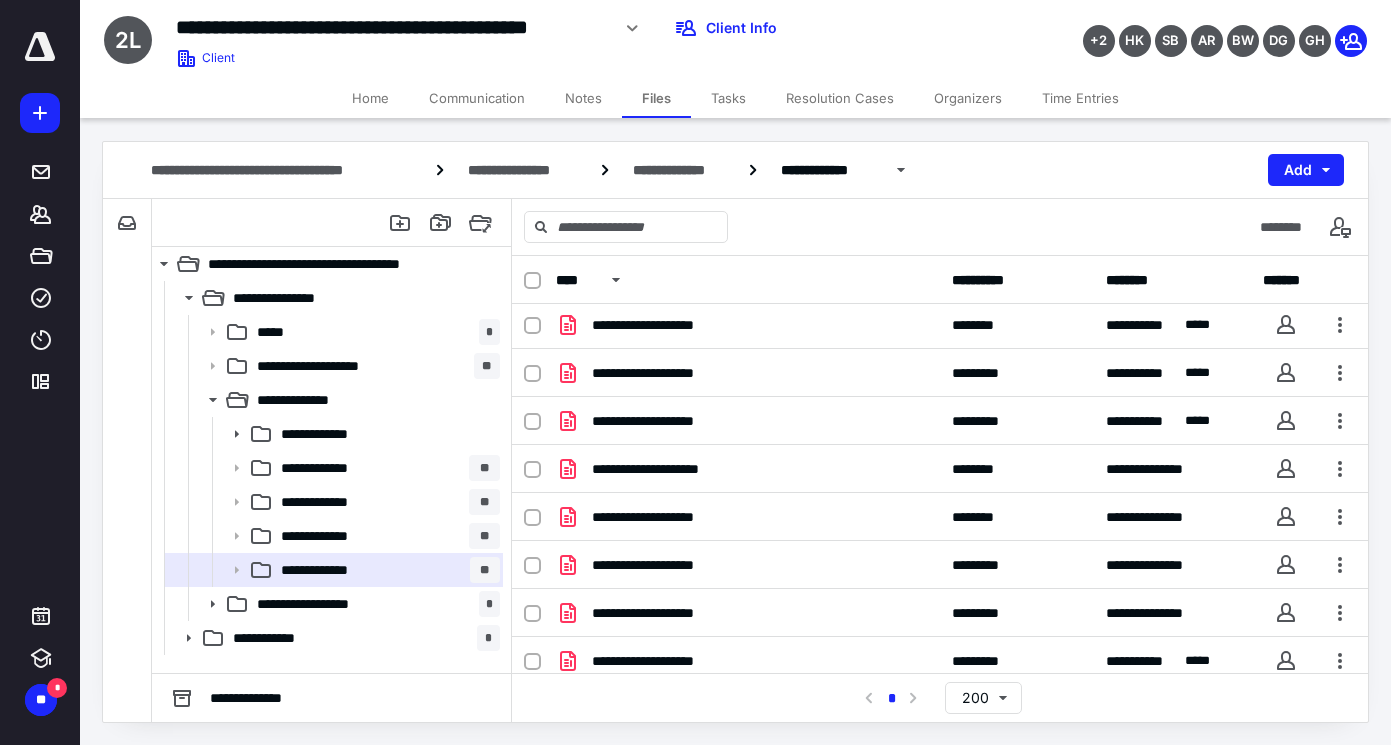 scroll, scrollTop: 927, scrollLeft: 0, axis: vertical 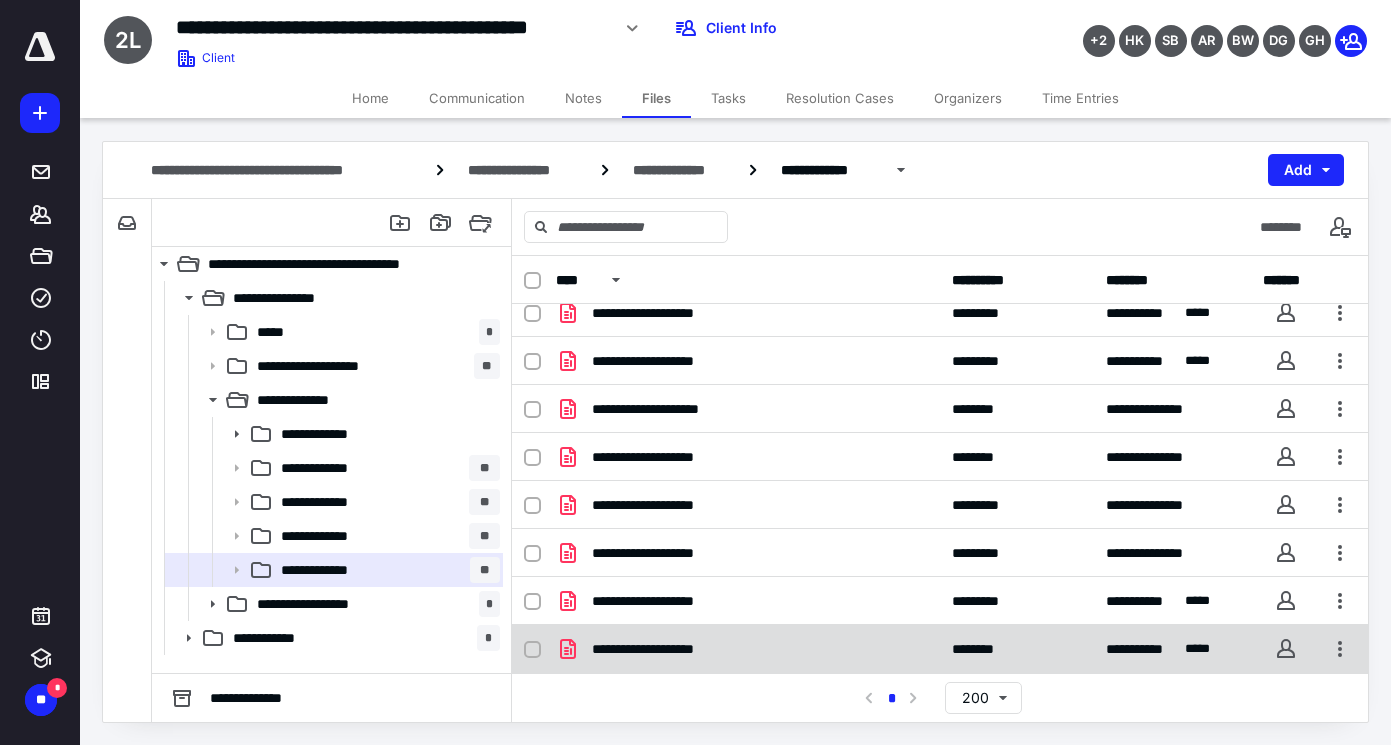 click on "**********" at bounding box center [661, 649] 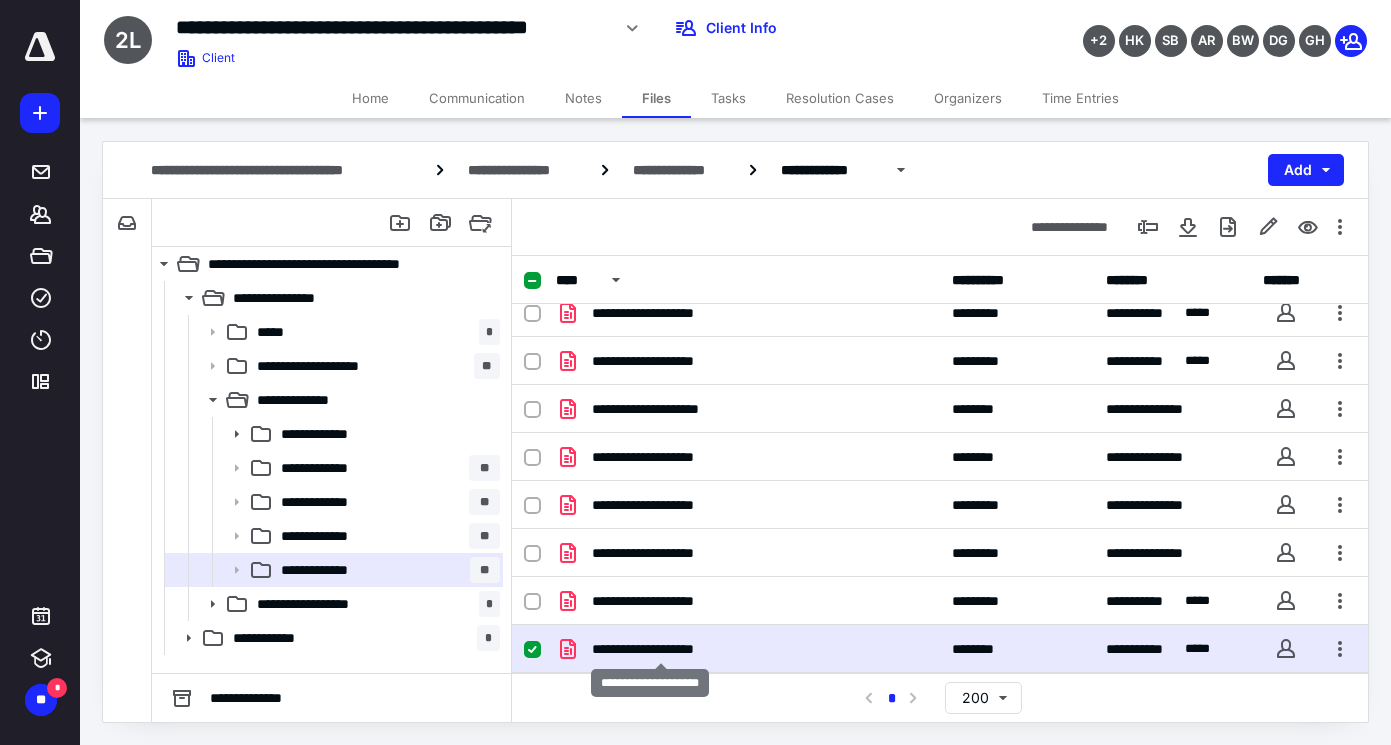 click on "**********" at bounding box center [661, 649] 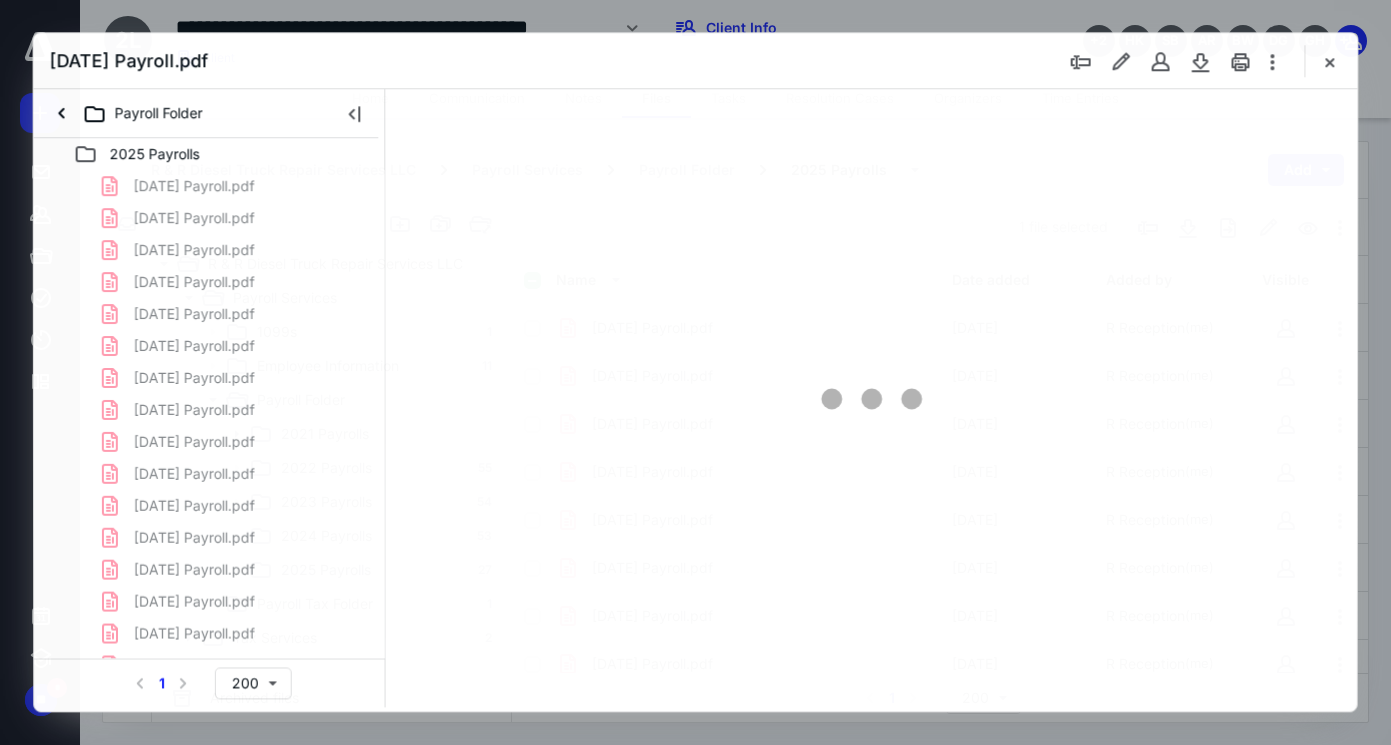 scroll, scrollTop: 927, scrollLeft: 0, axis: vertical 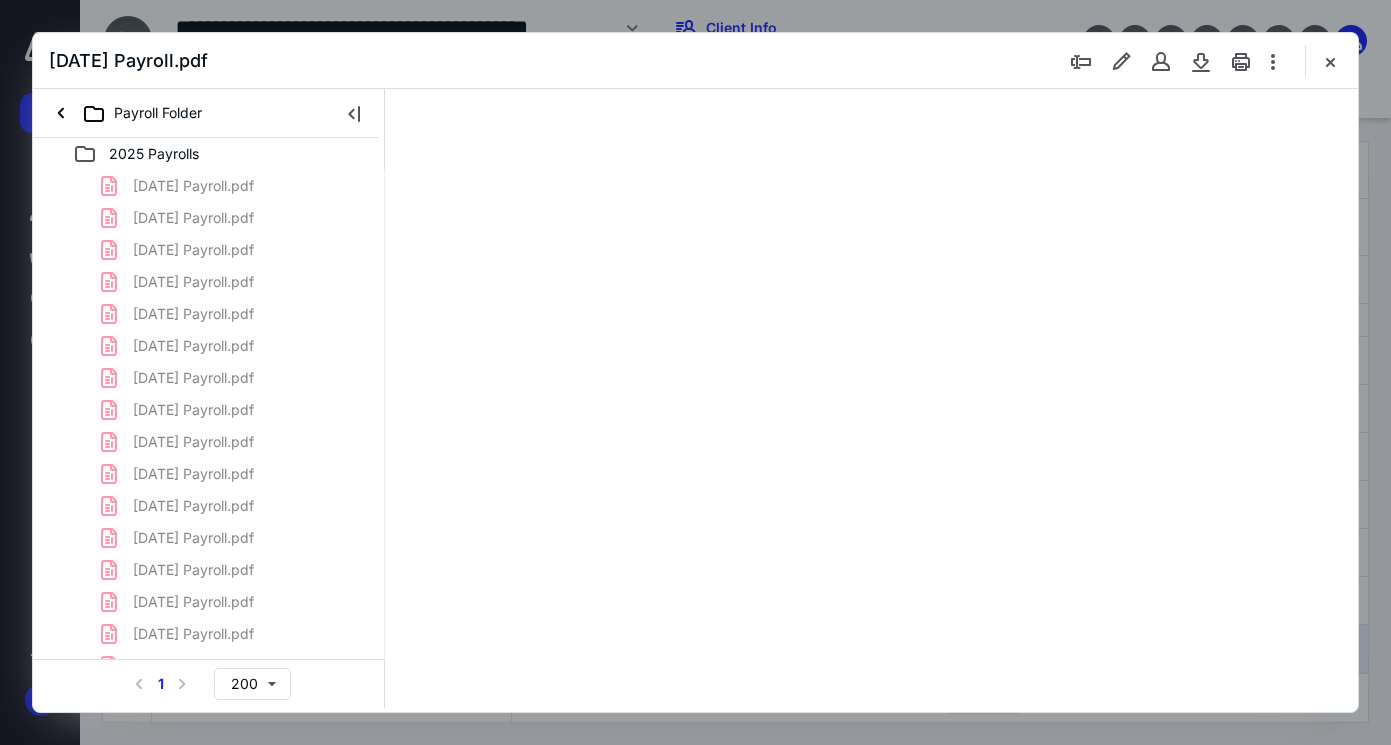 type on "156" 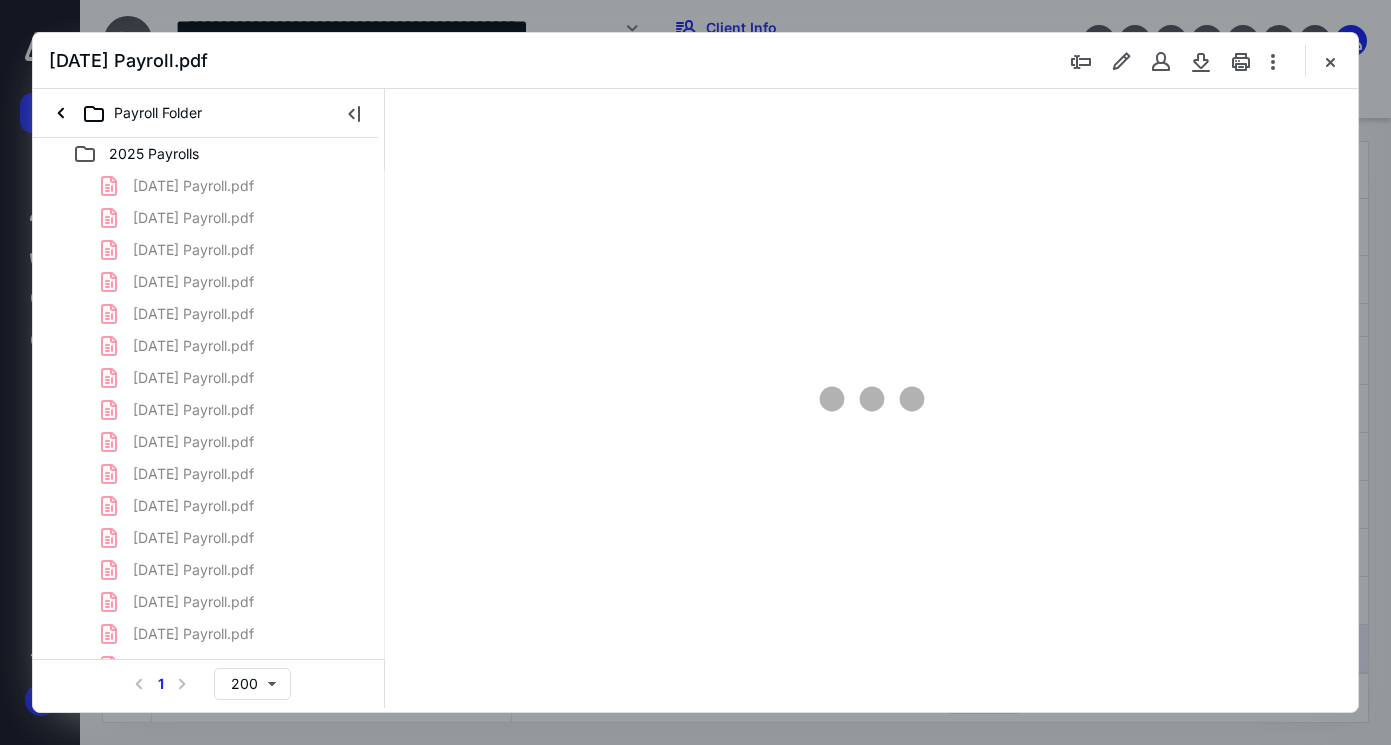 scroll, scrollTop: 82, scrollLeft: 0, axis: vertical 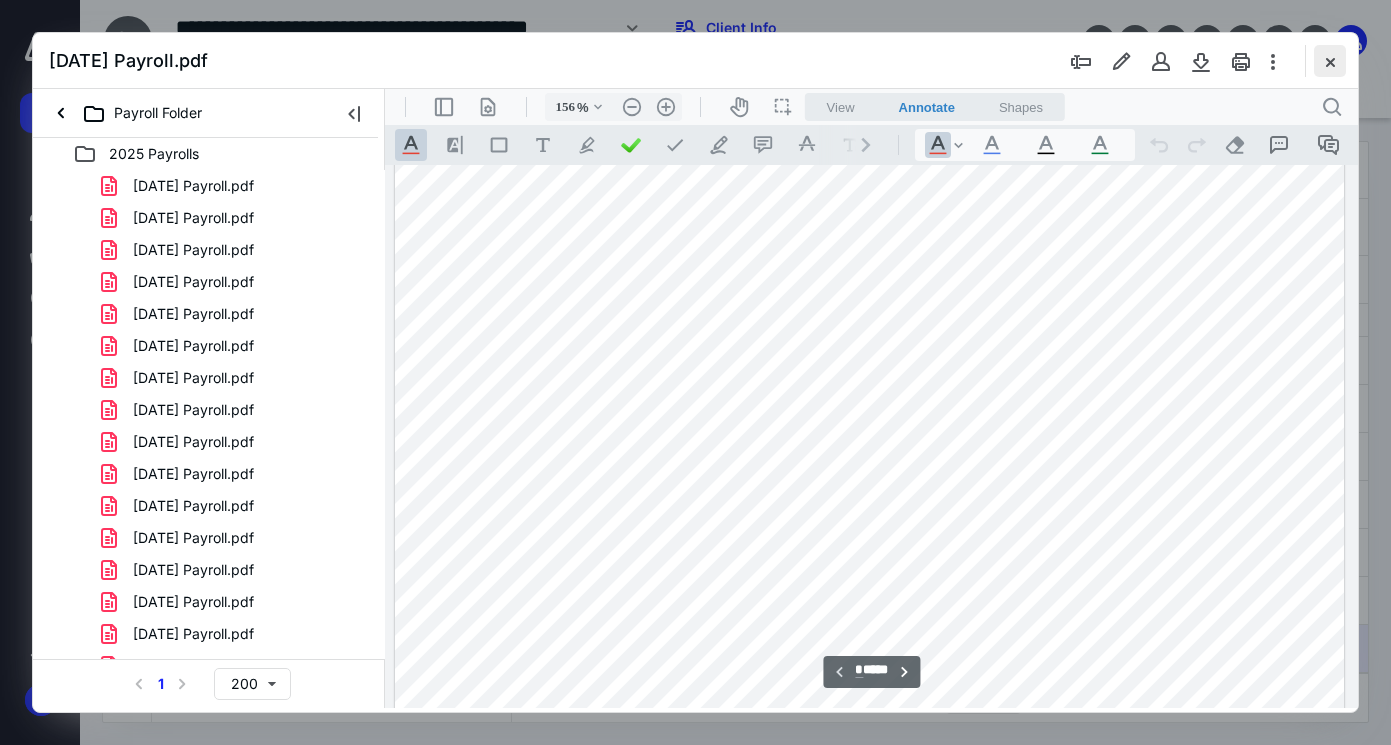 click at bounding box center [1330, 61] 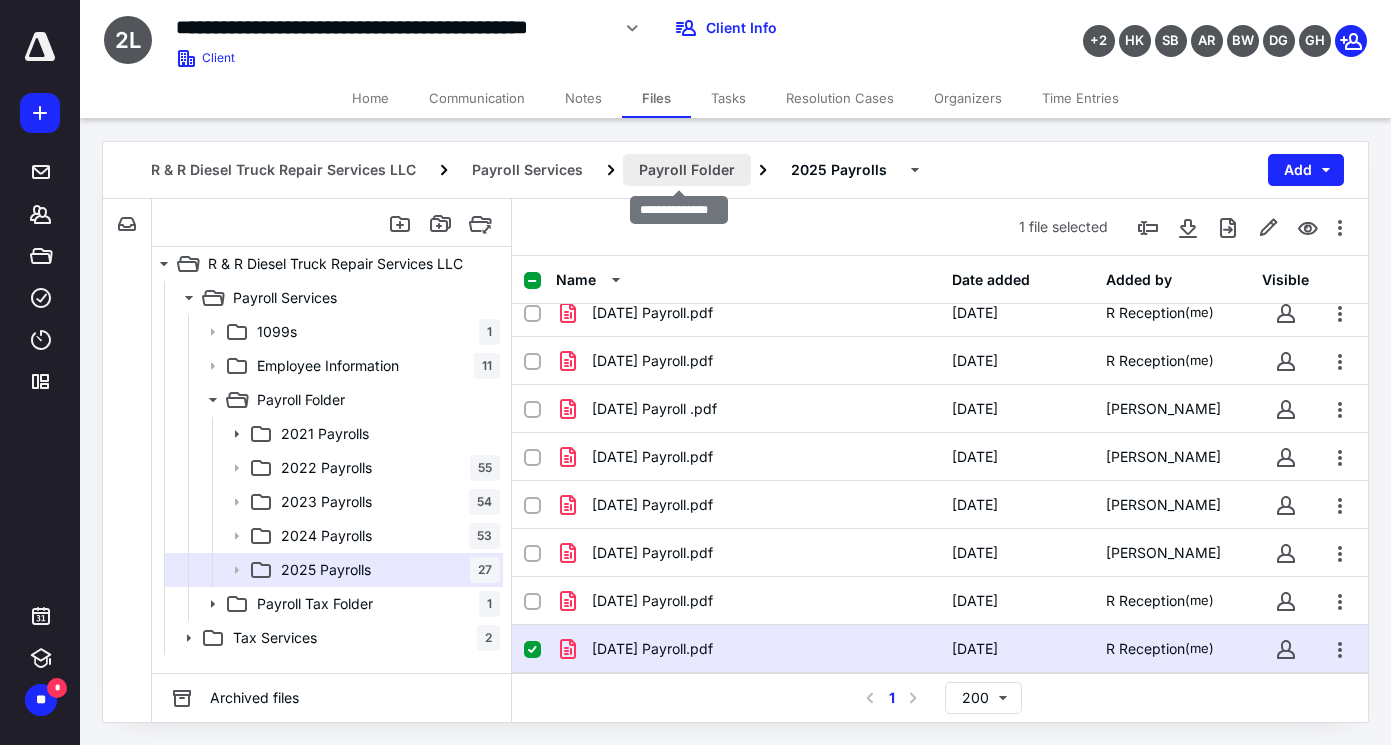 click on "Payroll Folder" at bounding box center (687, 170) 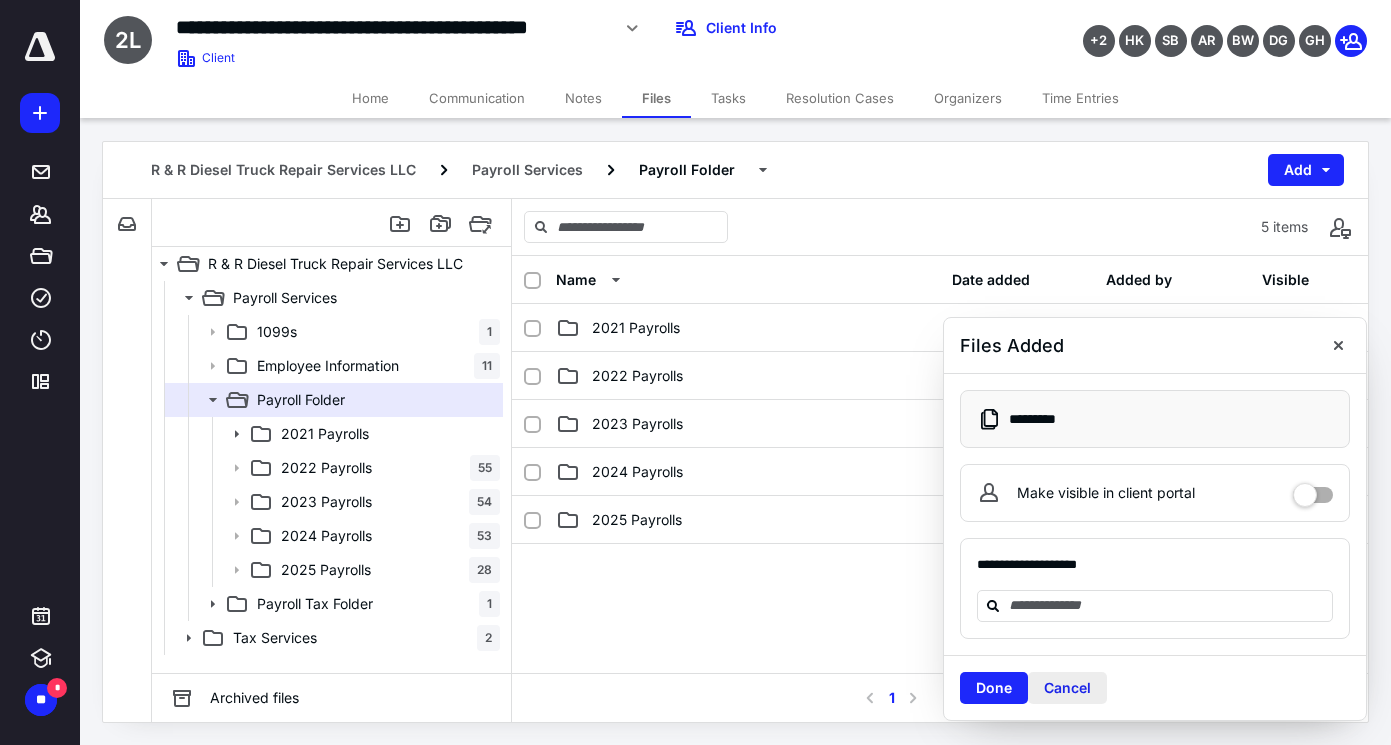 click on "Cancel" at bounding box center [1067, 688] 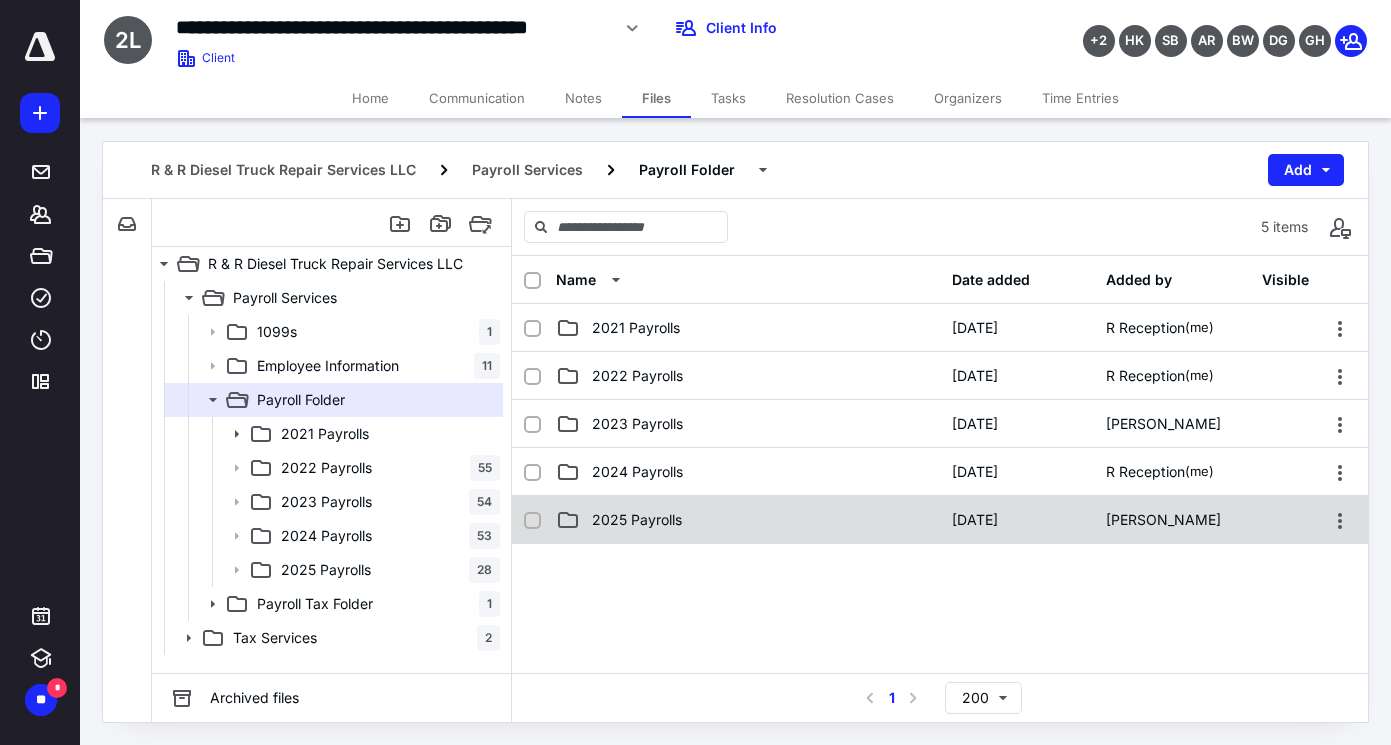 click on "2025 Payrolls" at bounding box center [748, 520] 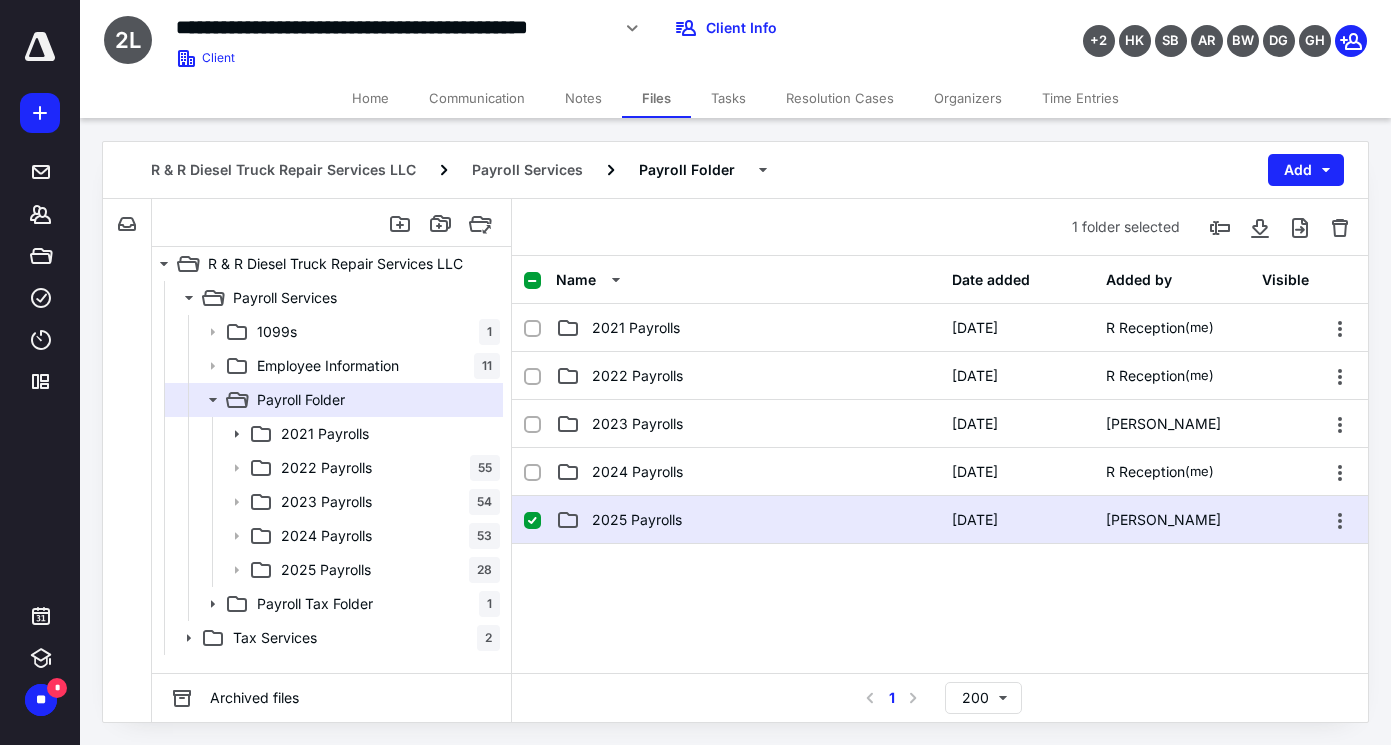 click on "2025 Payrolls" at bounding box center [748, 520] 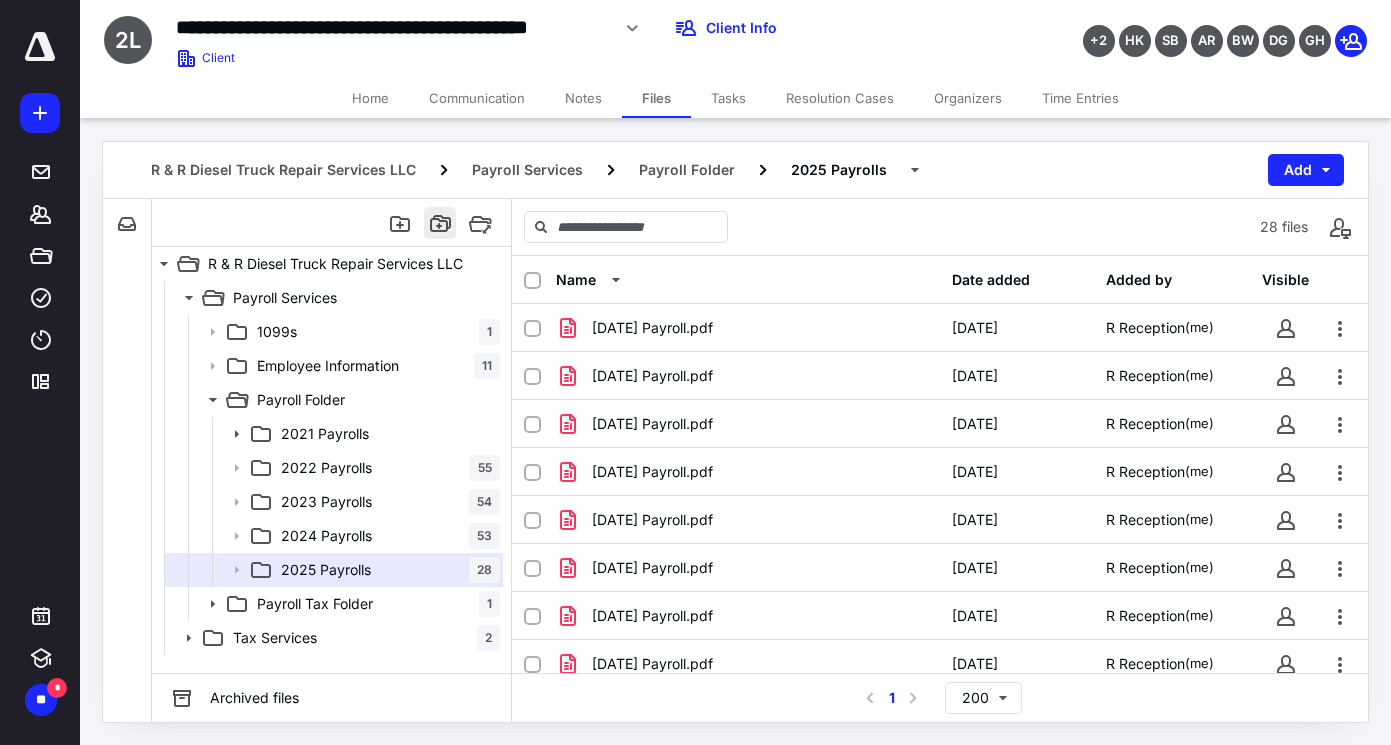 scroll, scrollTop: 575, scrollLeft: 0, axis: vertical 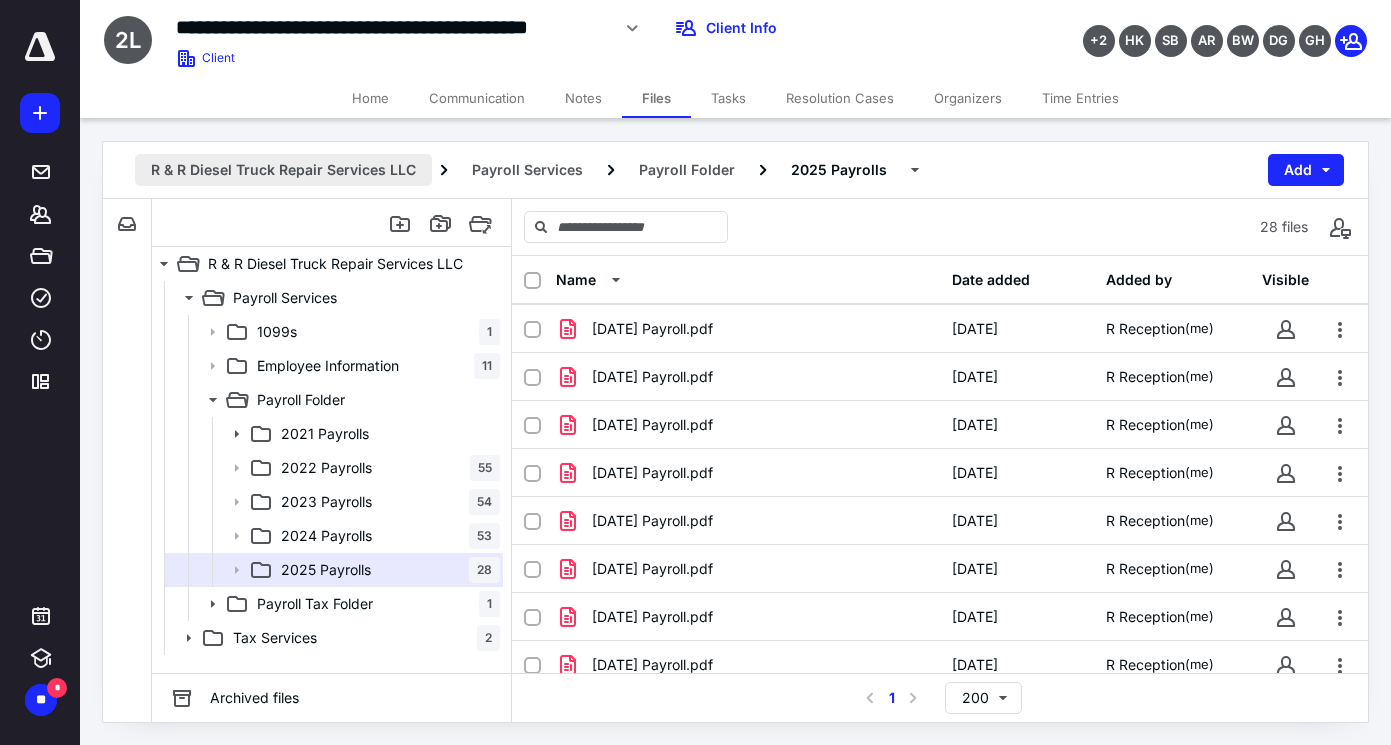 click on "R & R Diesel Truck Repair Services LLC" at bounding box center (283, 170) 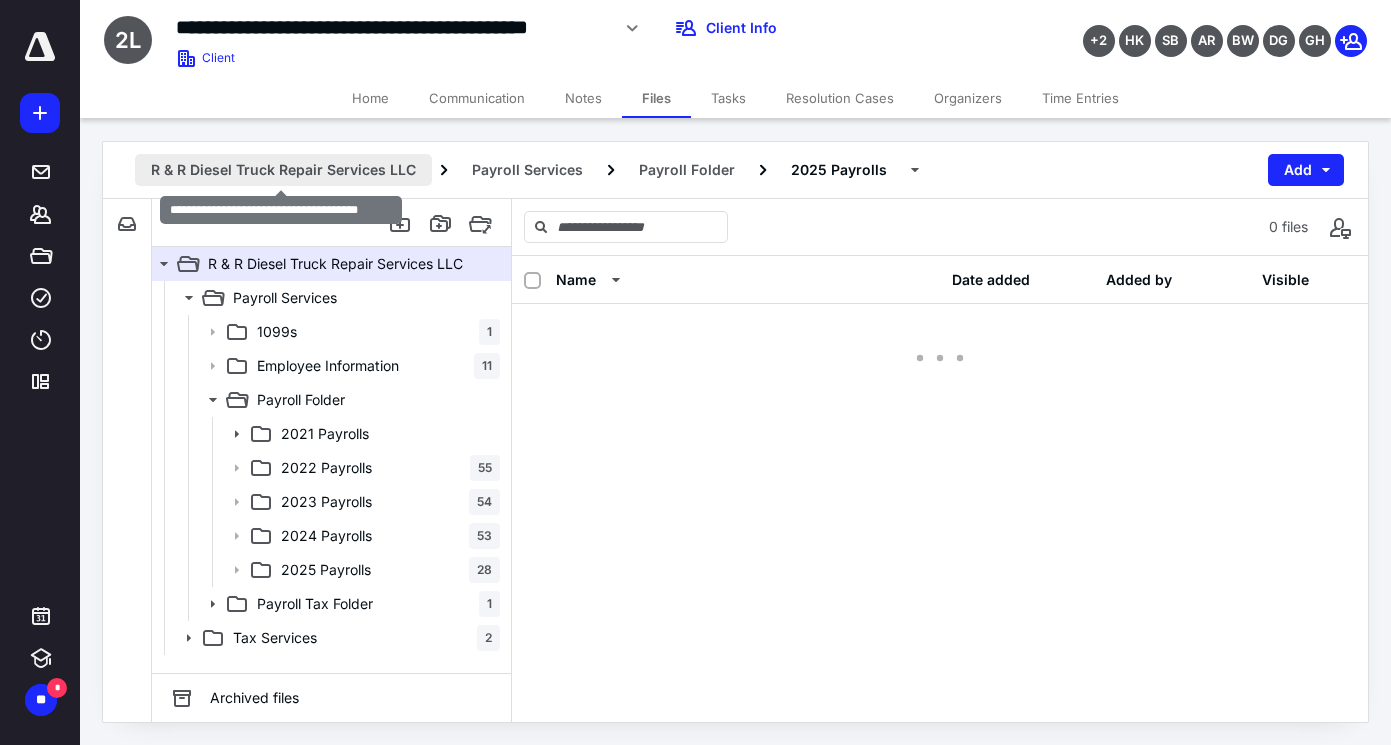 scroll, scrollTop: 0, scrollLeft: 0, axis: both 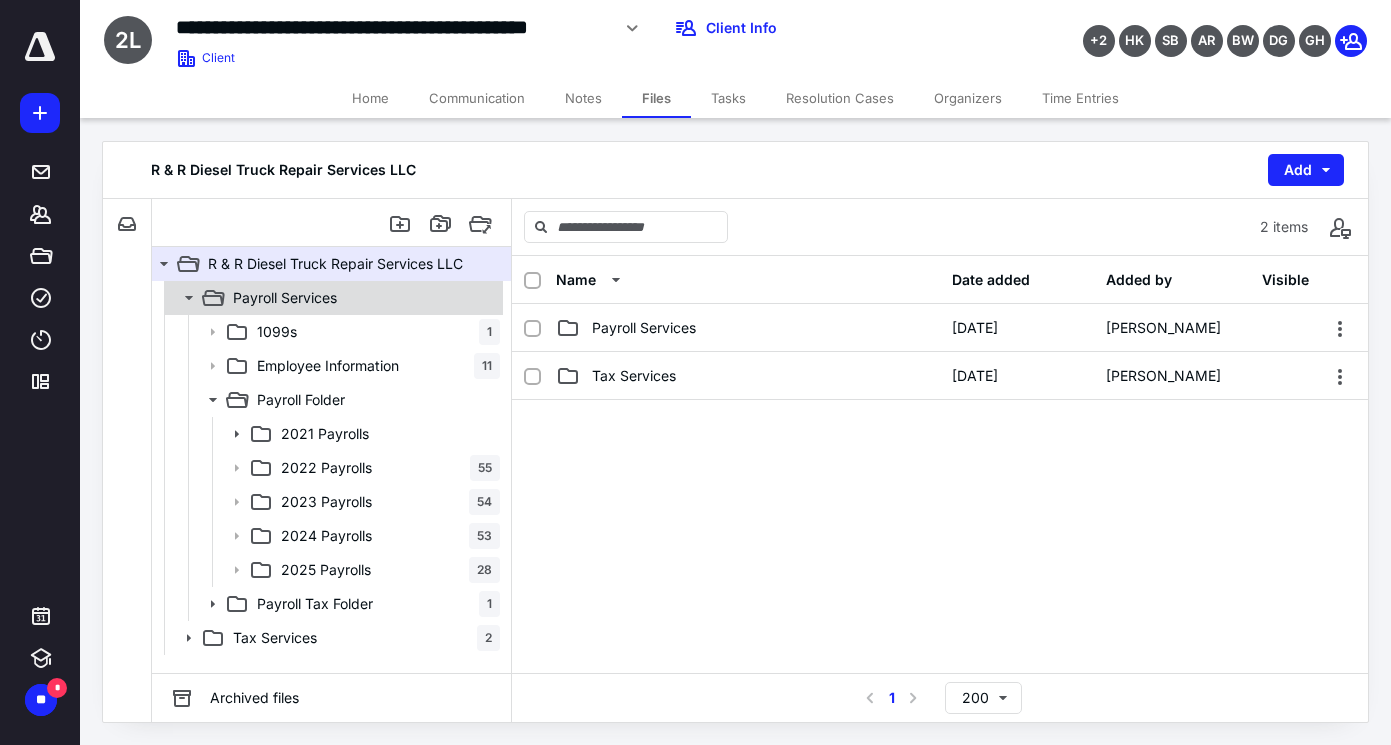 click 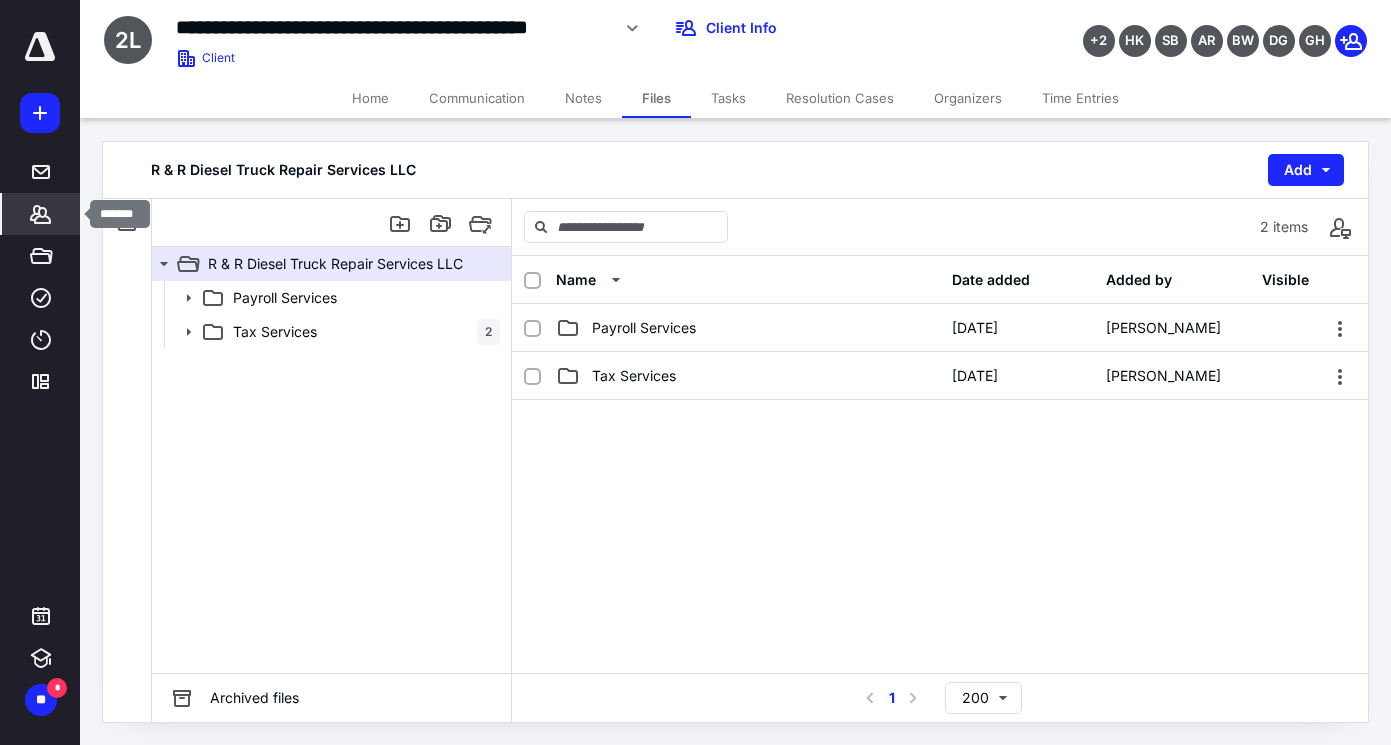 click 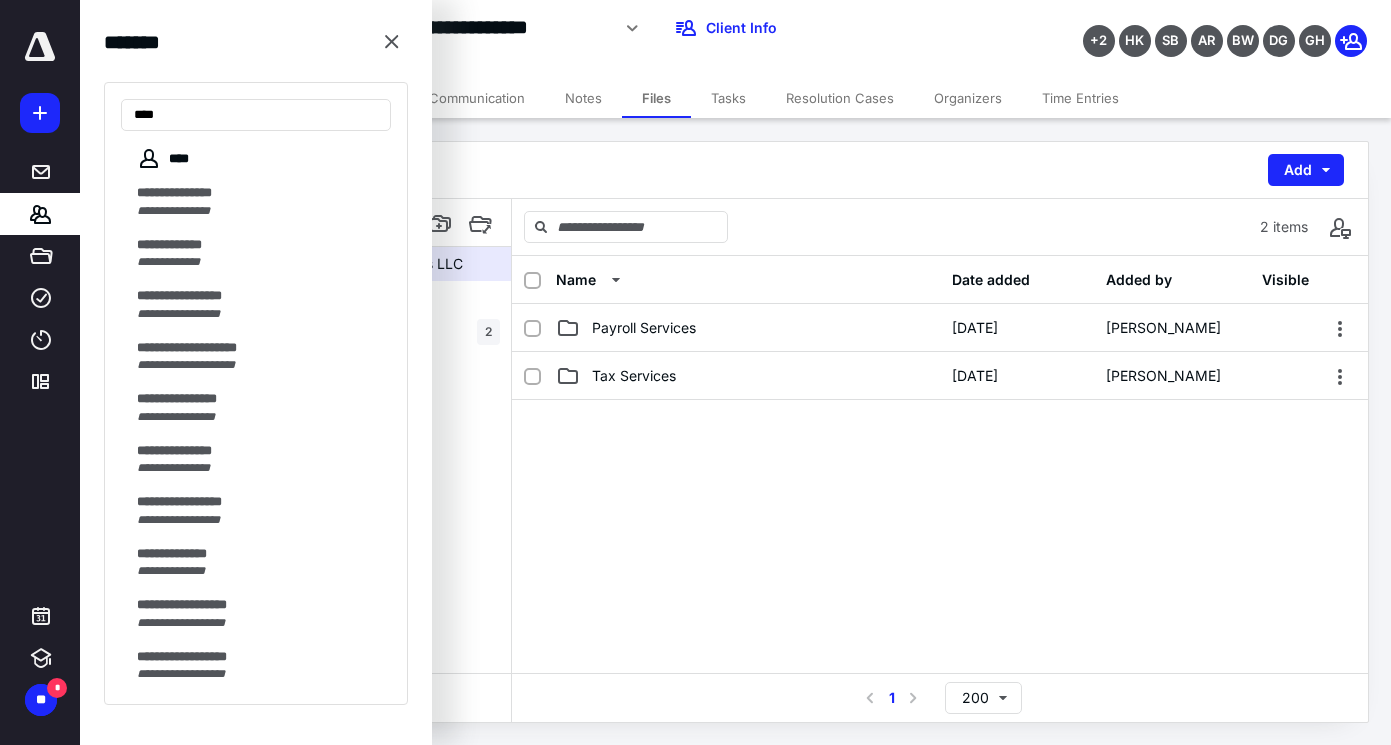 type on "****" 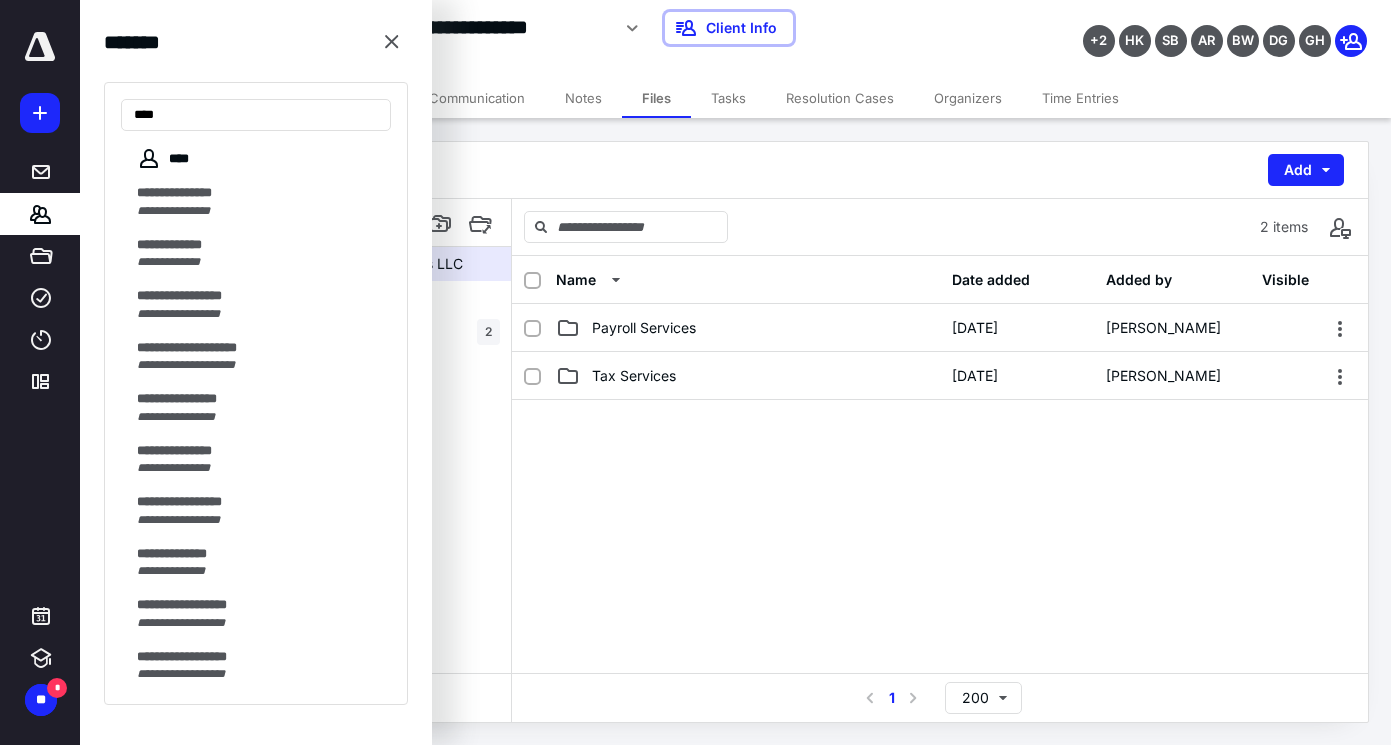 type 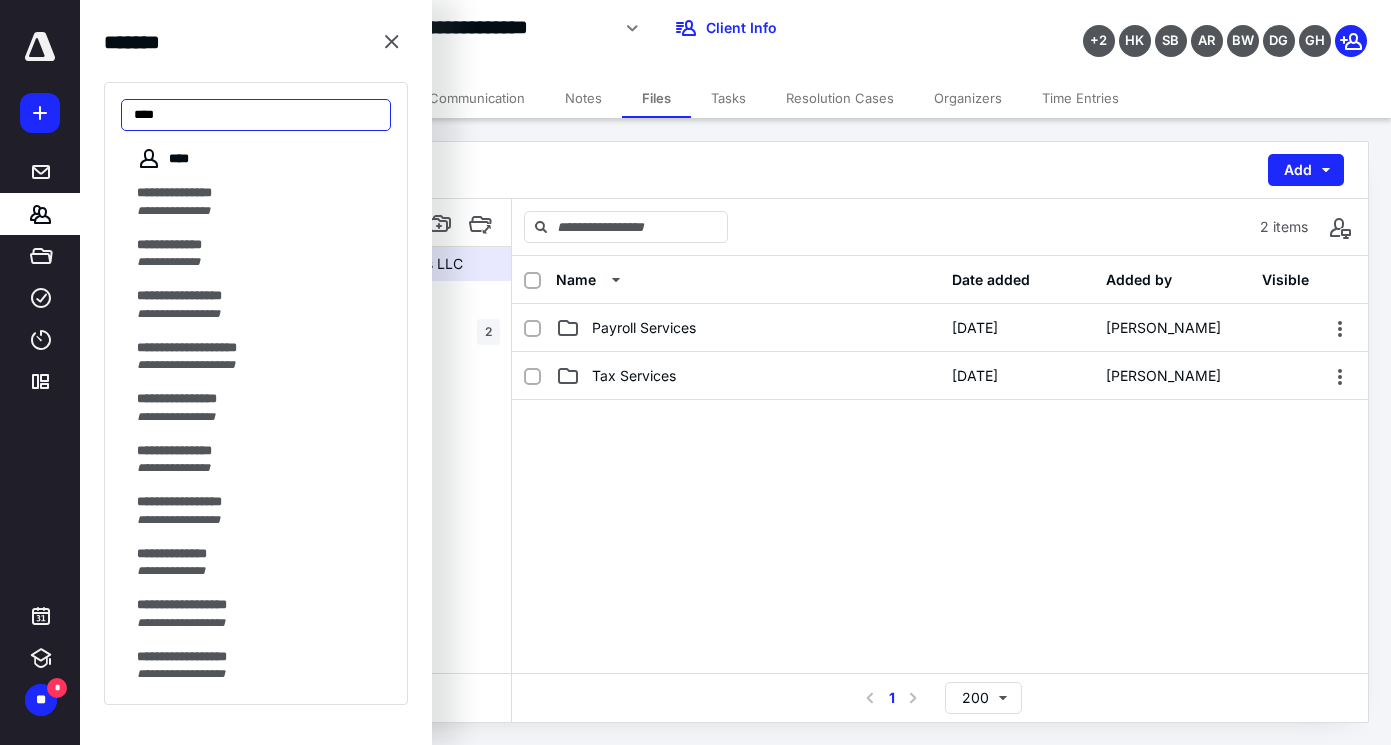 click on "****" at bounding box center (256, 115) 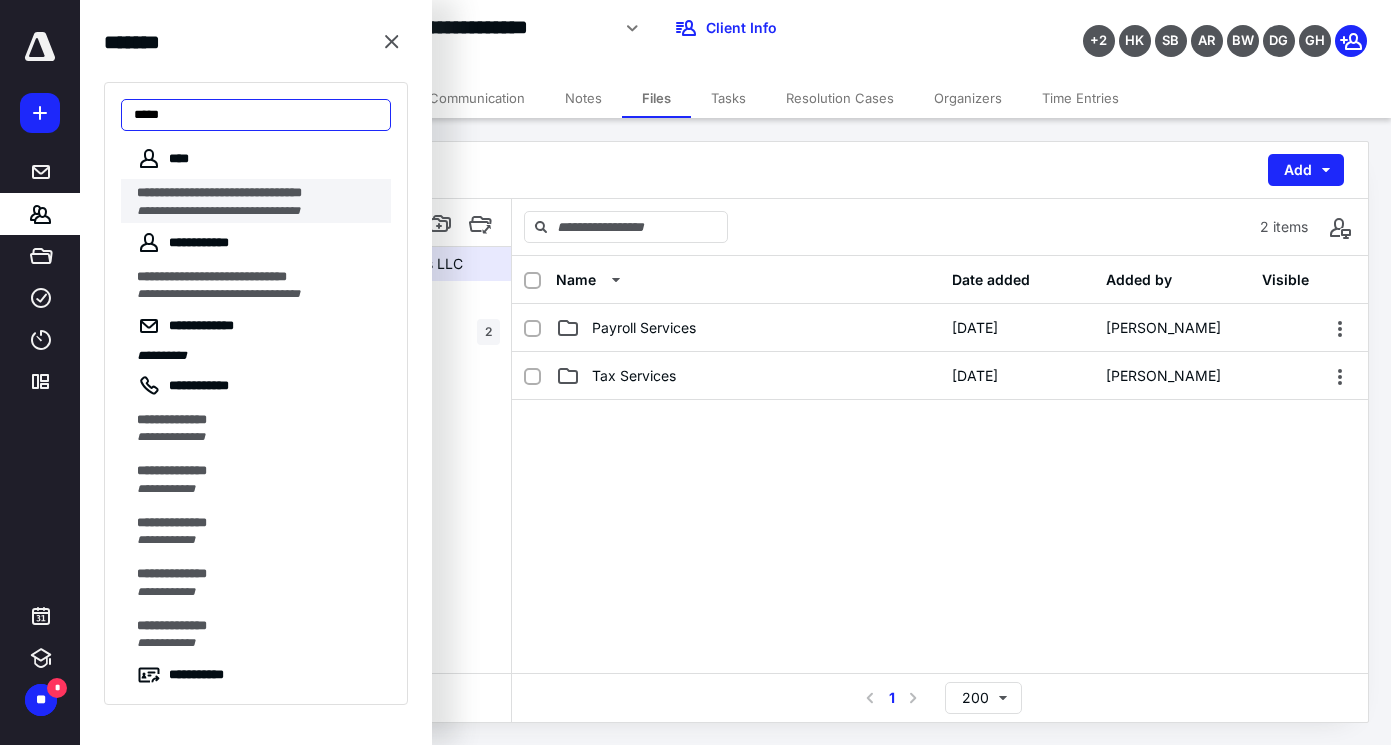 type on "****" 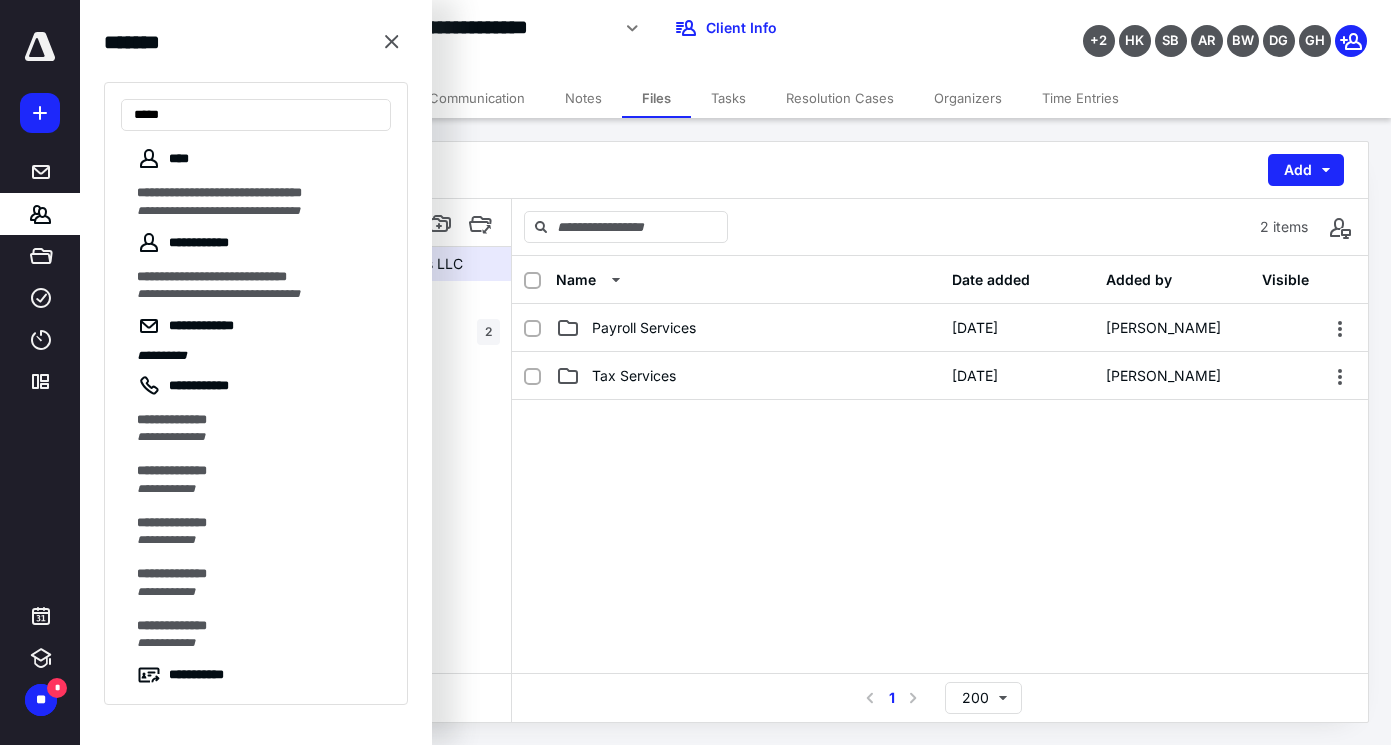click on "**********" at bounding box center (218, 211) 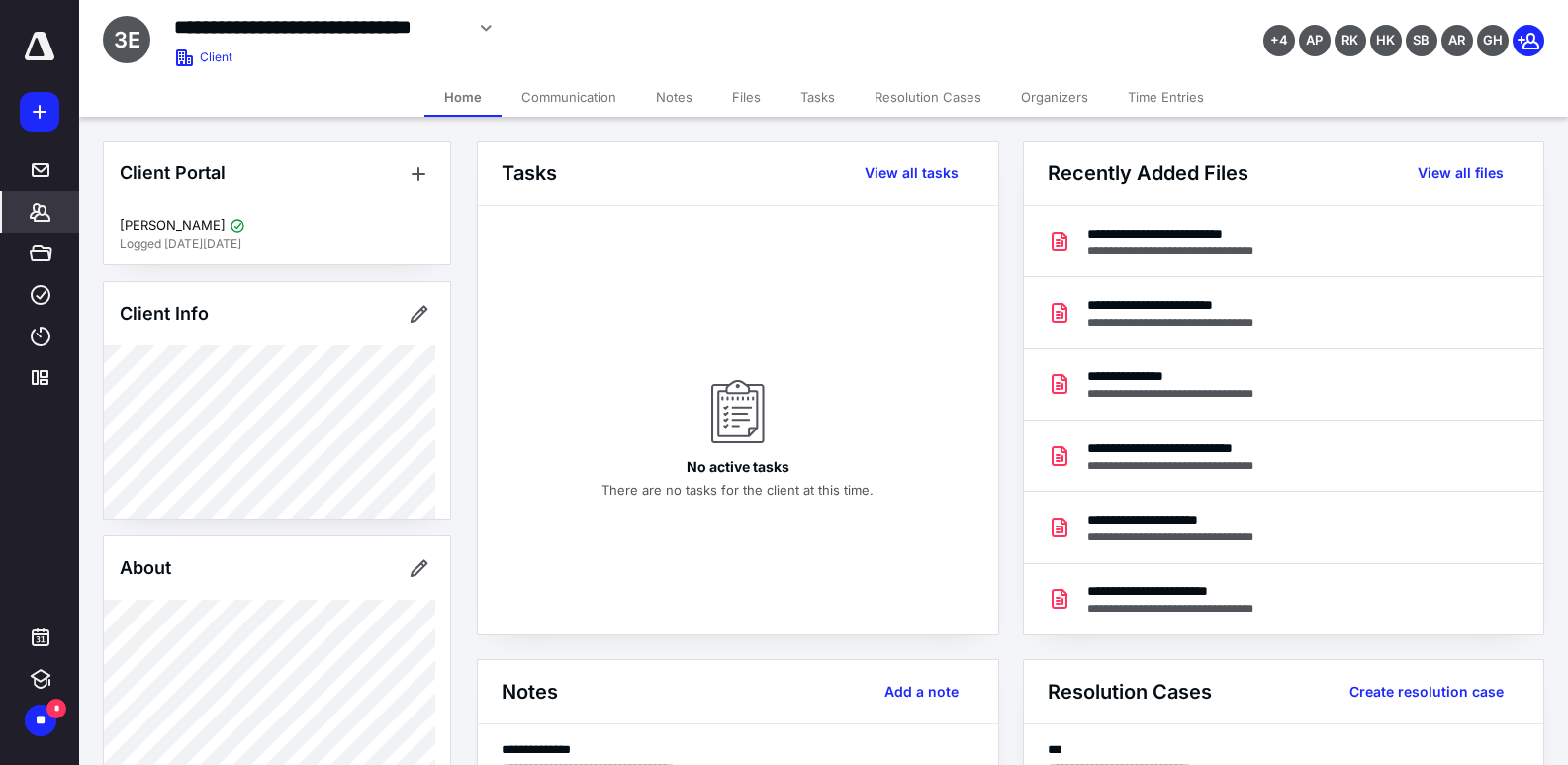 click on "Files" at bounding box center [746, 97] 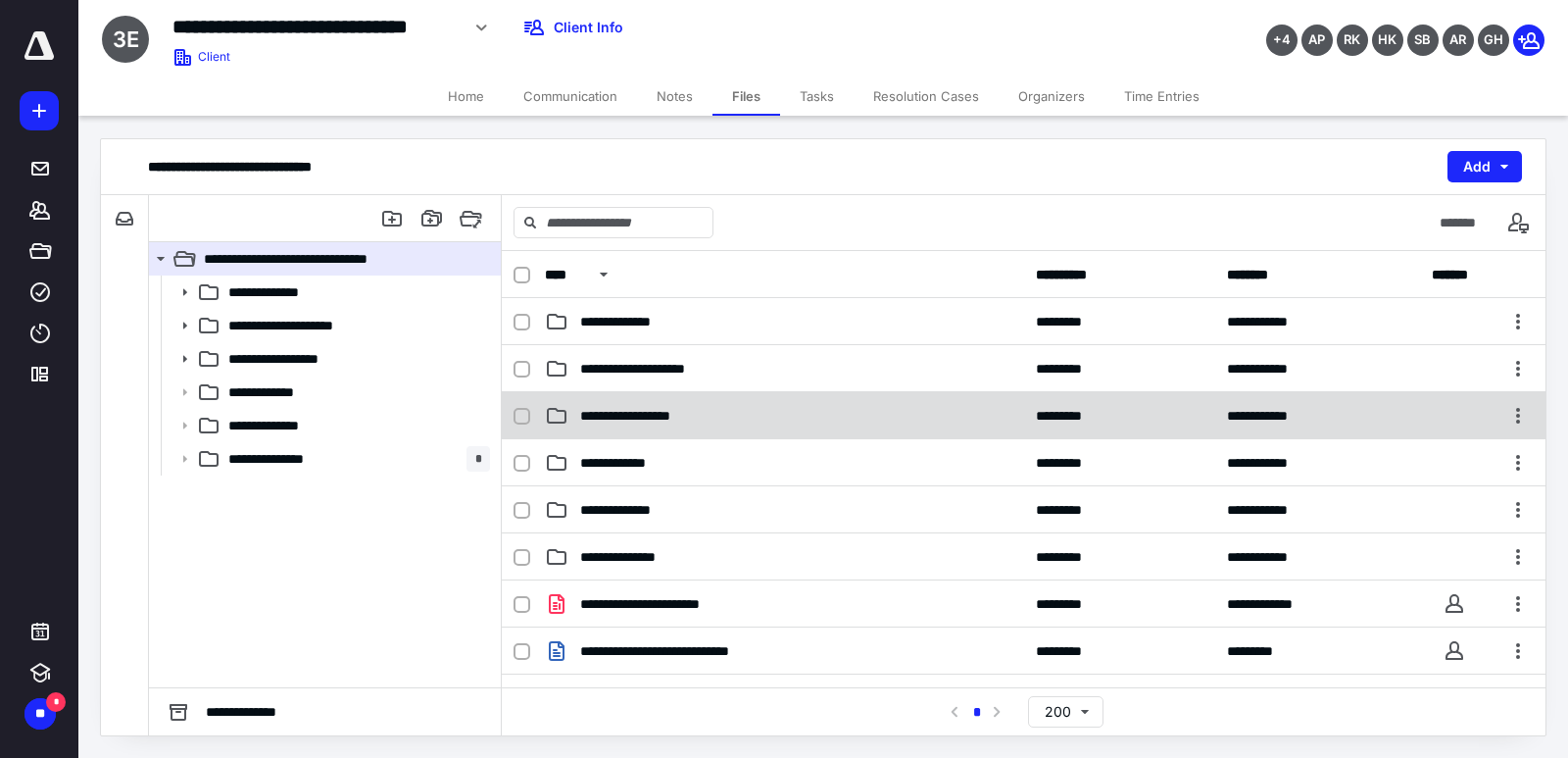 click on "**********" at bounding box center [638, 416] 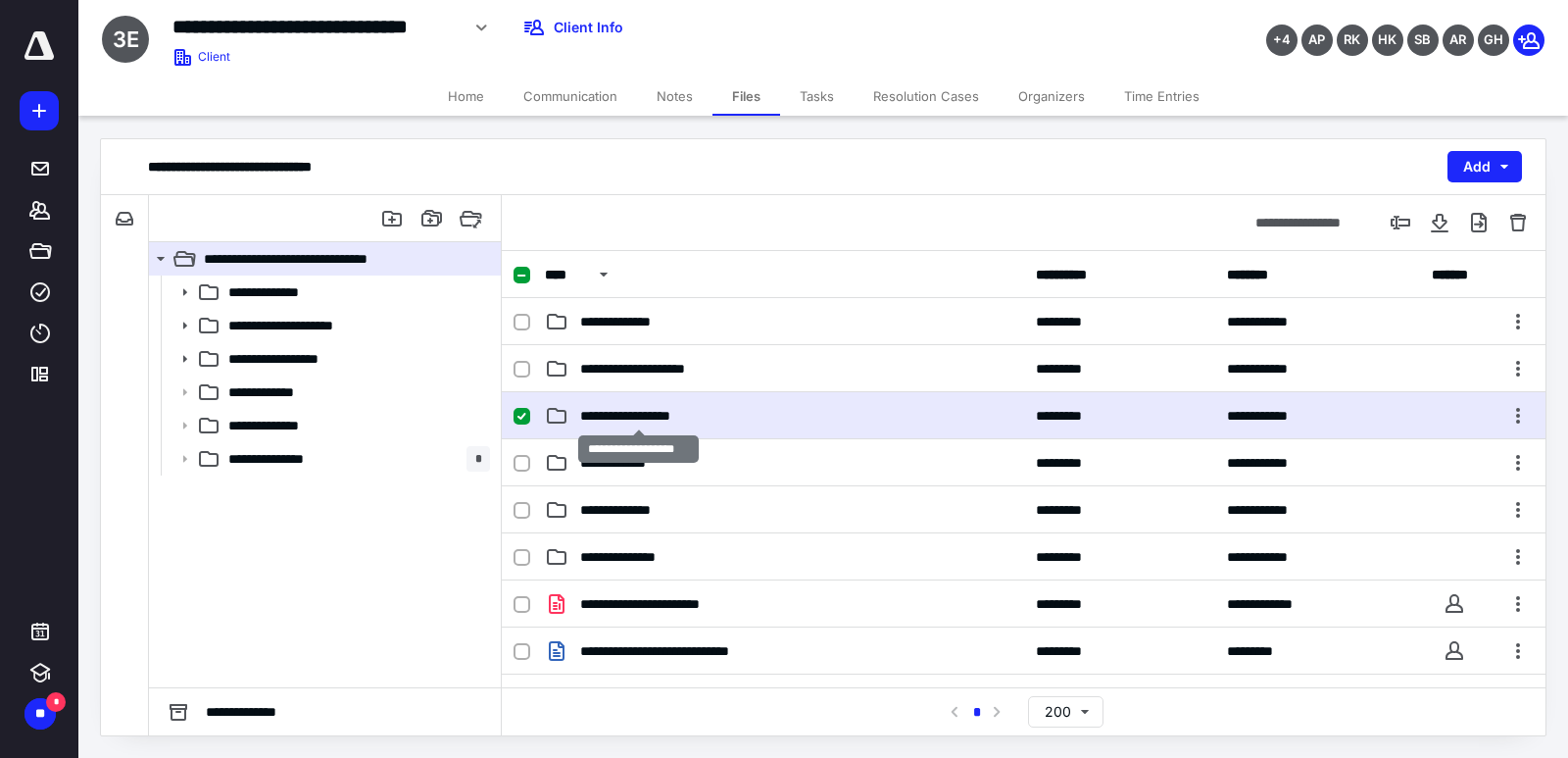 click on "**********" at bounding box center [638, 416] 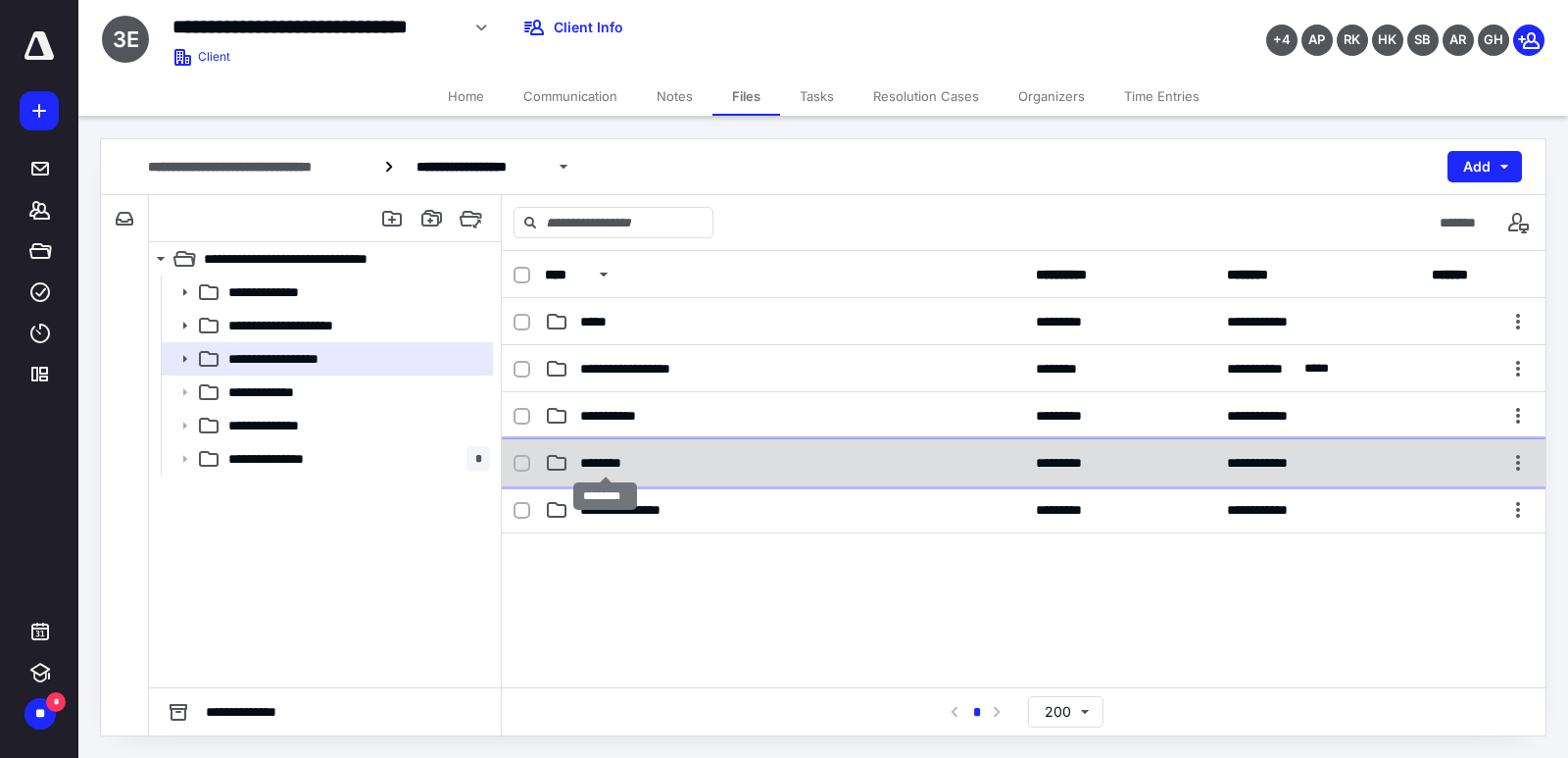 click on "********" at bounding box center (606, 463) 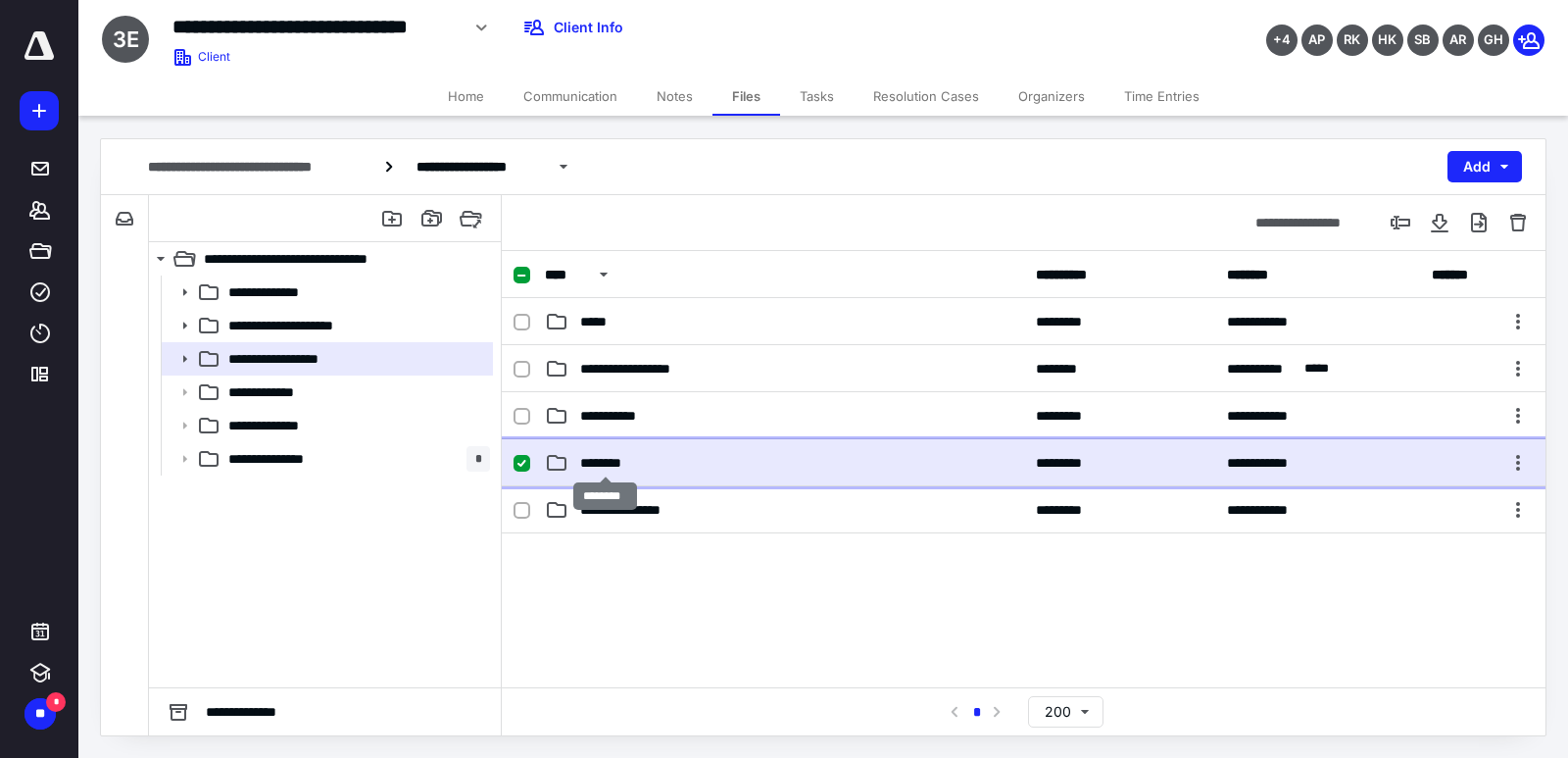 click on "********" at bounding box center [606, 463] 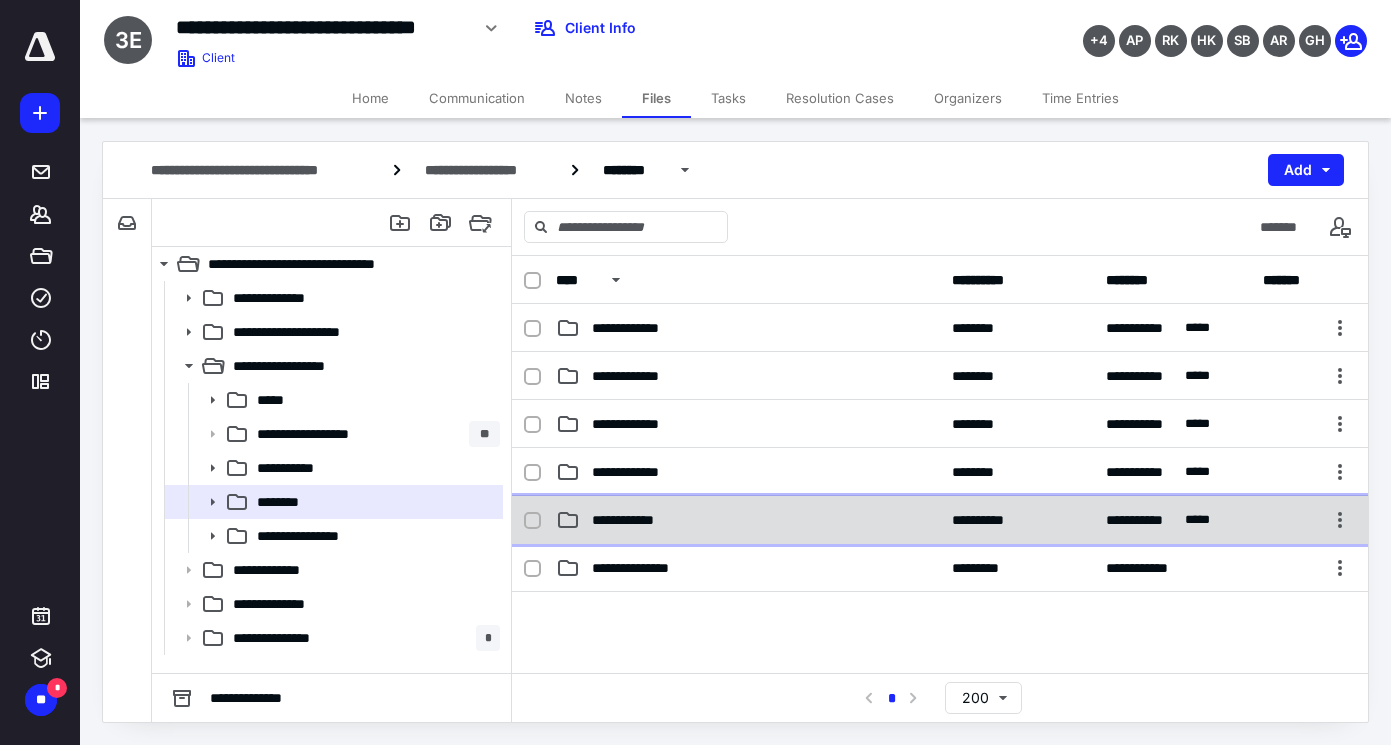 click on "**********" at bounding box center [748, 520] 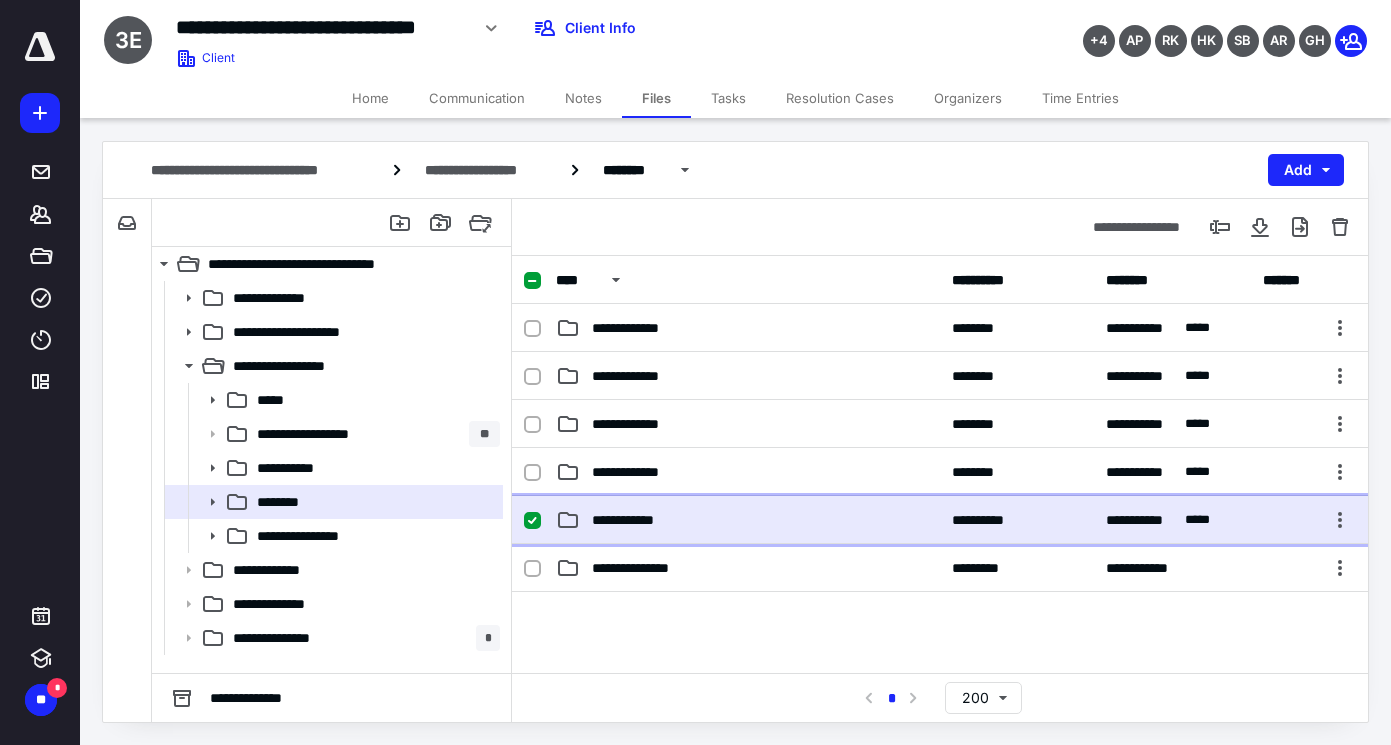 click on "**********" at bounding box center [748, 520] 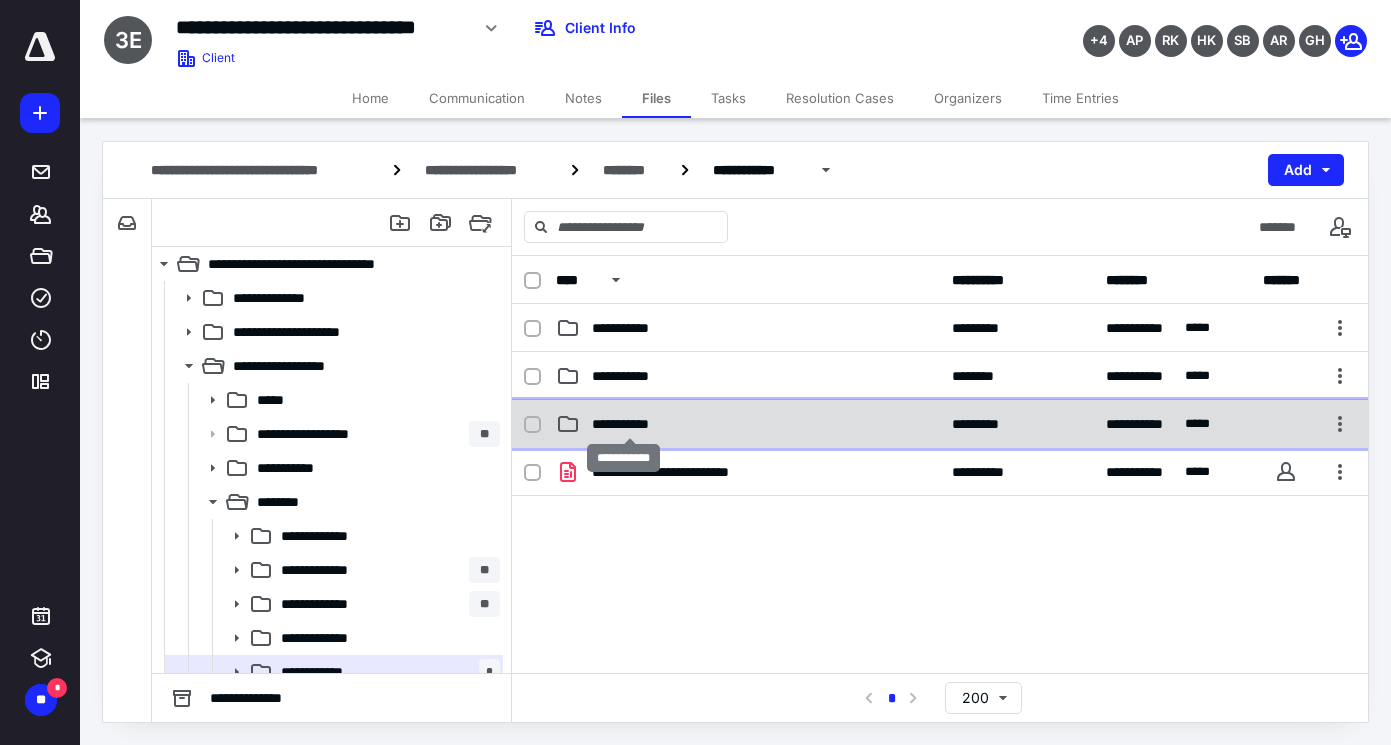 click on "**********" at bounding box center (630, 424) 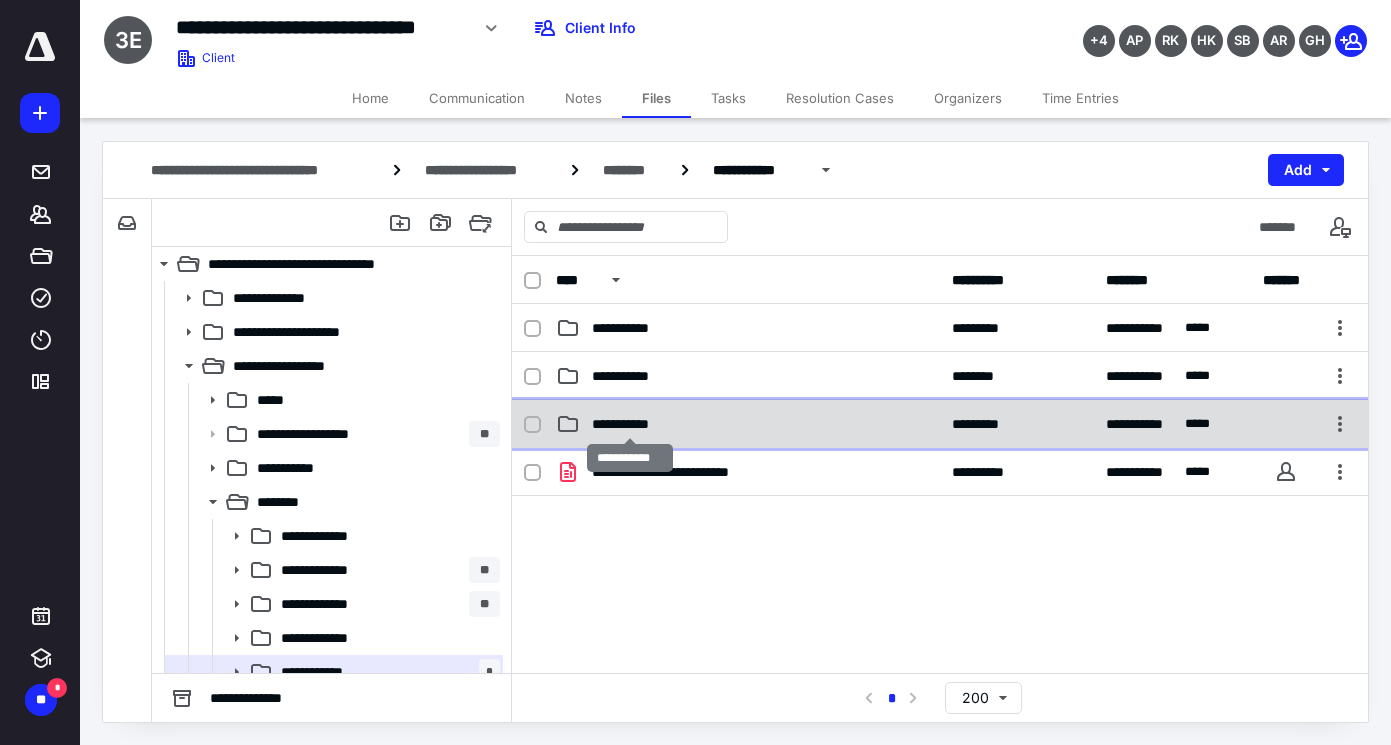 click on "**********" at bounding box center [630, 424] 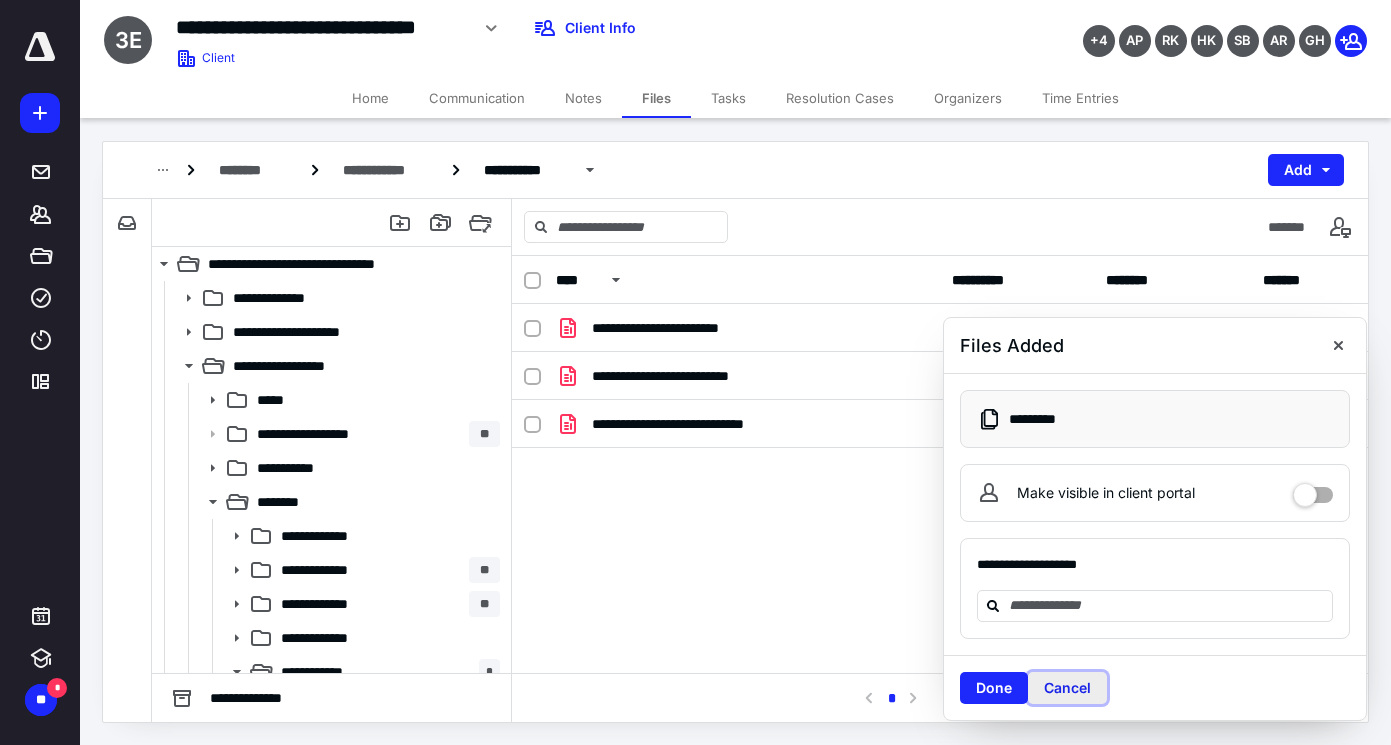 drag, startPoint x: 1073, startPoint y: 687, endPoint x: 983, endPoint y: 618, distance: 113.40635 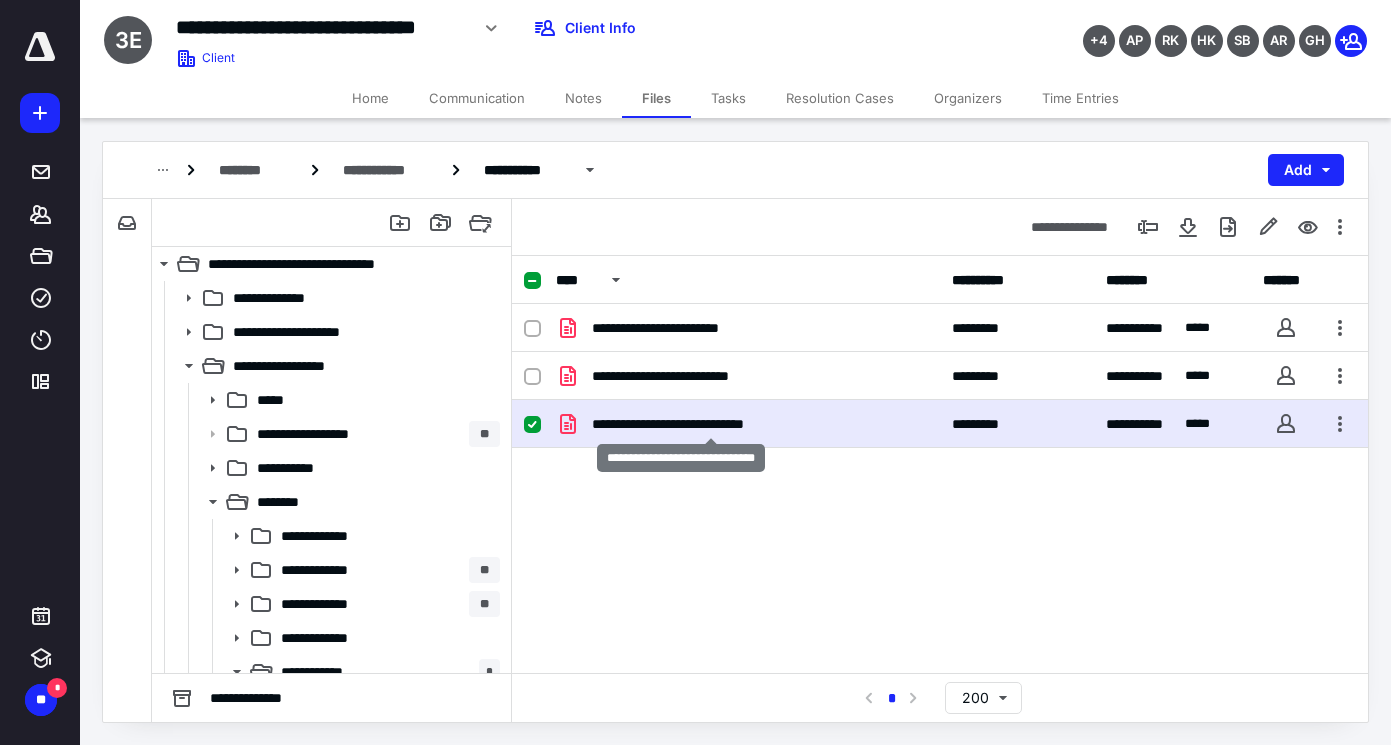 checkbox on "true" 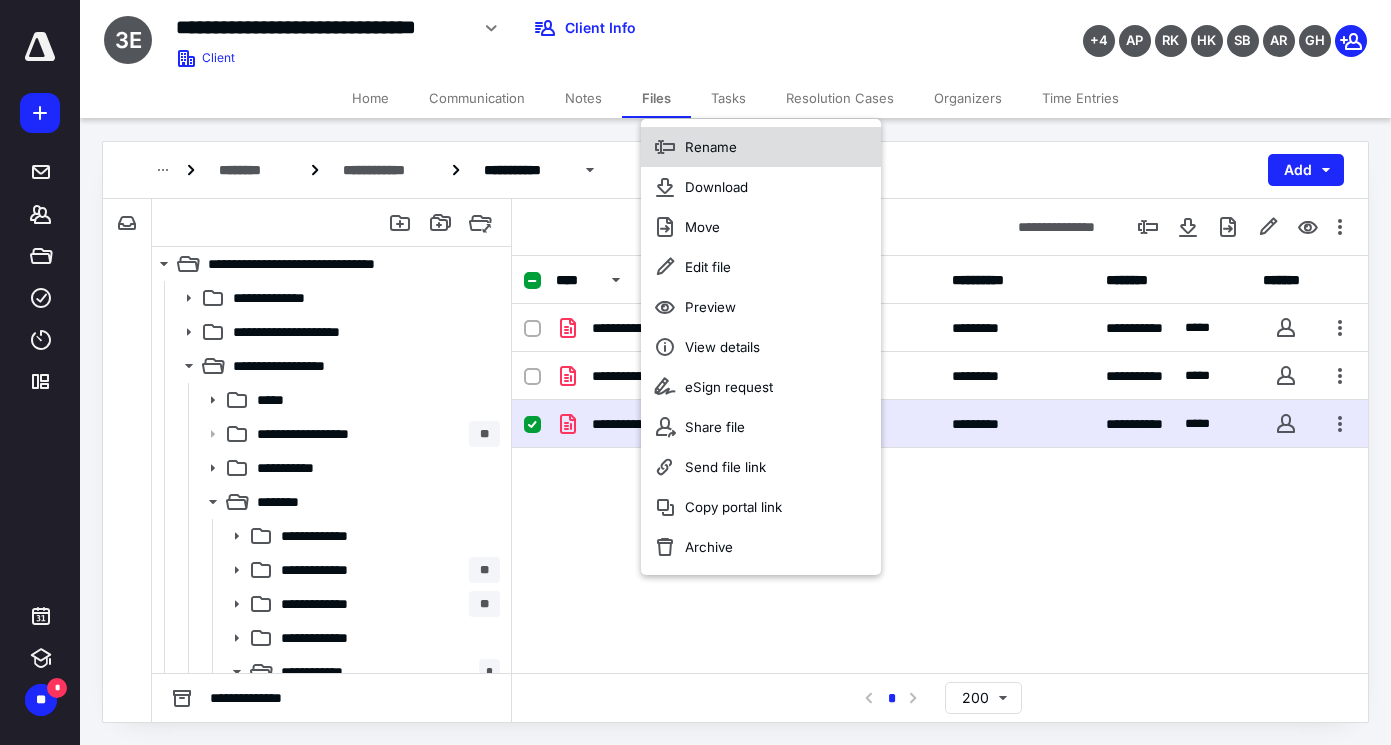click on "Rename" at bounding box center [711, 147] 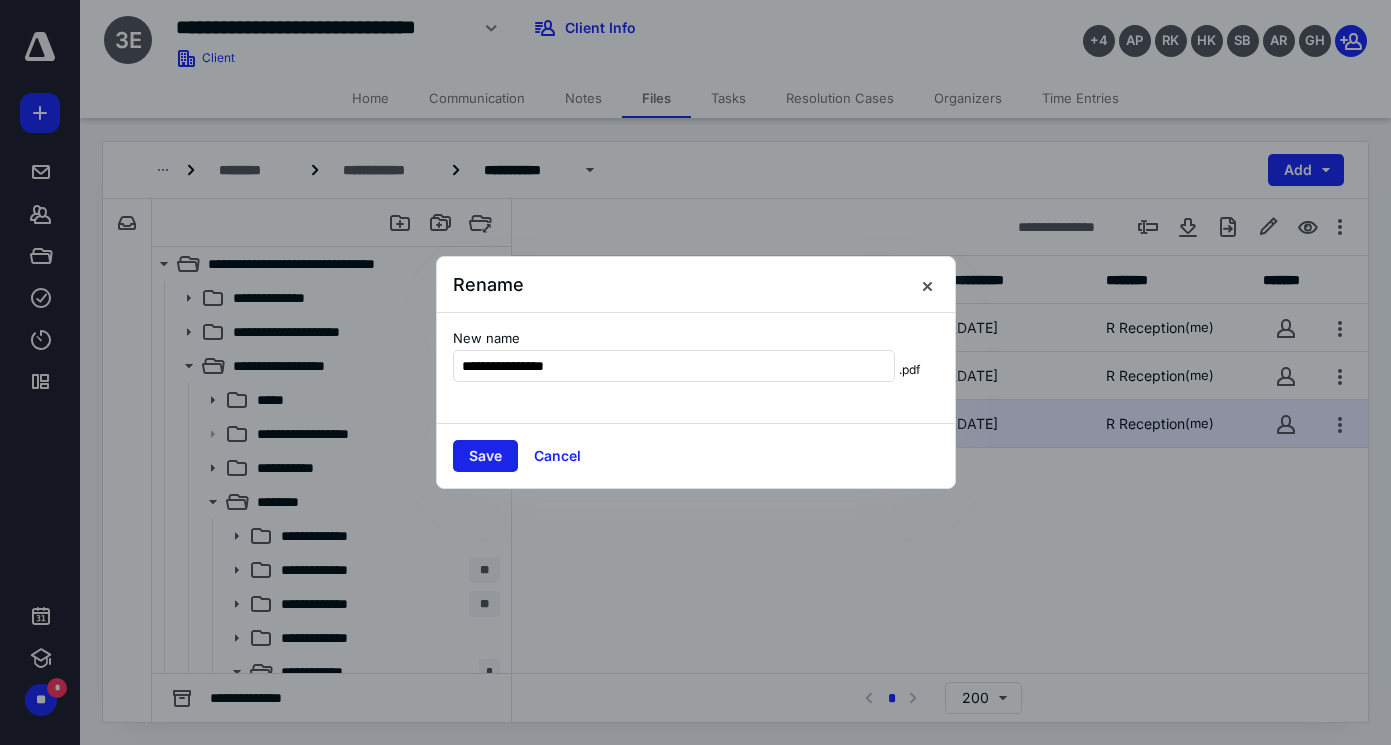 type on "**********" 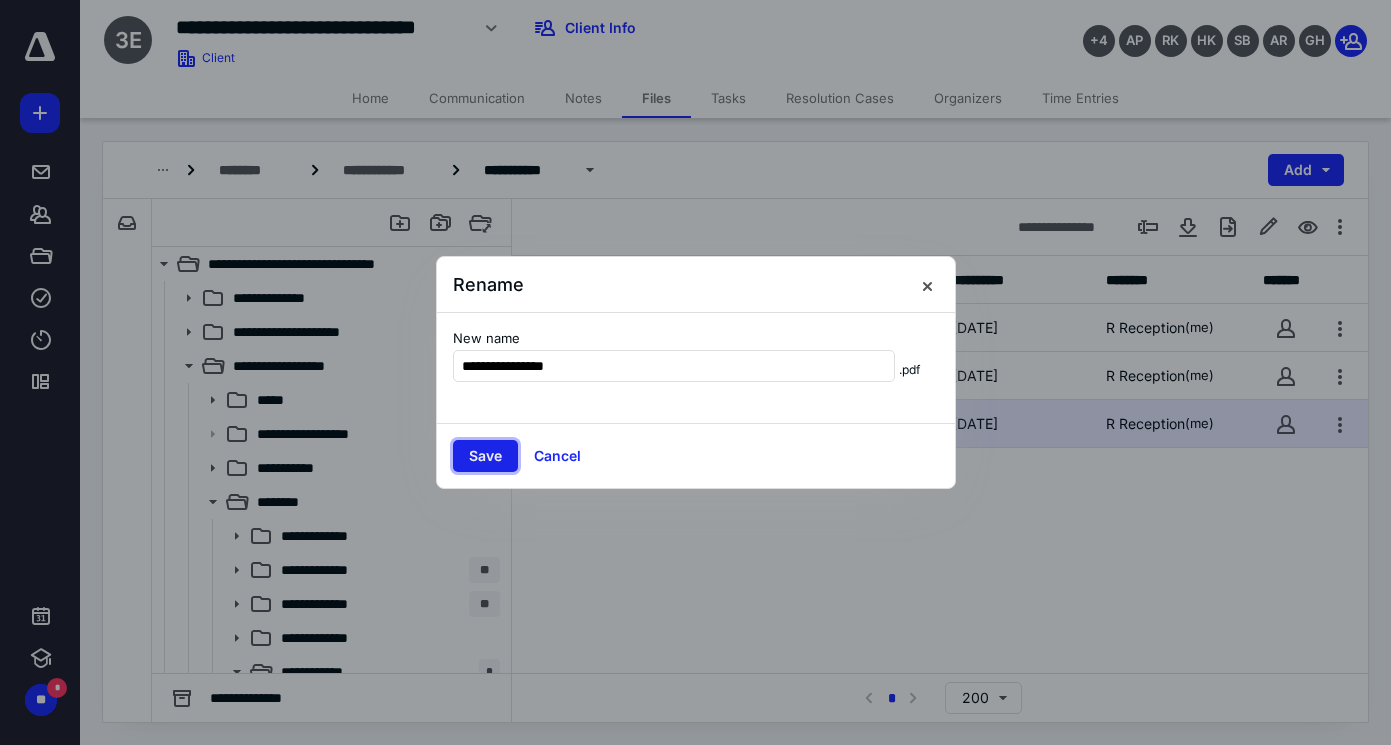 click on "Save" at bounding box center [485, 456] 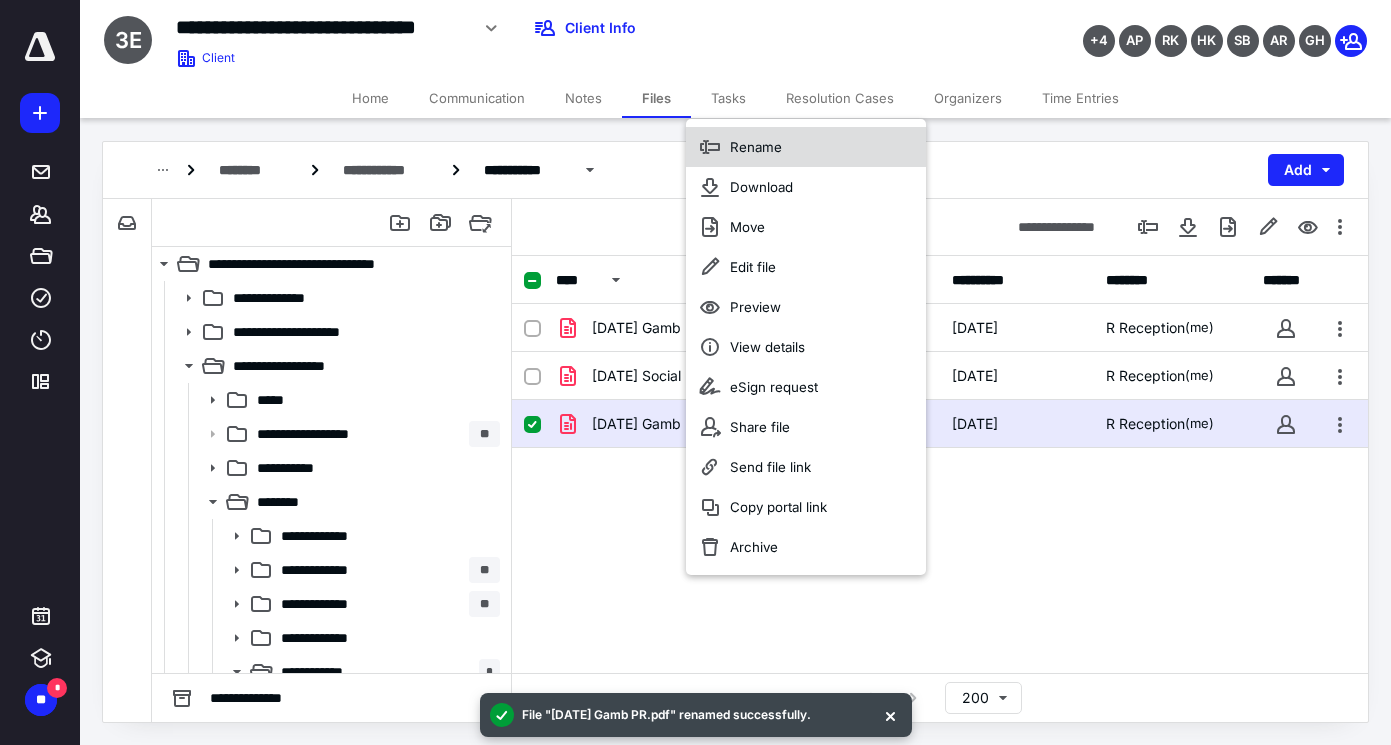 click on "Rename" at bounding box center [756, 147] 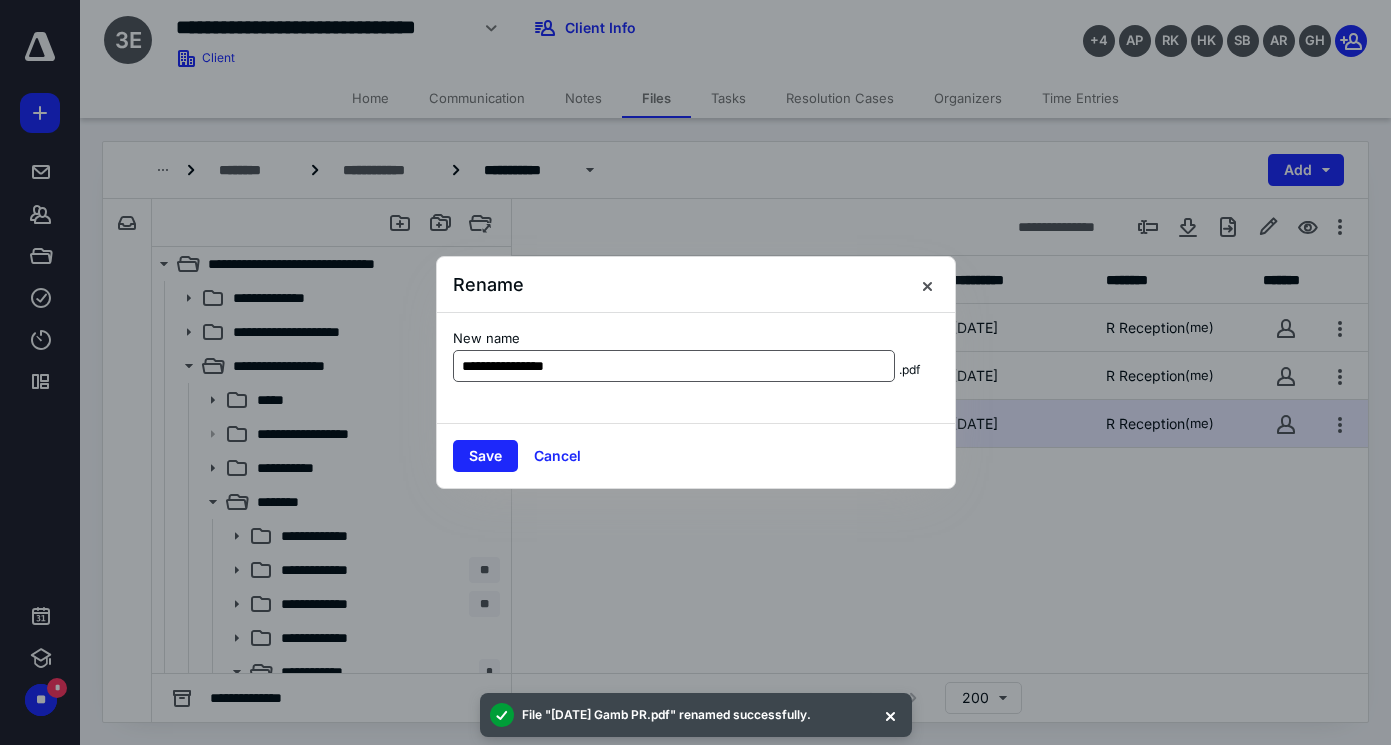 click on "**********" at bounding box center [674, 366] 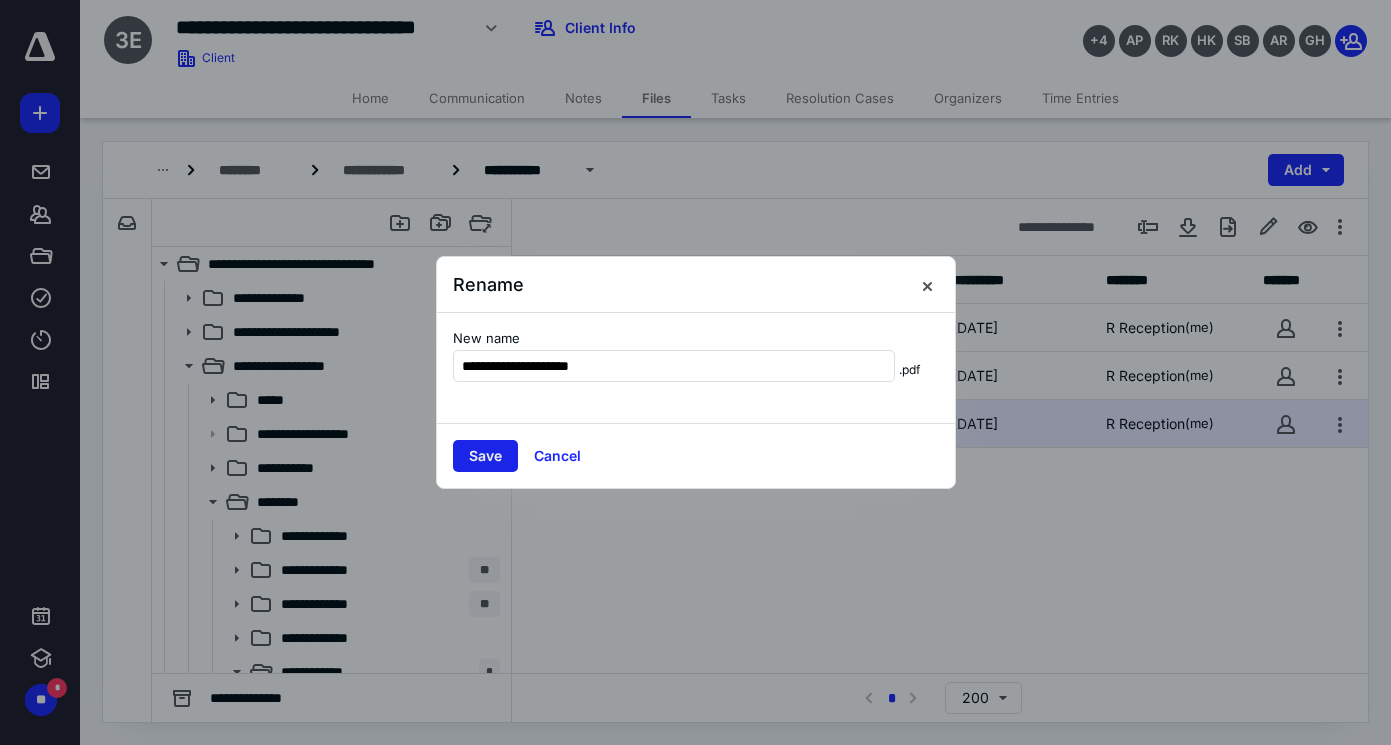type on "**********" 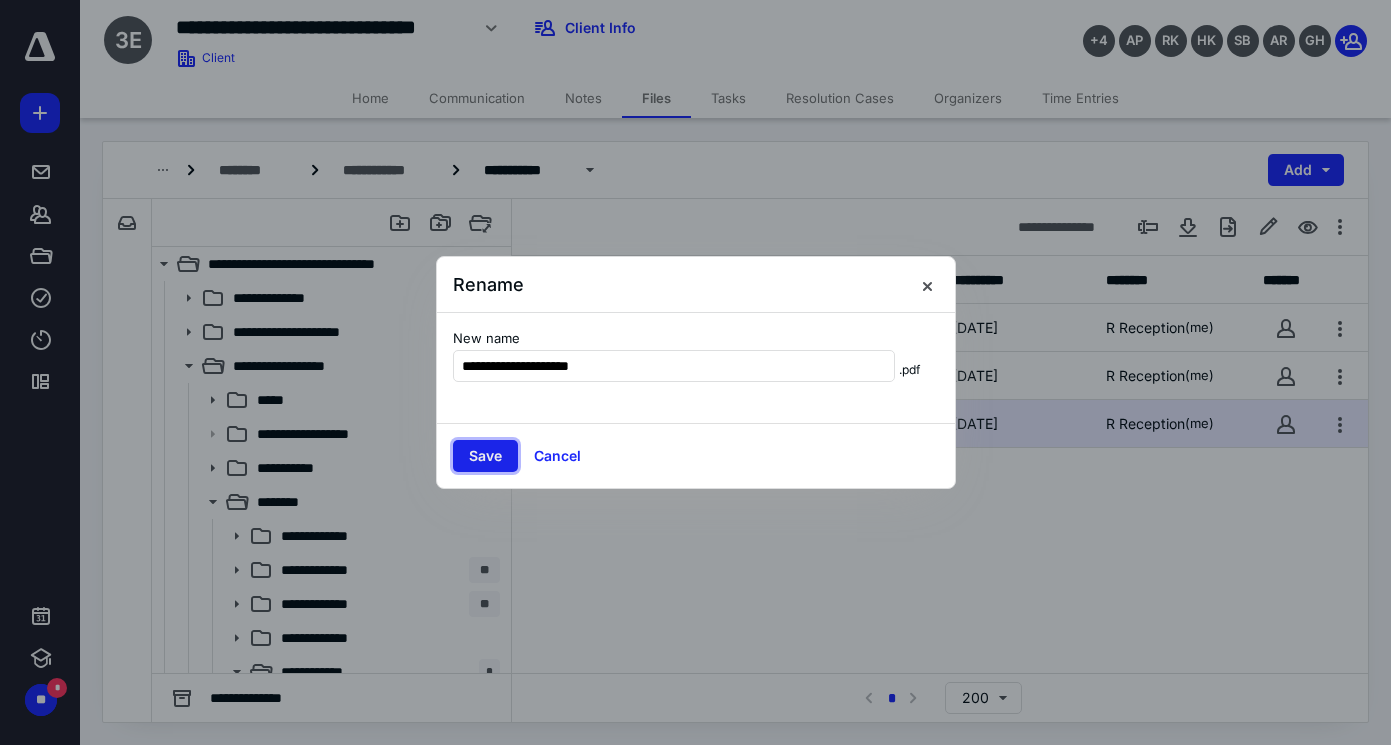click on "Save" at bounding box center (485, 456) 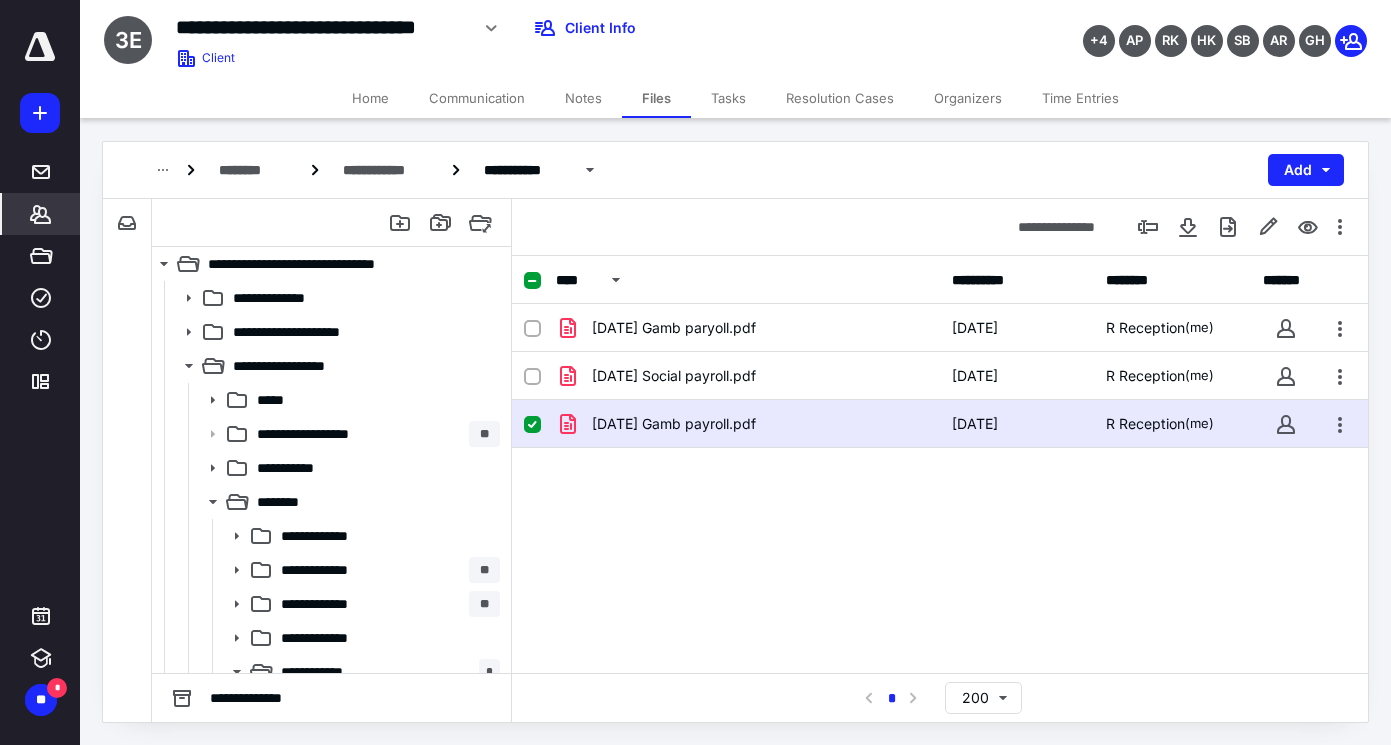 click 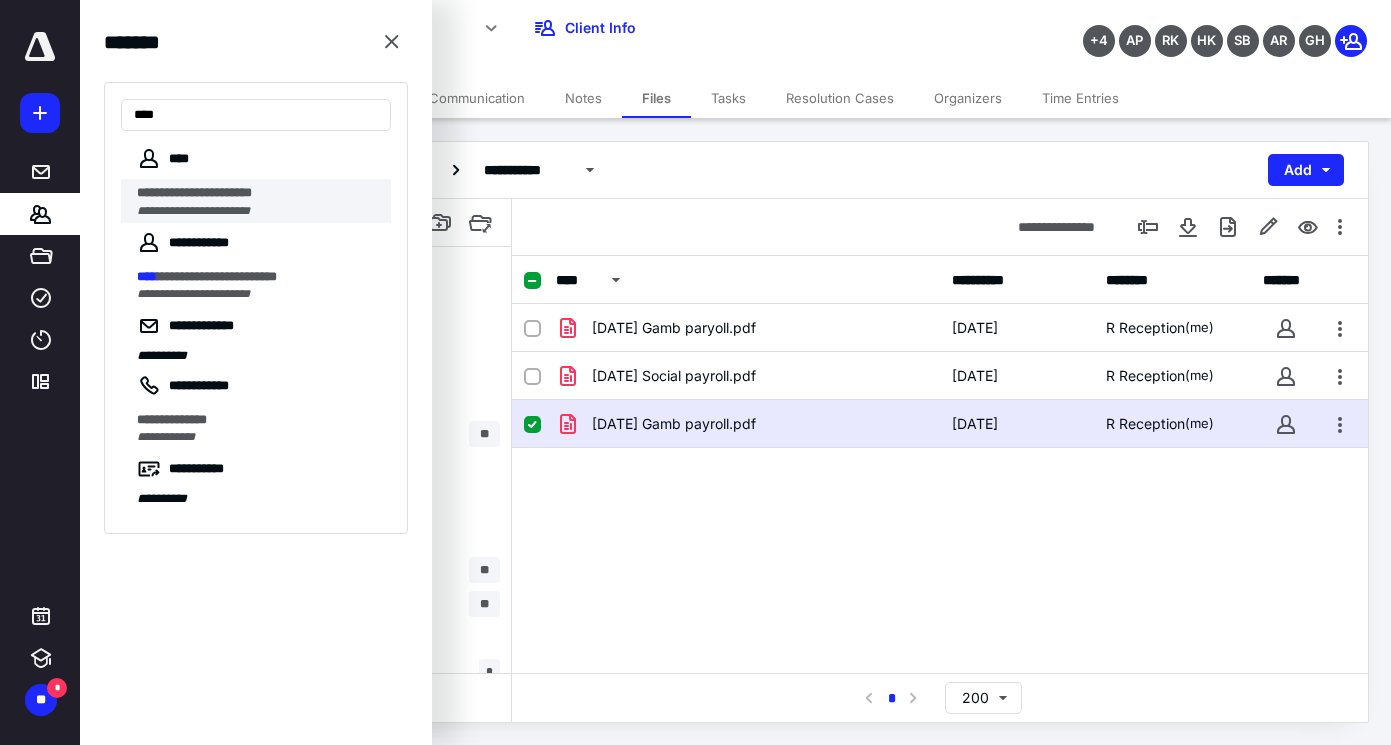 type on "****" 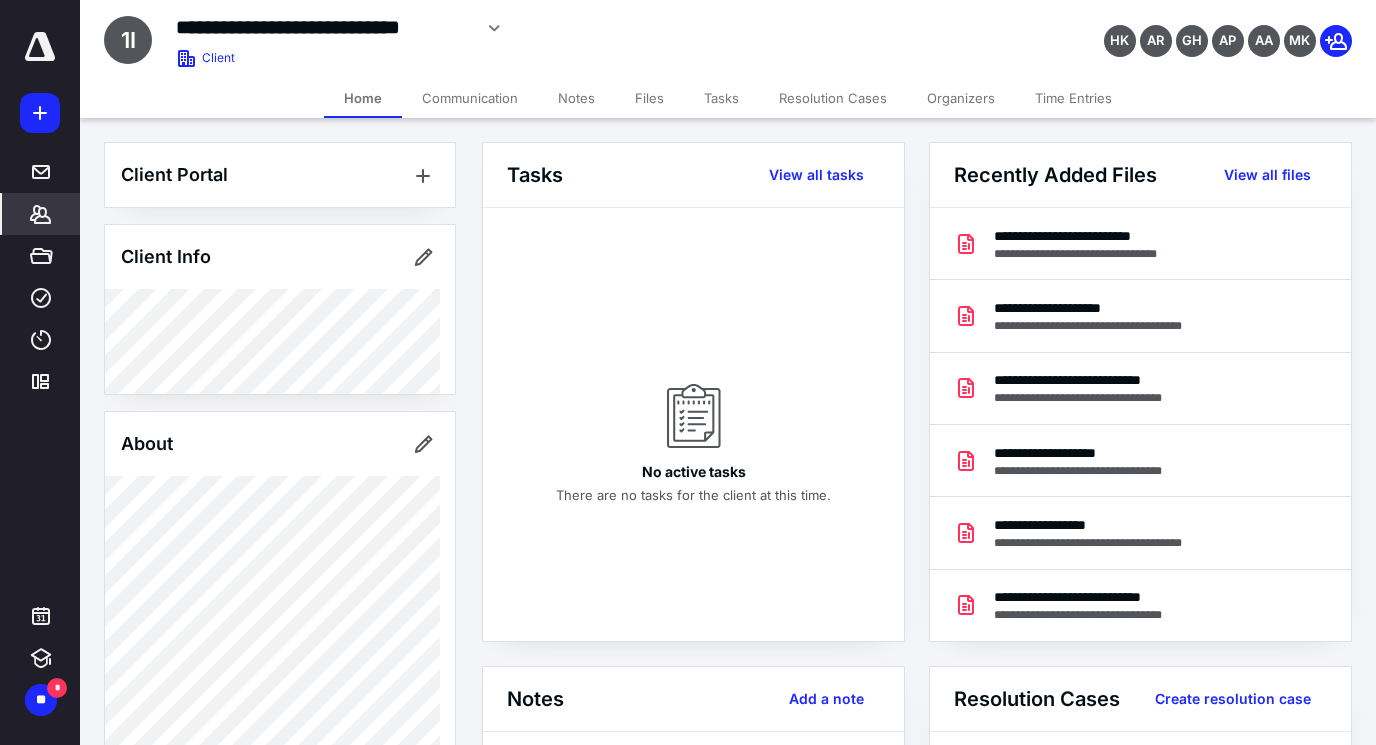 click on "Files" at bounding box center [649, 98] 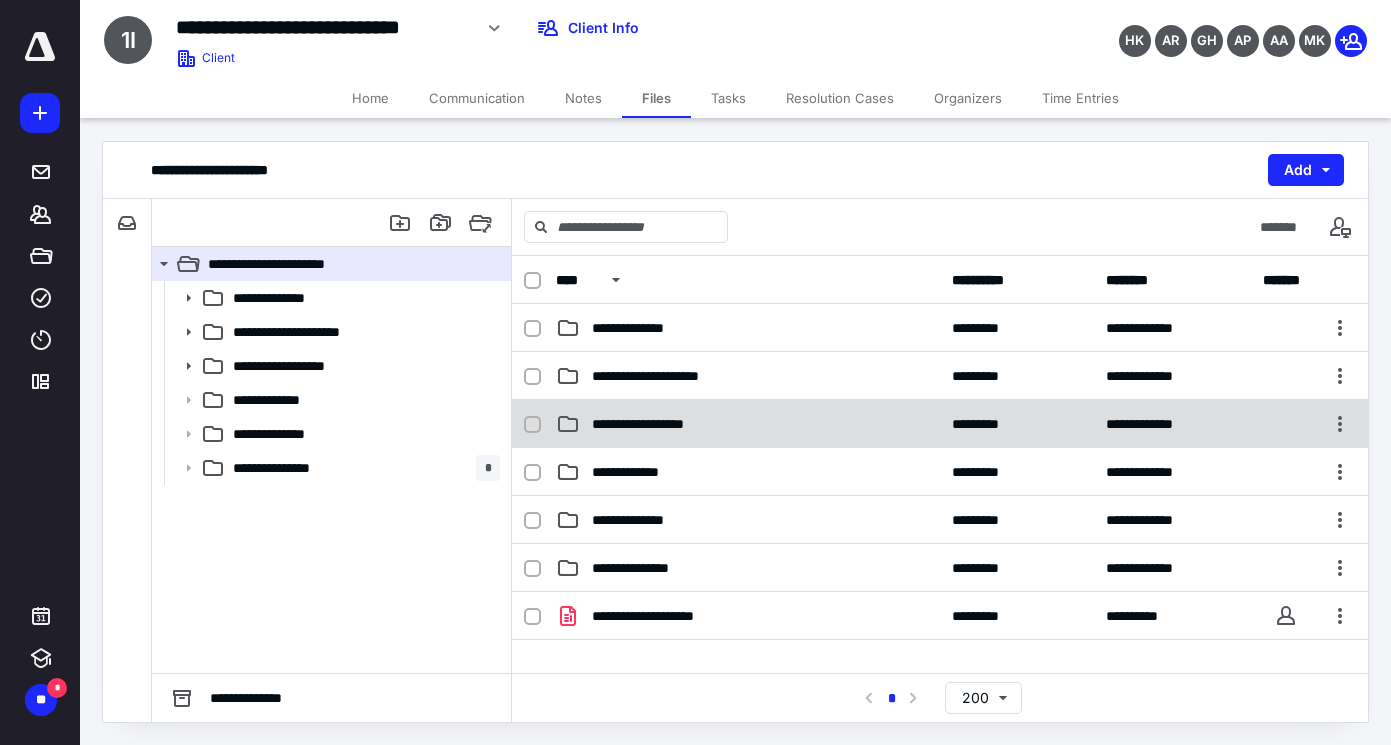 click on "**********" at bounding box center (651, 424) 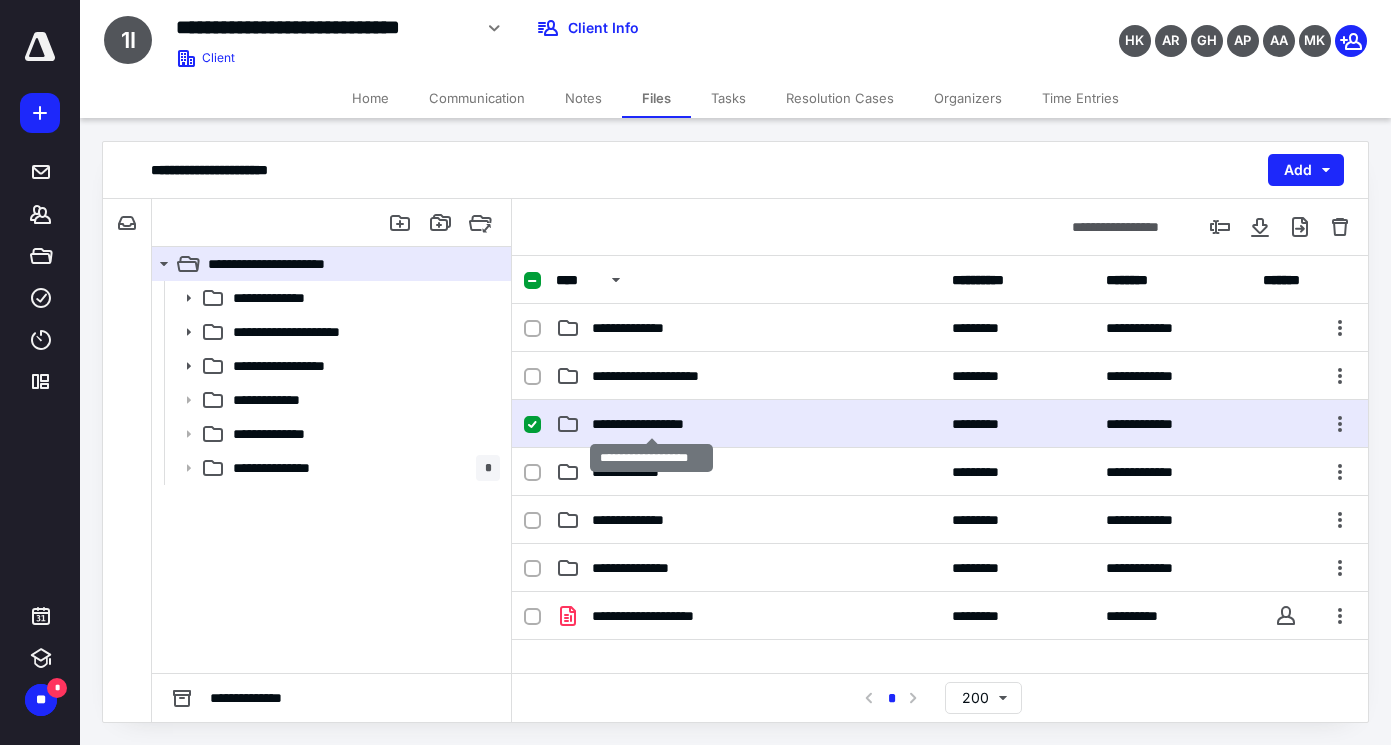 click on "**********" at bounding box center [651, 424] 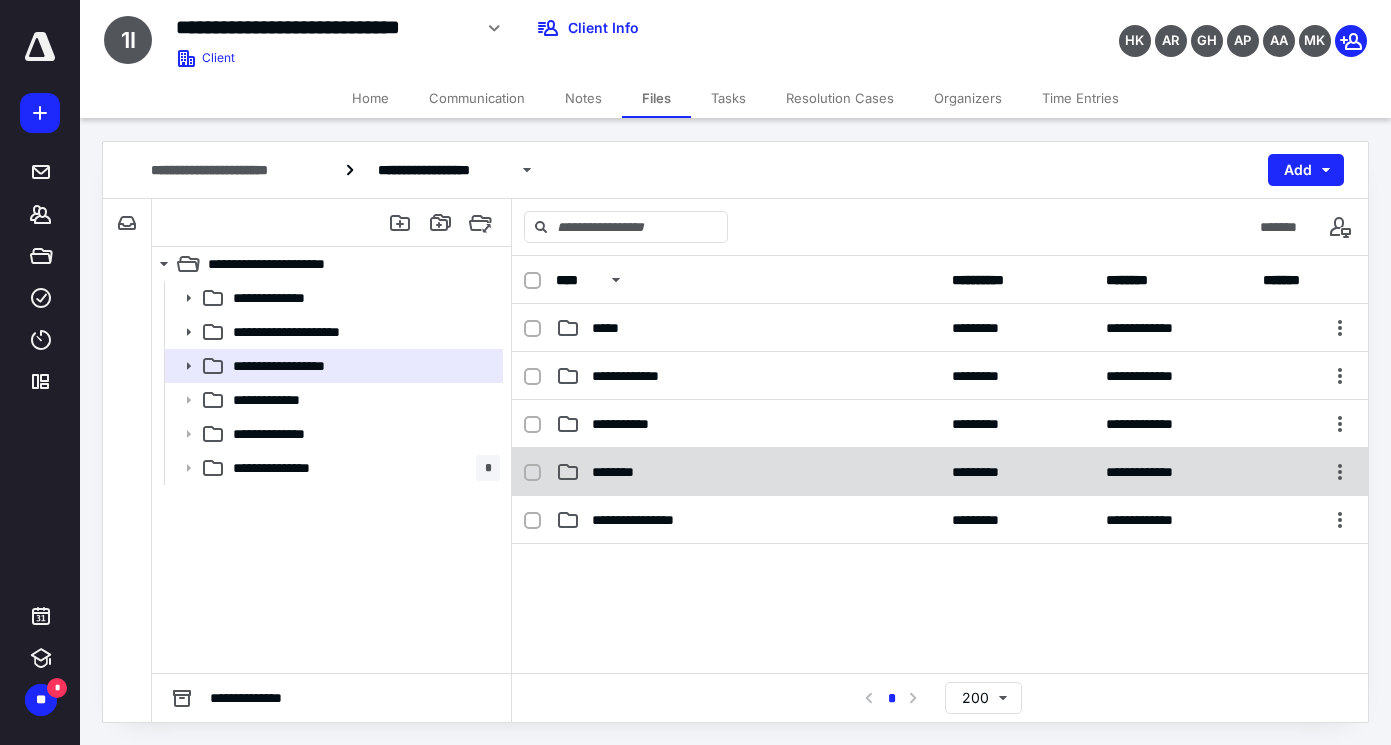 click on "********" at bounding box center [748, 472] 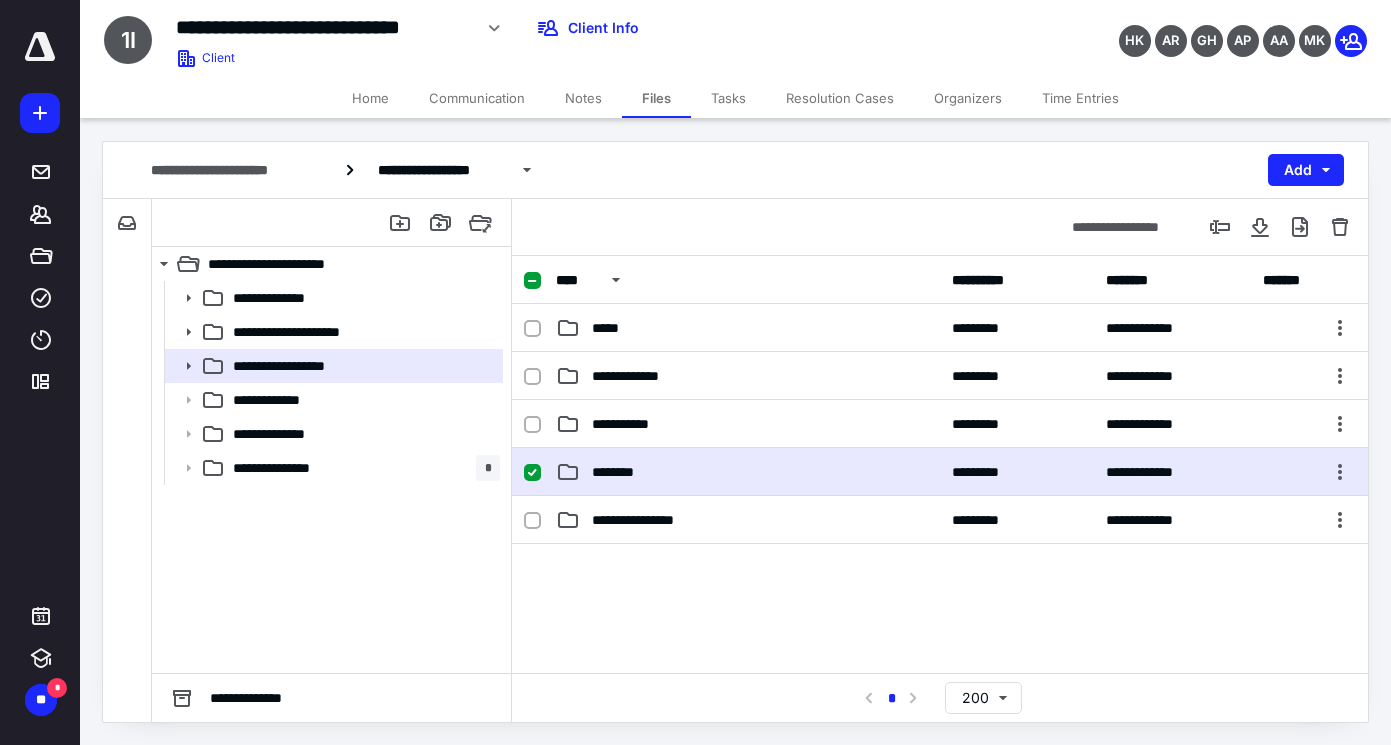 click on "********" at bounding box center (748, 472) 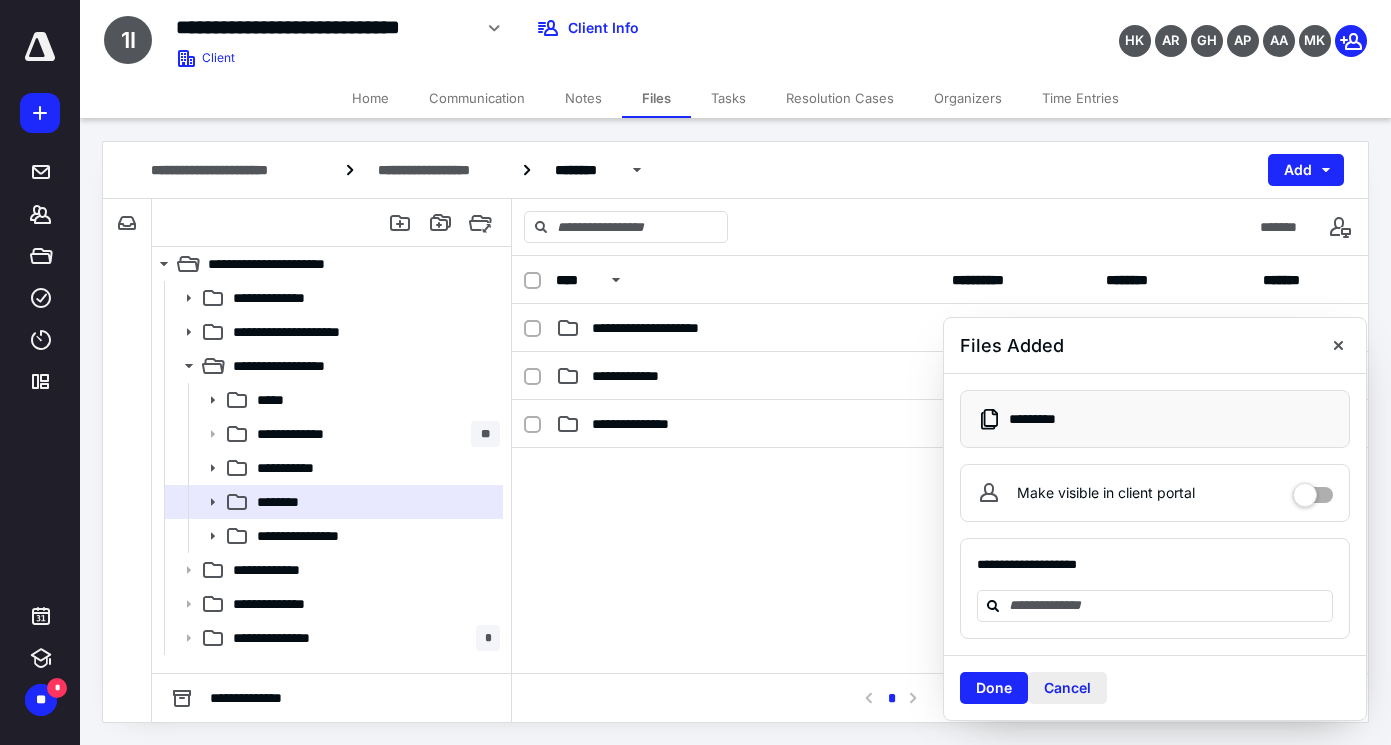 click on "Cancel" at bounding box center (1067, 688) 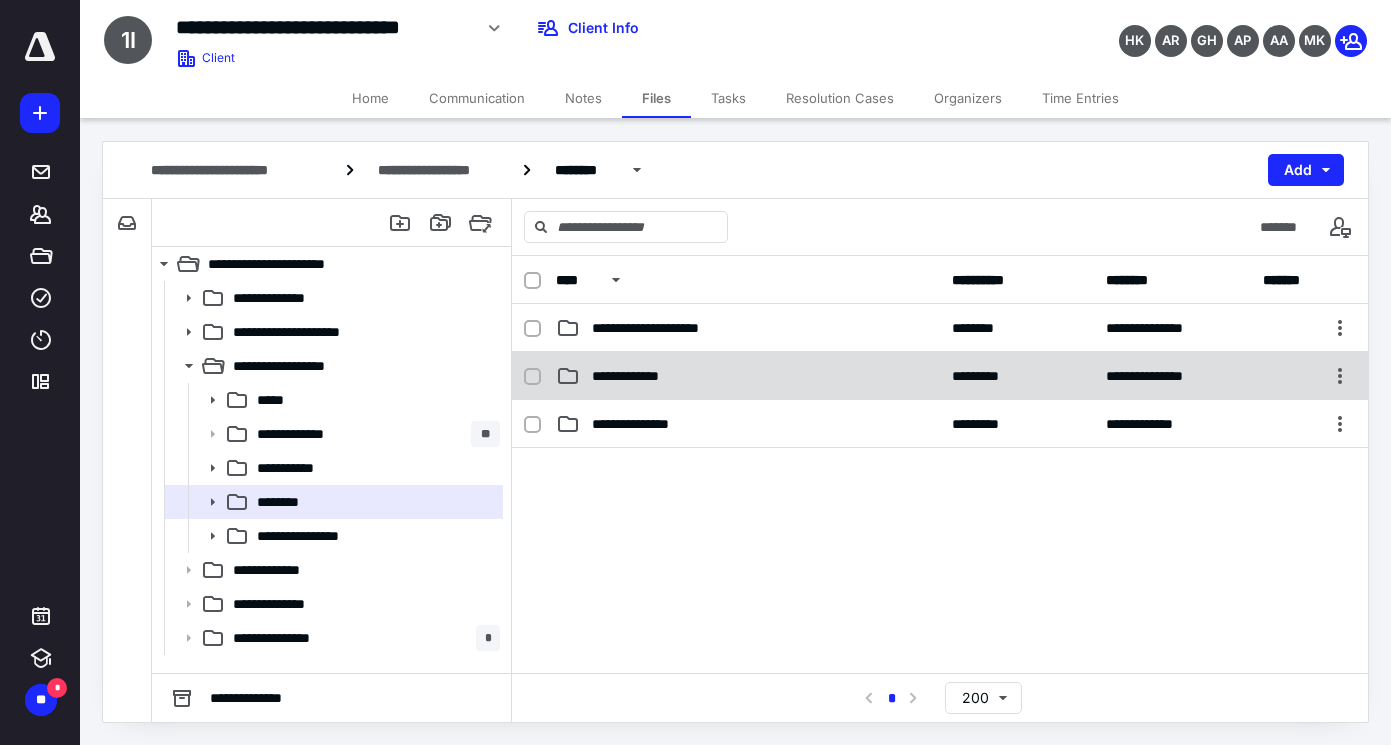 click on "**********" at bounding box center (748, 376) 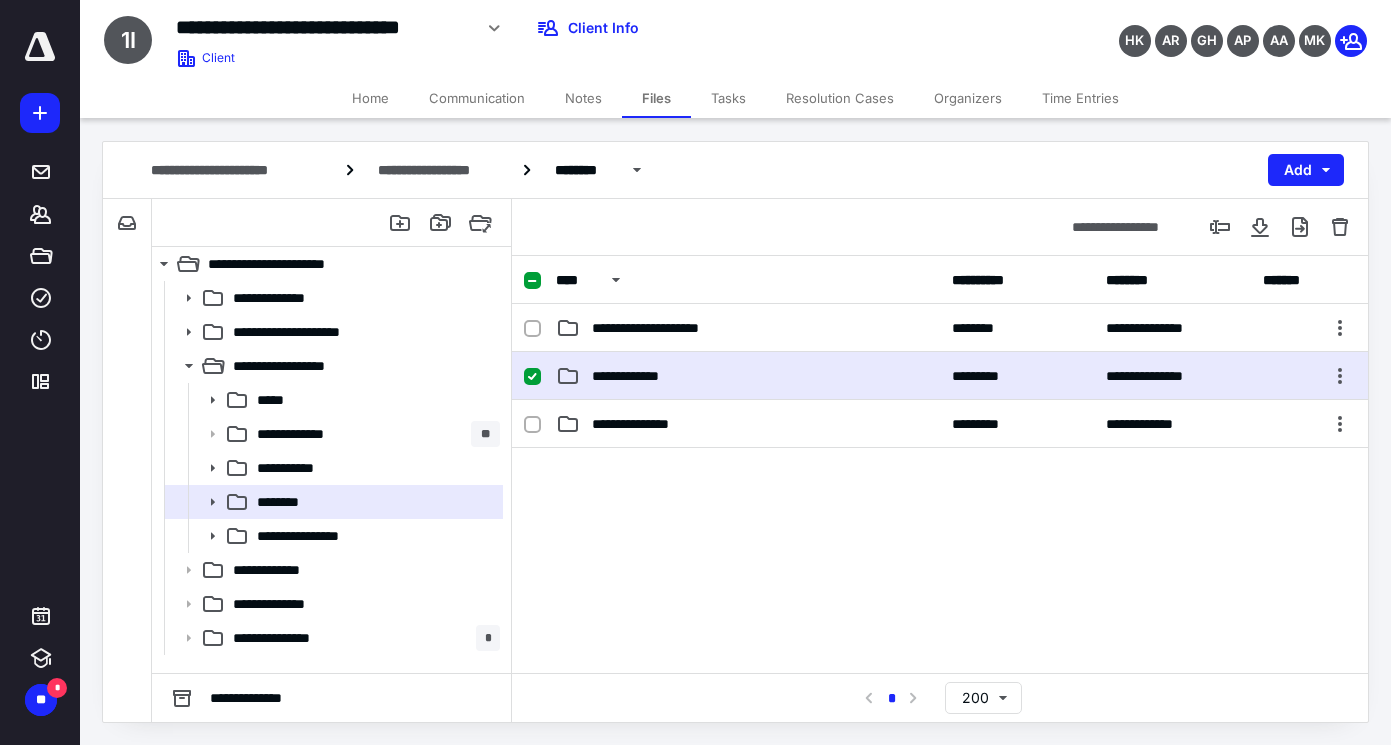 click on "**********" at bounding box center (748, 376) 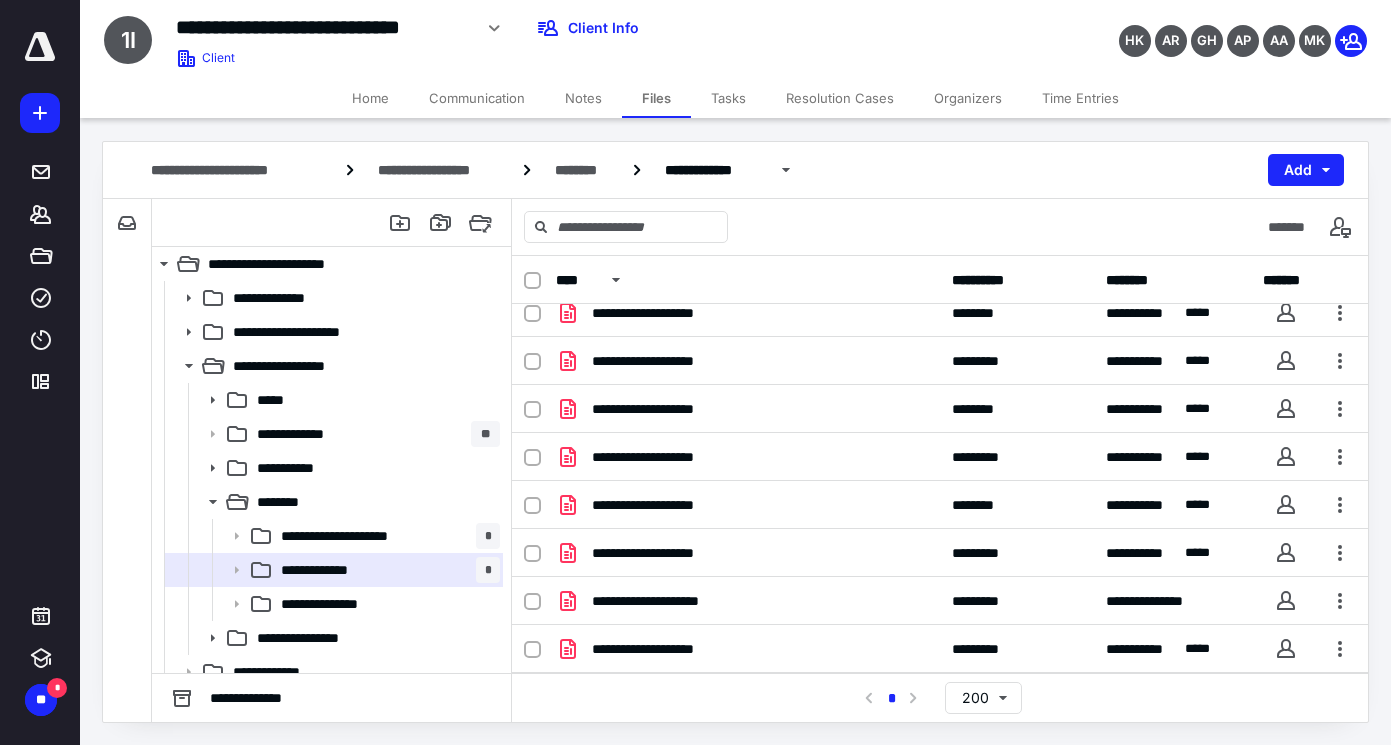 scroll, scrollTop: 0, scrollLeft: 0, axis: both 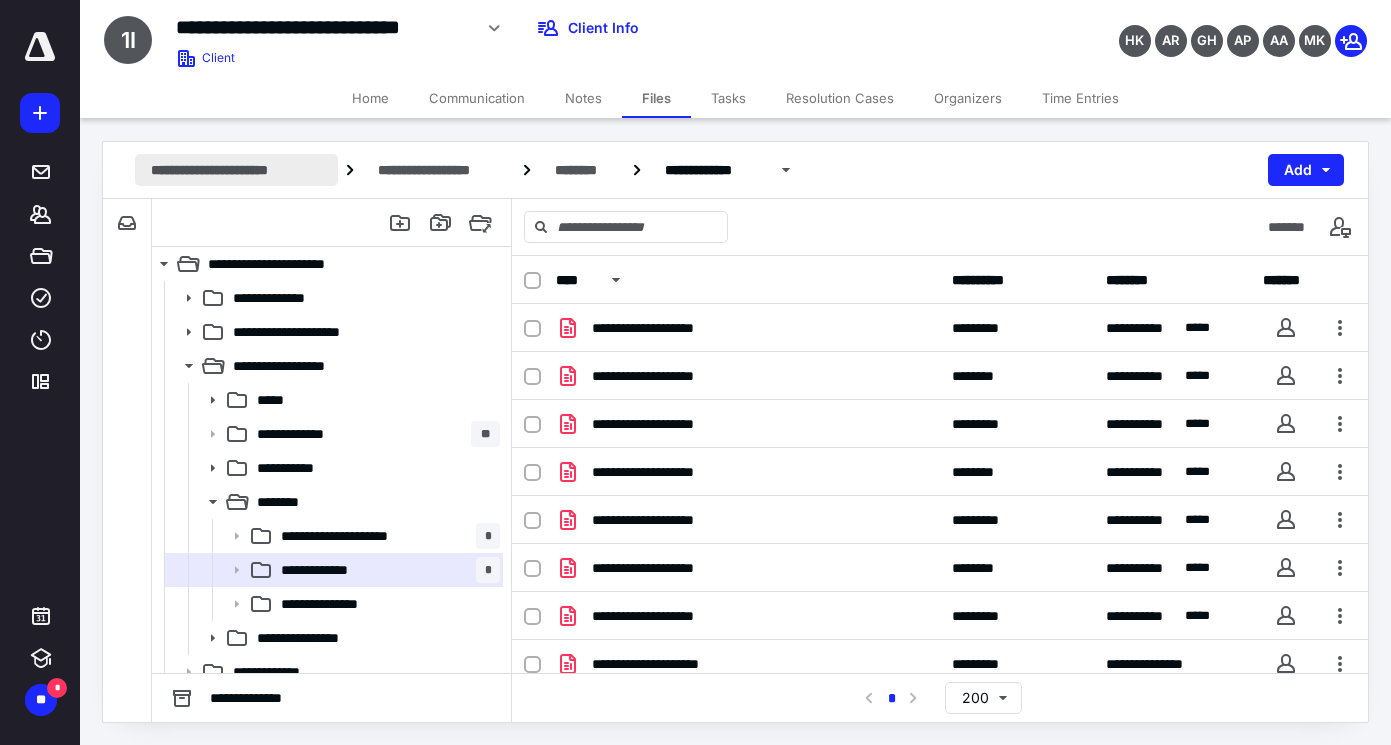 click on "**********" at bounding box center [236, 170] 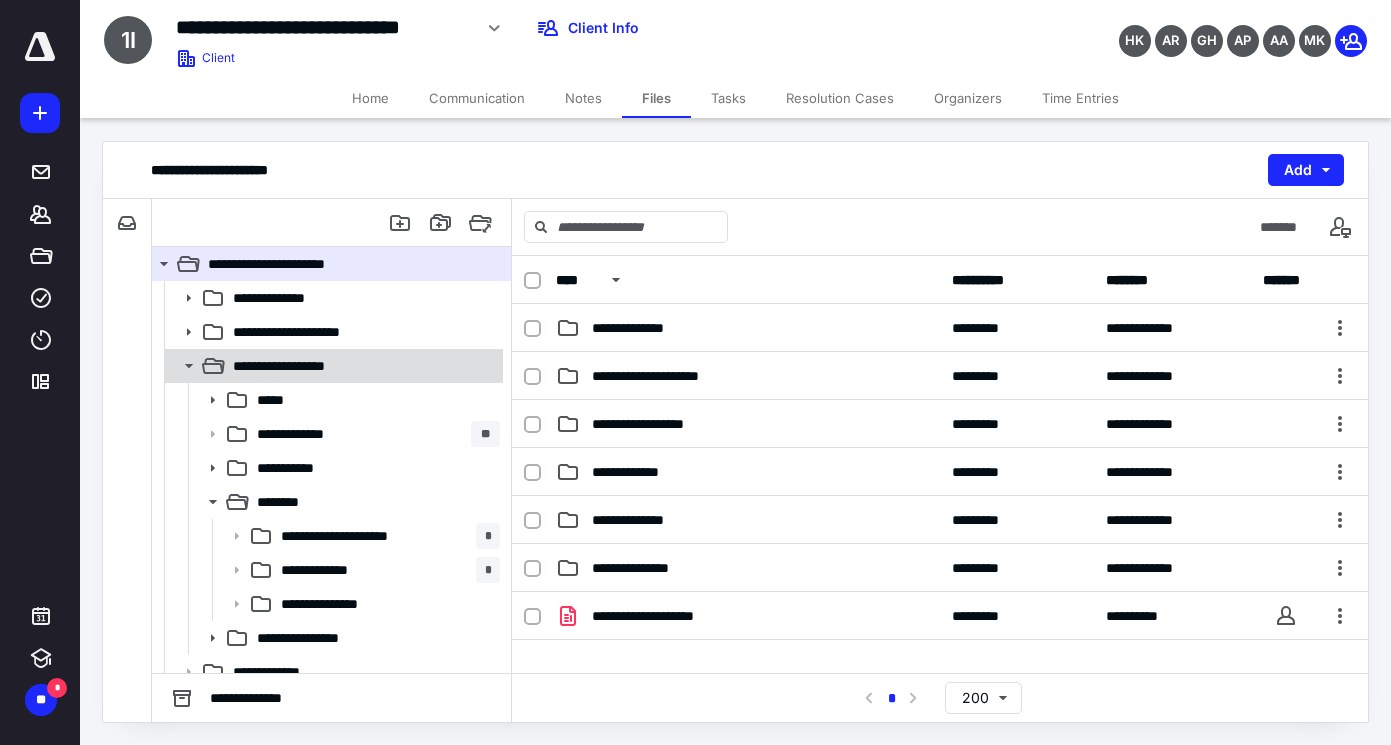 click 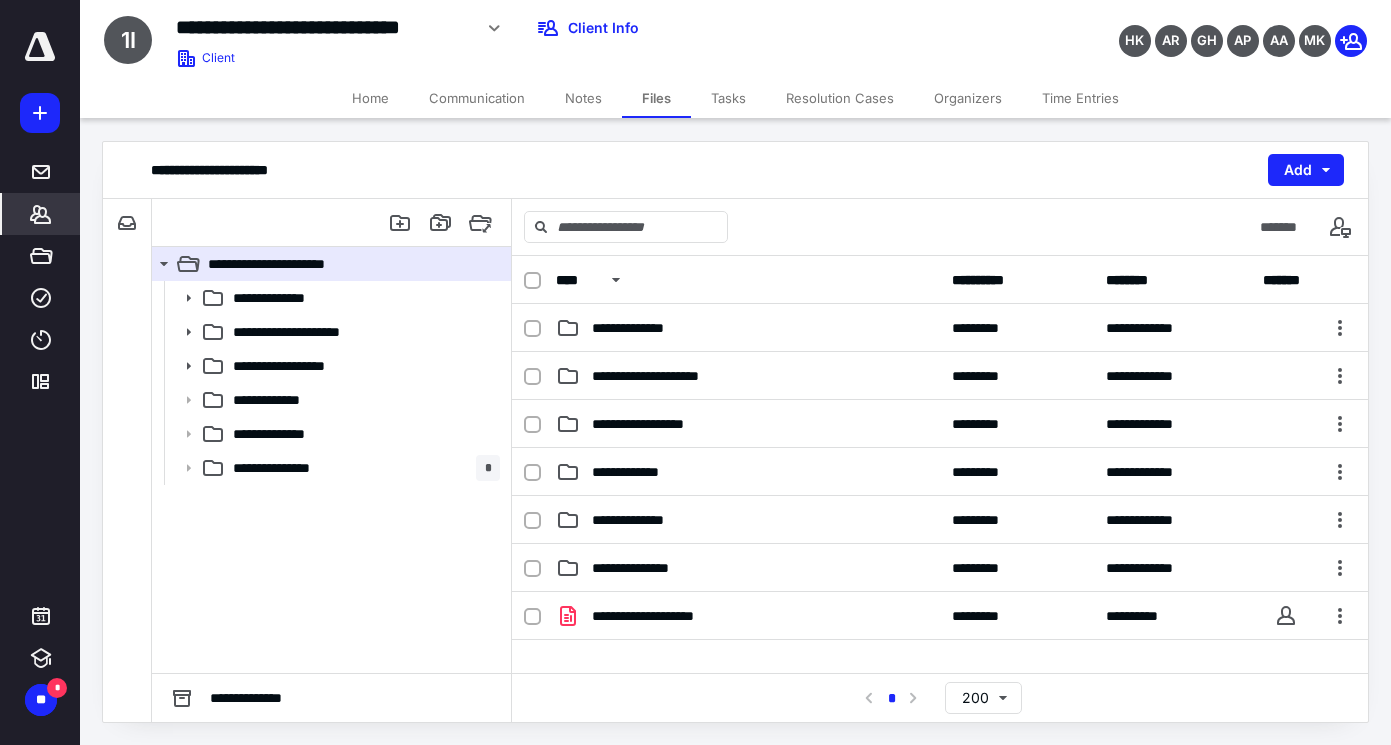 click 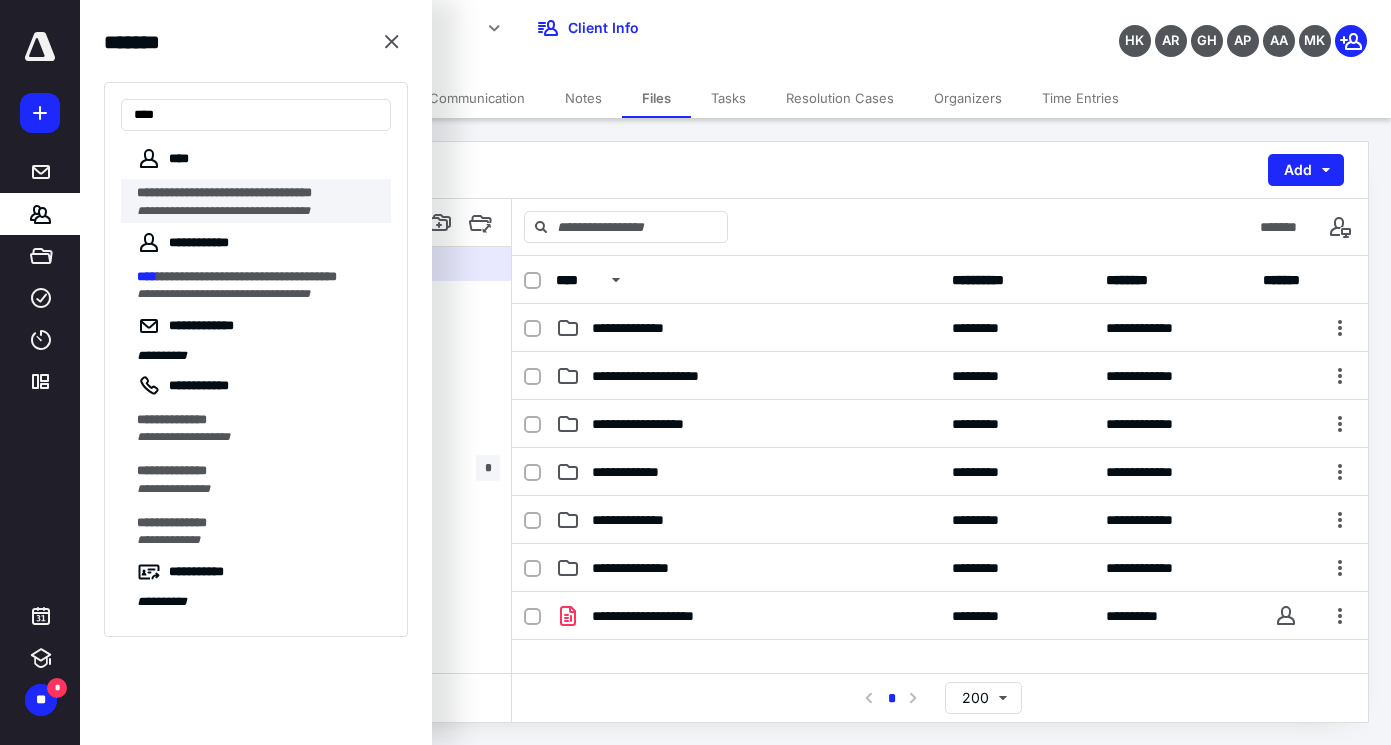 type on "****" 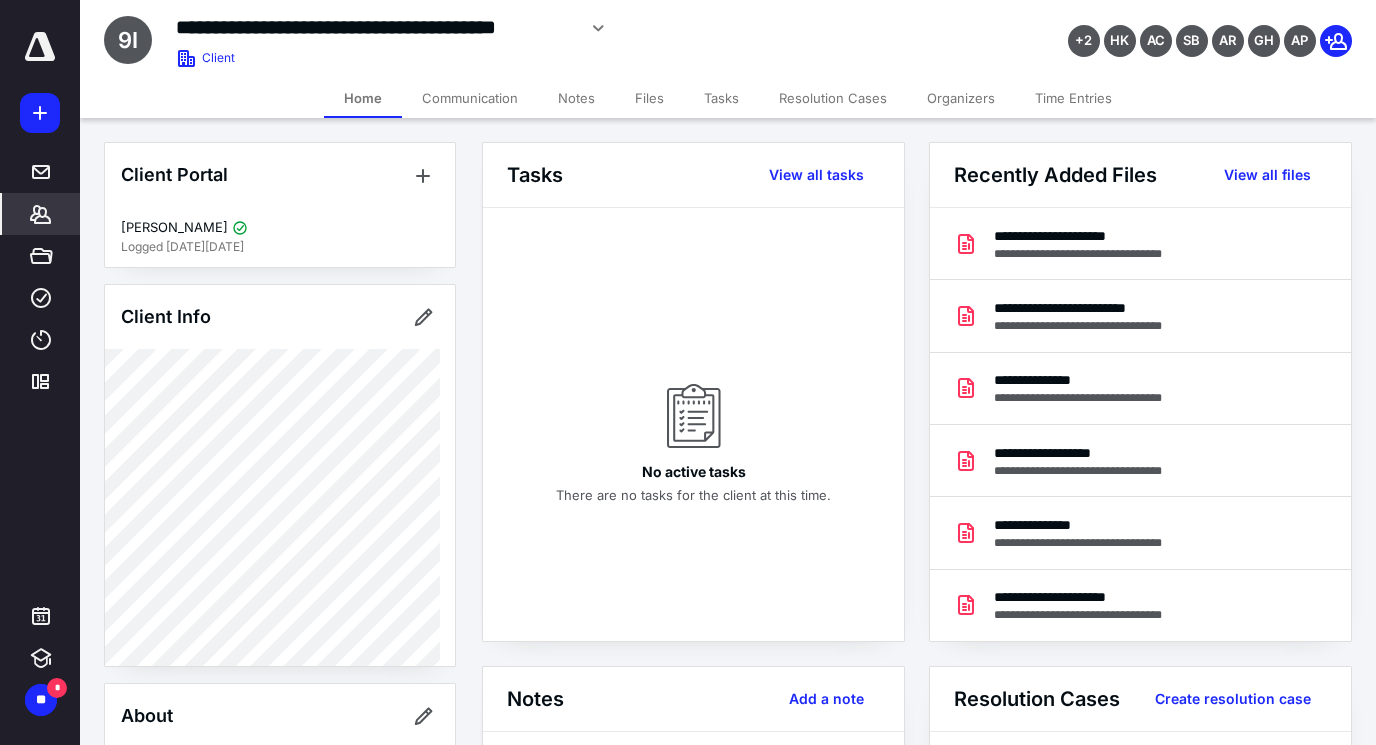 click on "Files" at bounding box center (649, 98) 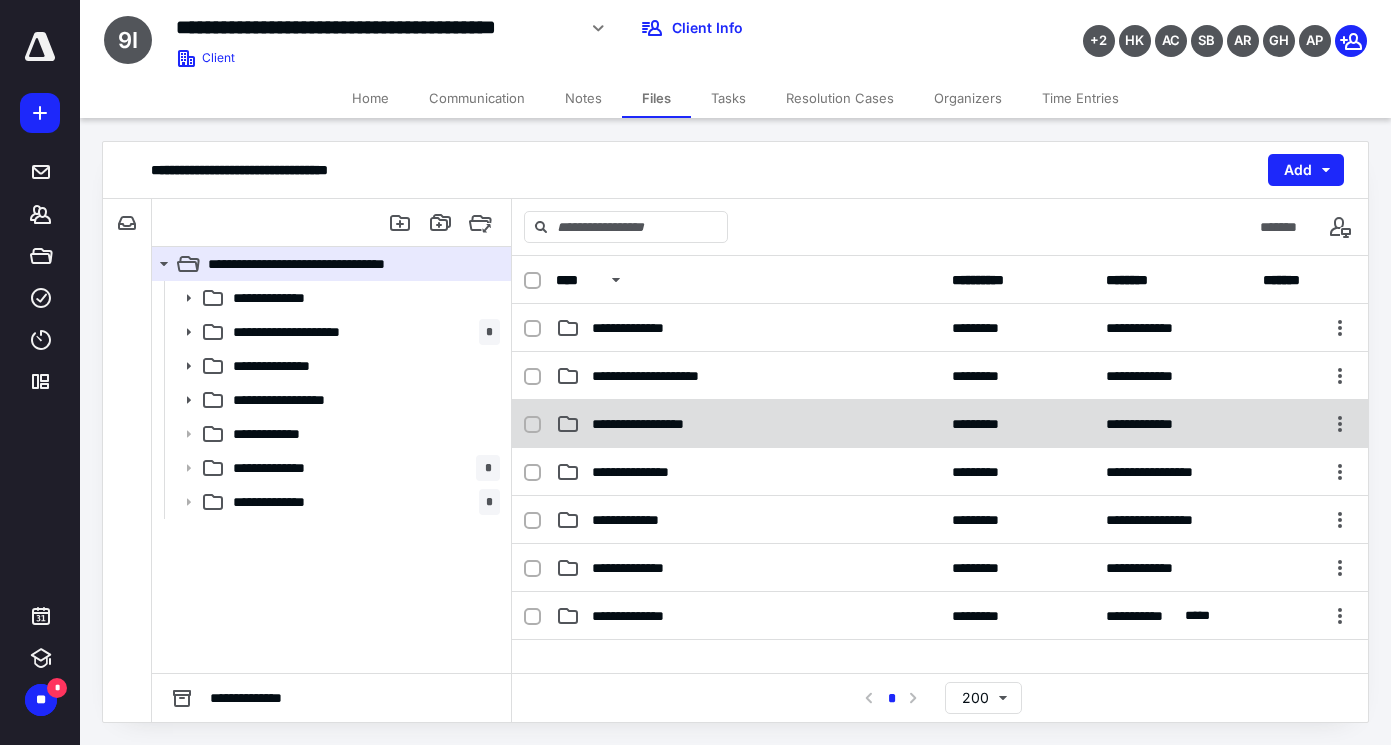 click on "**********" at bounding box center (940, 424) 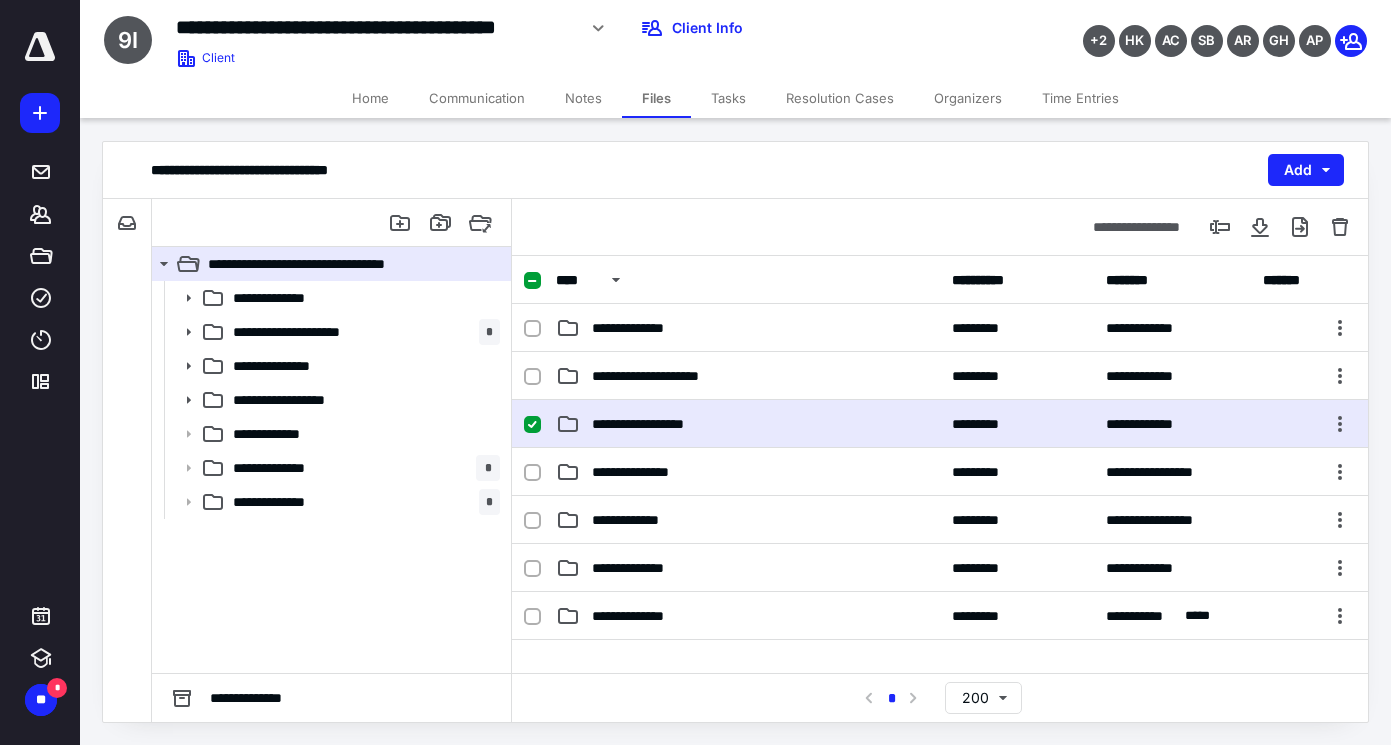 click on "**********" at bounding box center [940, 424] 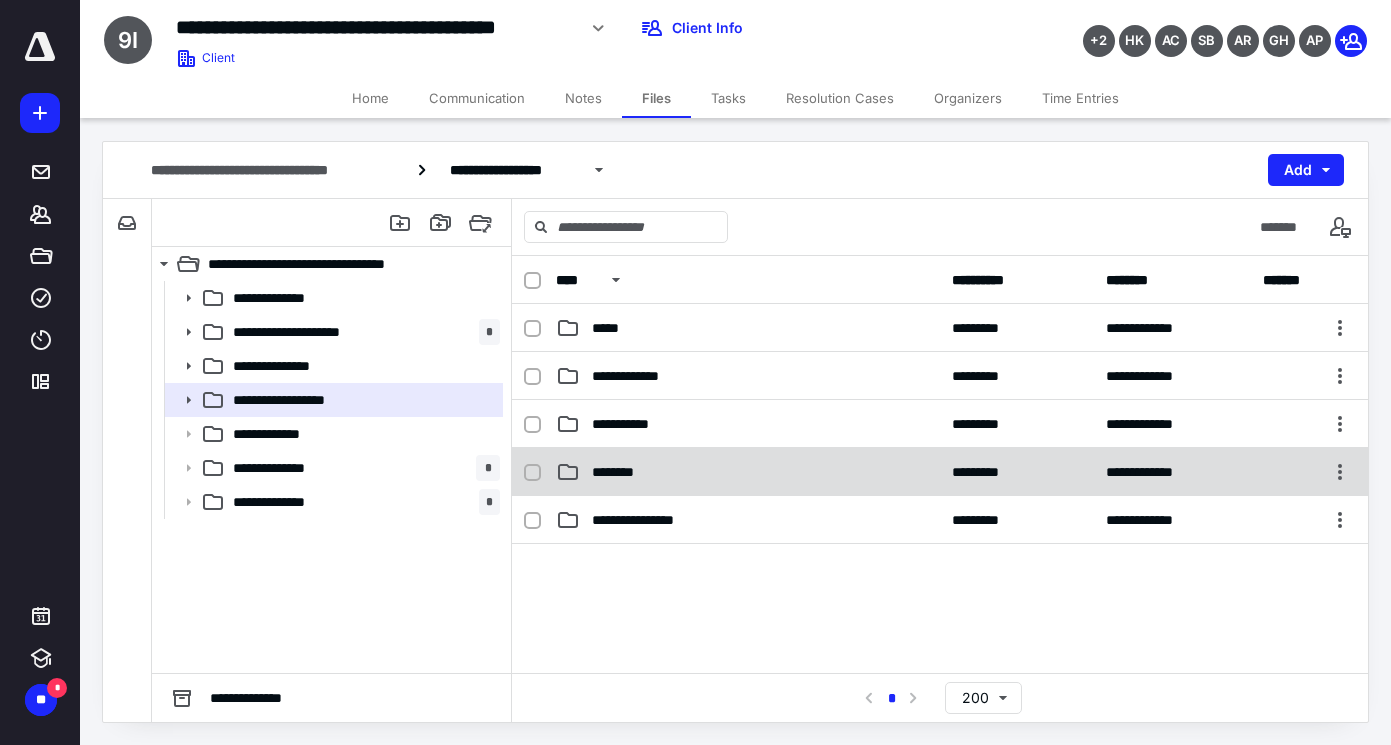 click on "********" at bounding box center (618, 472) 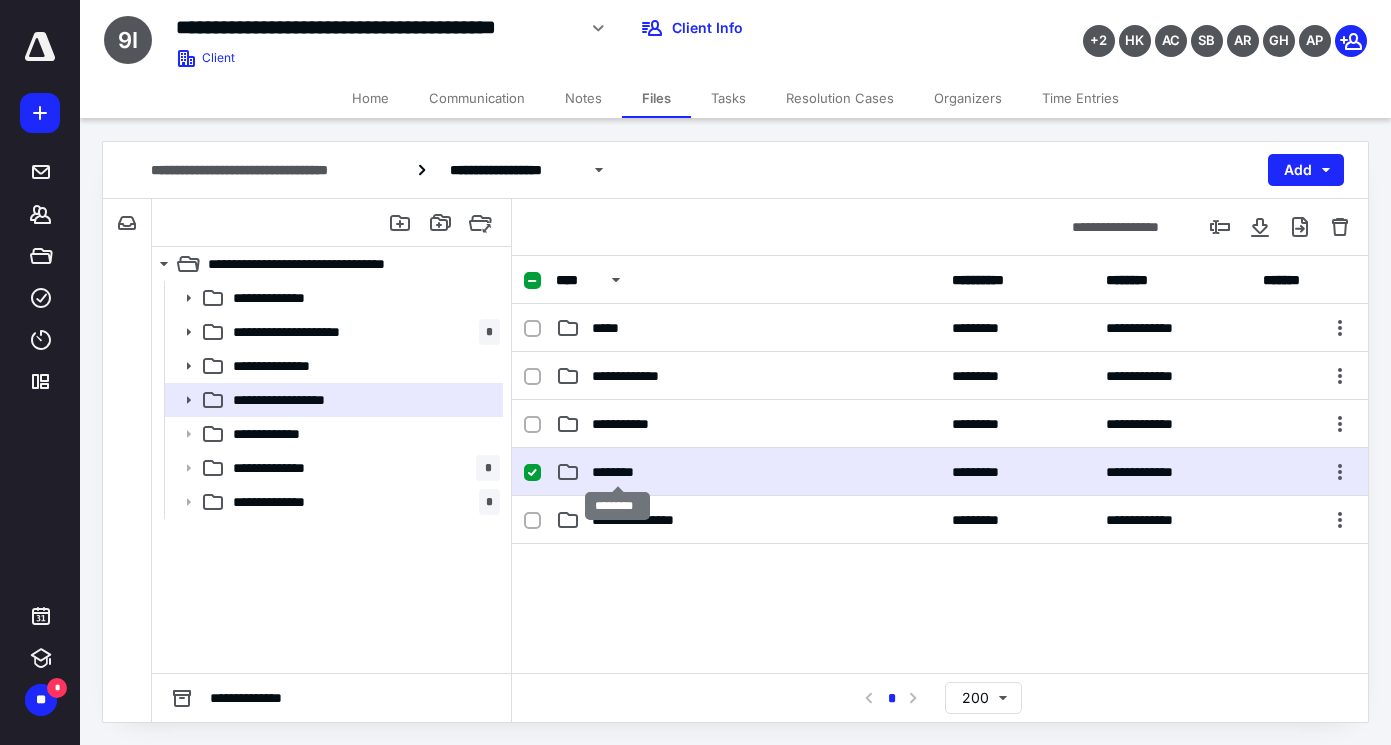 click on "********" at bounding box center (618, 472) 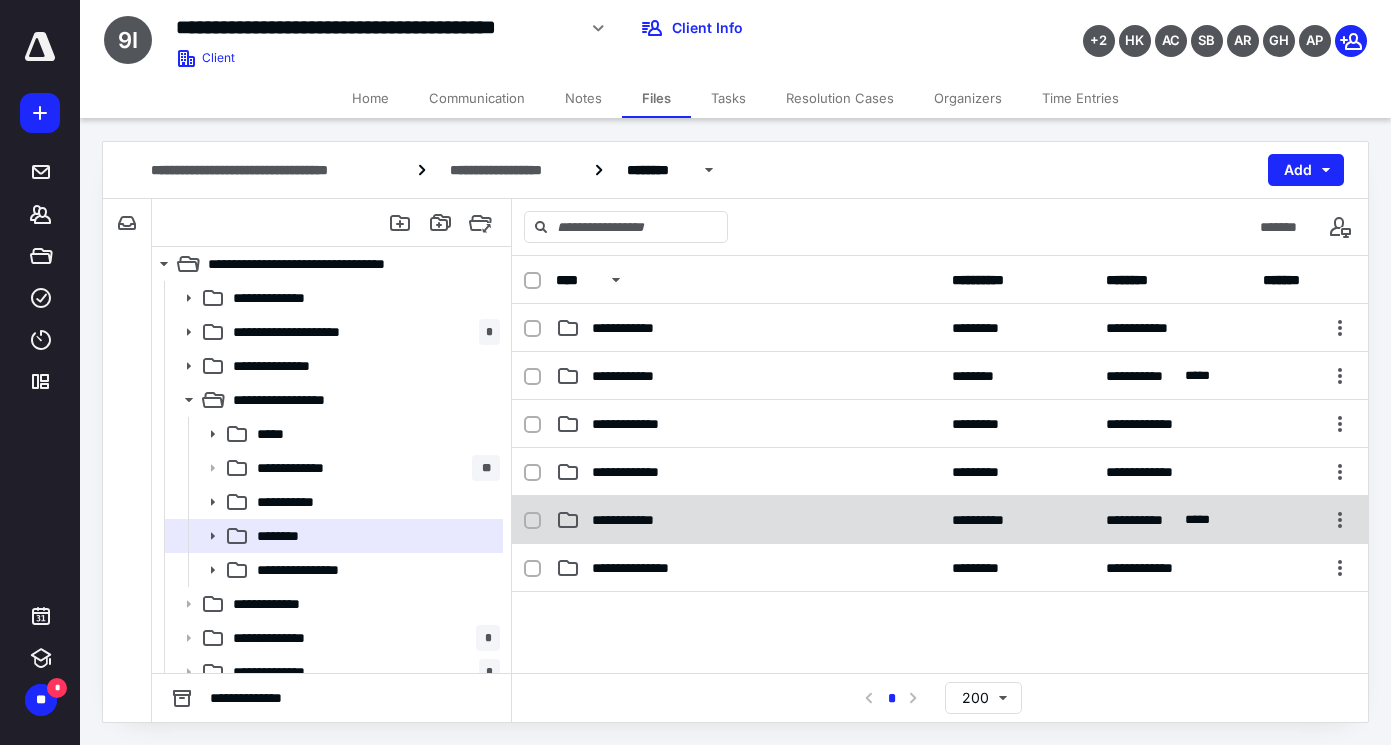 click on "**********" at bounding box center (633, 520) 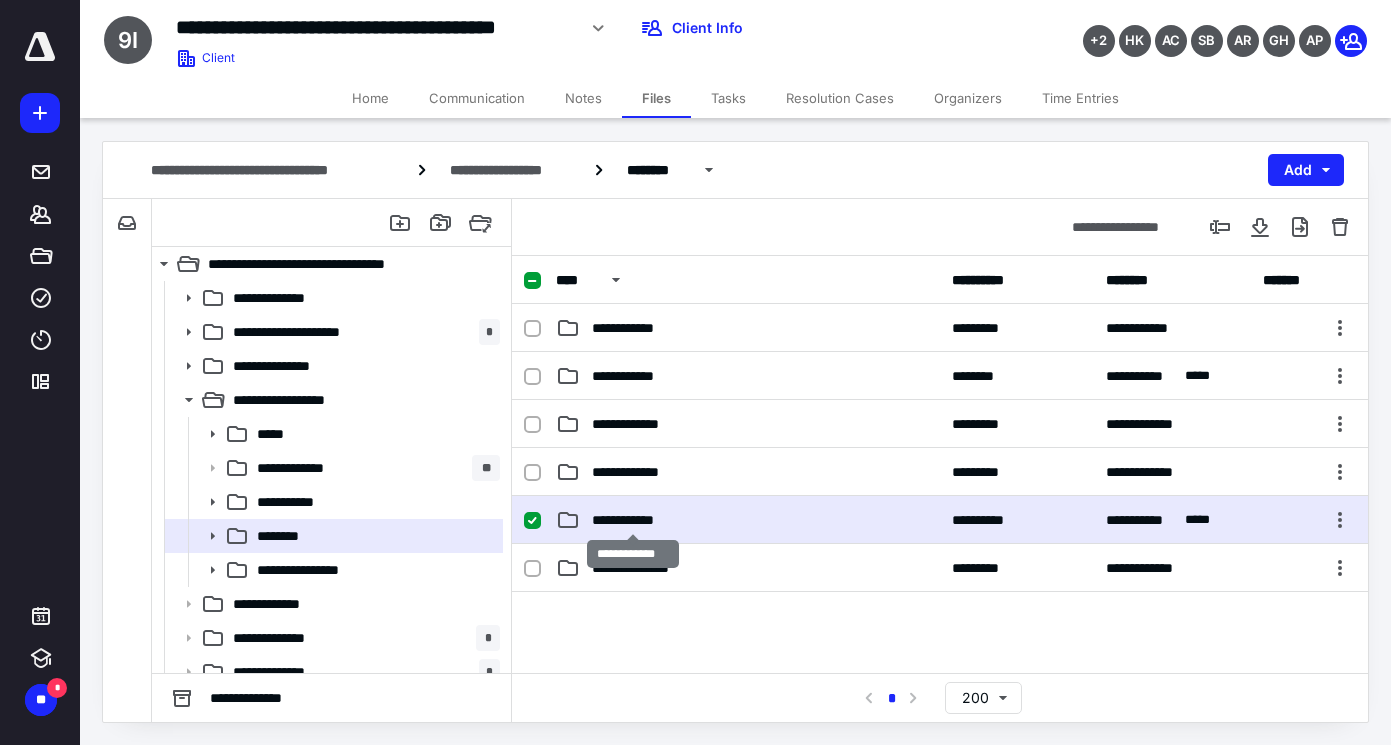 click on "**********" at bounding box center [633, 520] 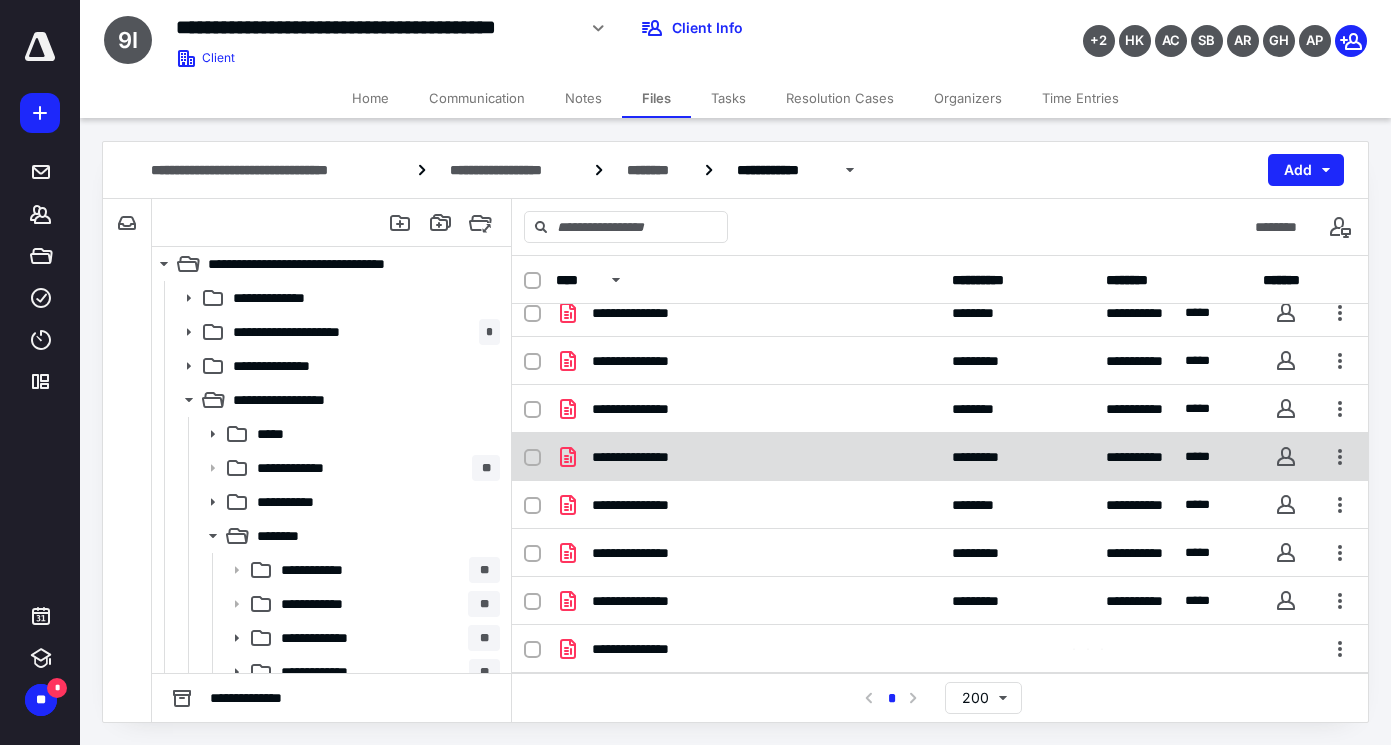 scroll, scrollTop: 0, scrollLeft: 0, axis: both 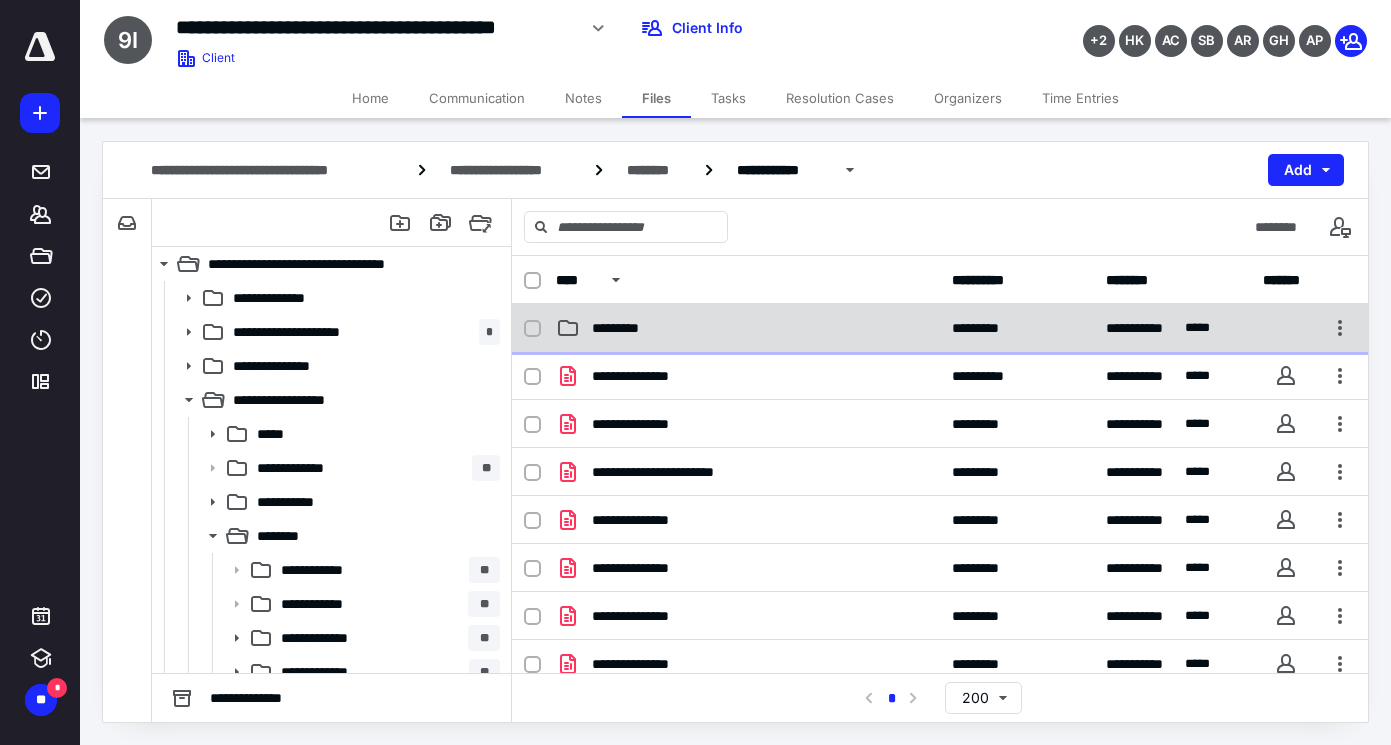 click on "*********" at bounding box center [748, 328] 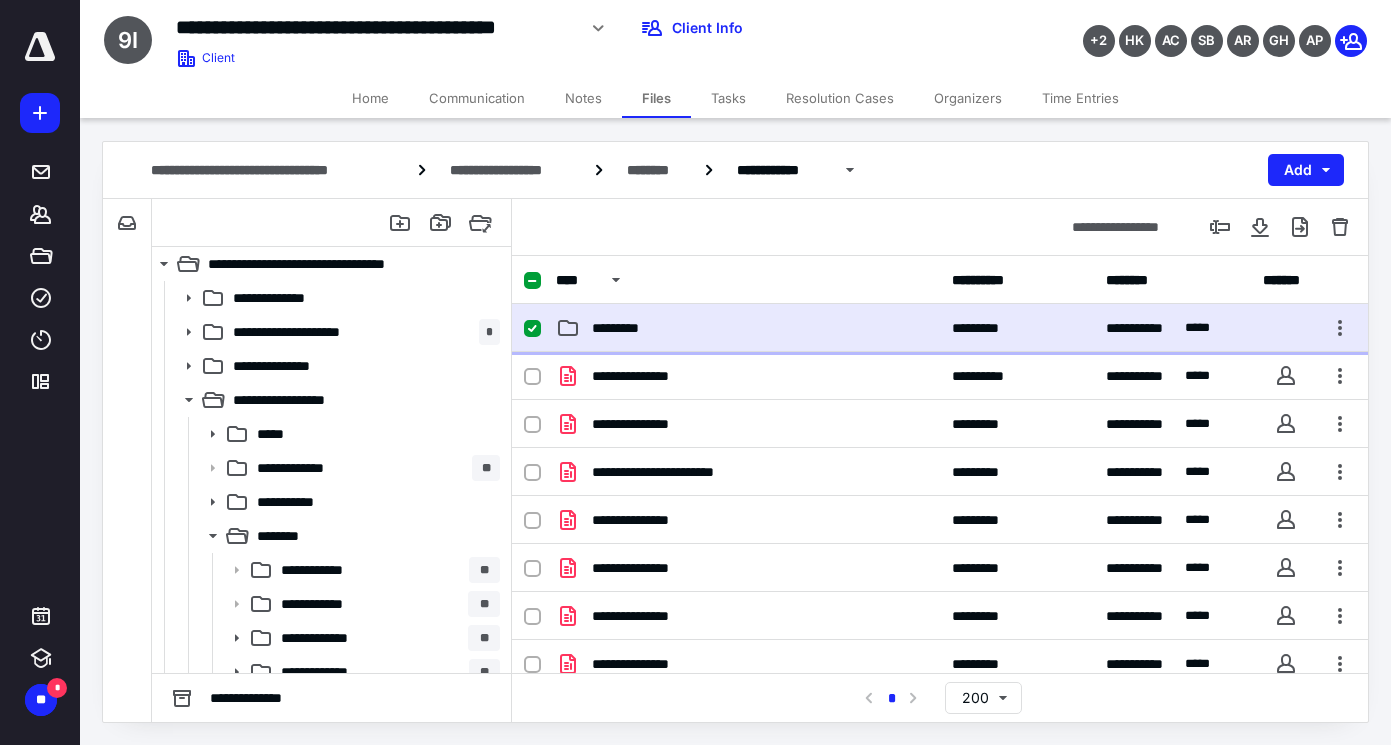click on "*********" at bounding box center (748, 328) 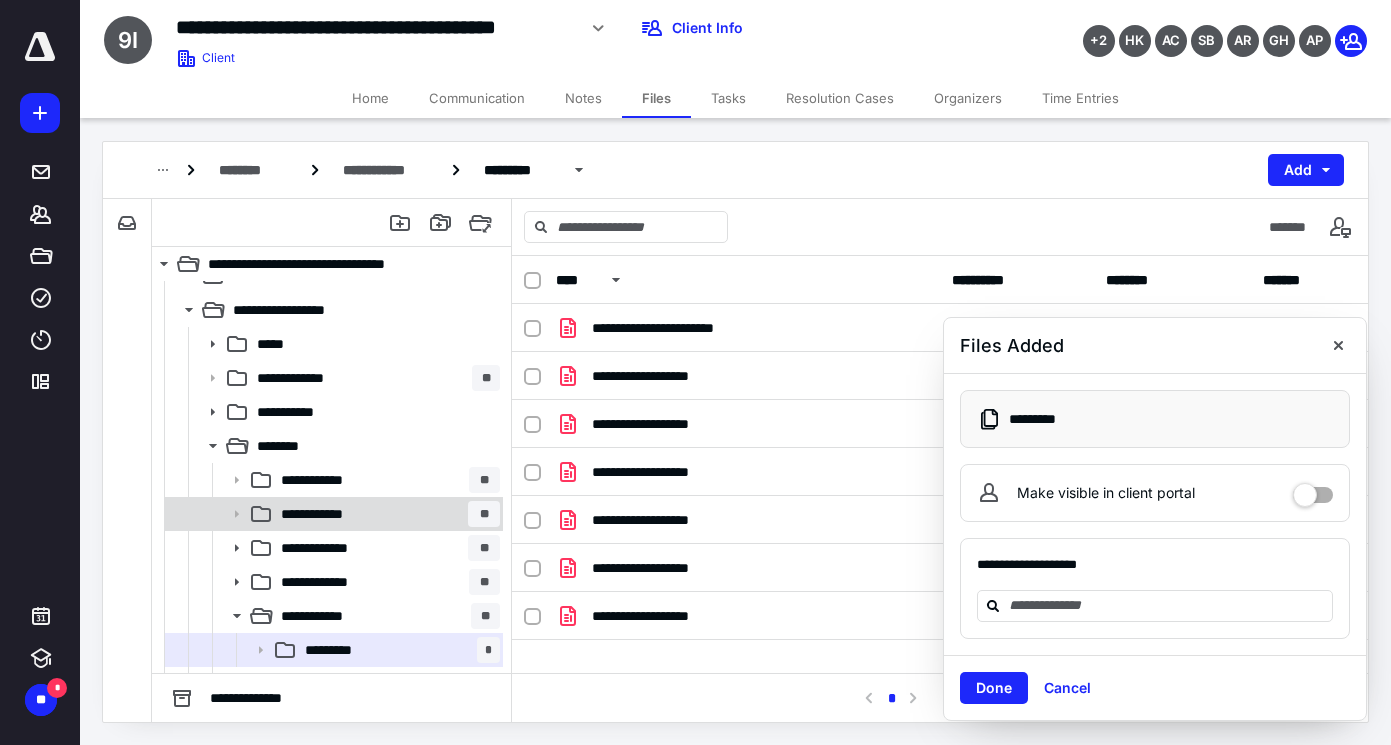 scroll, scrollTop: 200, scrollLeft: 0, axis: vertical 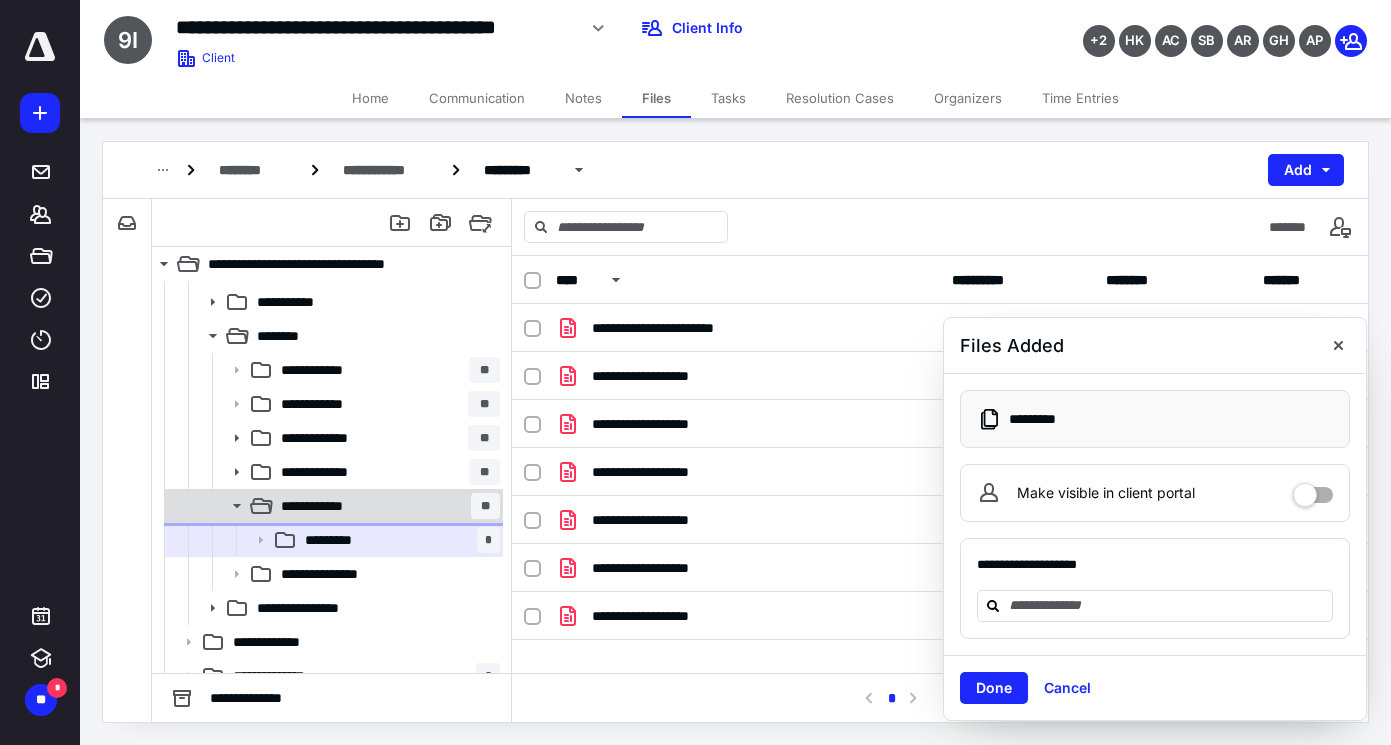 click on "**********" at bounding box center (322, 506) 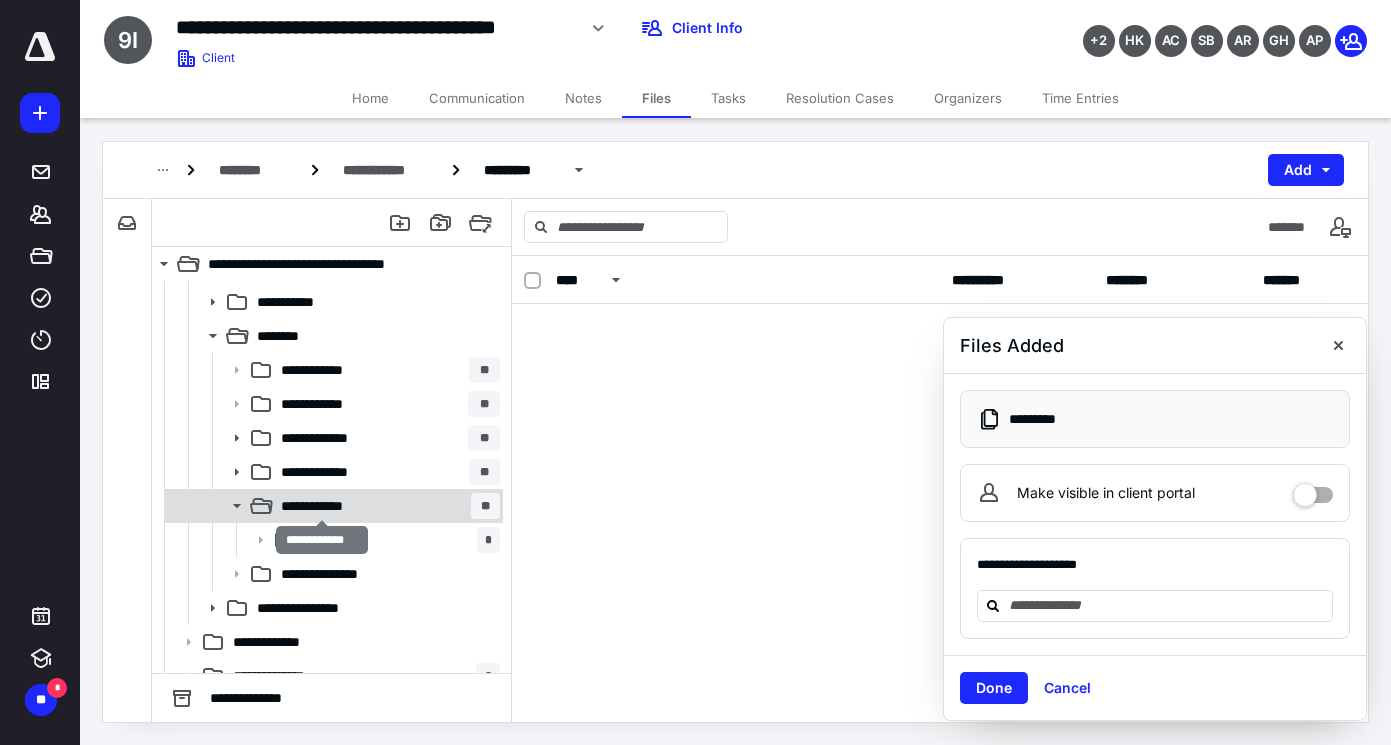 click on "**********" at bounding box center [322, 506] 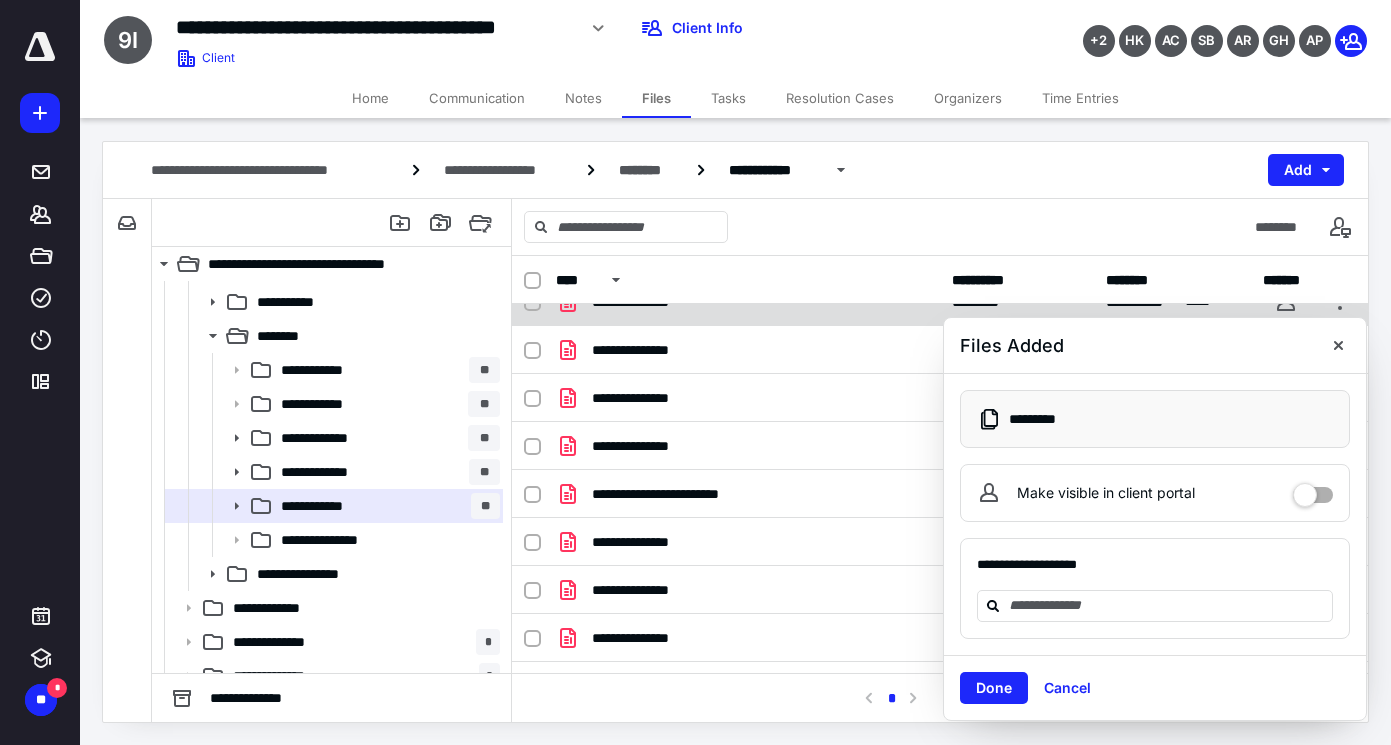 scroll, scrollTop: 447, scrollLeft: 0, axis: vertical 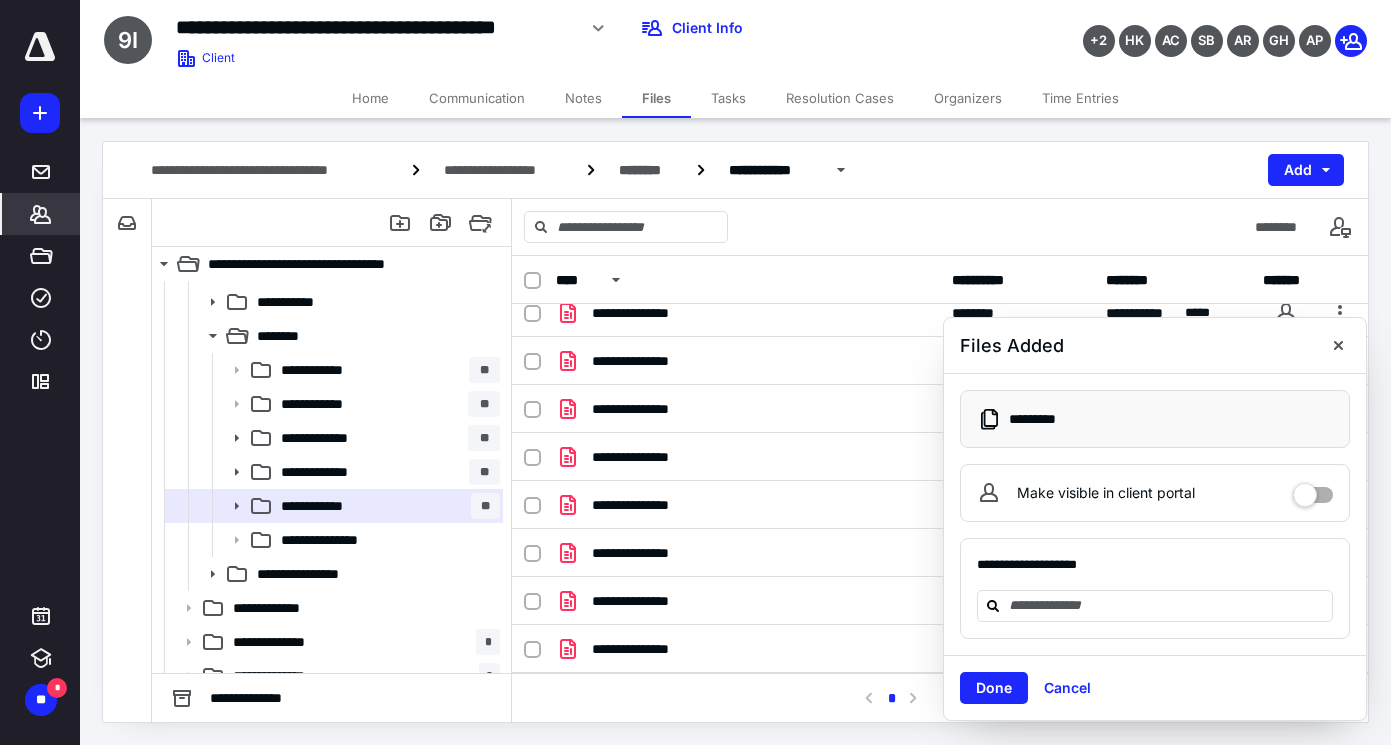 click 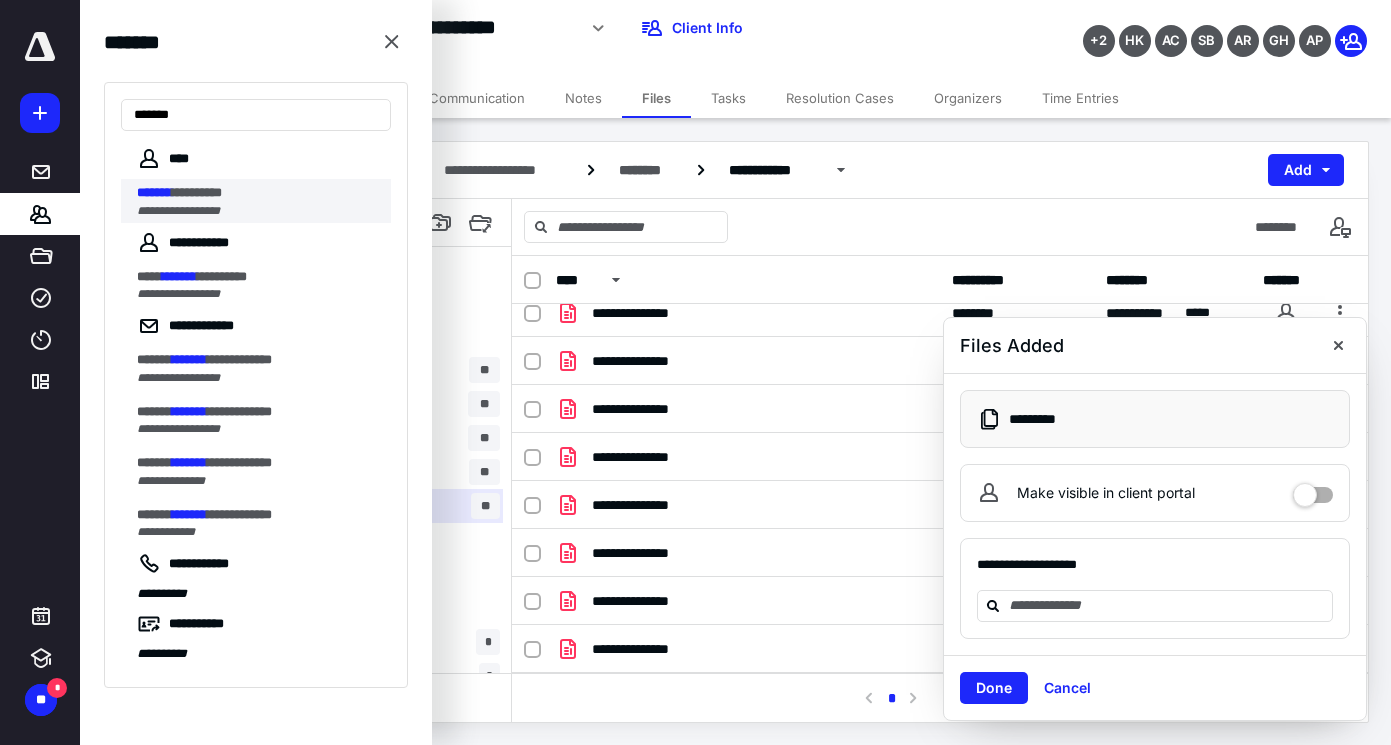 type on "*******" 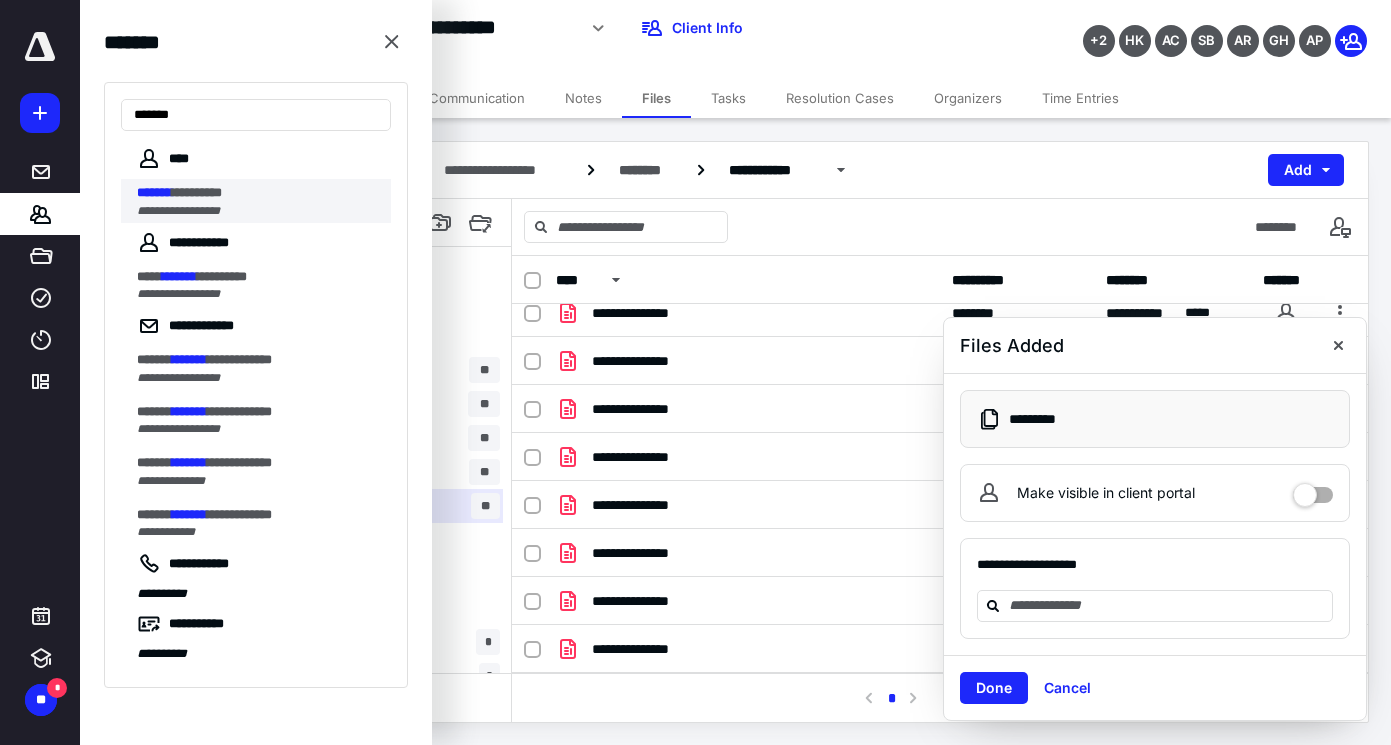 click on "**********" at bounding box center (178, 211) 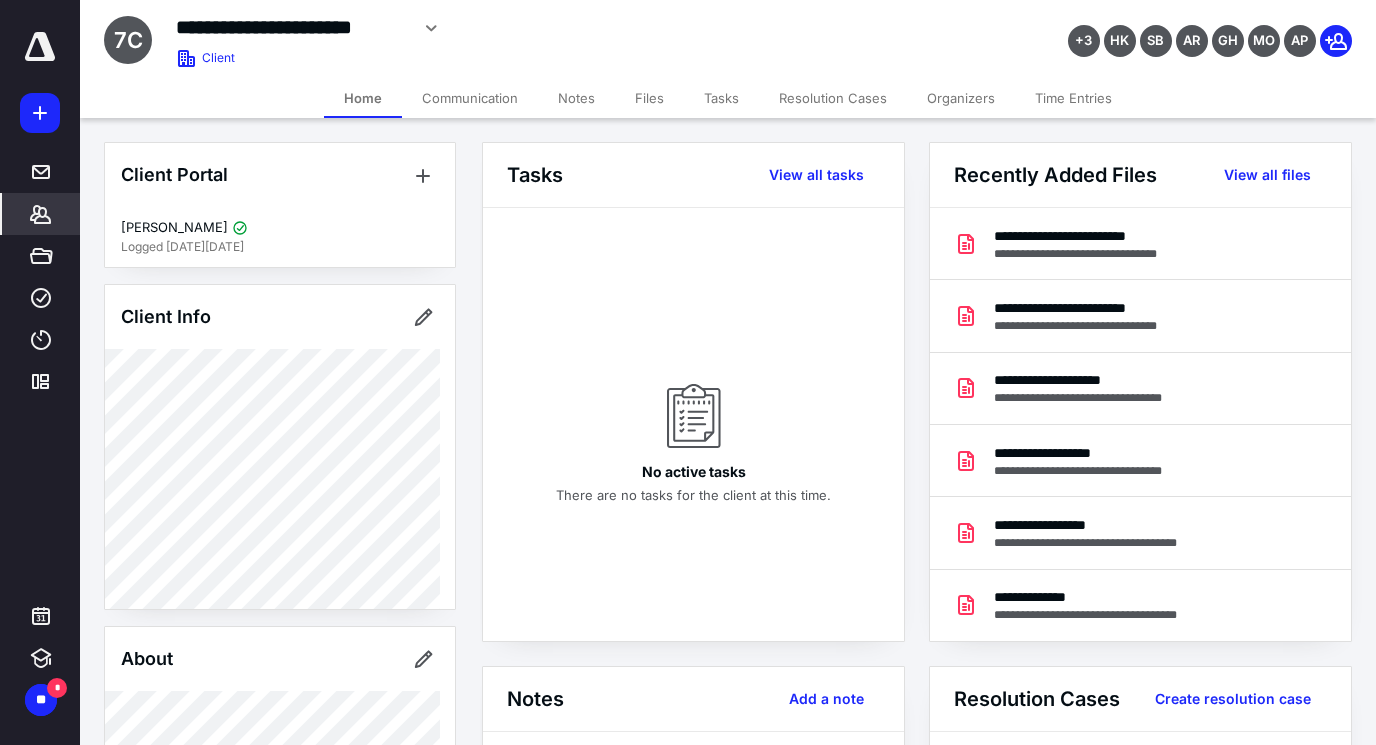 click on "Files" at bounding box center (649, 98) 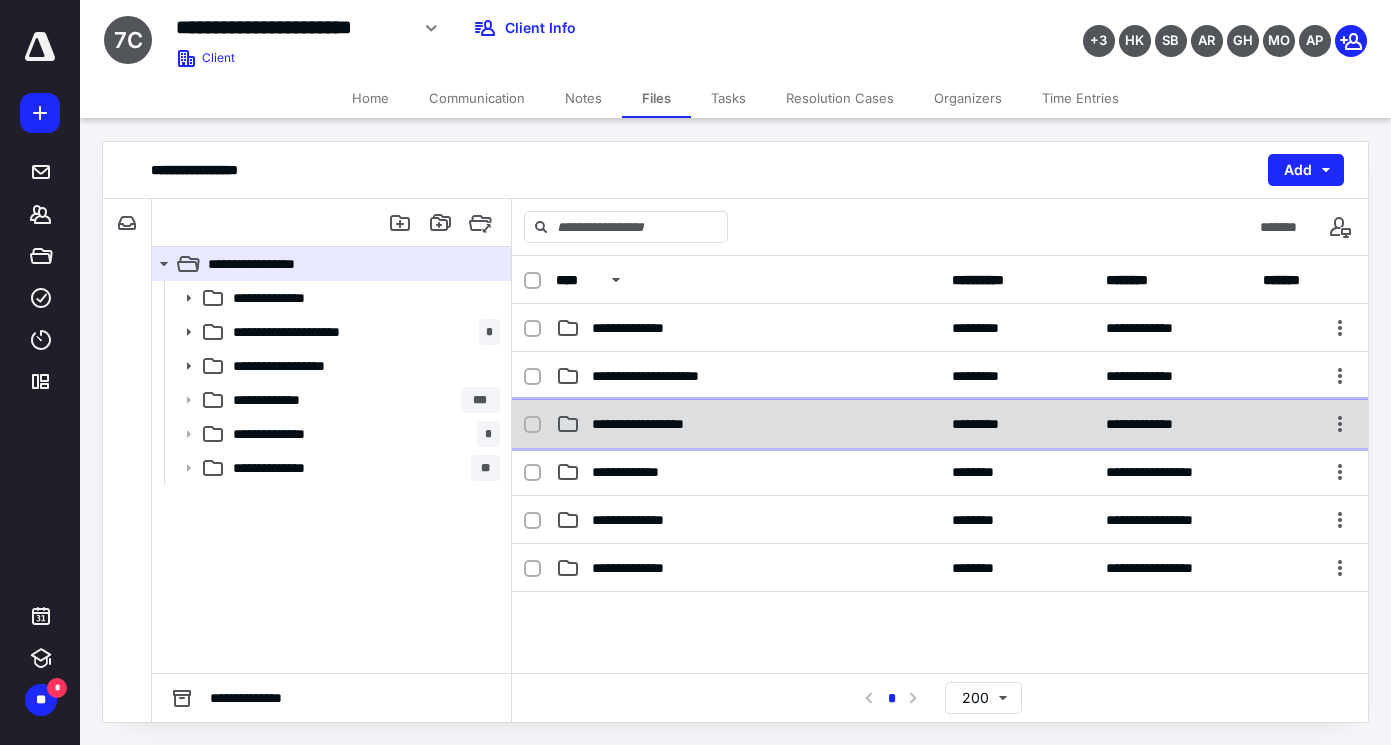click on "**********" at bounding box center [651, 424] 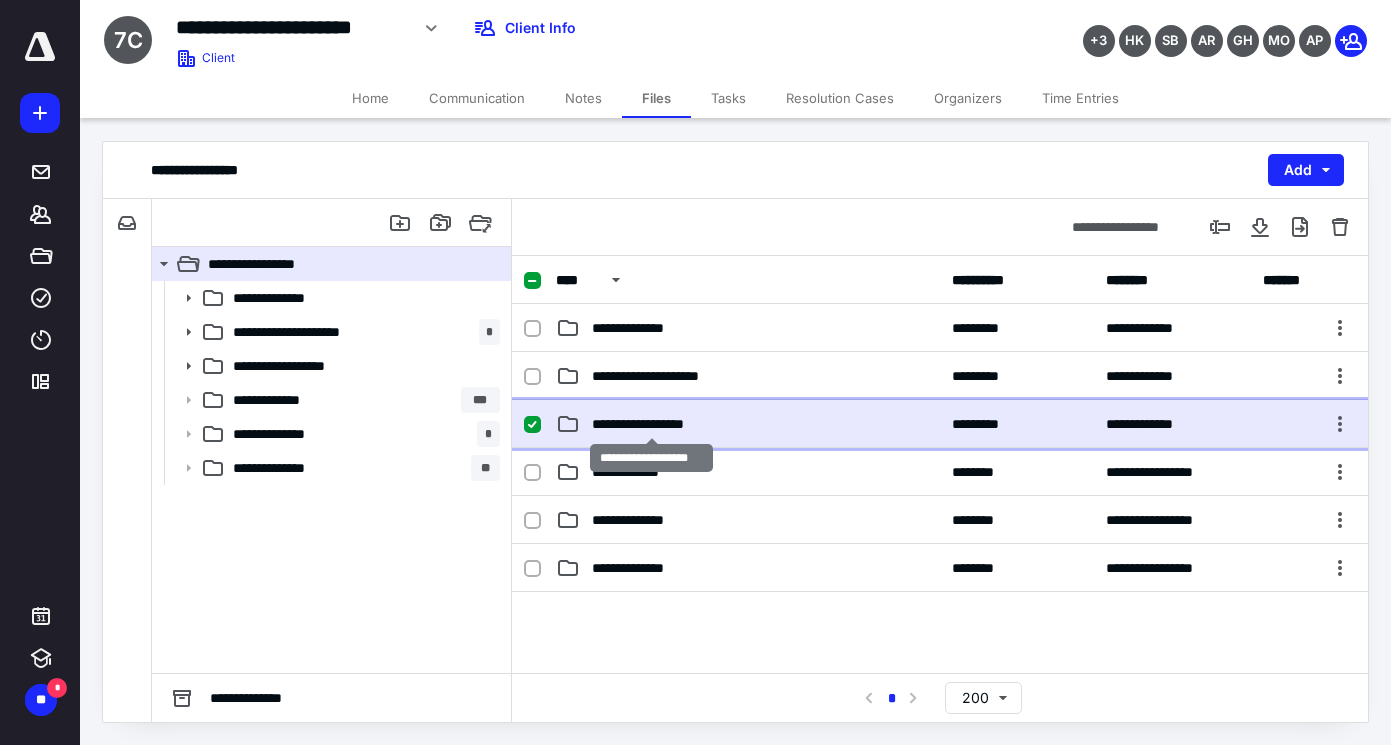 click on "**********" at bounding box center [651, 424] 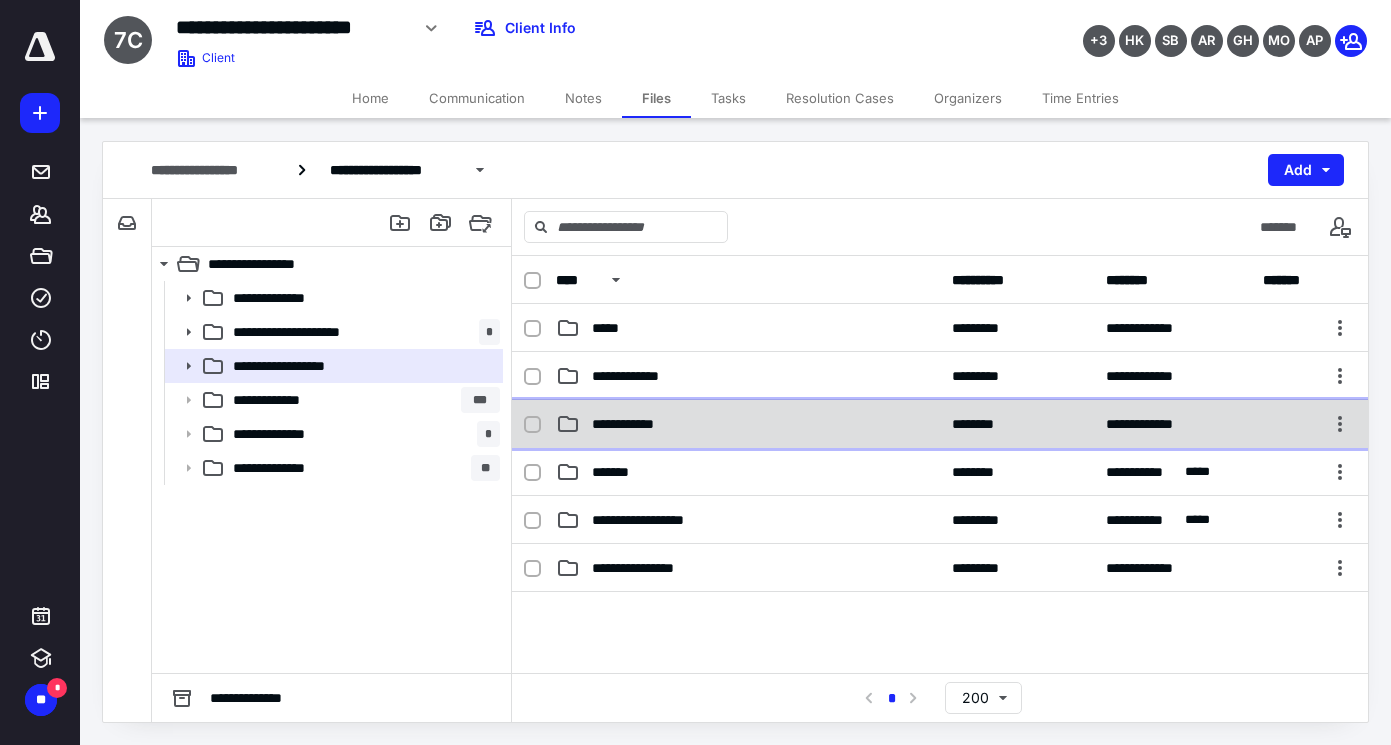 click on "**********" at bounding box center (940, 424) 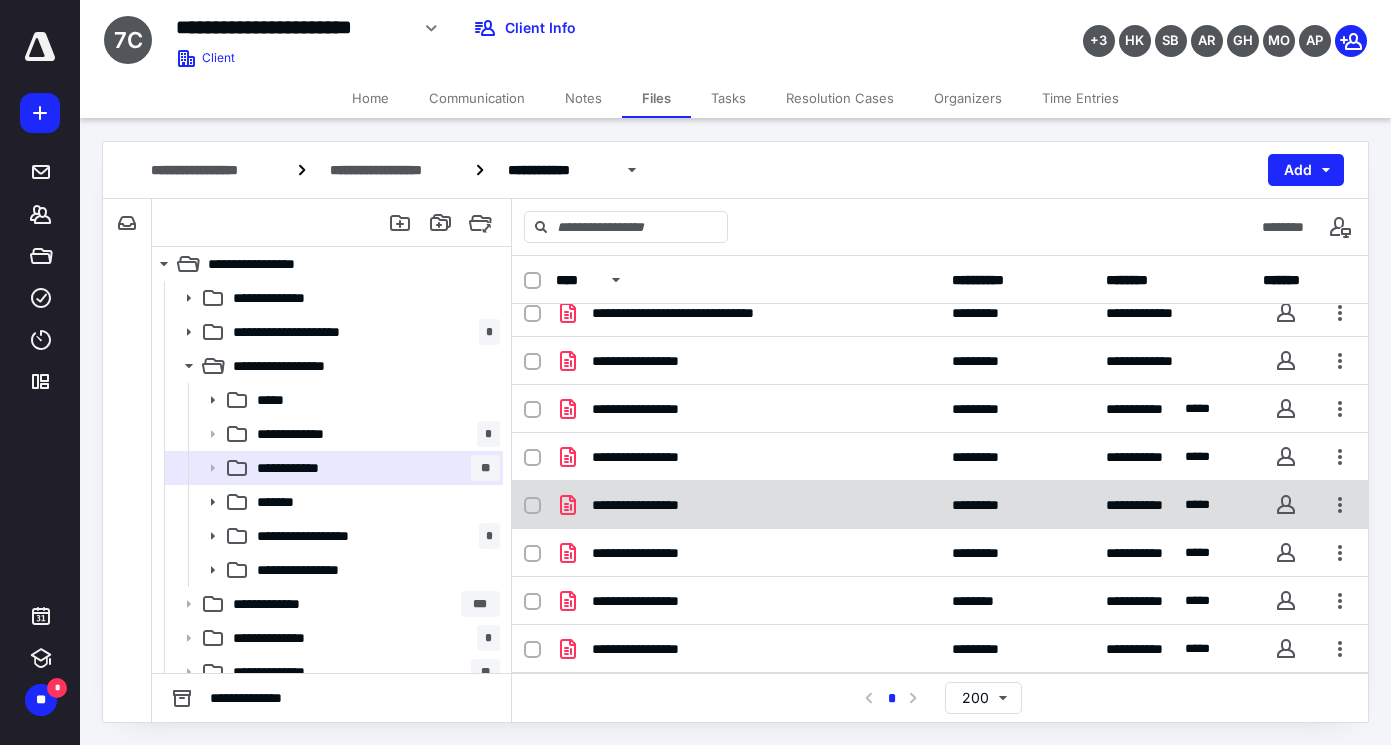 scroll, scrollTop: 255, scrollLeft: 0, axis: vertical 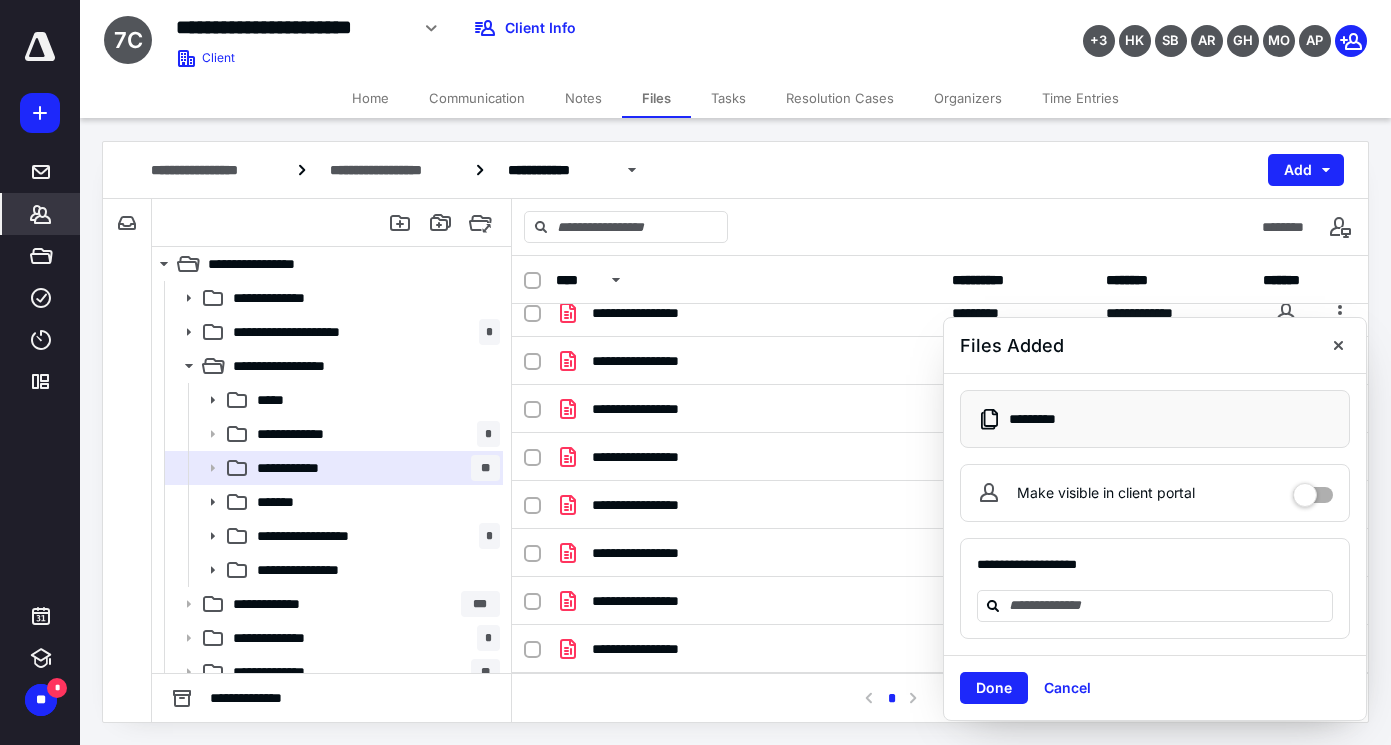 click on "*******" at bounding box center [41, 214] 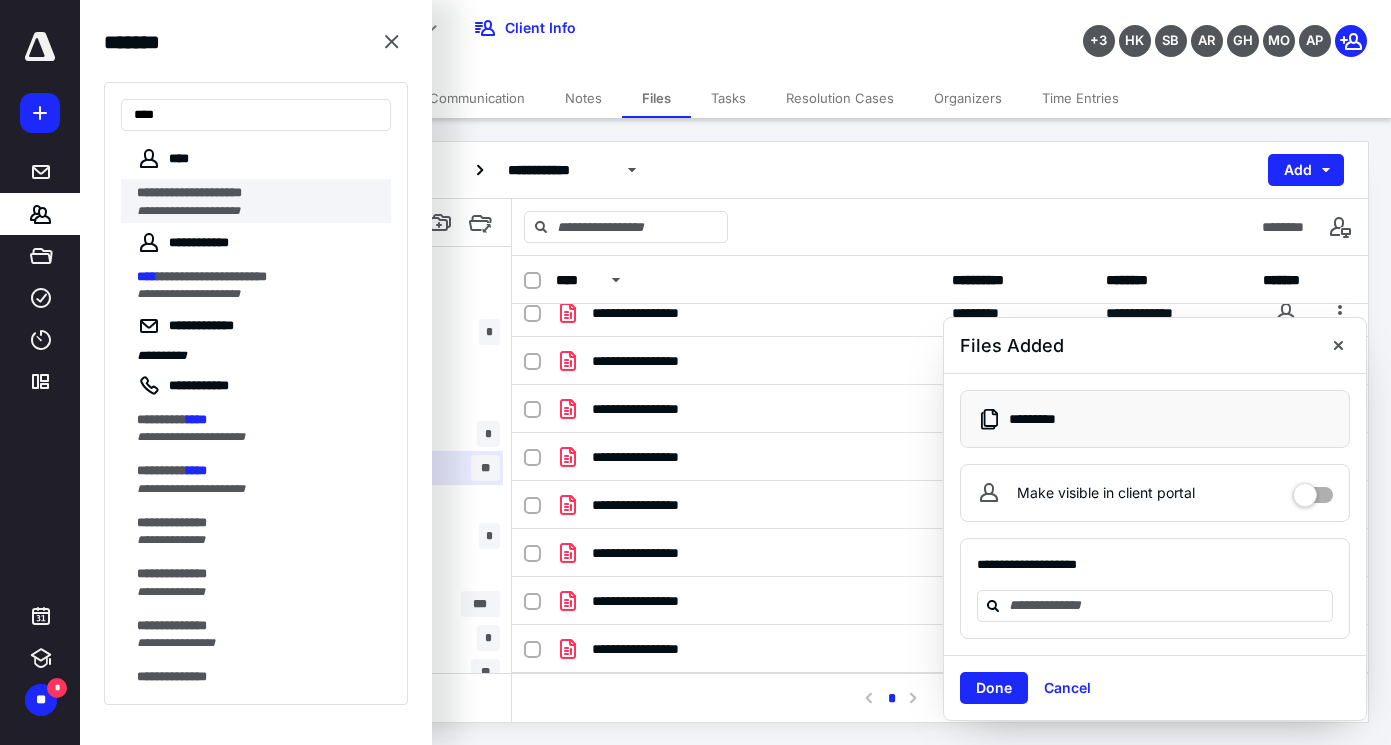type on "****" 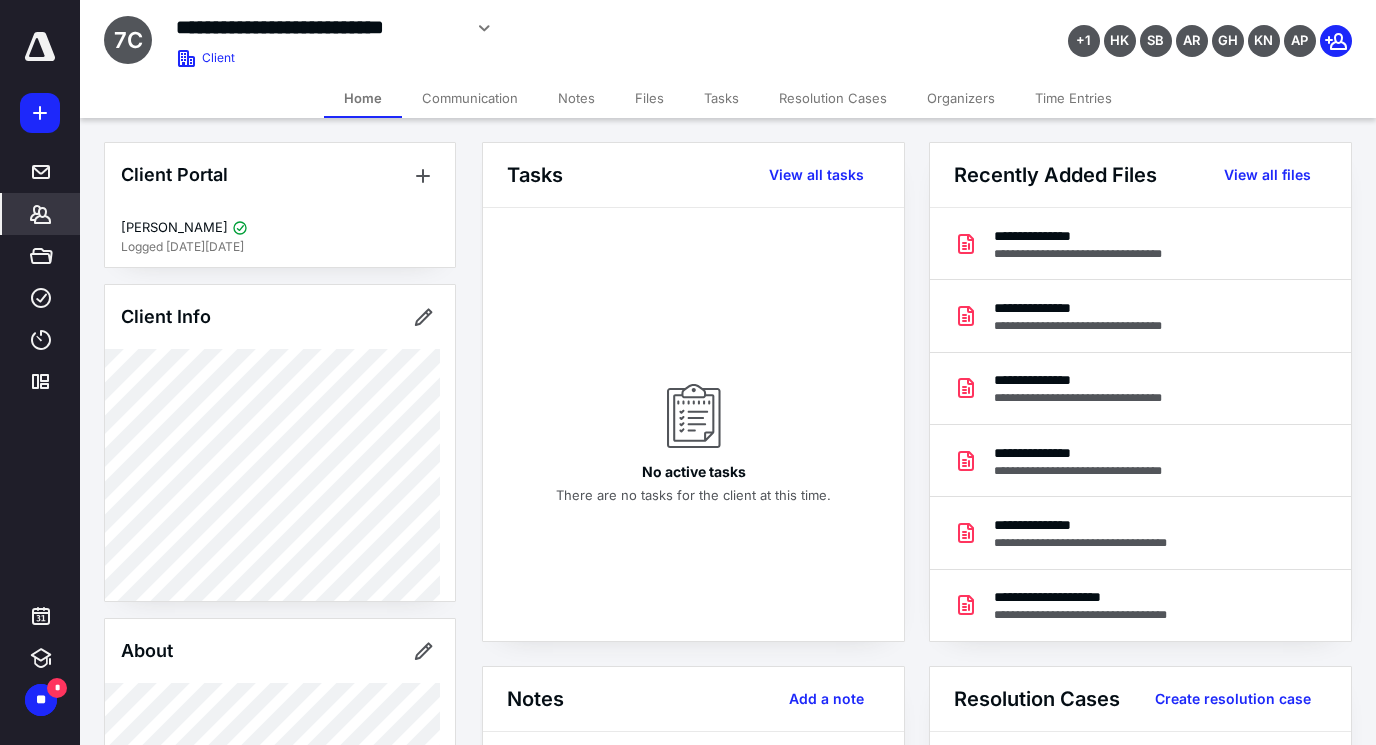 click on "Files" at bounding box center [649, 98] 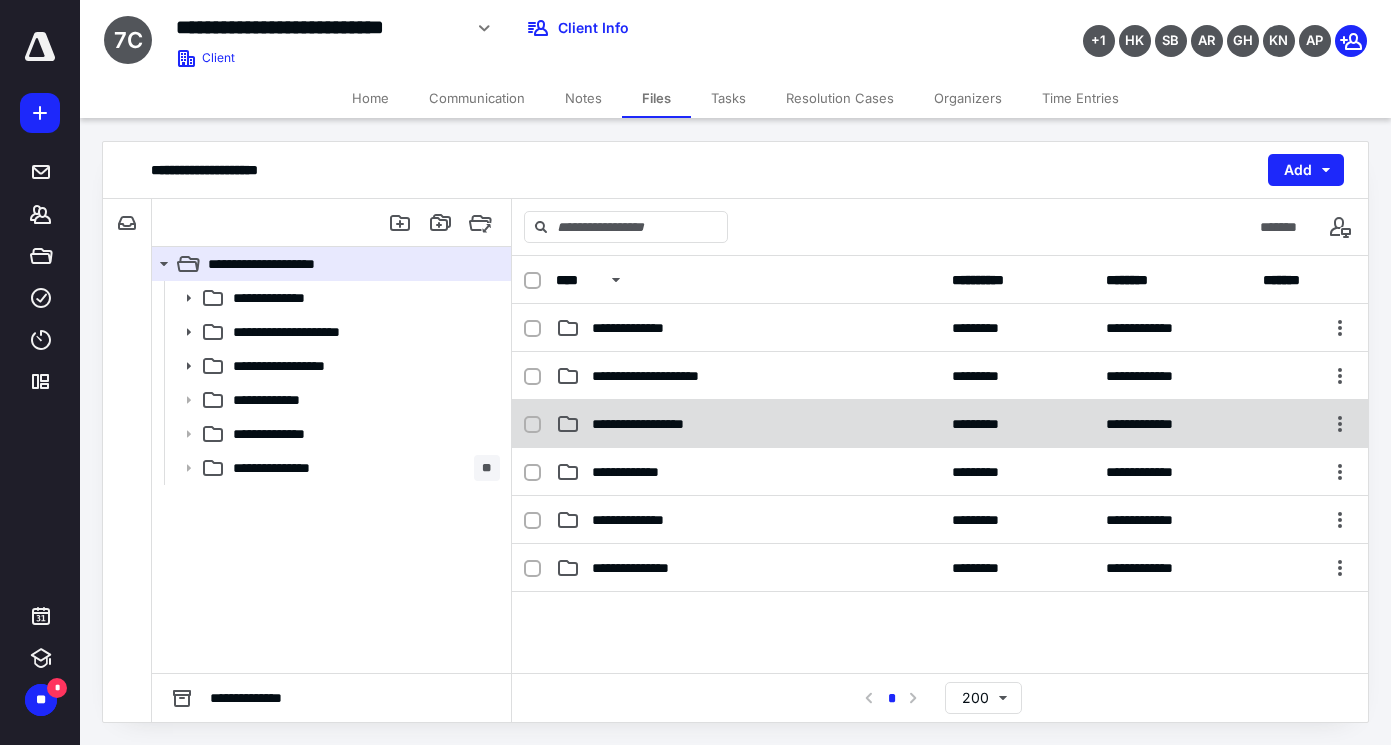 click on "**********" at bounding box center [651, 424] 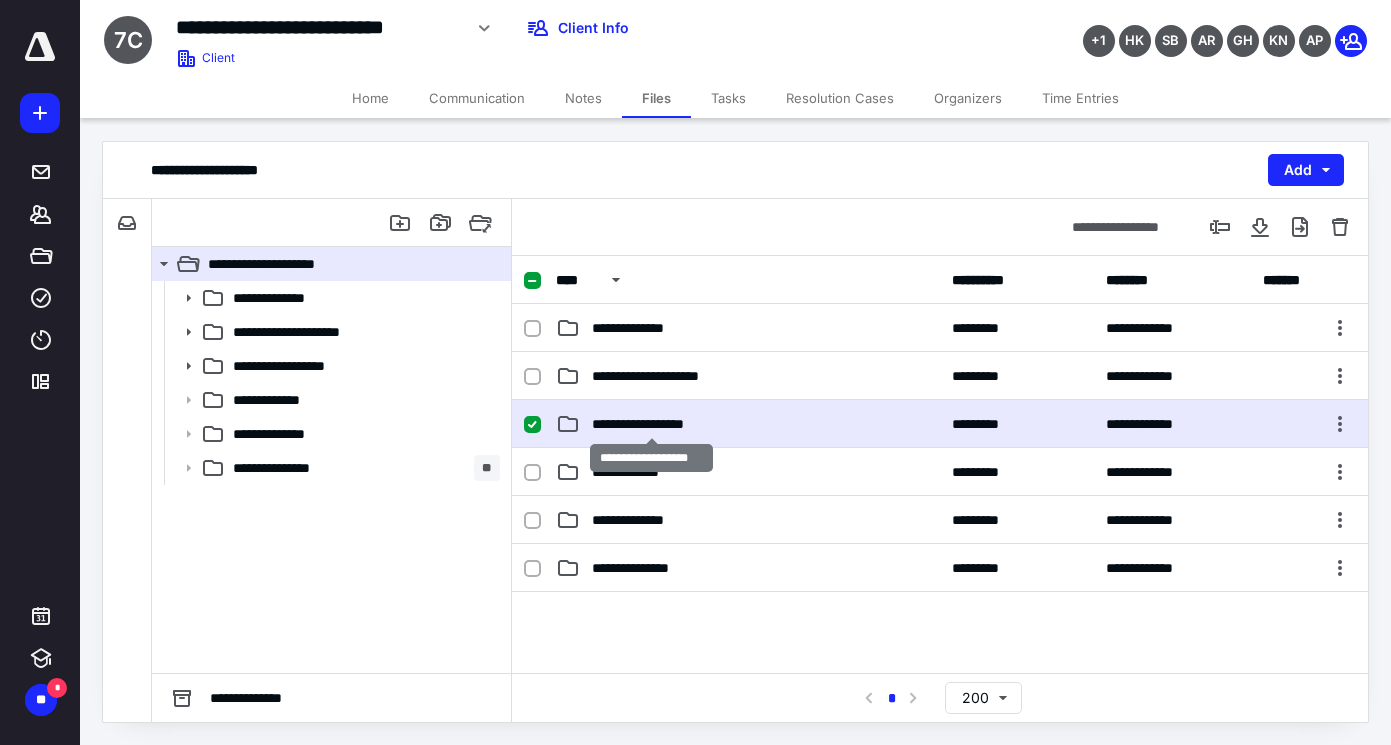 click on "**********" at bounding box center (651, 424) 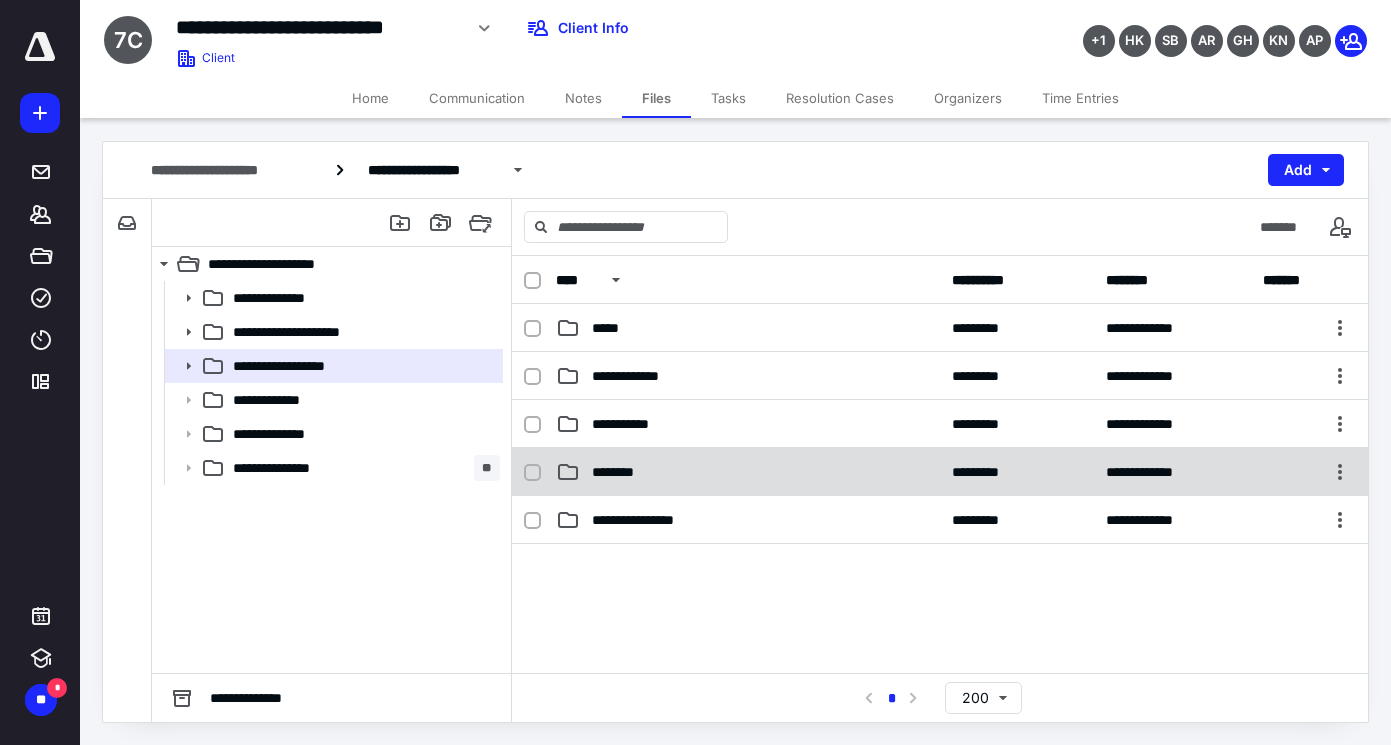 click on "********" at bounding box center [748, 472] 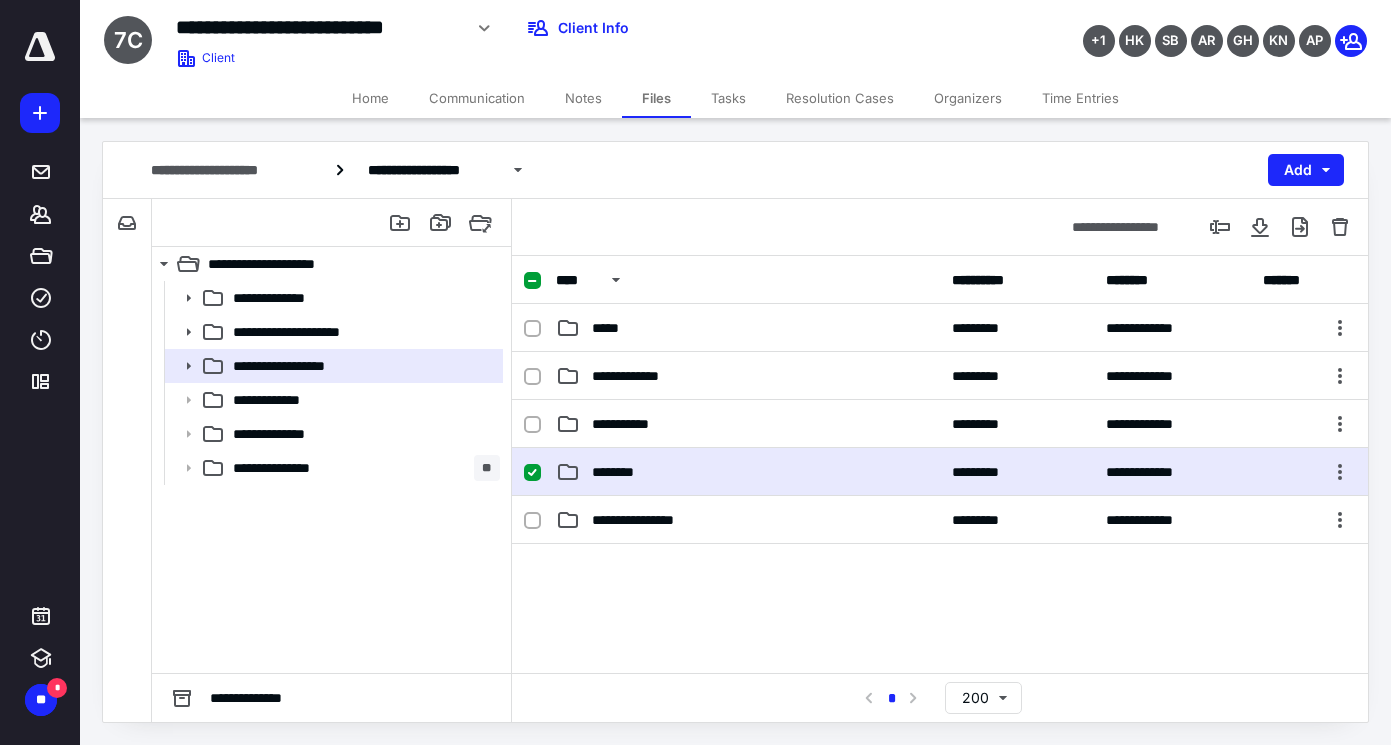 click on "********" at bounding box center [748, 472] 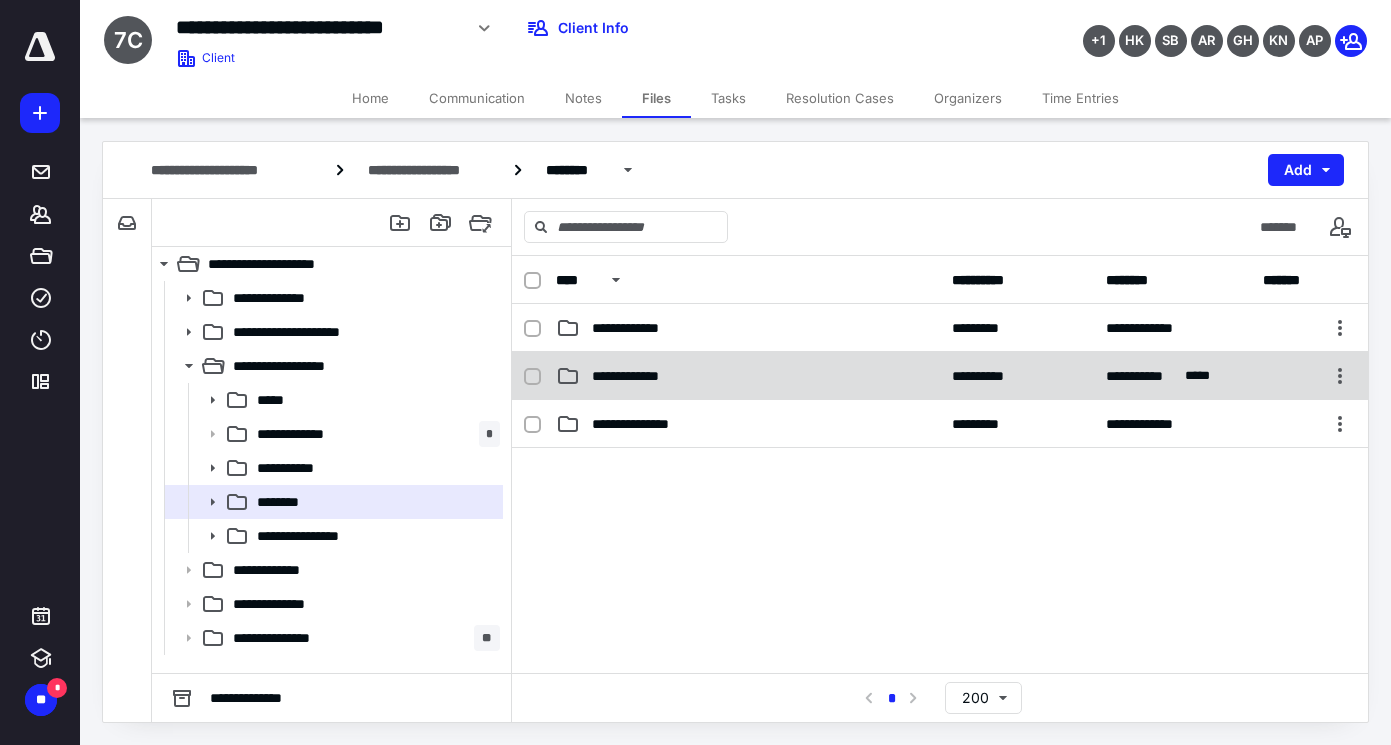 click on "**********" at bounding box center [637, 376] 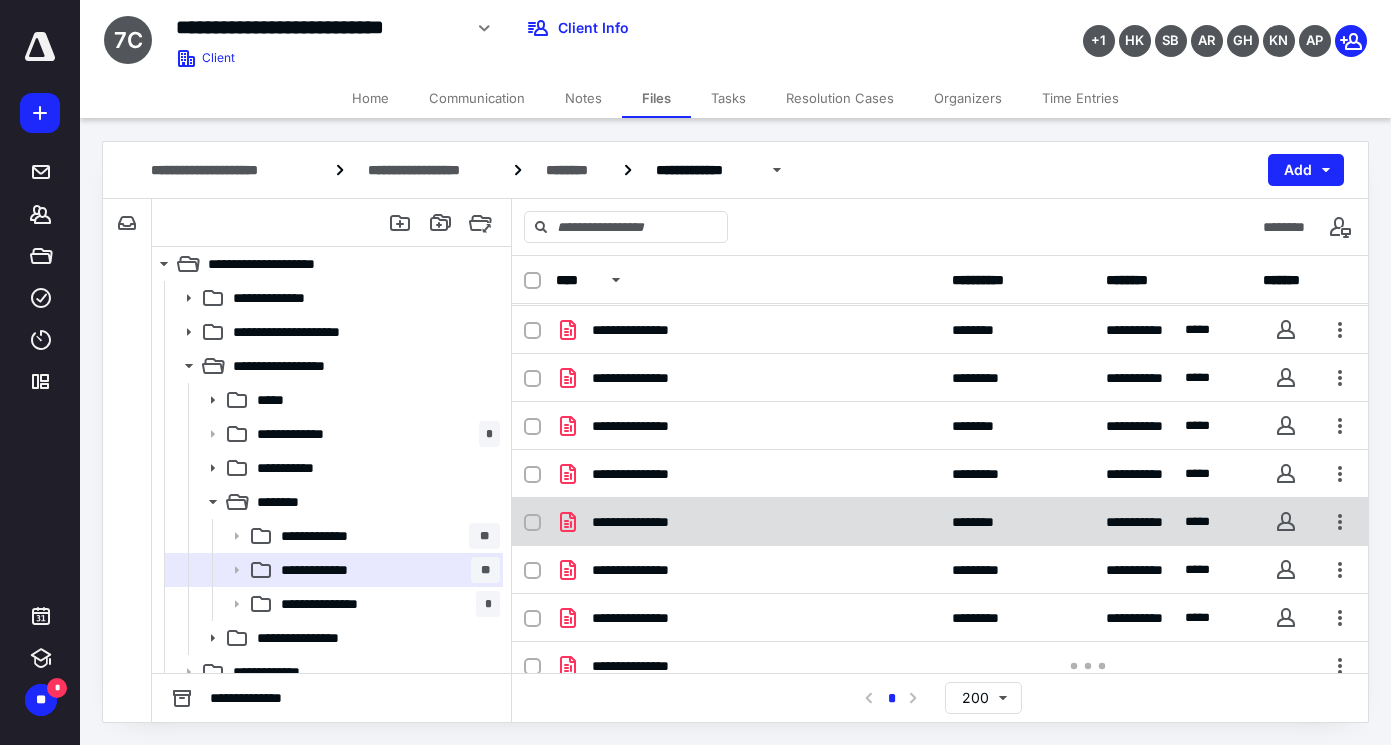 scroll, scrollTop: 351, scrollLeft: 0, axis: vertical 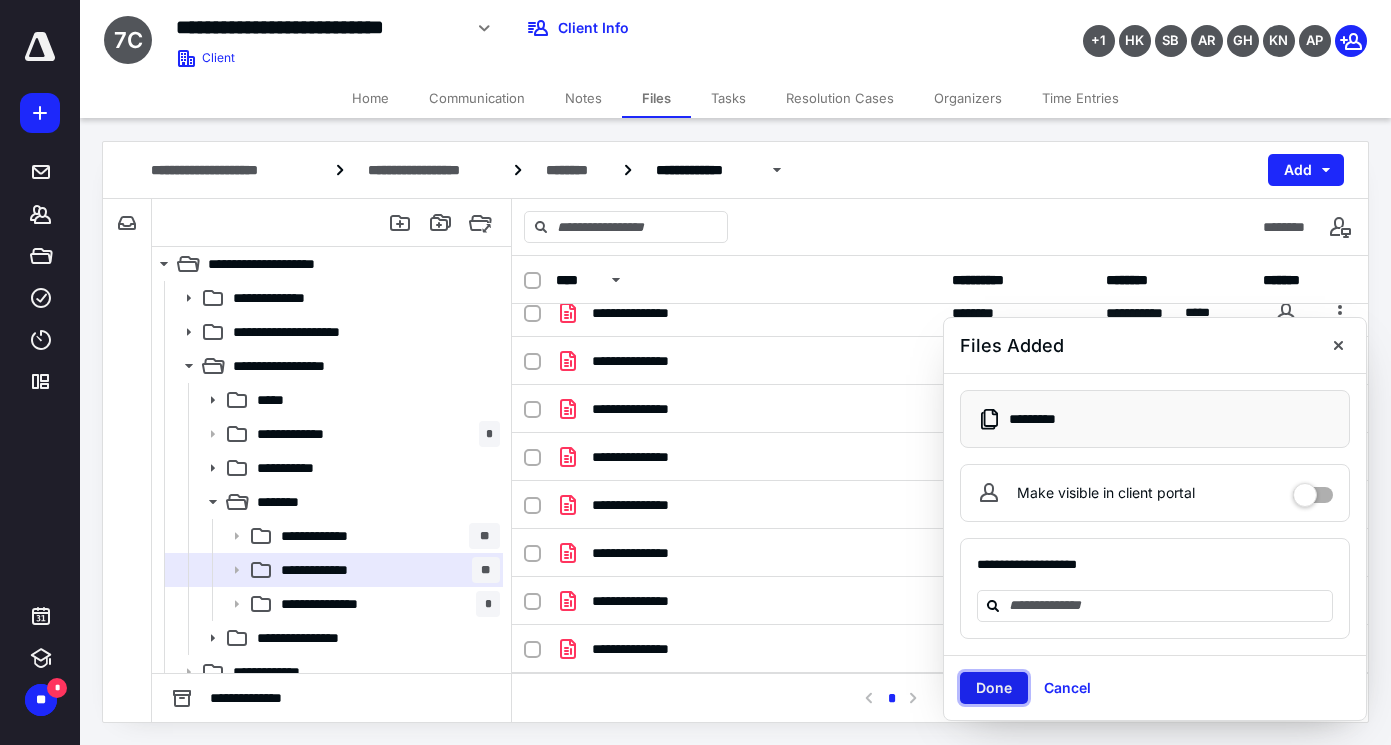click on "Done" at bounding box center [994, 688] 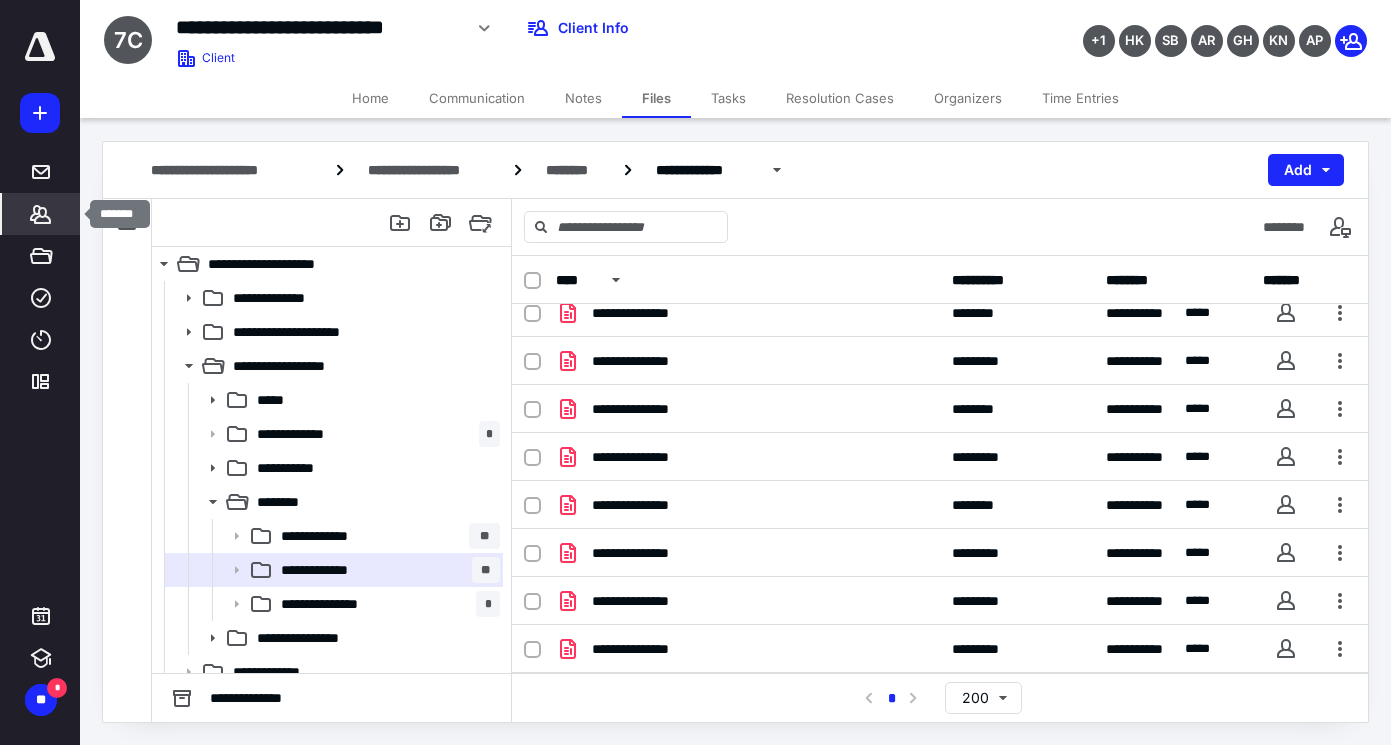 click on "*******" at bounding box center (41, 214) 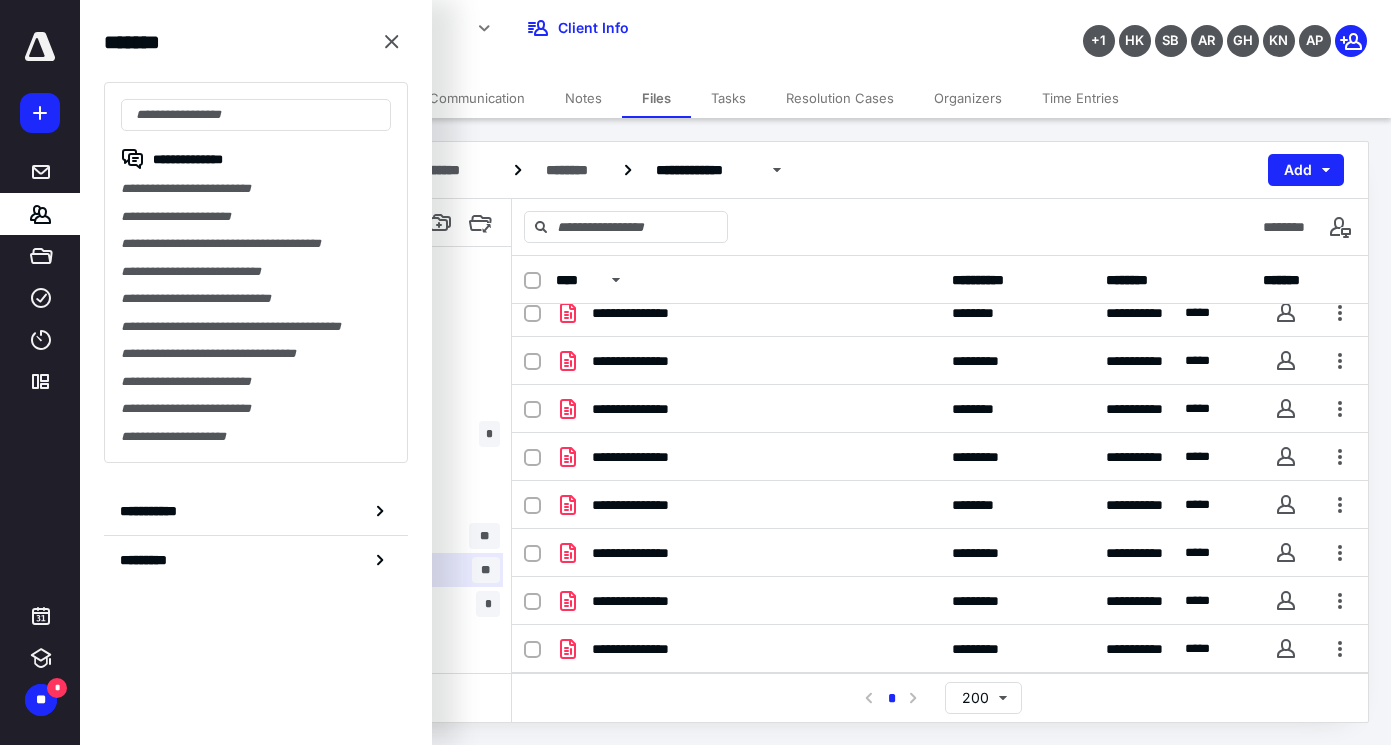 click on "**********" at bounding box center [256, 299] 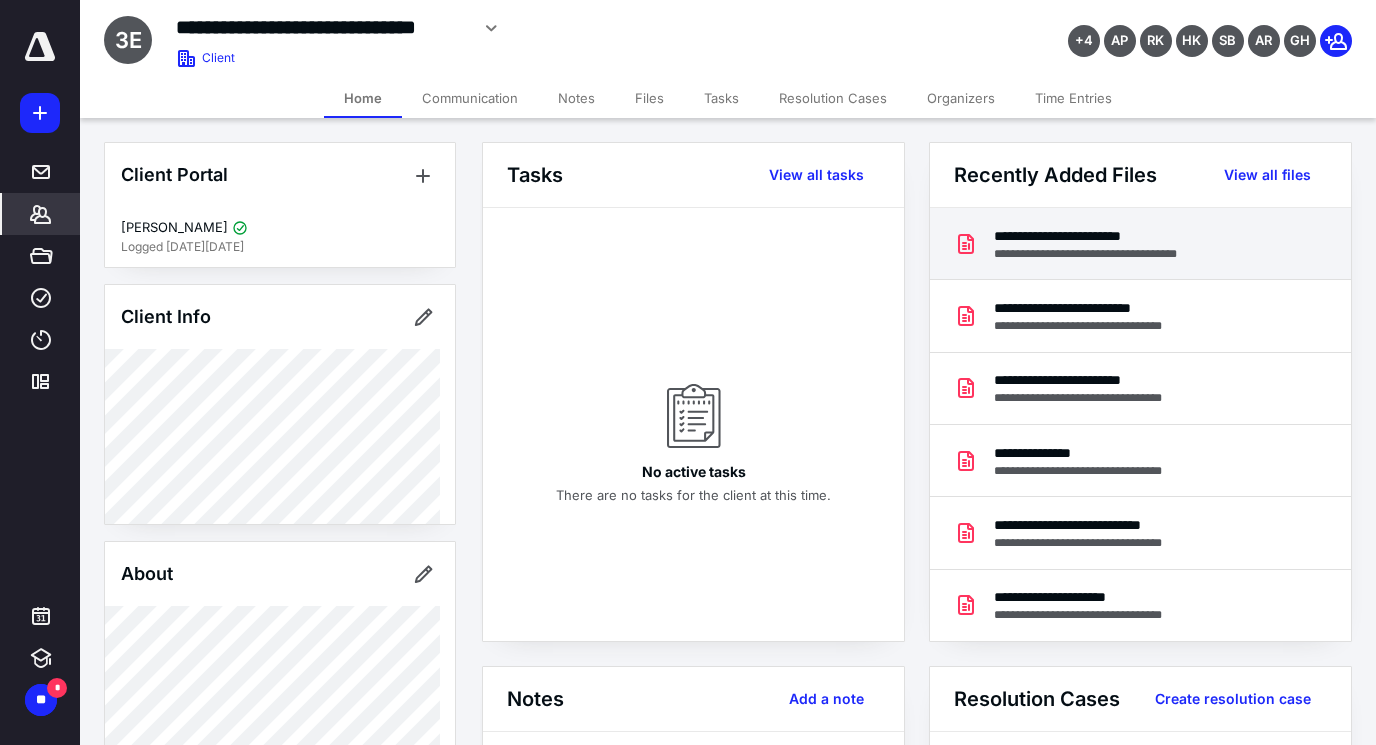 click on "**********" at bounding box center (1104, 236) 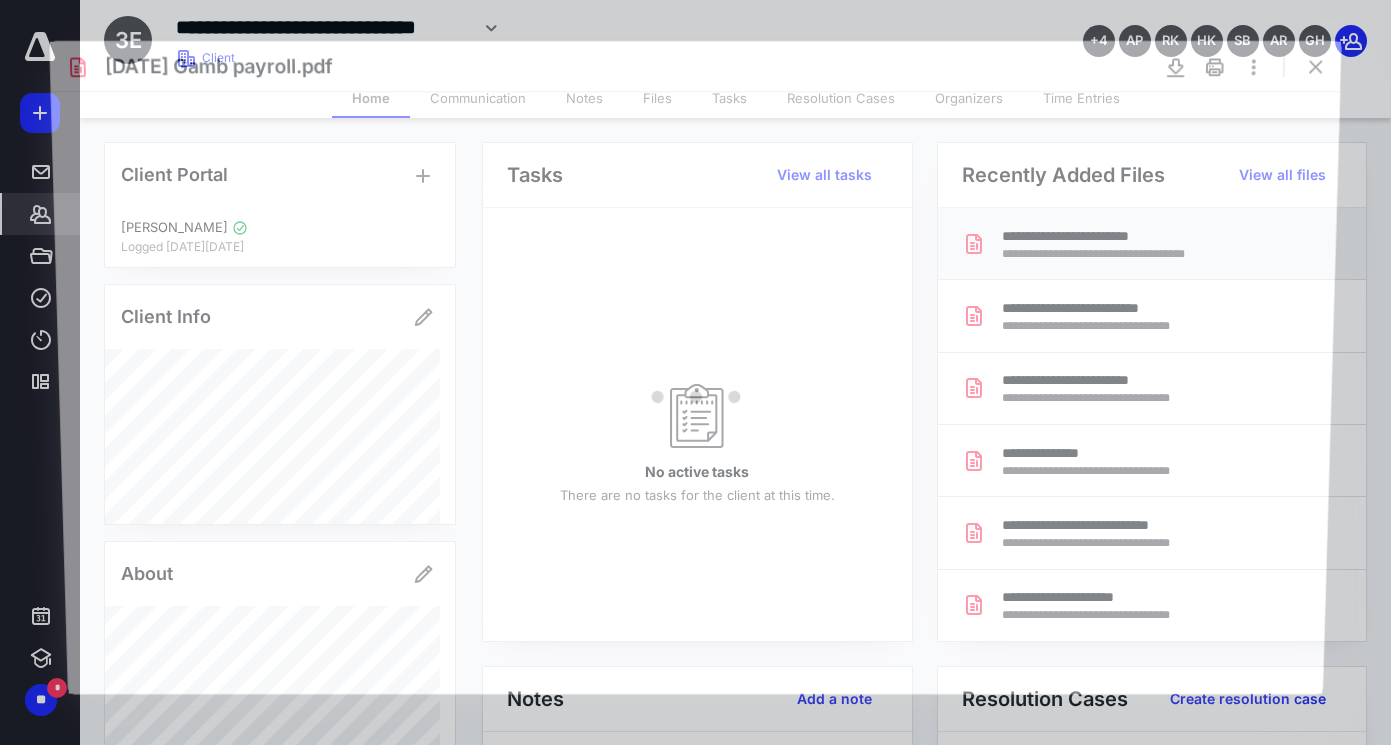 click at bounding box center (695, 392) 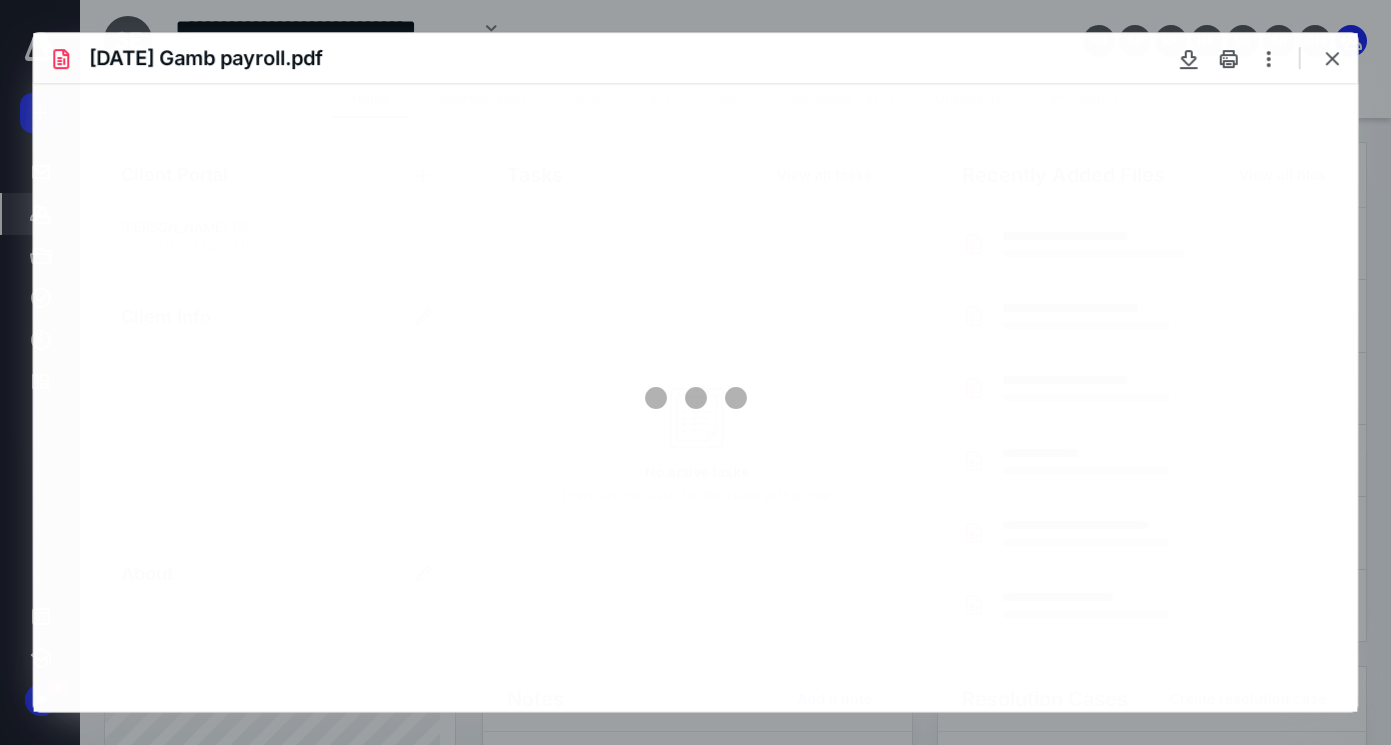 scroll, scrollTop: 0, scrollLeft: 0, axis: both 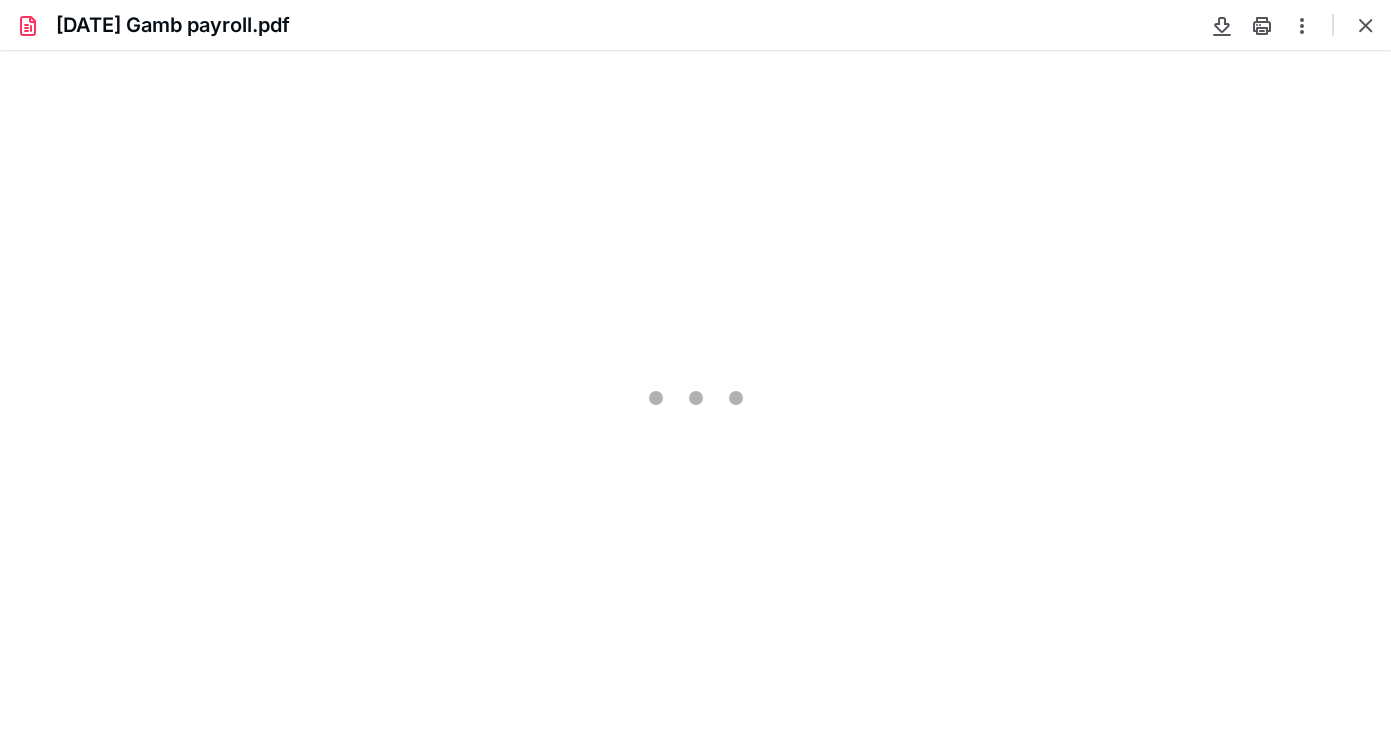 type on "223" 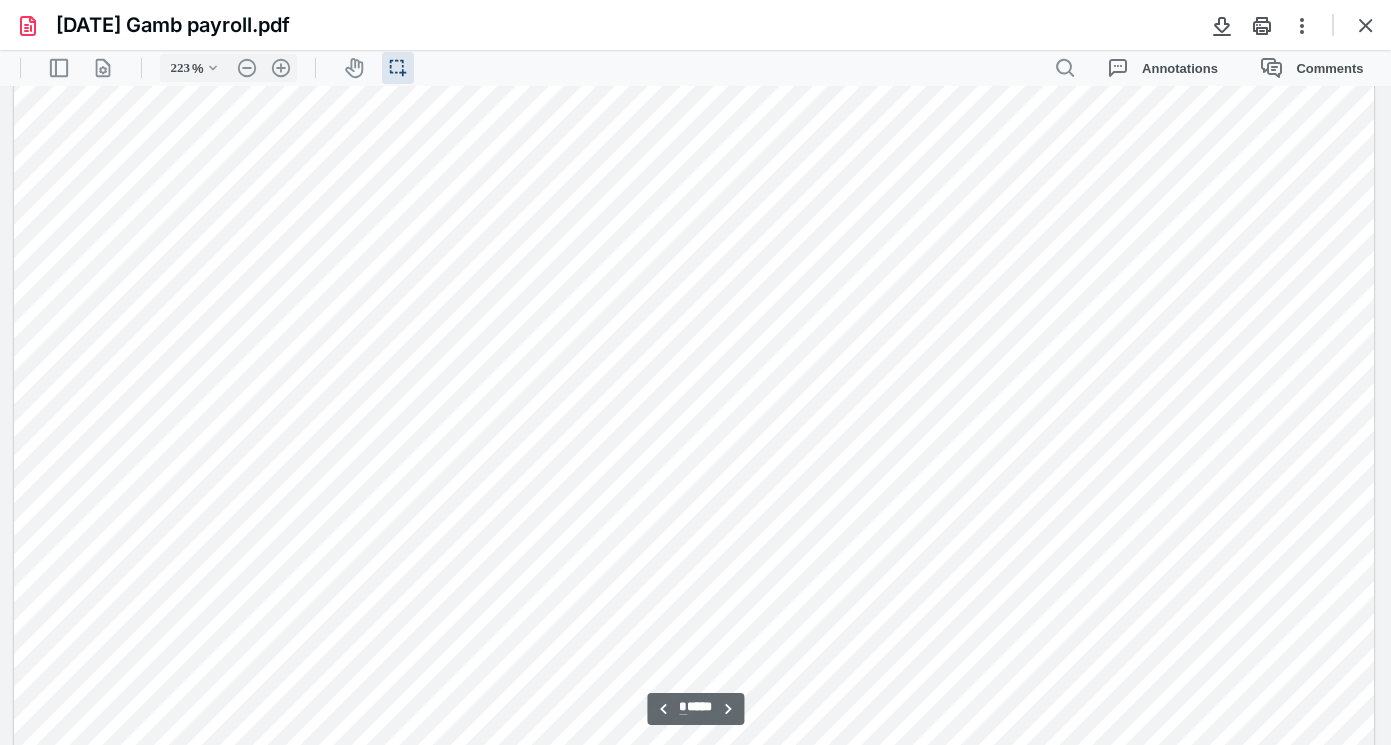 scroll, scrollTop: 15645, scrollLeft: 0, axis: vertical 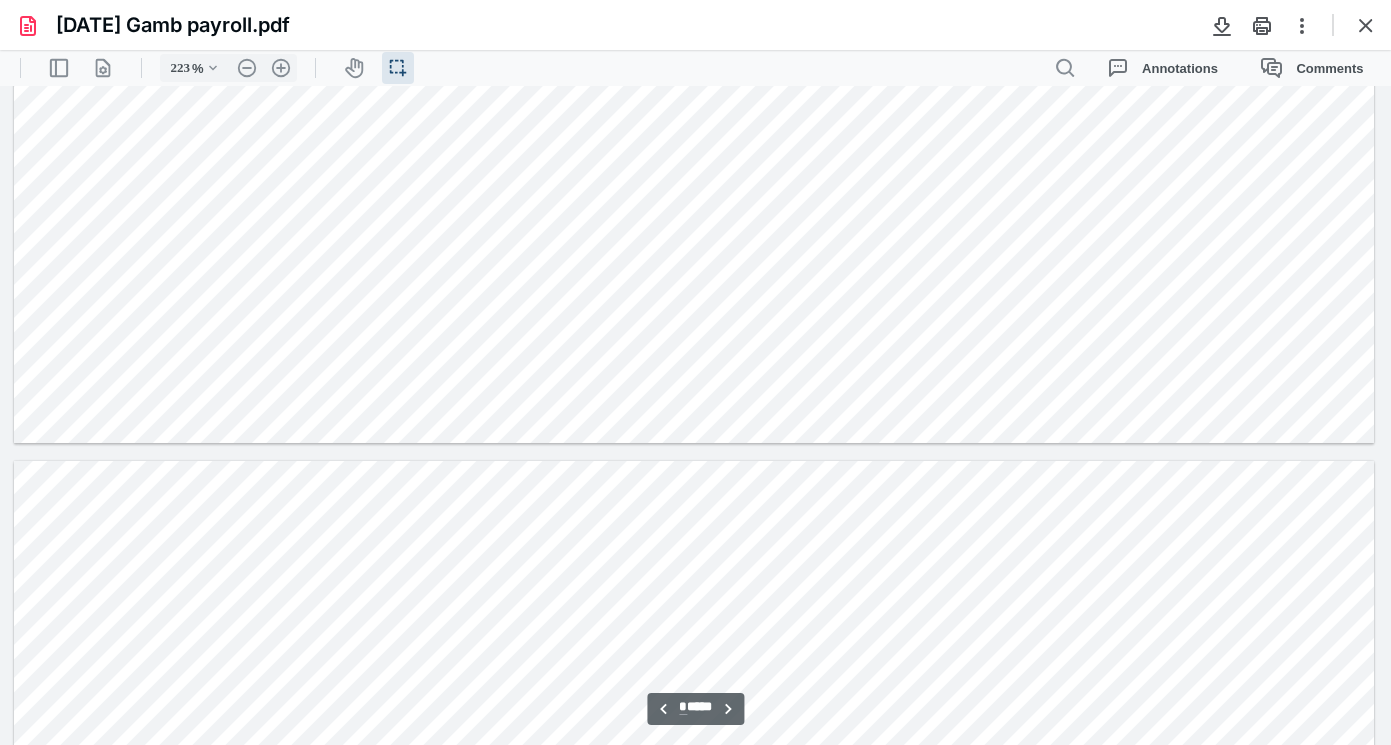 type on "**" 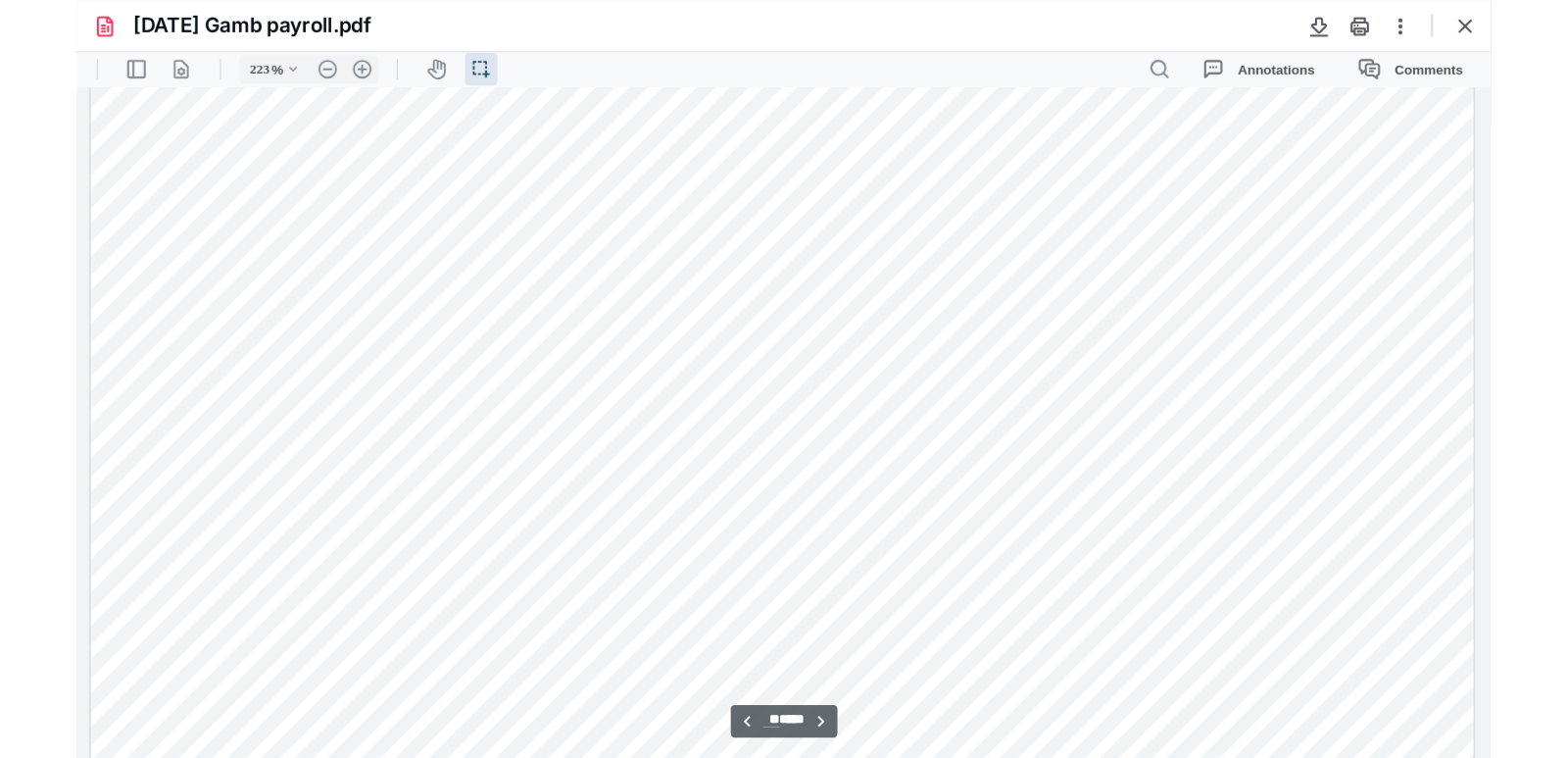 scroll, scrollTop: 16910, scrollLeft: 0, axis: vertical 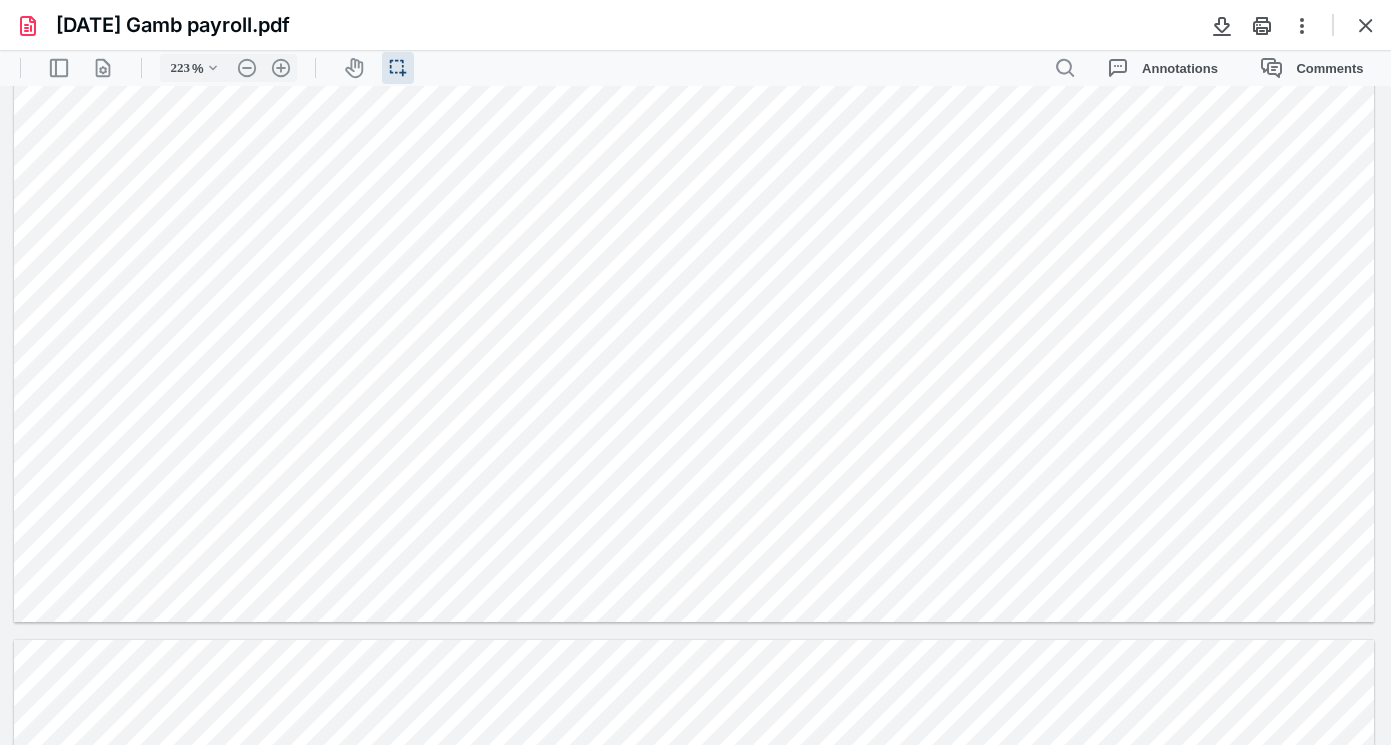 click at bounding box center [694, -259] 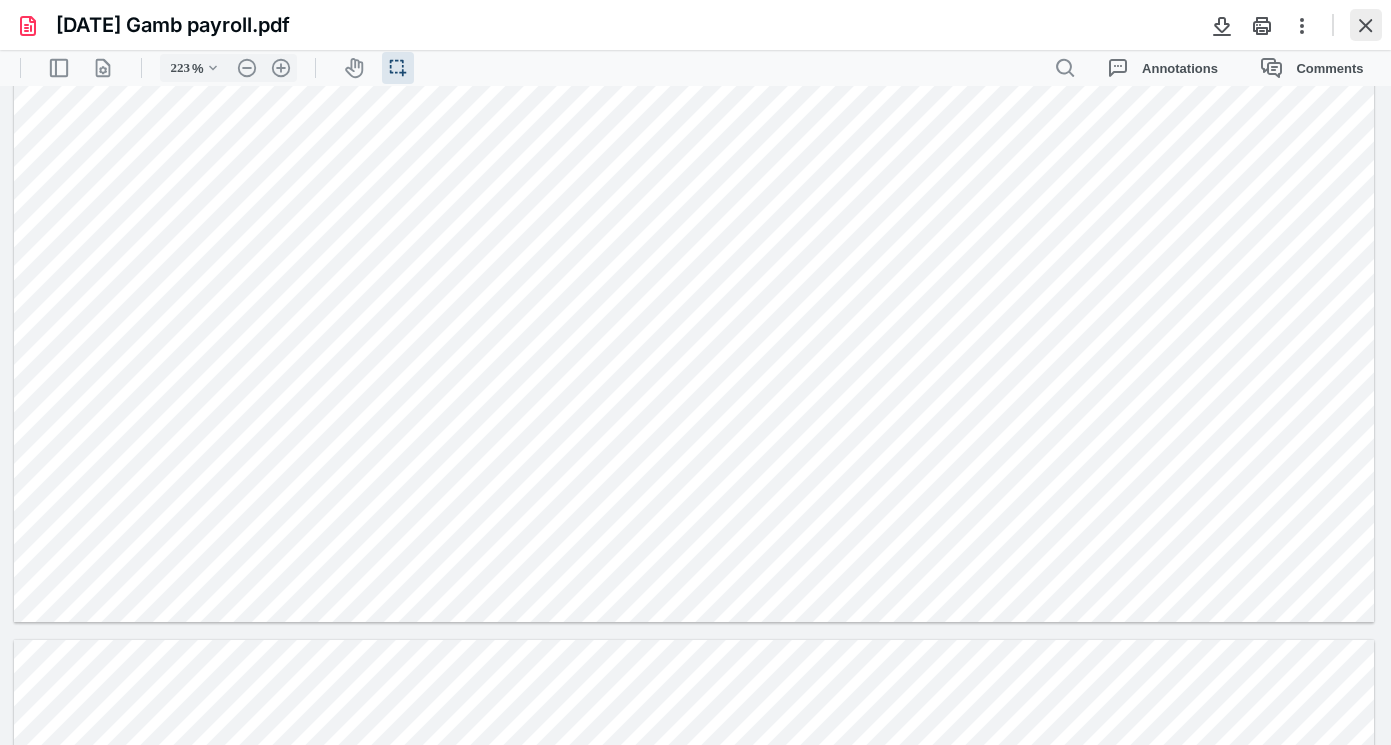 click at bounding box center (1366, 25) 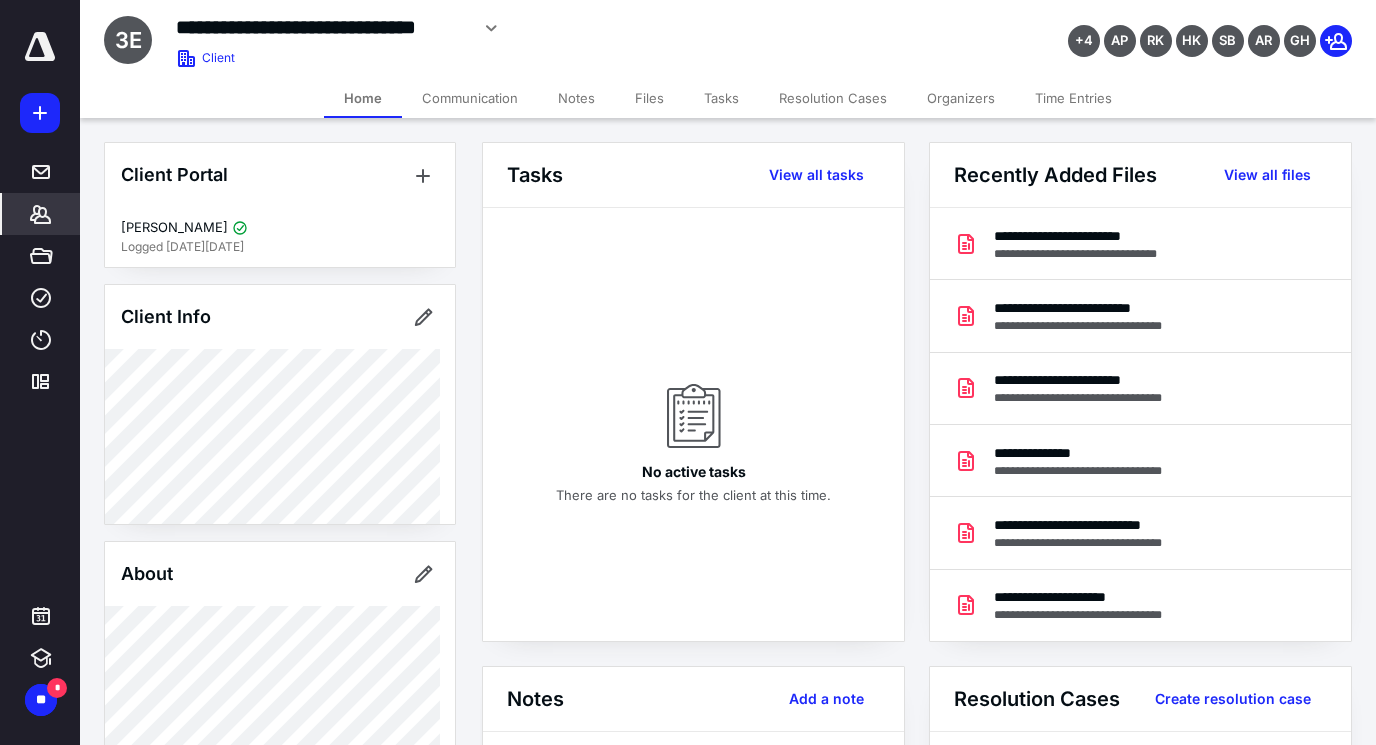 click on "Notes" at bounding box center (576, 98) 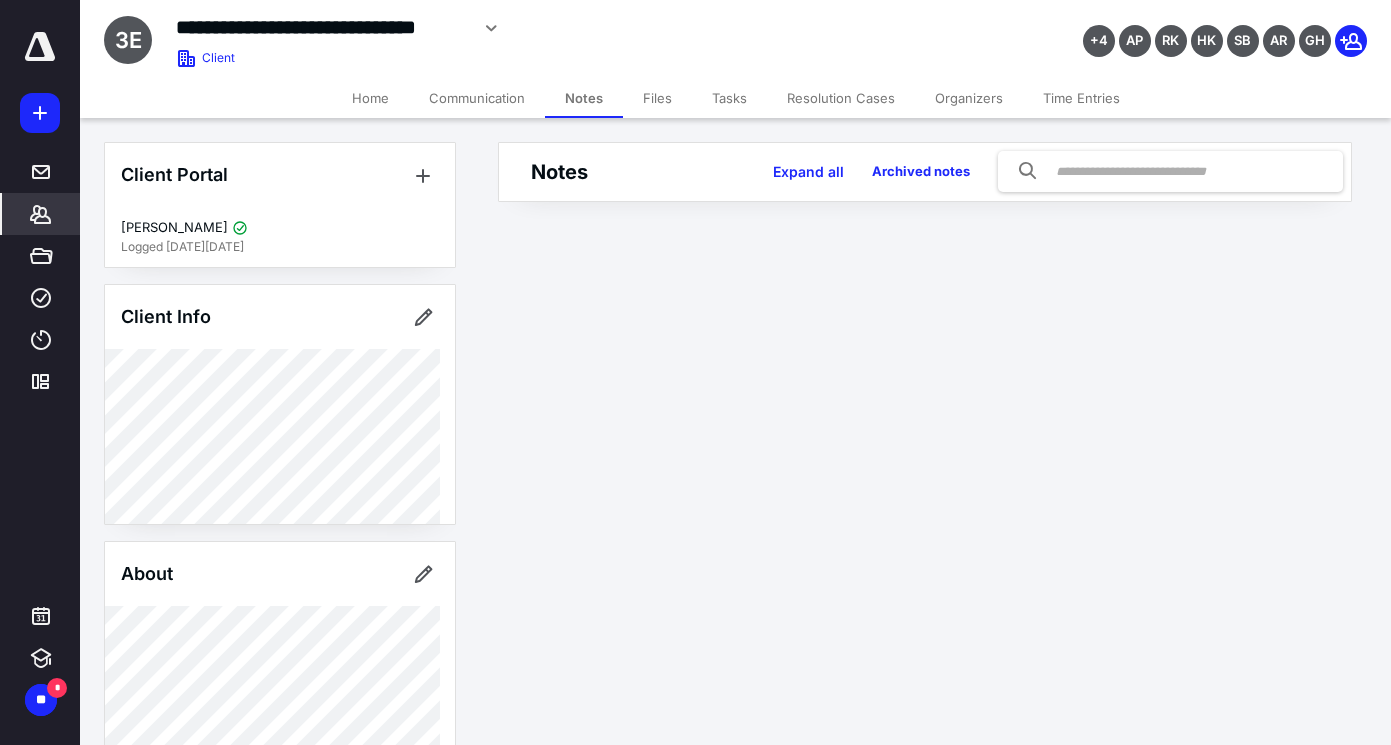 click on "Files" at bounding box center [657, 98] 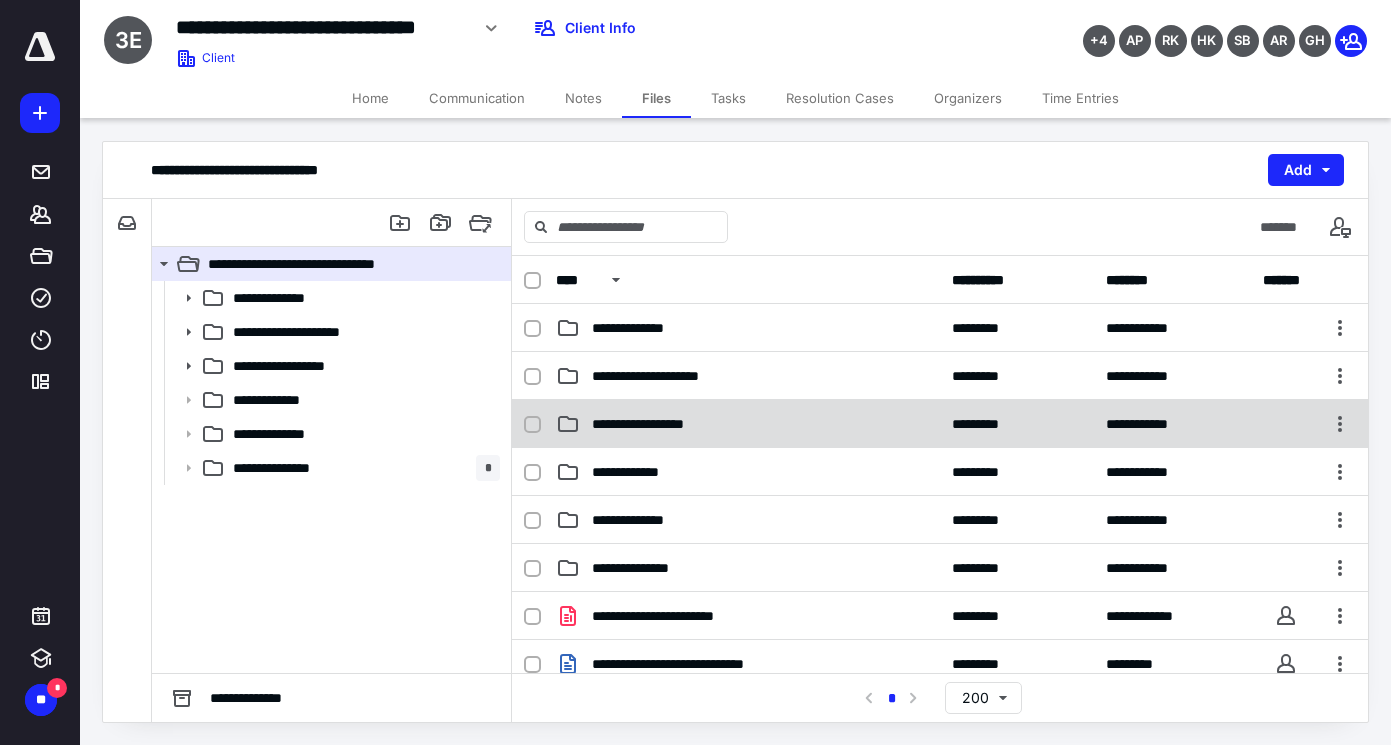 click on "**********" at bounding box center (651, 424) 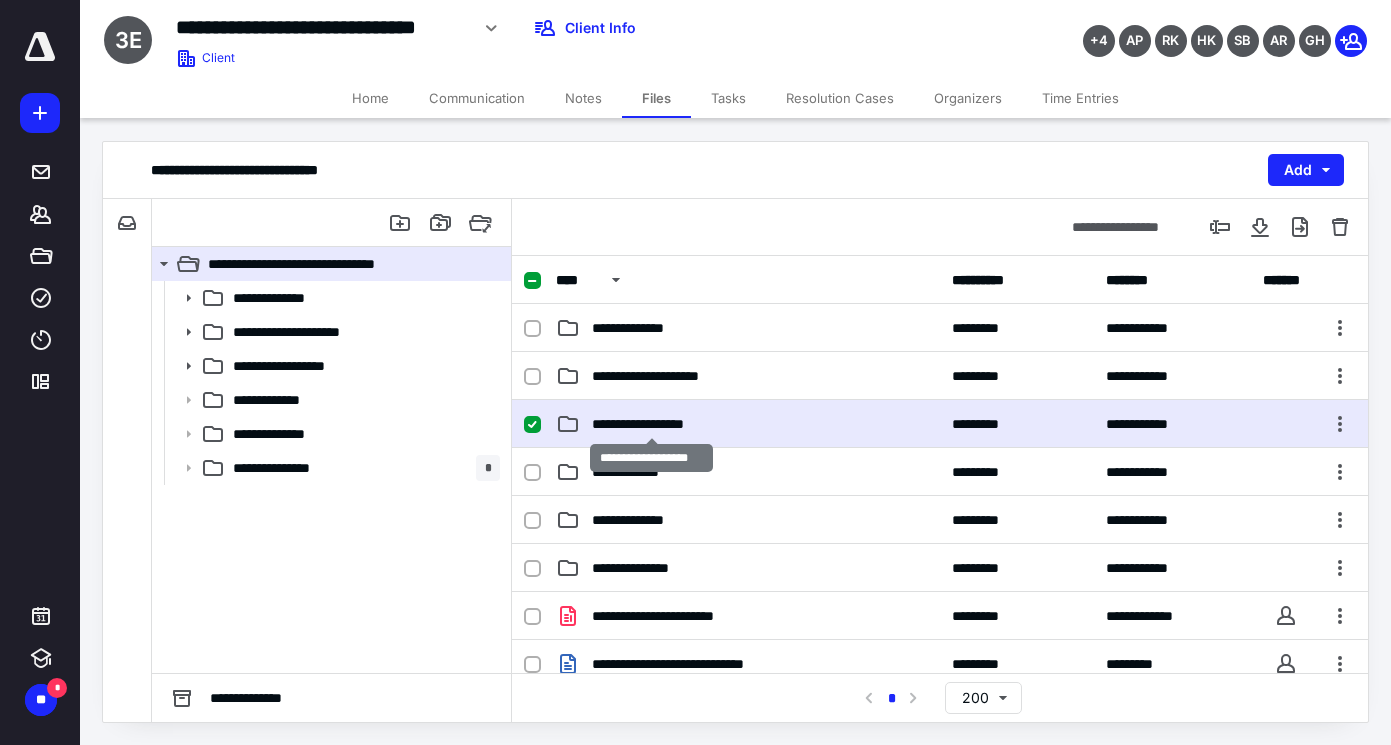 click on "**********" at bounding box center (651, 424) 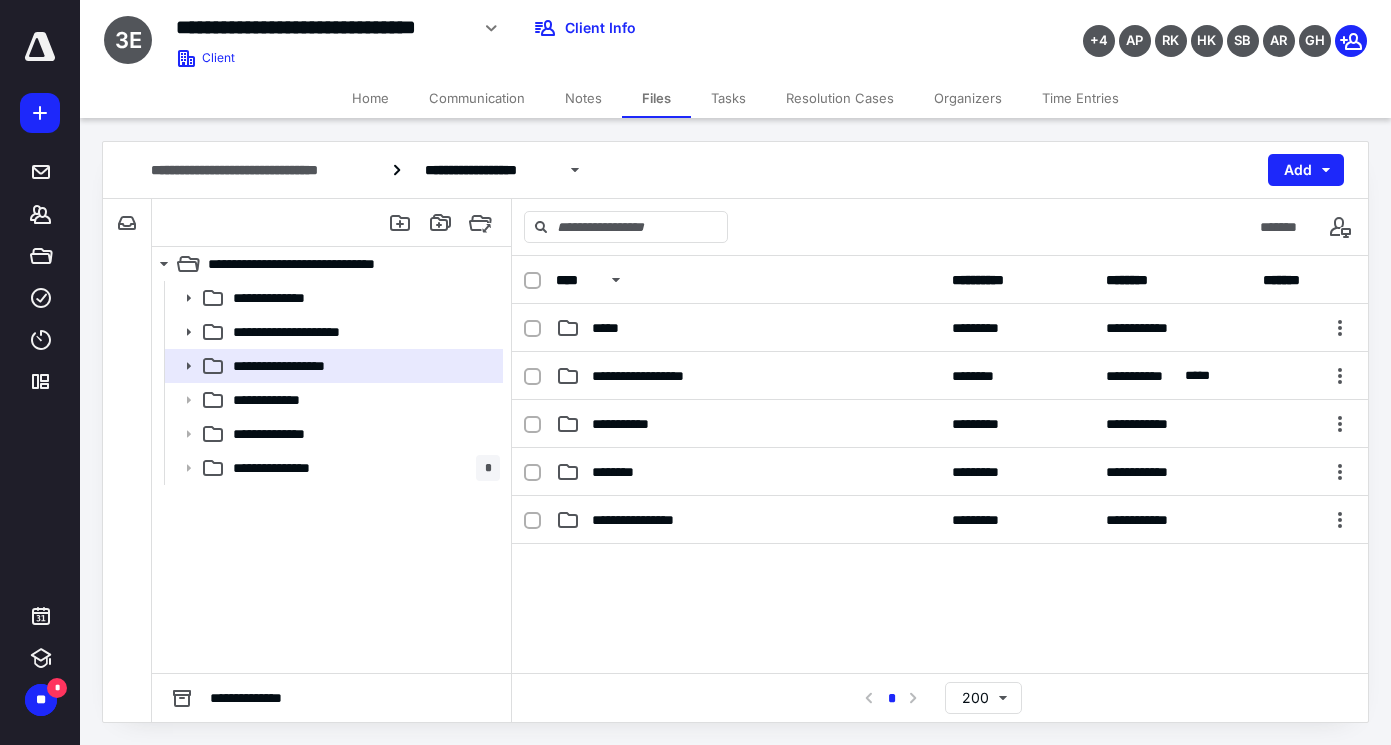 click on "********" at bounding box center (618, 472) 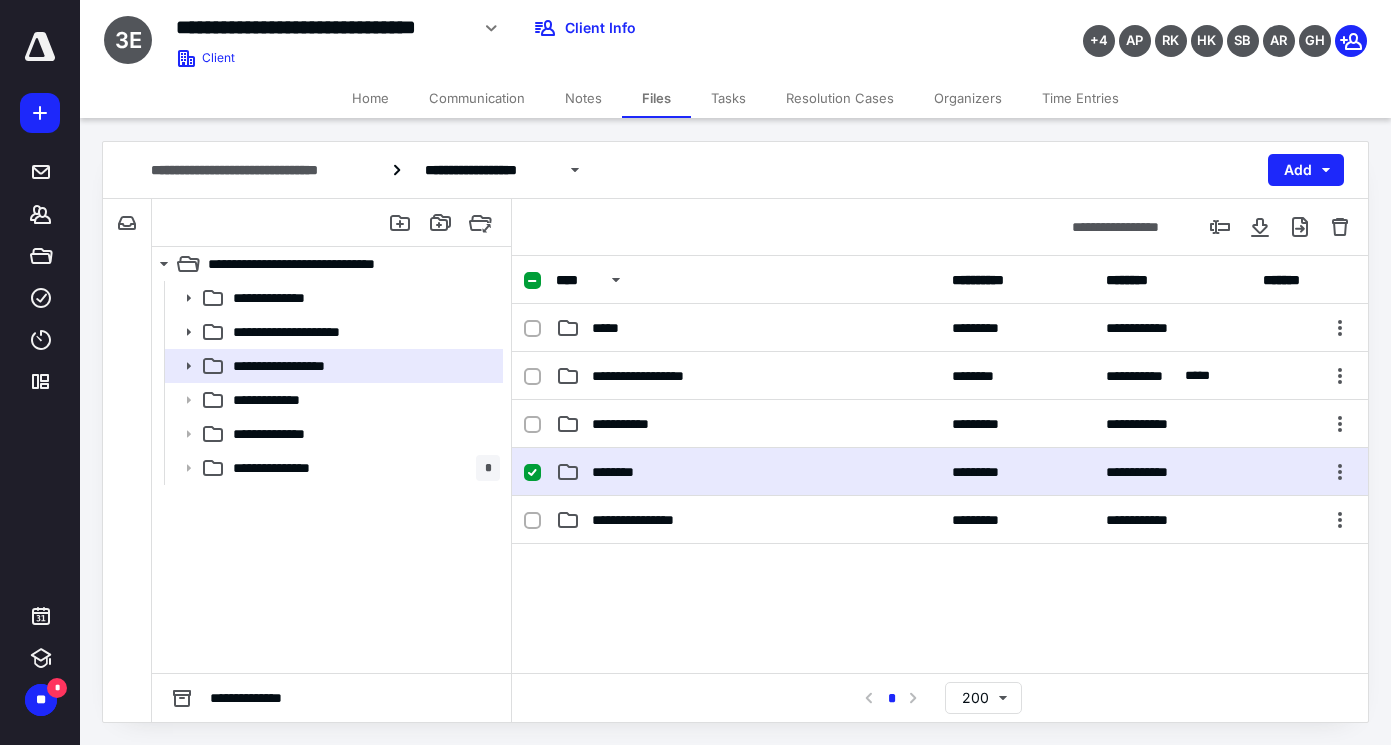 click on "********" at bounding box center [618, 472] 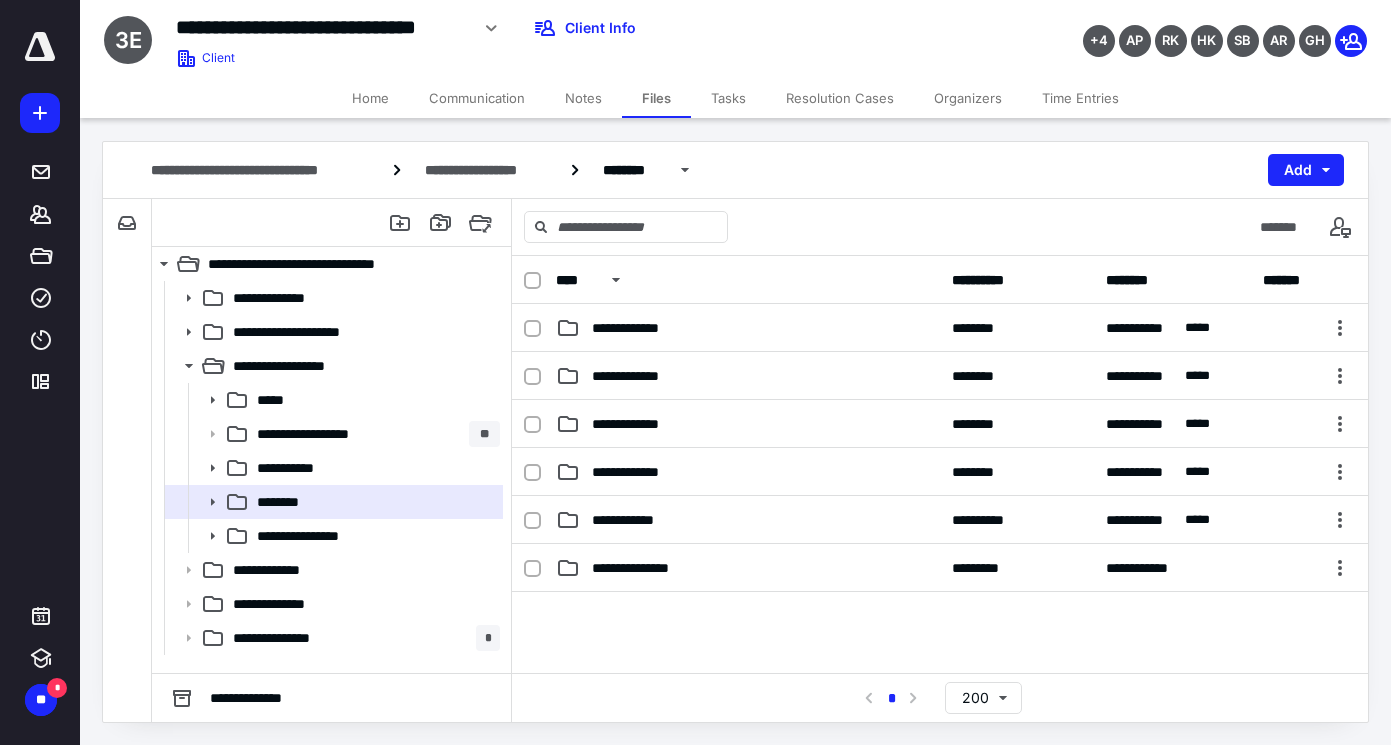 click on "**********" at bounding box center (633, 520) 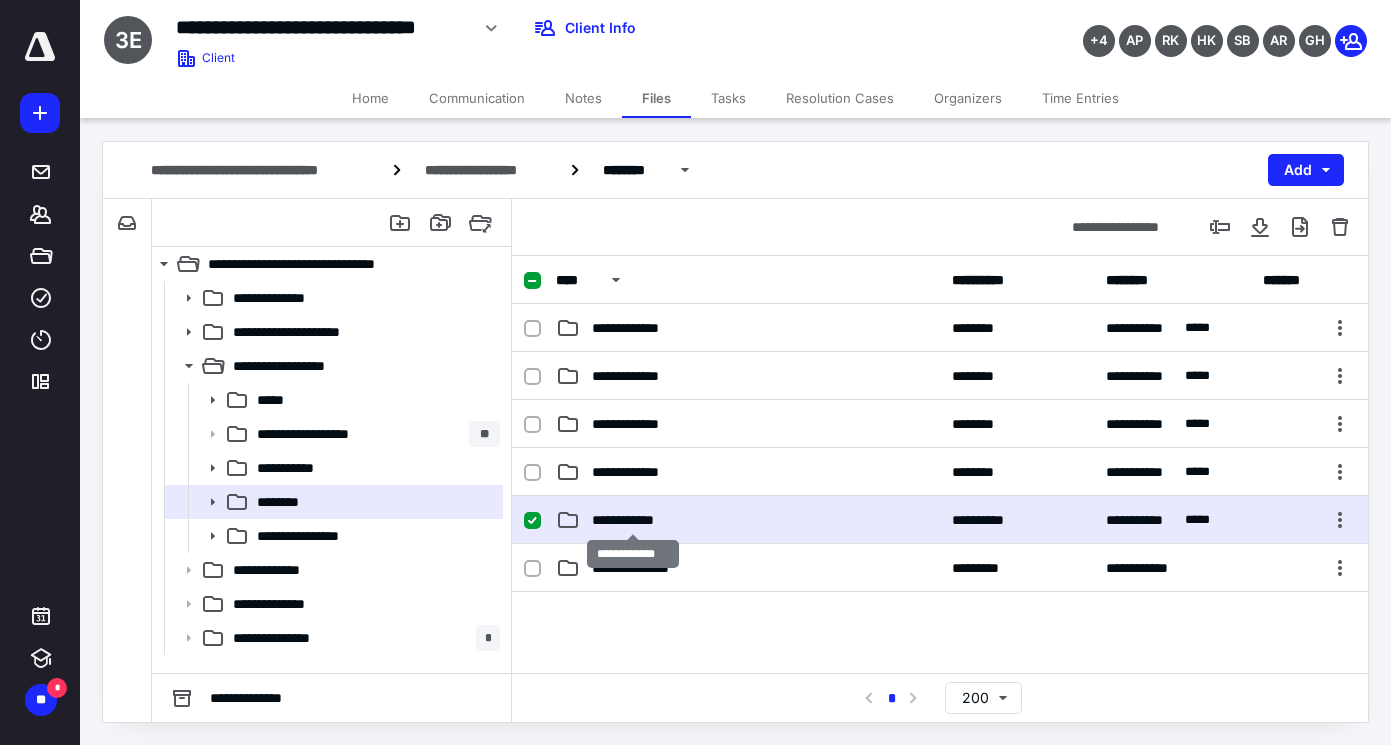 click on "**********" at bounding box center (633, 520) 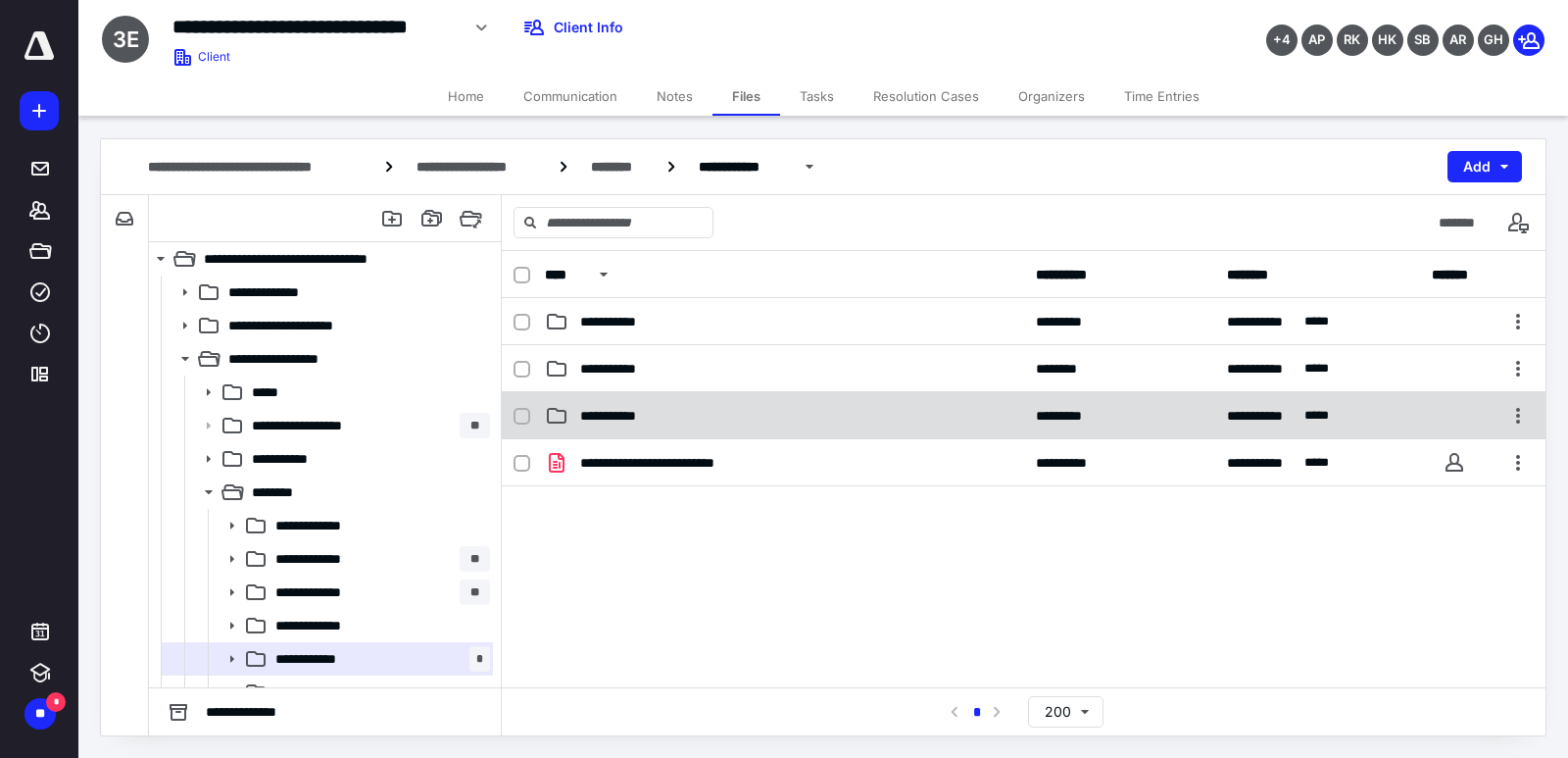 click on "**********" at bounding box center (617, 416) 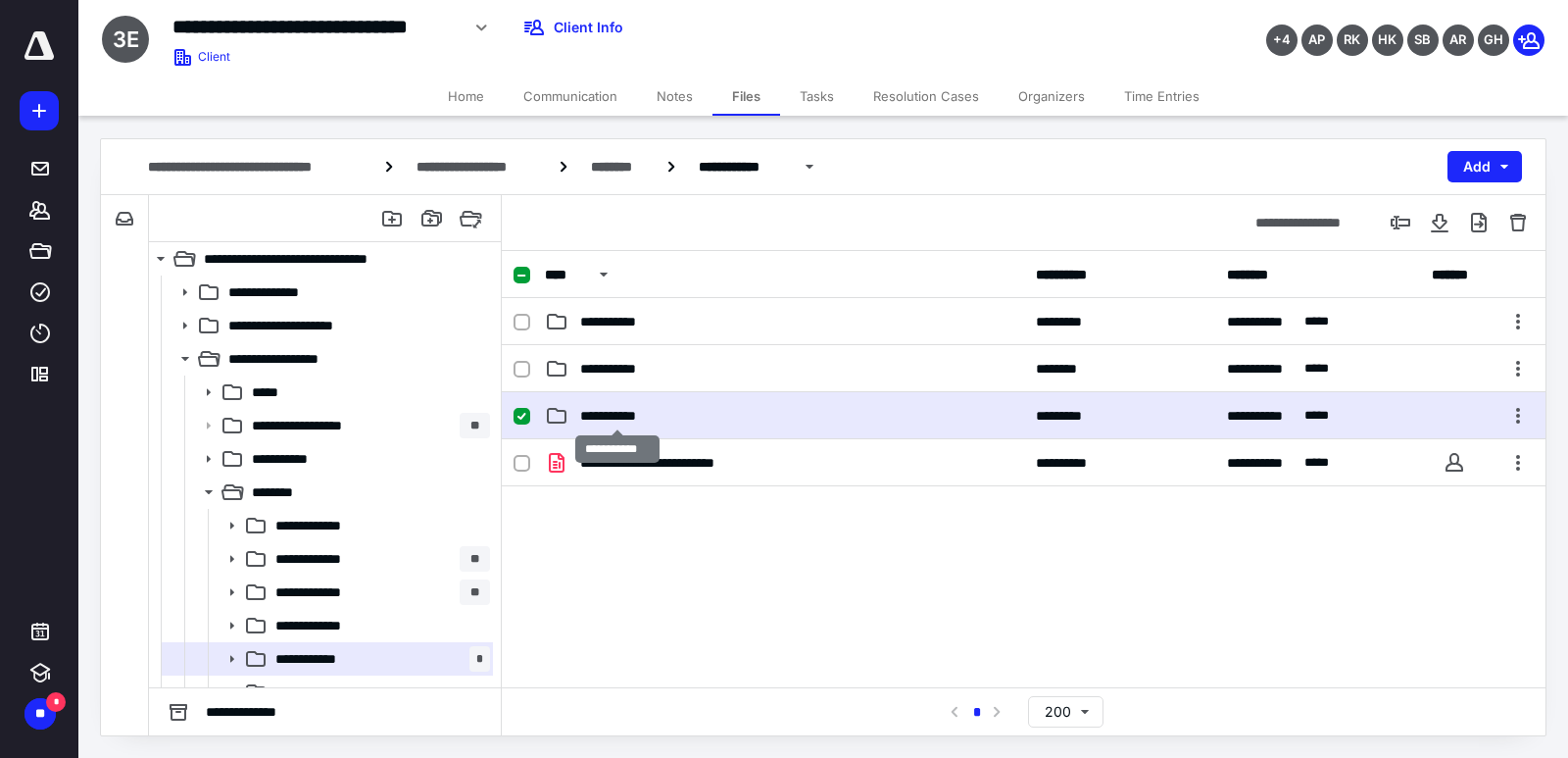 click on "**********" at bounding box center [617, 416] 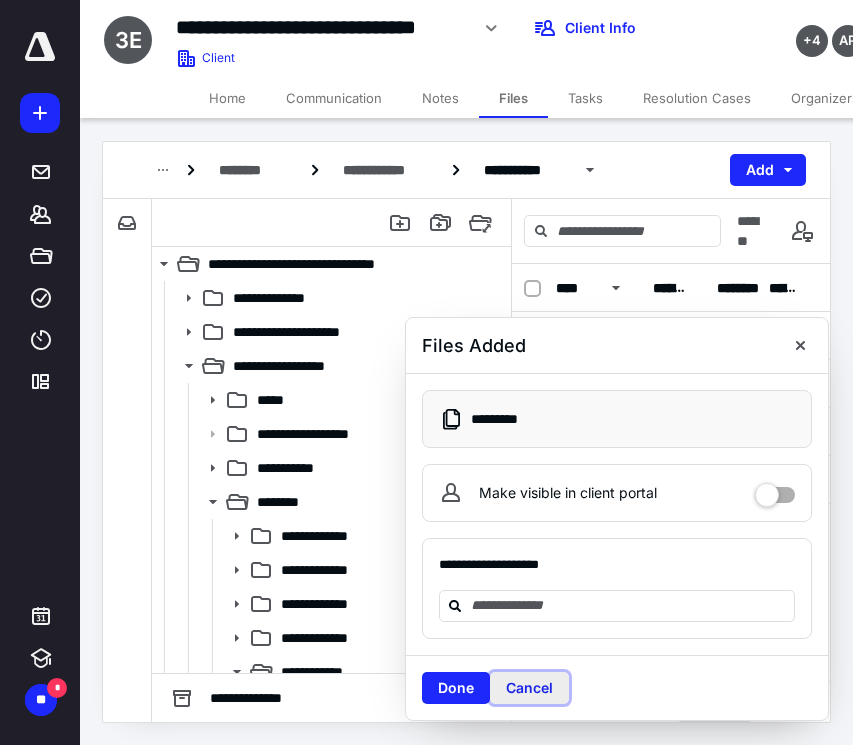 drag, startPoint x: 523, startPoint y: 684, endPoint x: 525, endPoint y: 638, distance: 46.043457 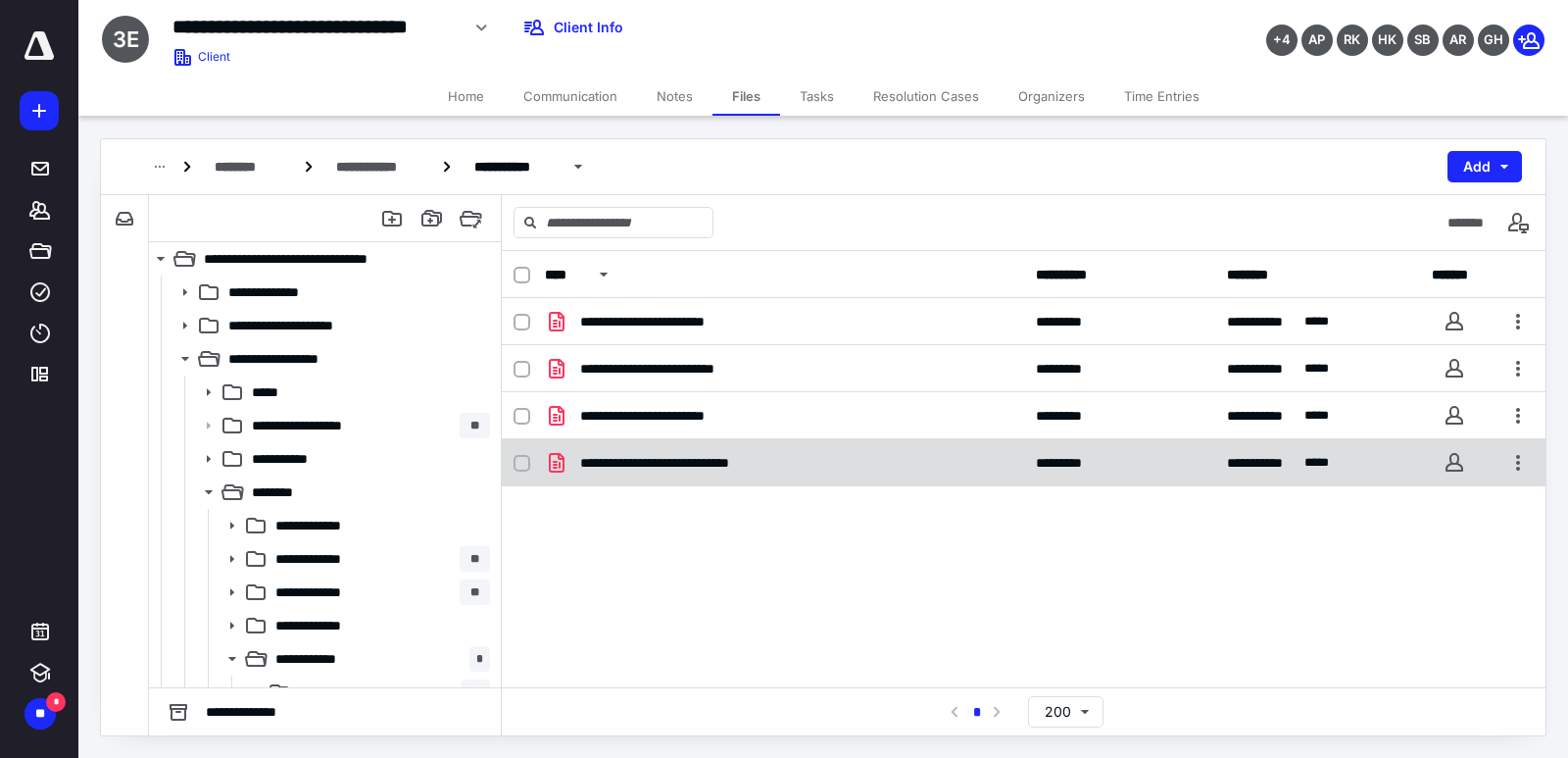 checkbox on "true" 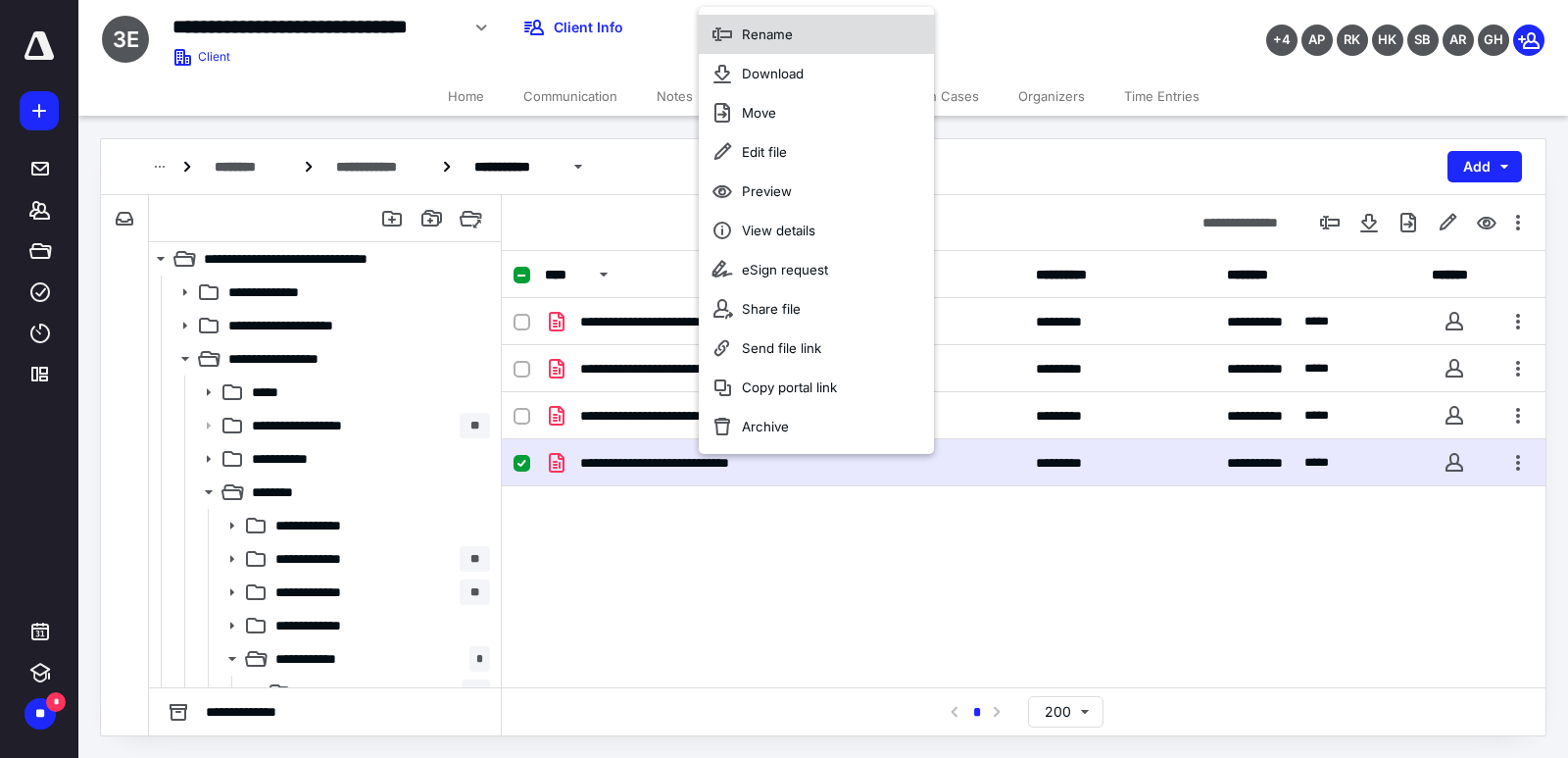 click on "Rename" at bounding box center [767, 34] 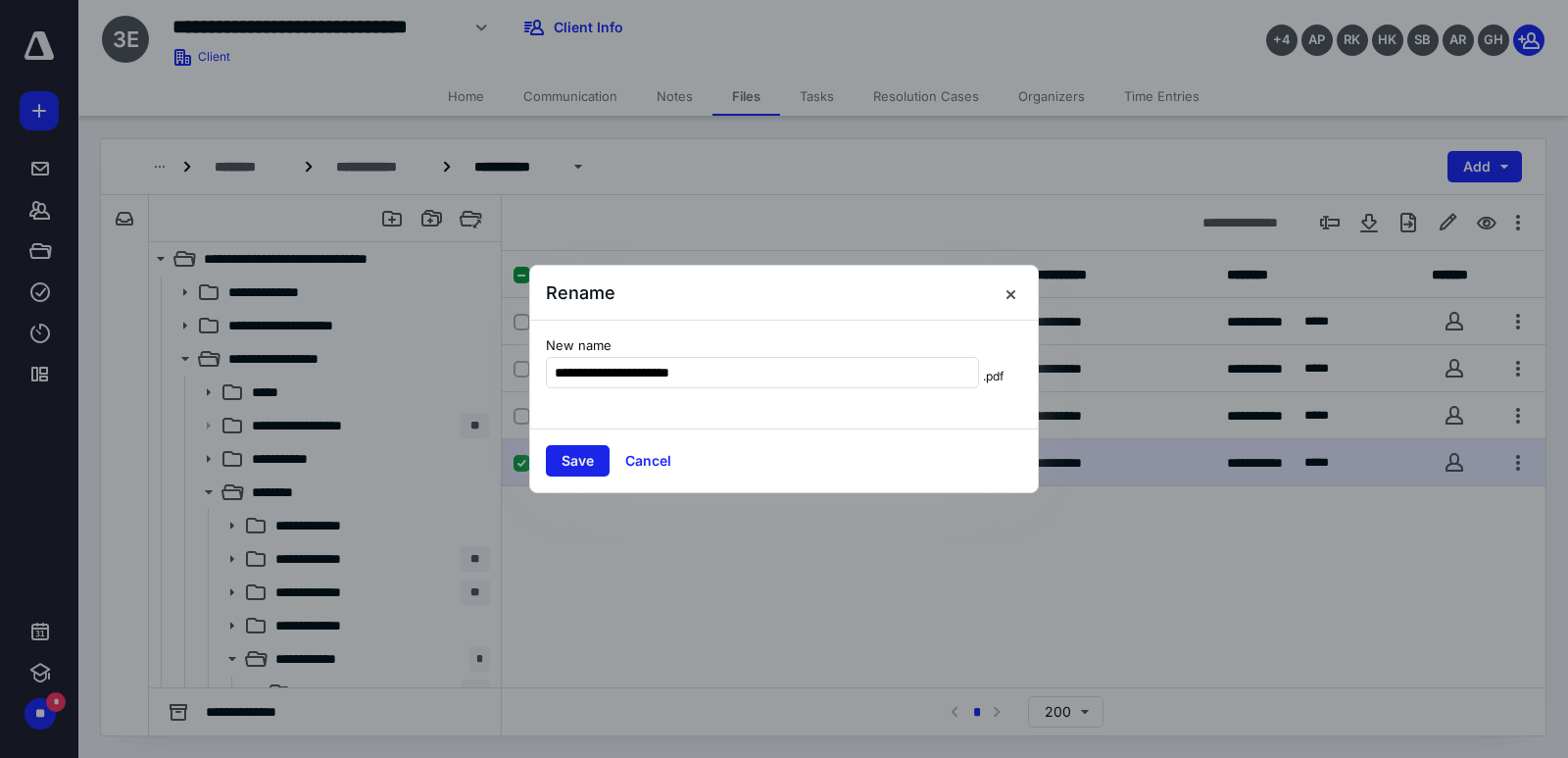 type on "**********" 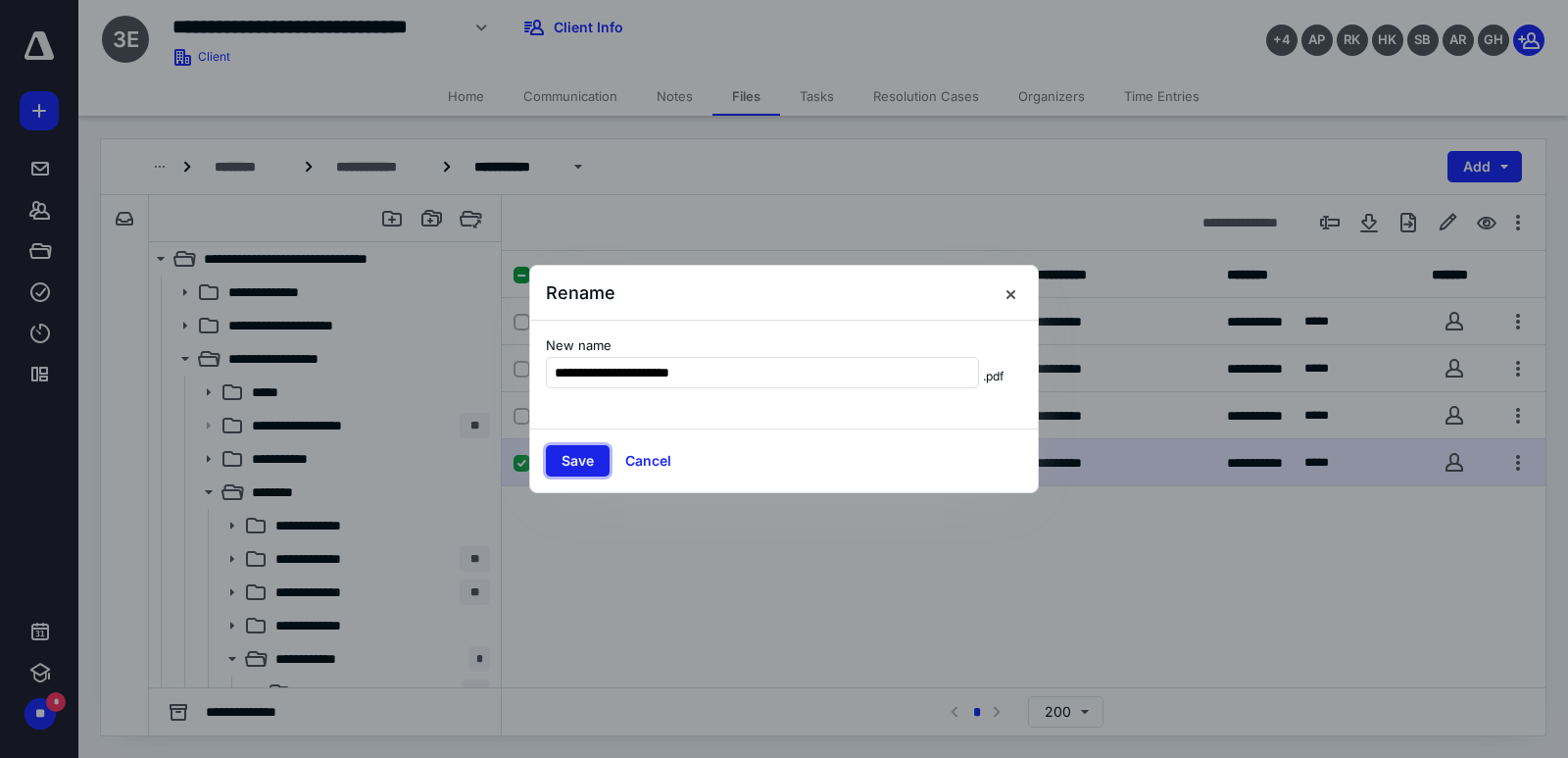 click on "Save" at bounding box center (577, 461) 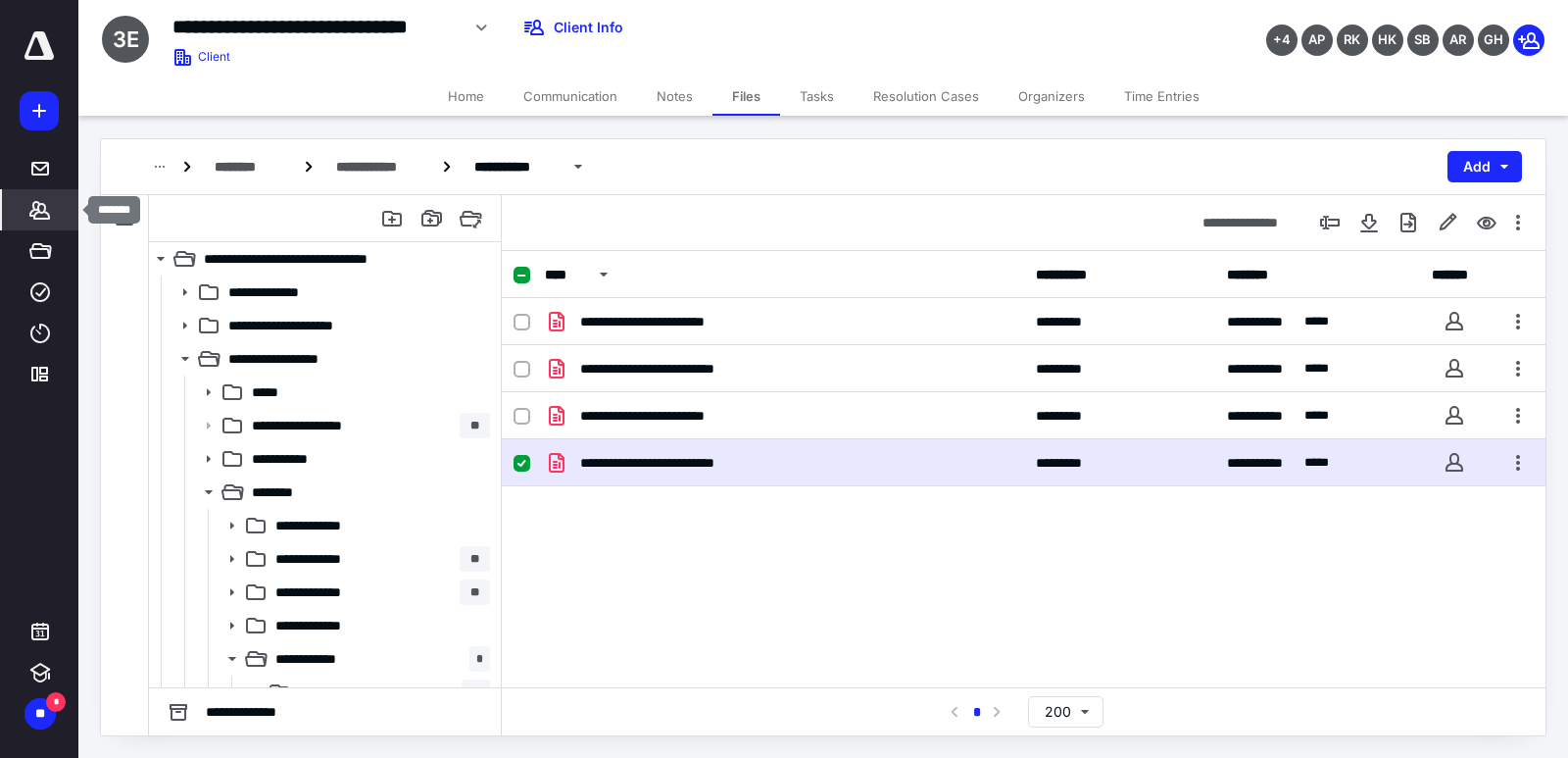click on "*******" at bounding box center [40, 210] 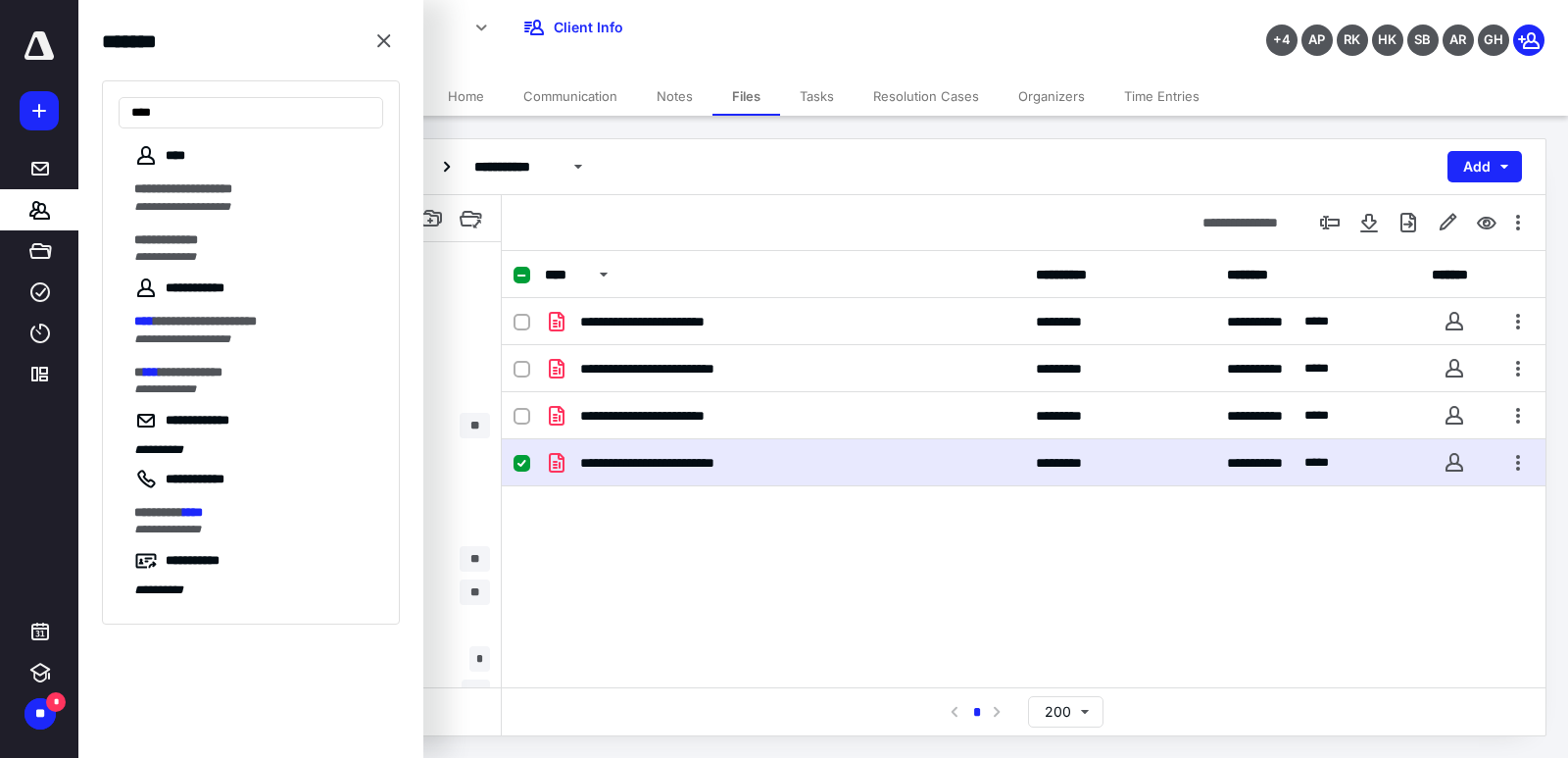 type on "****" 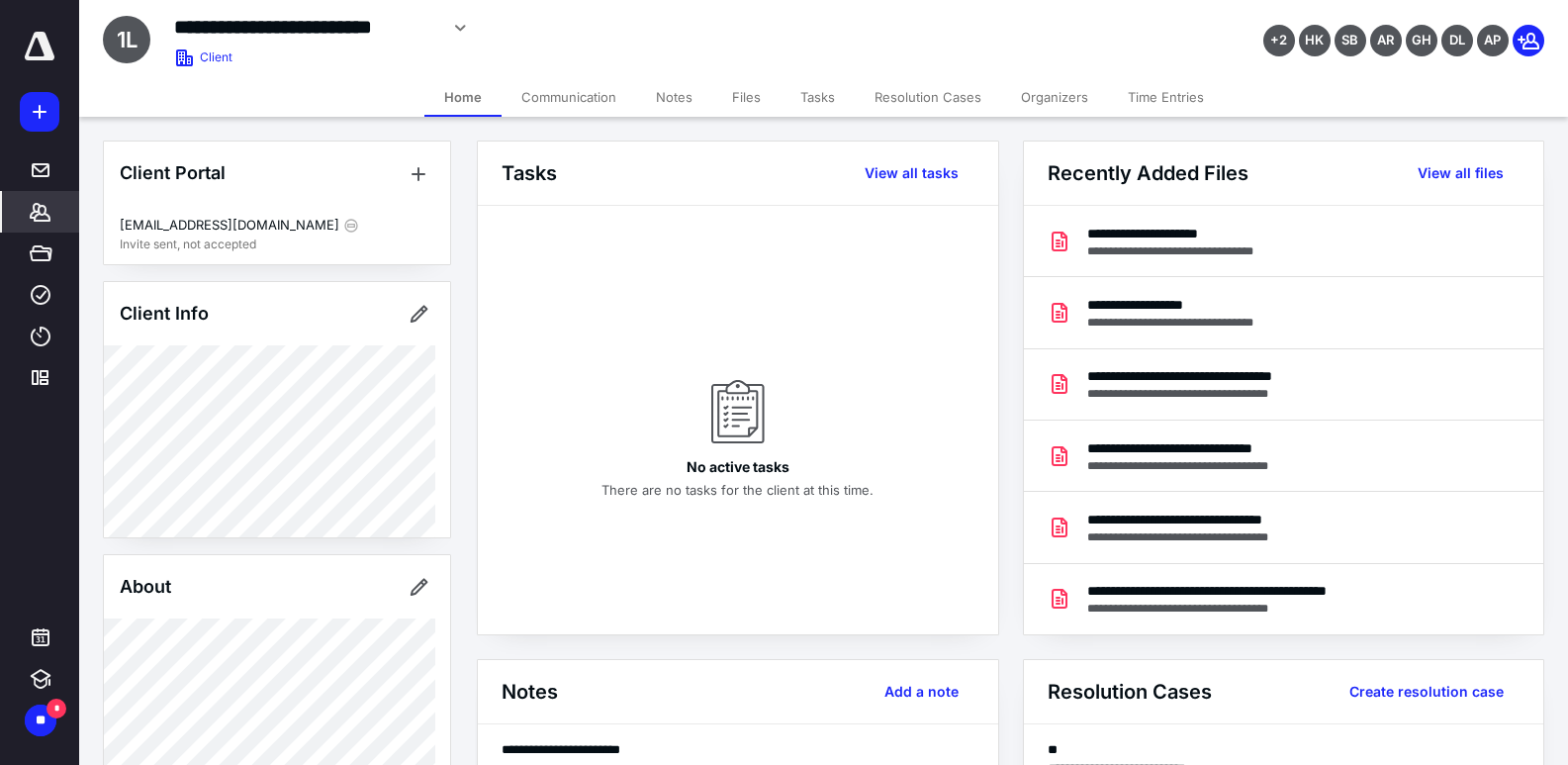 click on "Files" at bounding box center [746, 97] 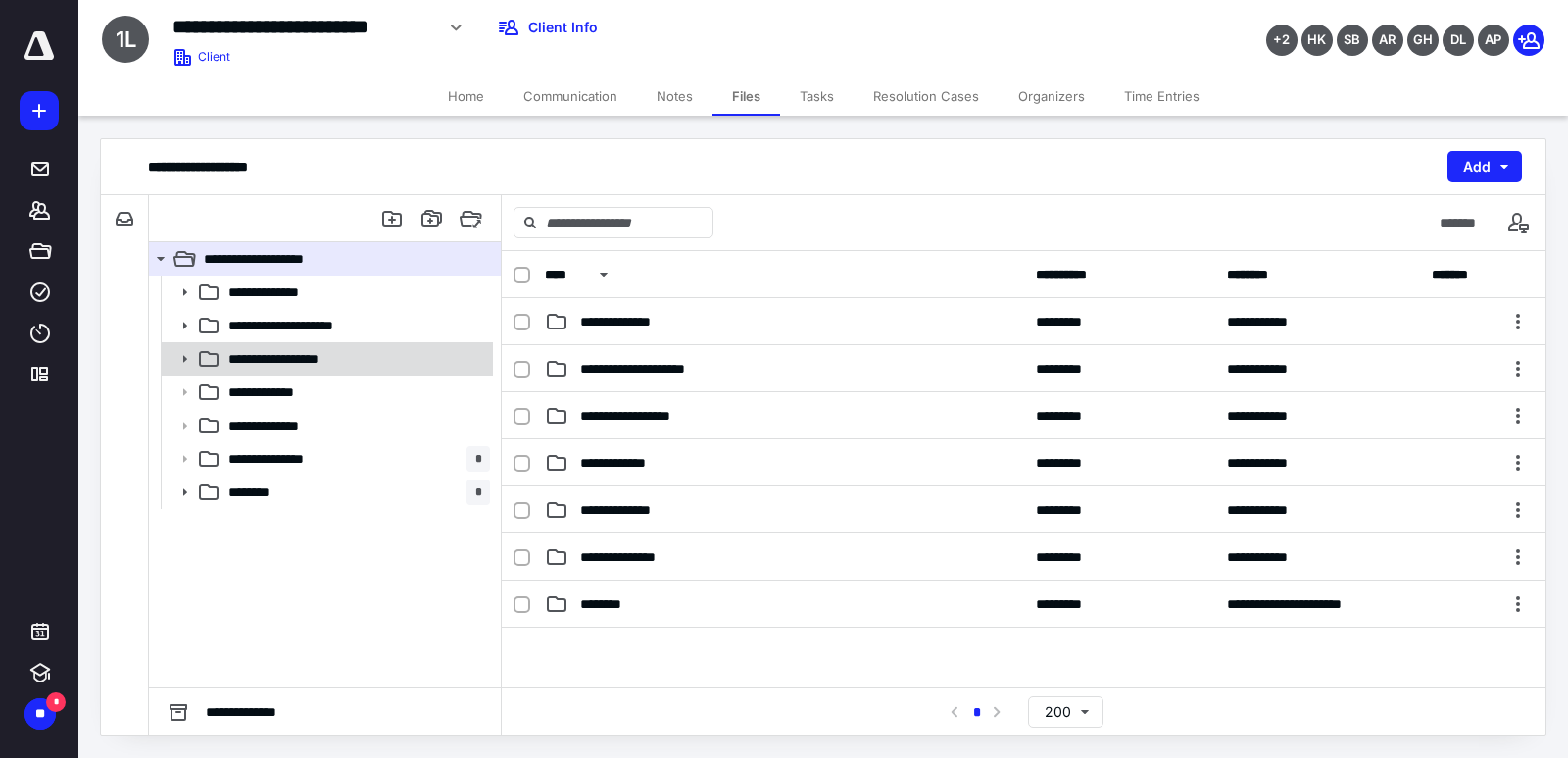 click 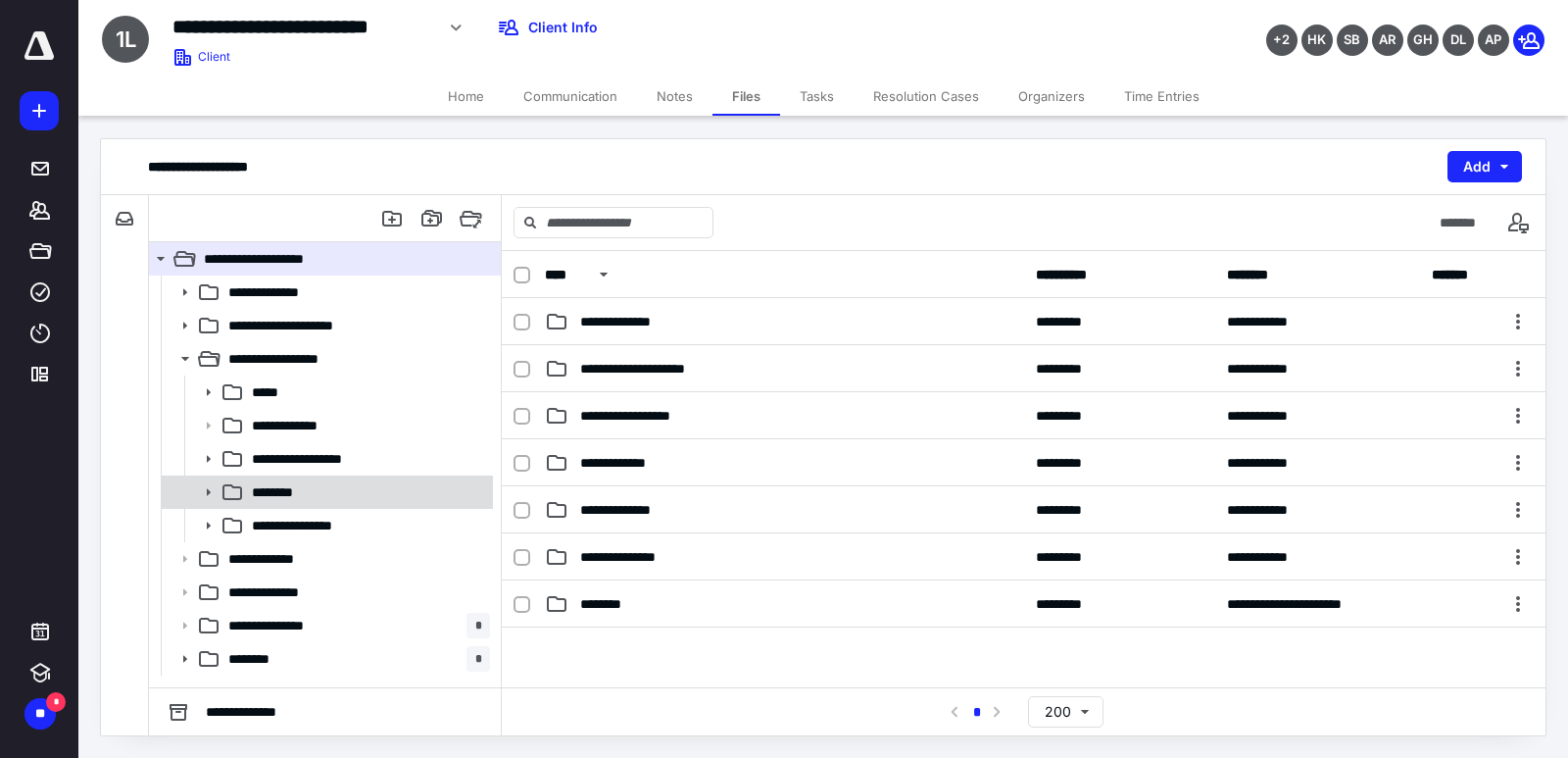 click 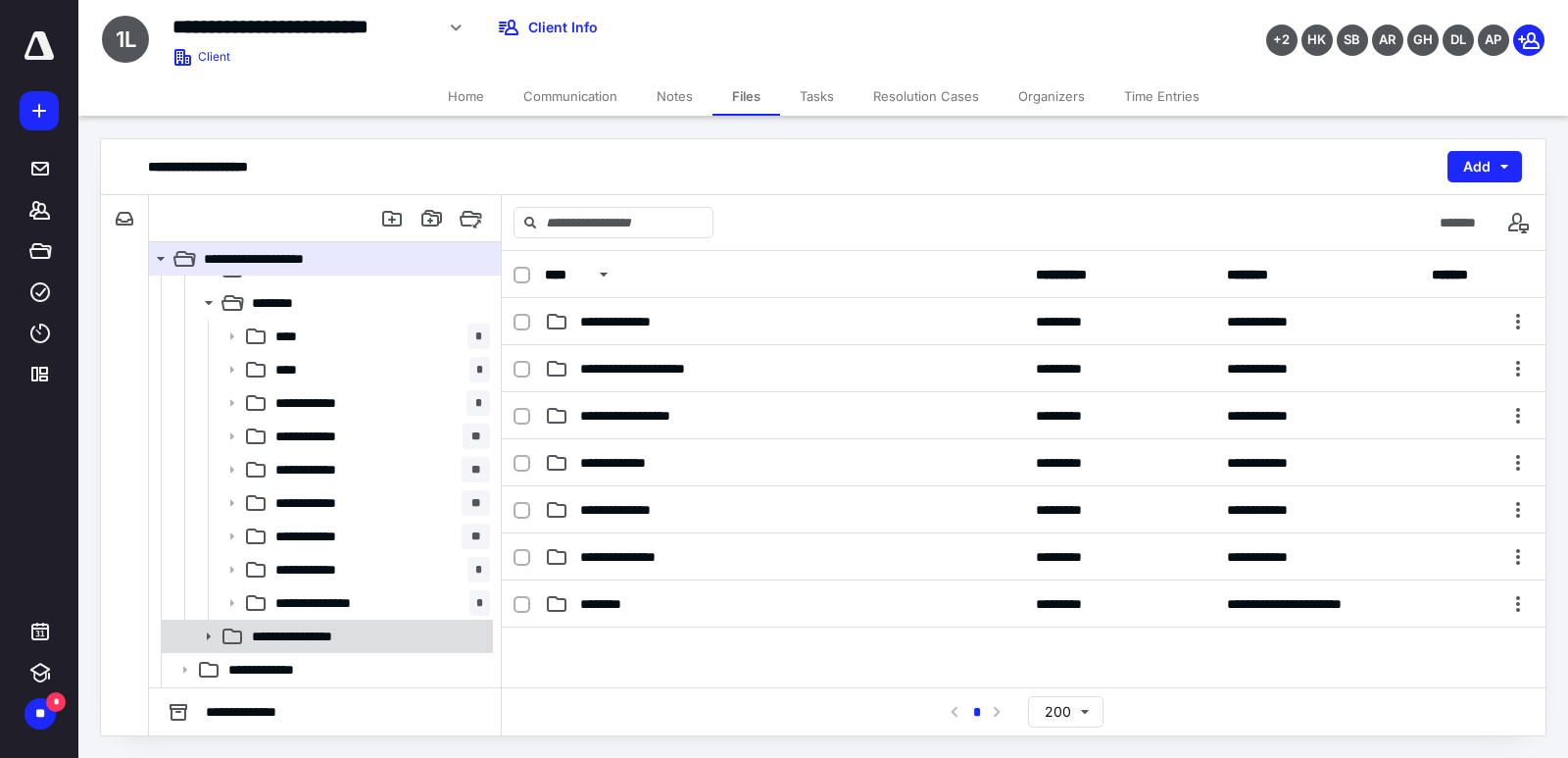 scroll, scrollTop: 196, scrollLeft: 0, axis: vertical 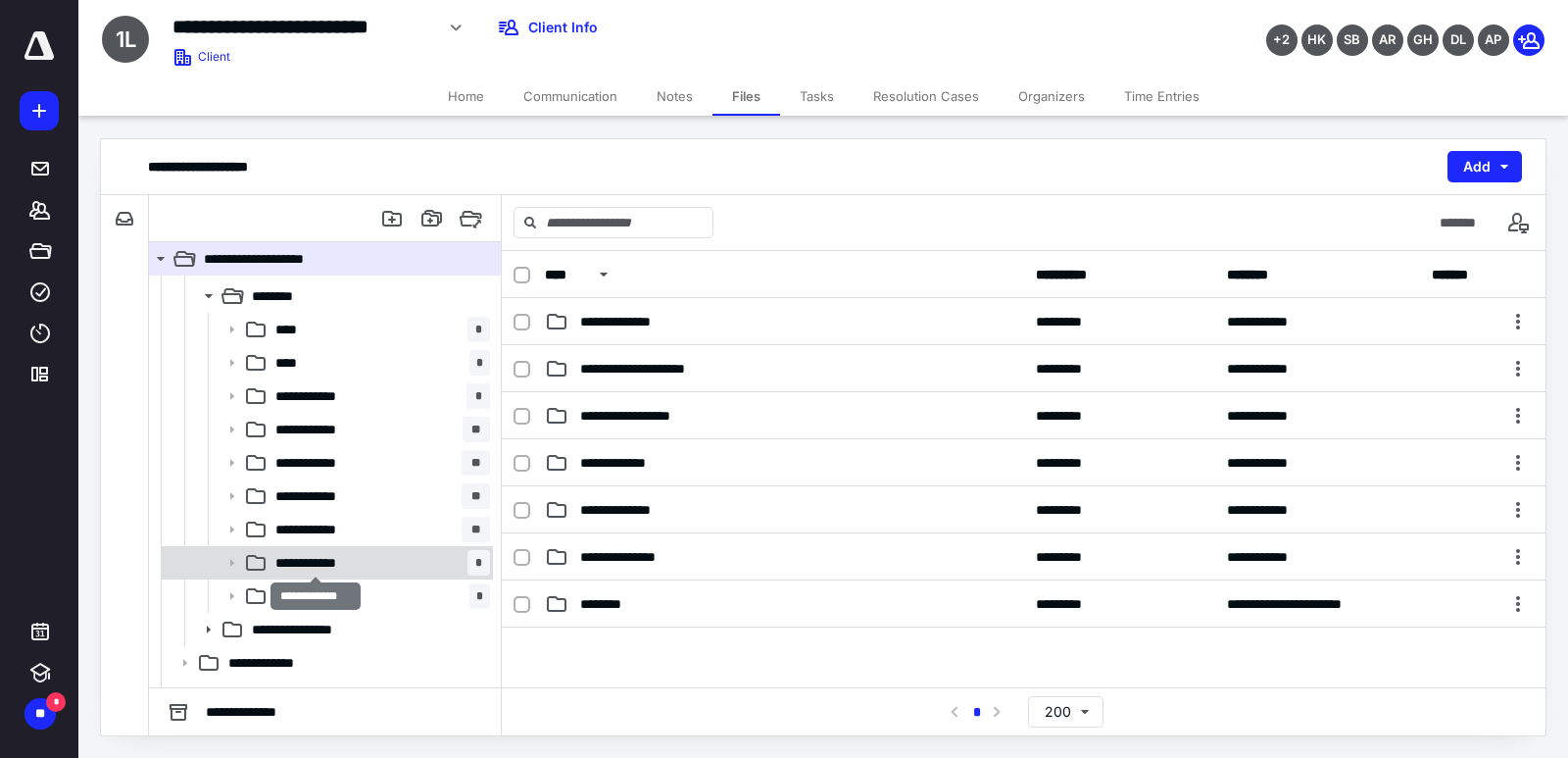 click on "**********" at bounding box center (316, 563) 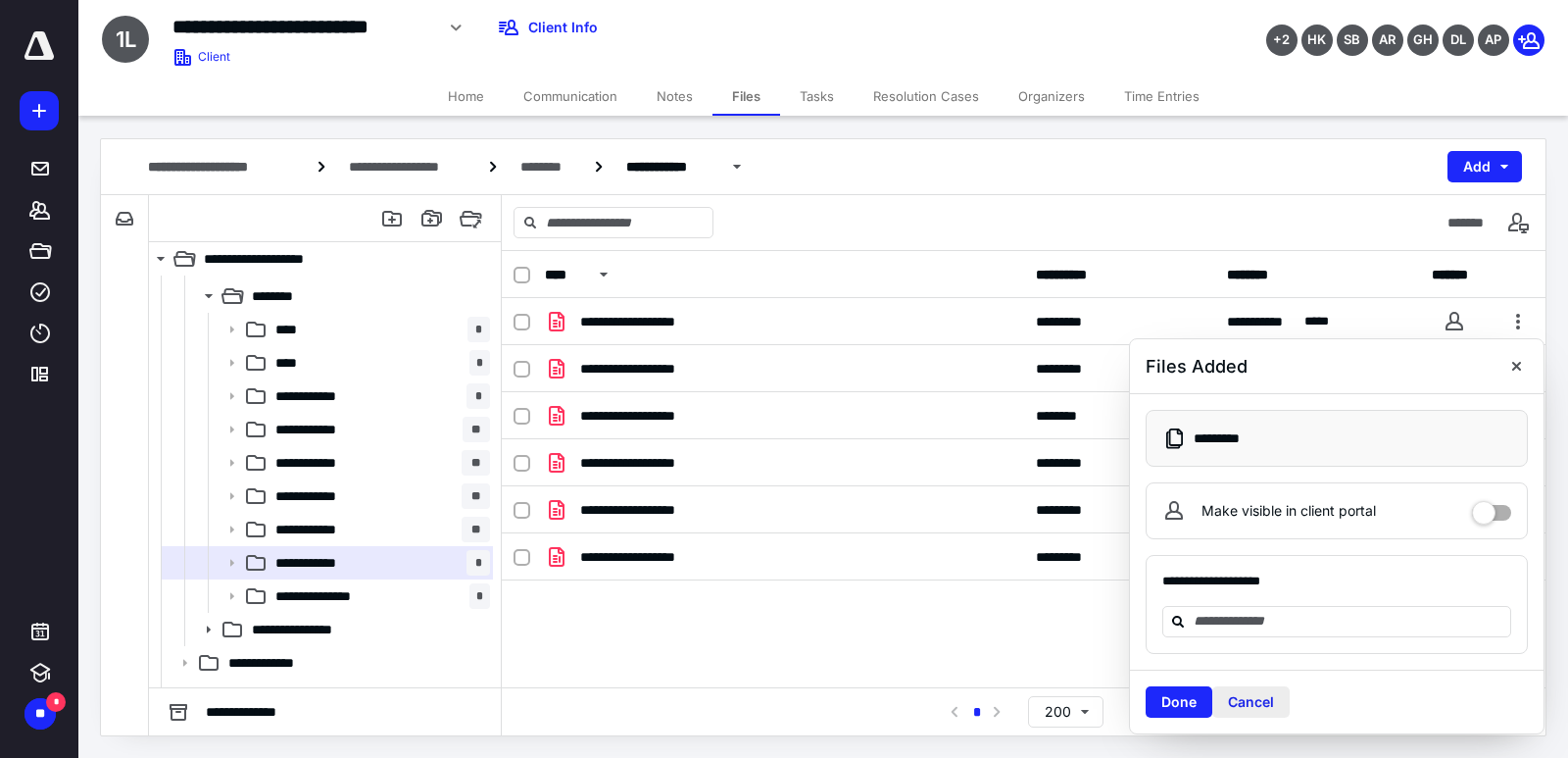 click on "Cancel" at bounding box center (1250, 702) 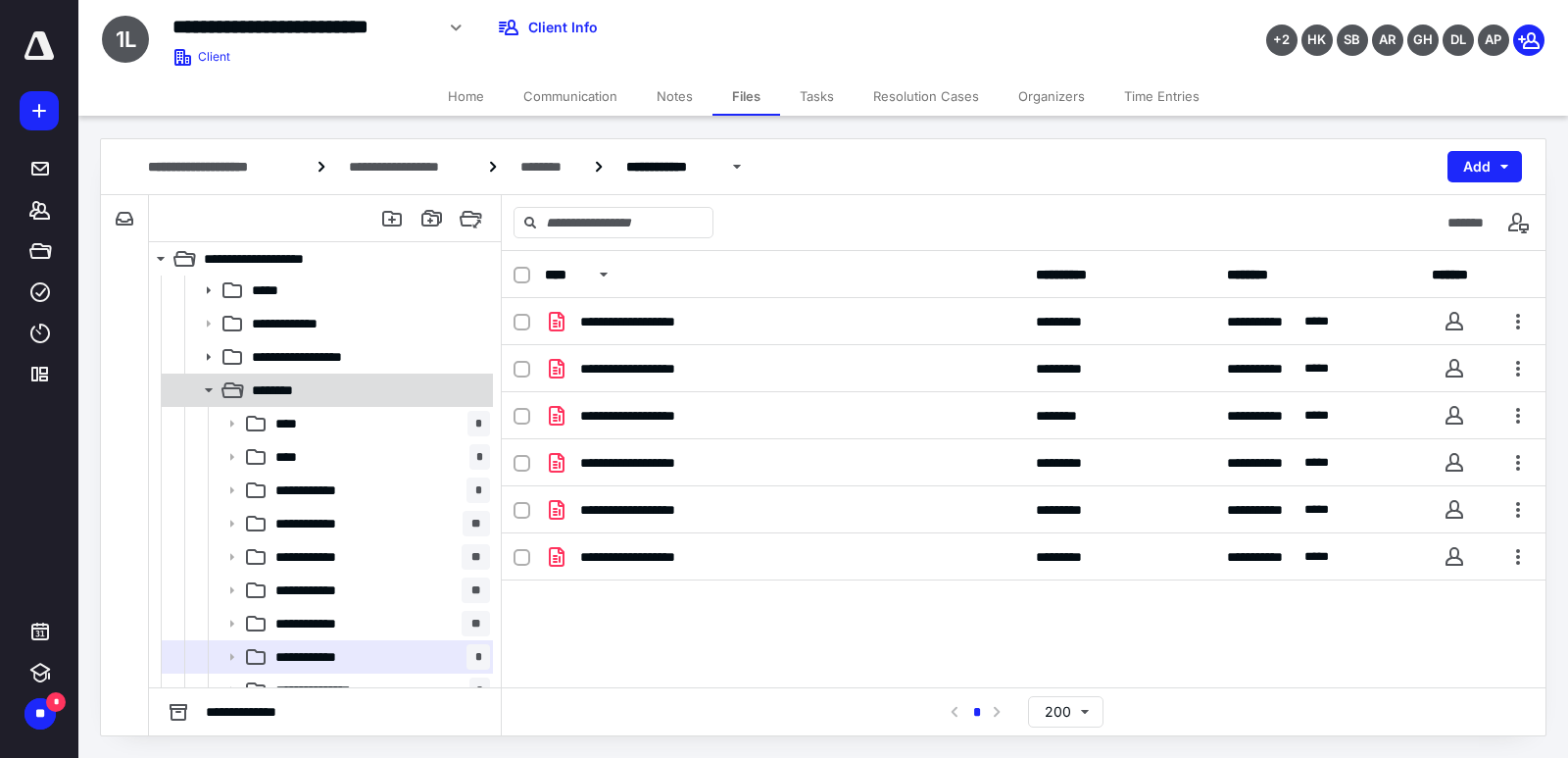 scroll, scrollTop: 0, scrollLeft: 0, axis: both 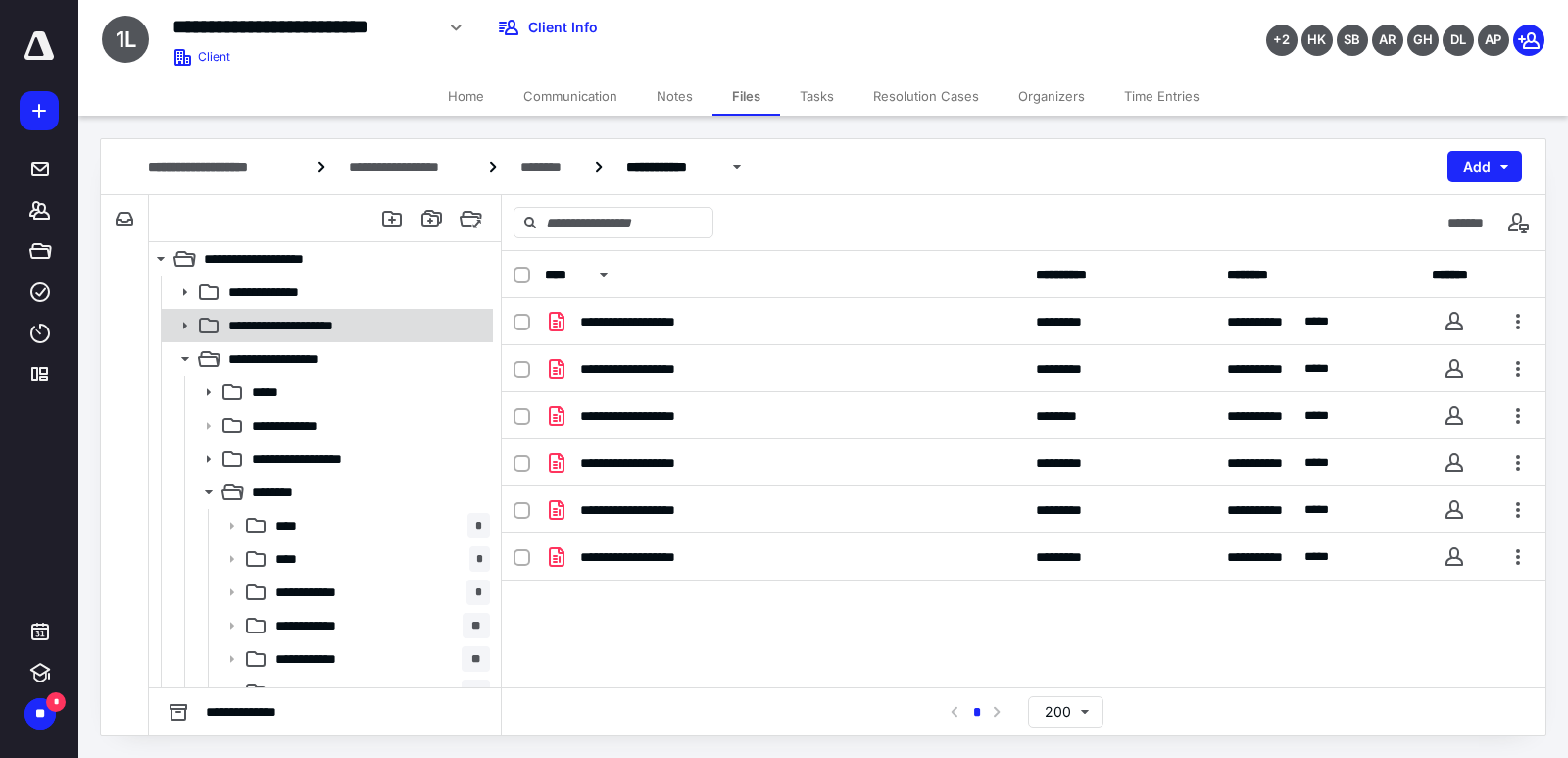 click 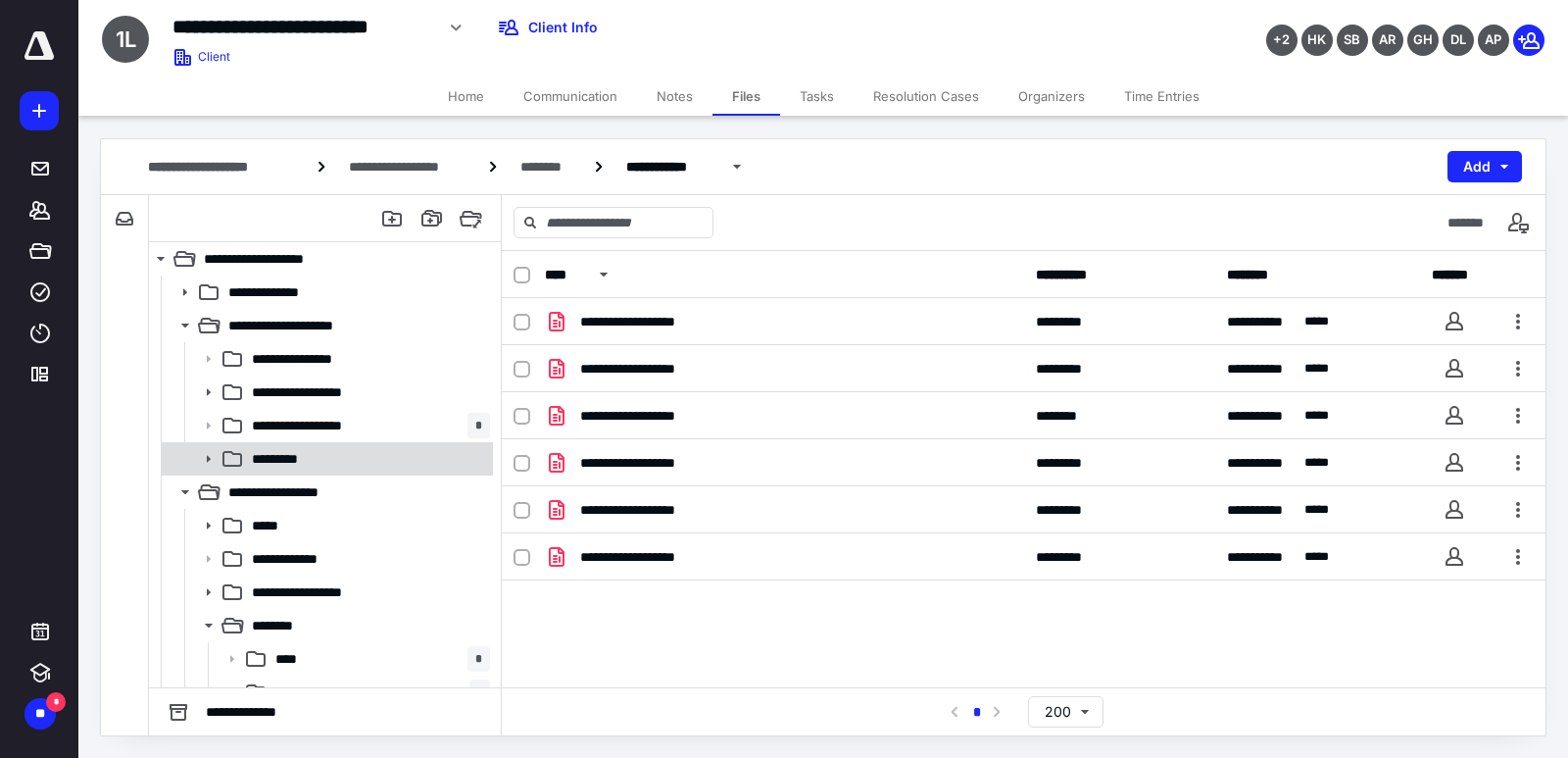 click 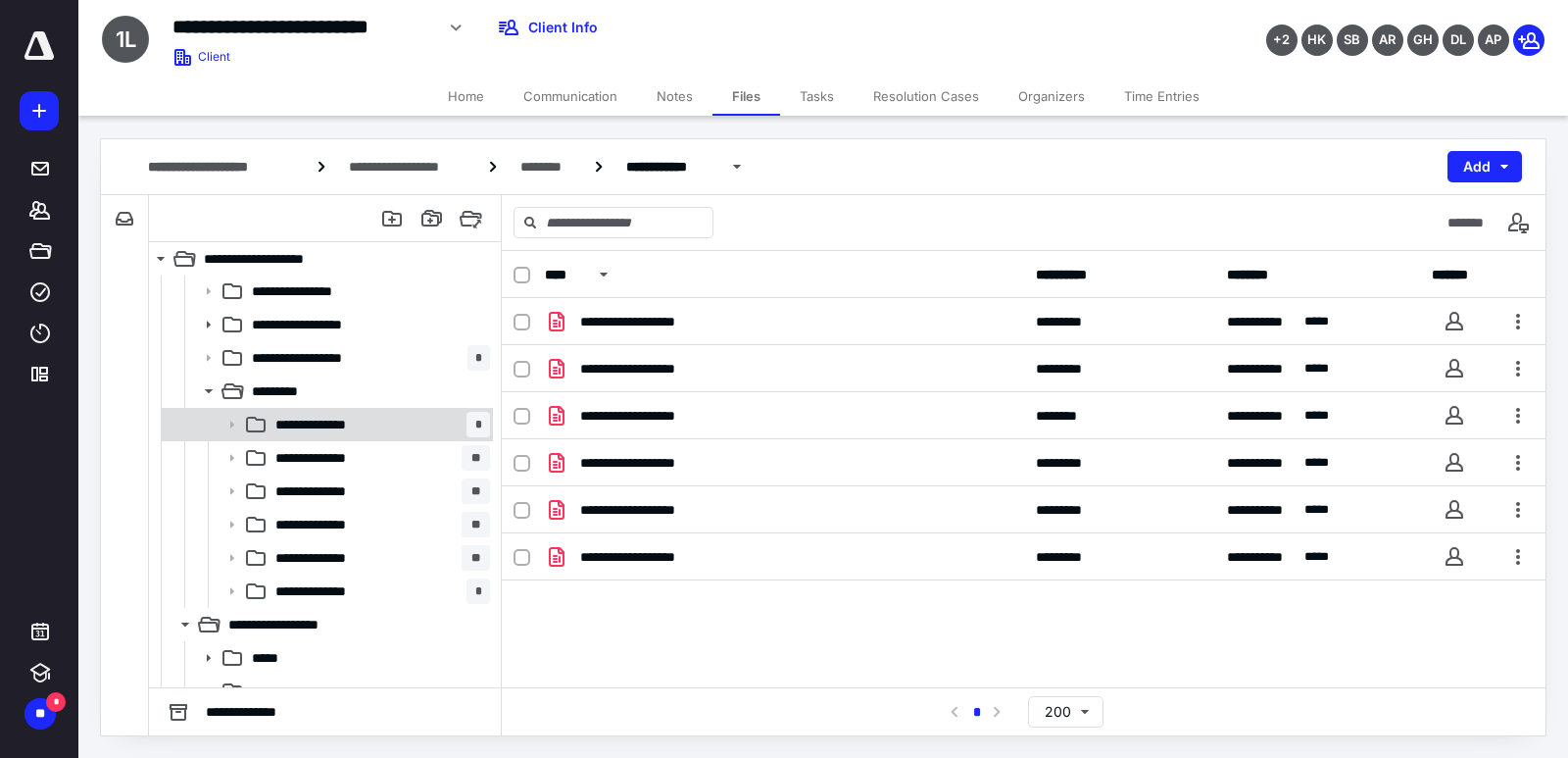 scroll, scrollTop: 196, scrollLeft: 0, axis: vertical 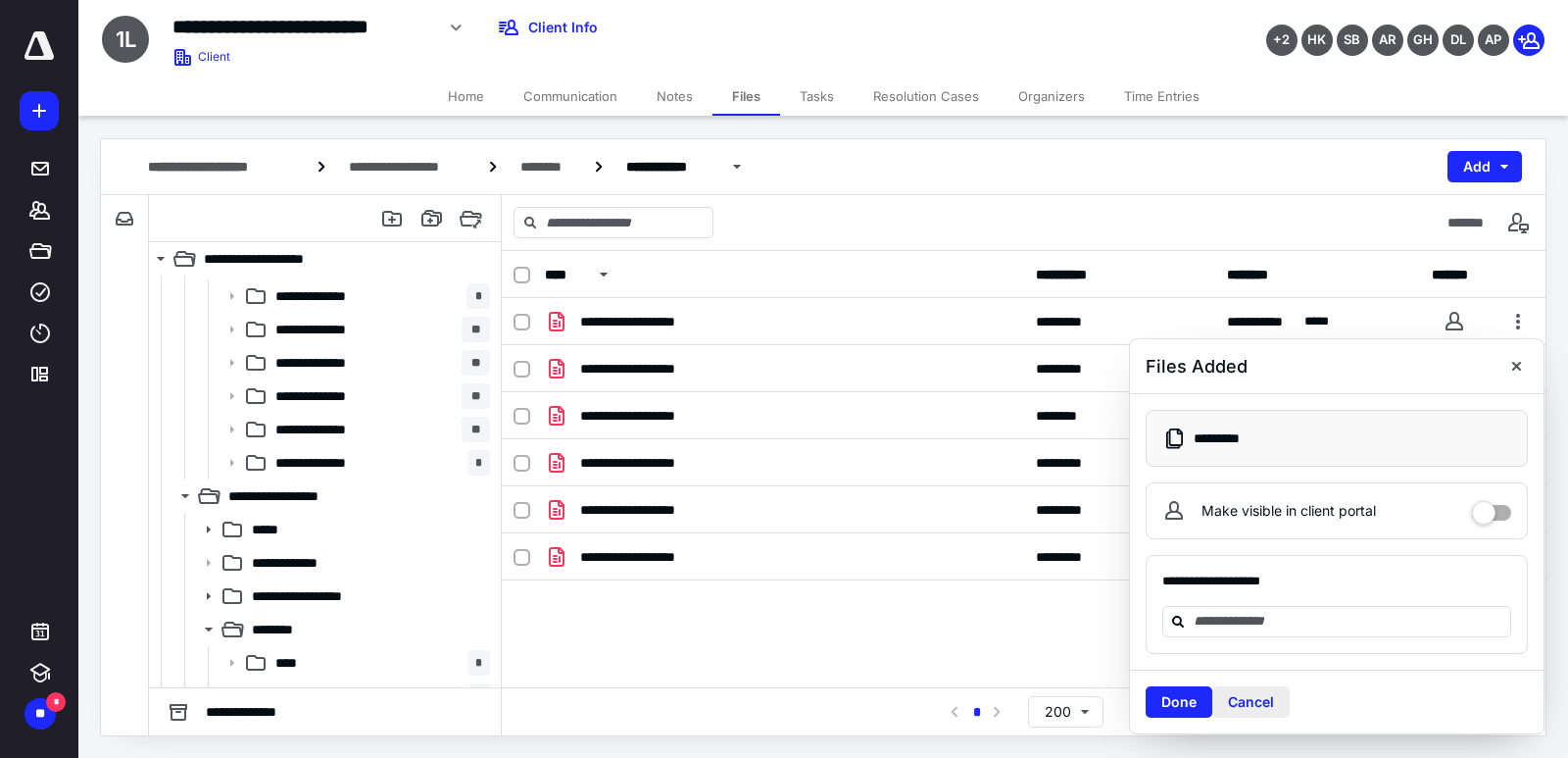 click on "Cancel" at bounding box center (1250, 702) 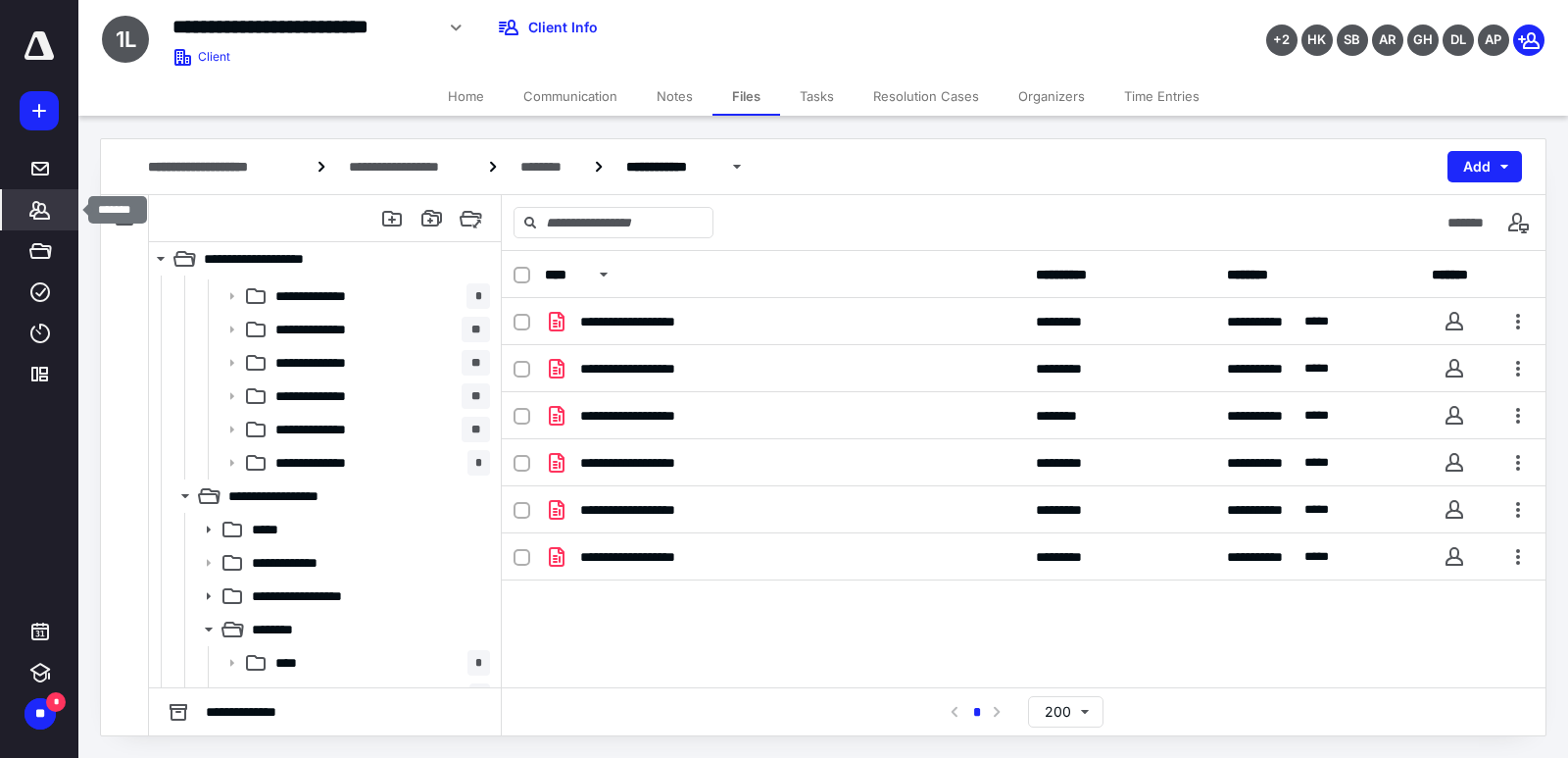 click 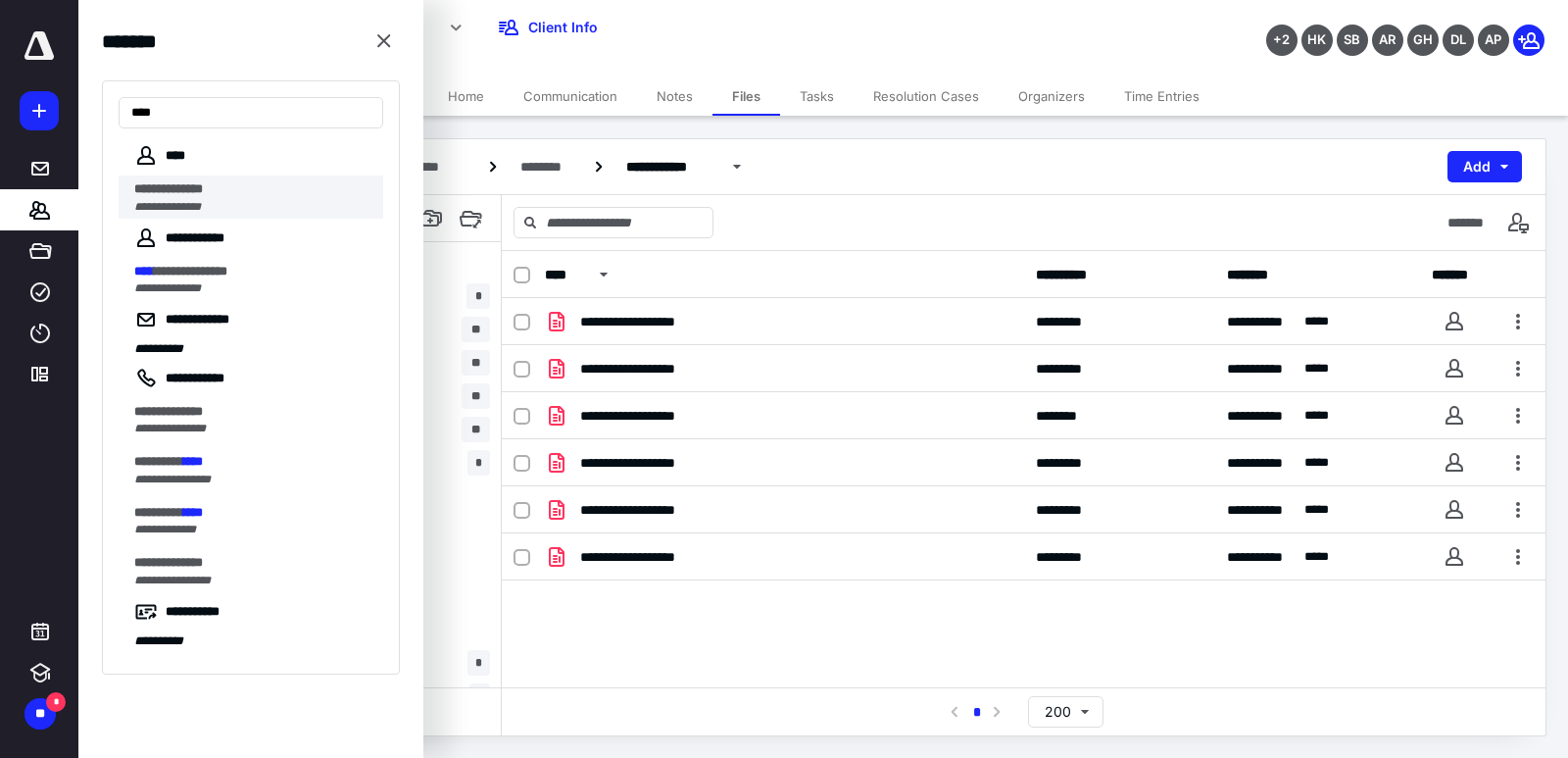 type on "****" 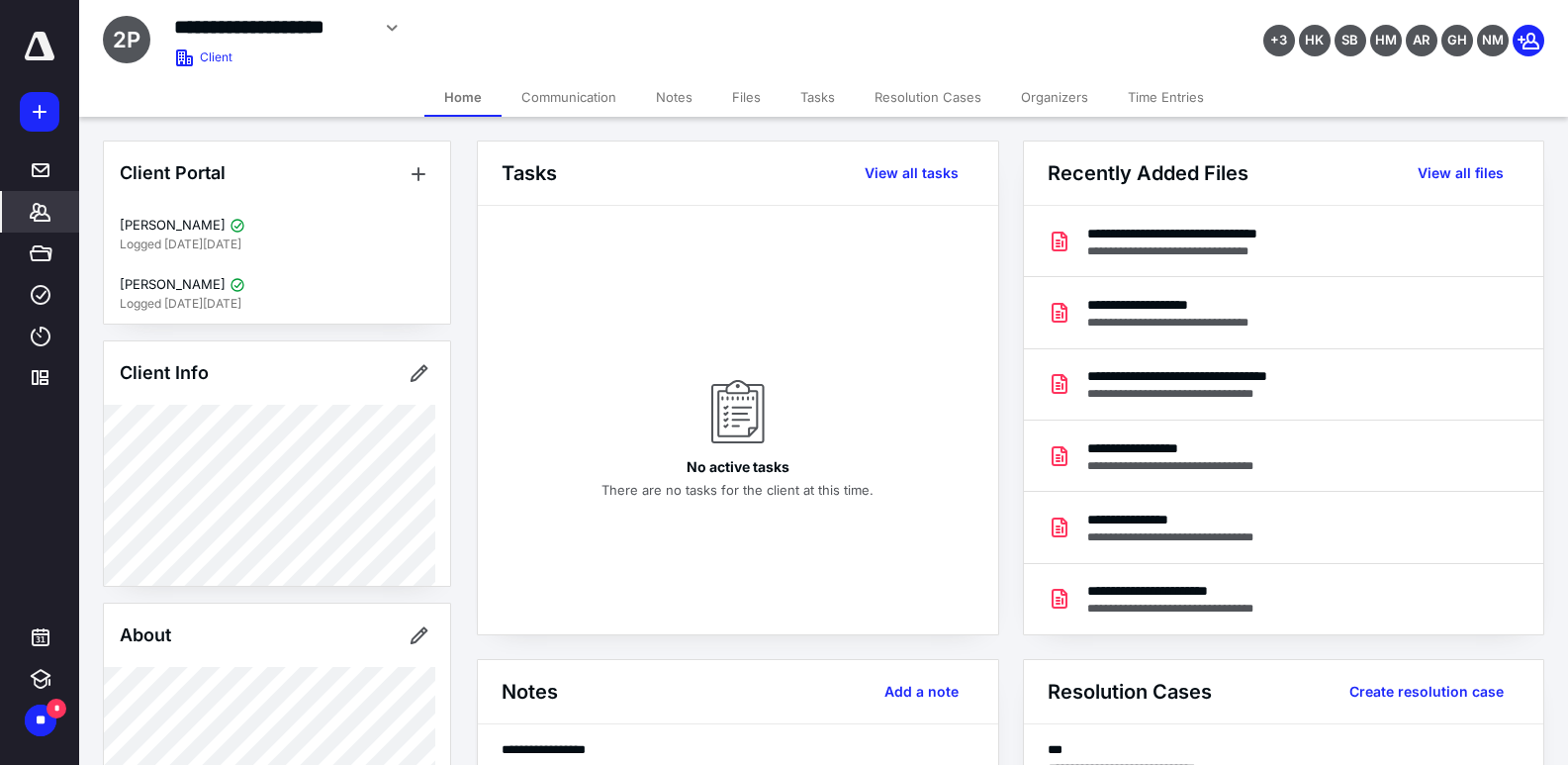 click on "Files" at bounding box center [746, 97] 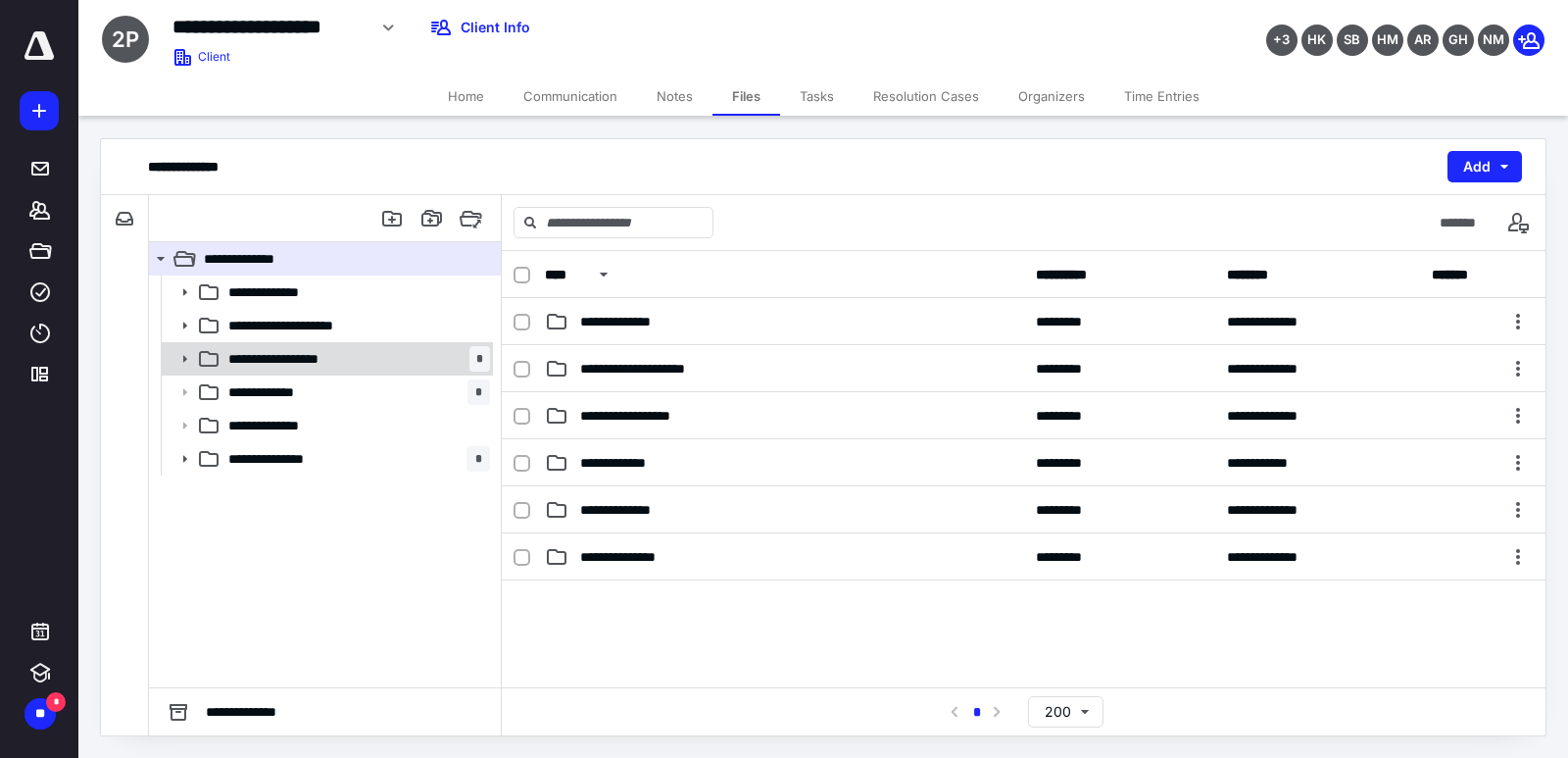 click 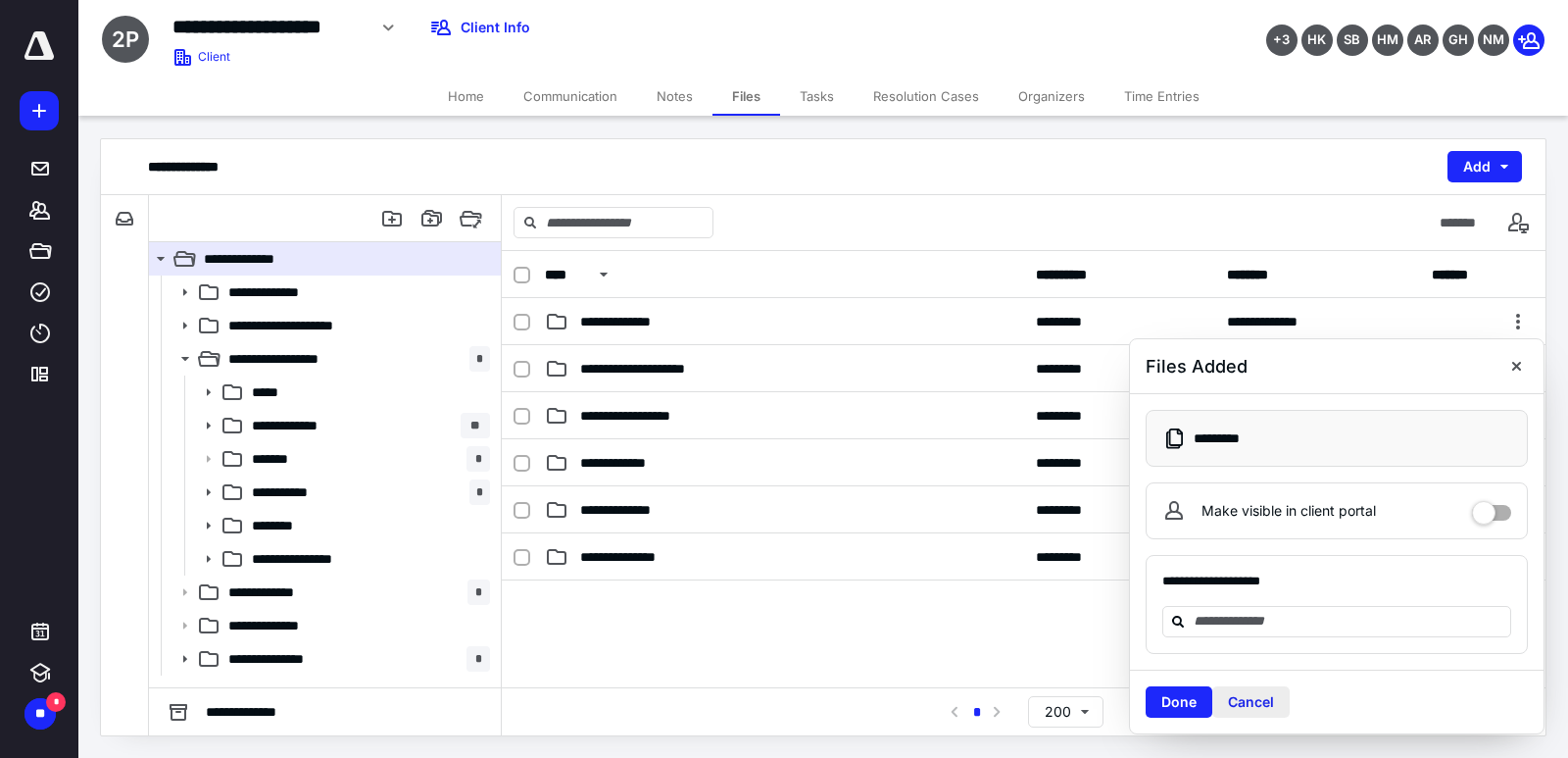 click on "Cancel" at bounding box center (1250, 702) 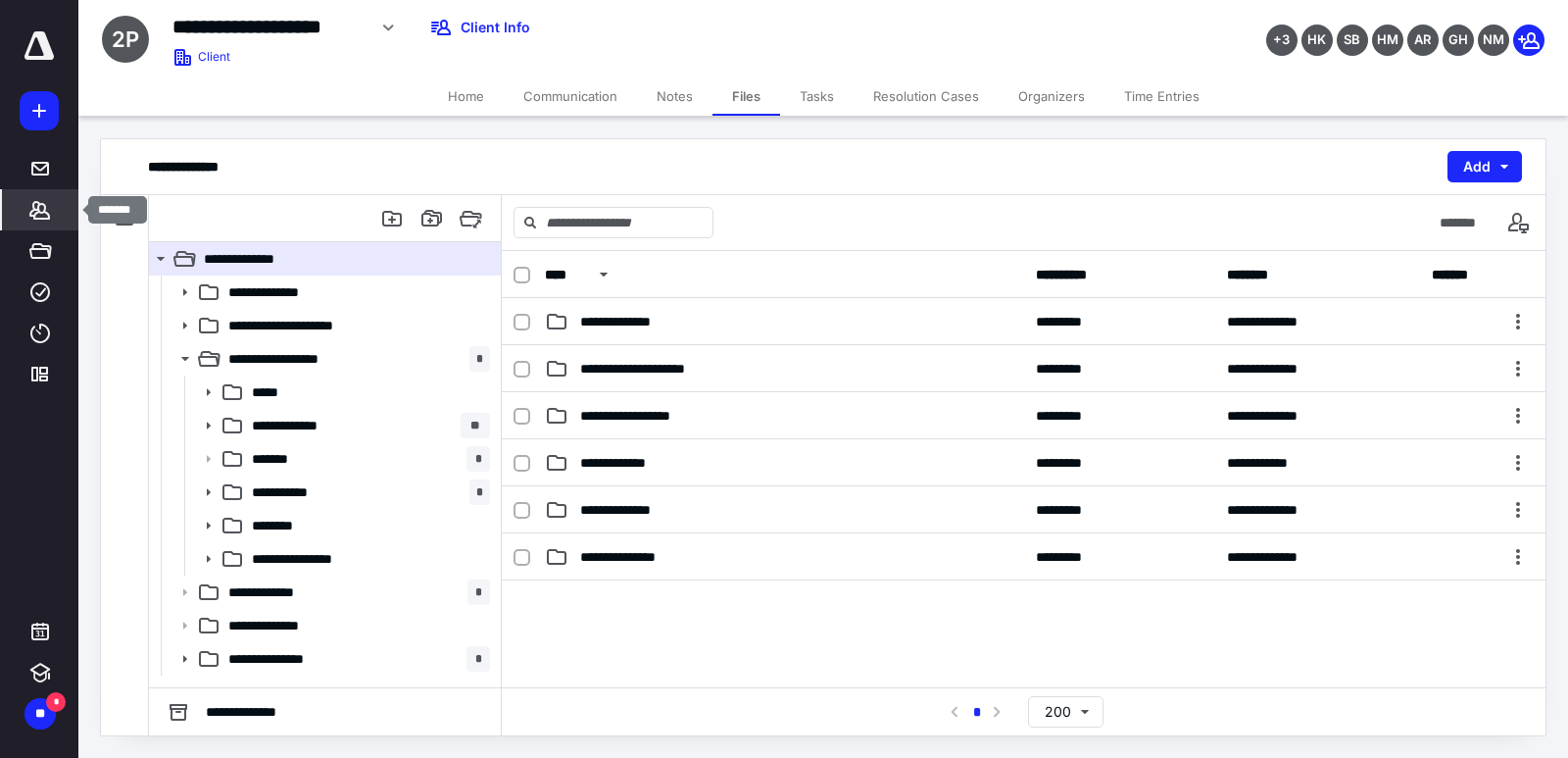 click 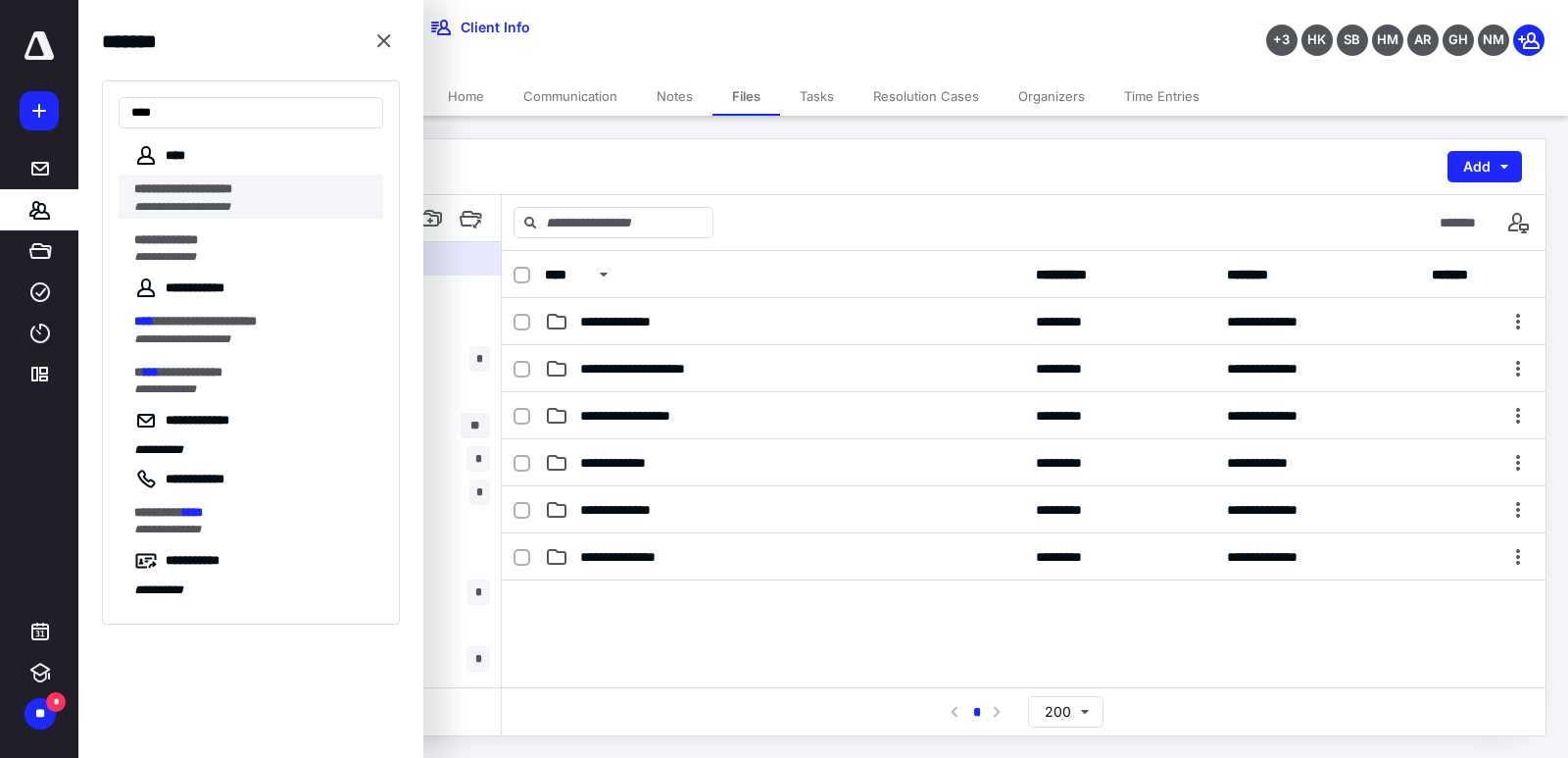 type on "****" 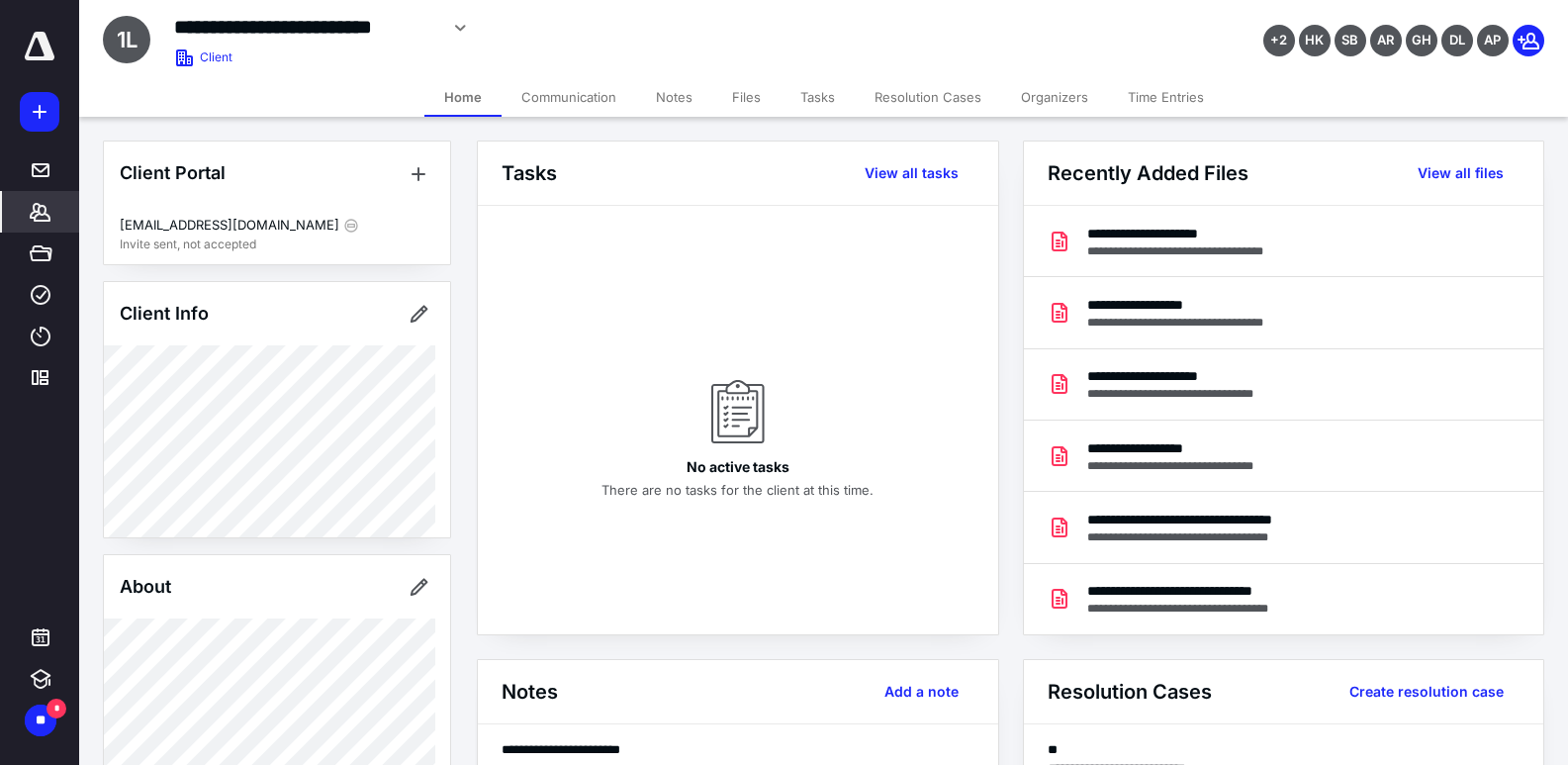 click on "**********" at bounding box center (1010, 659) 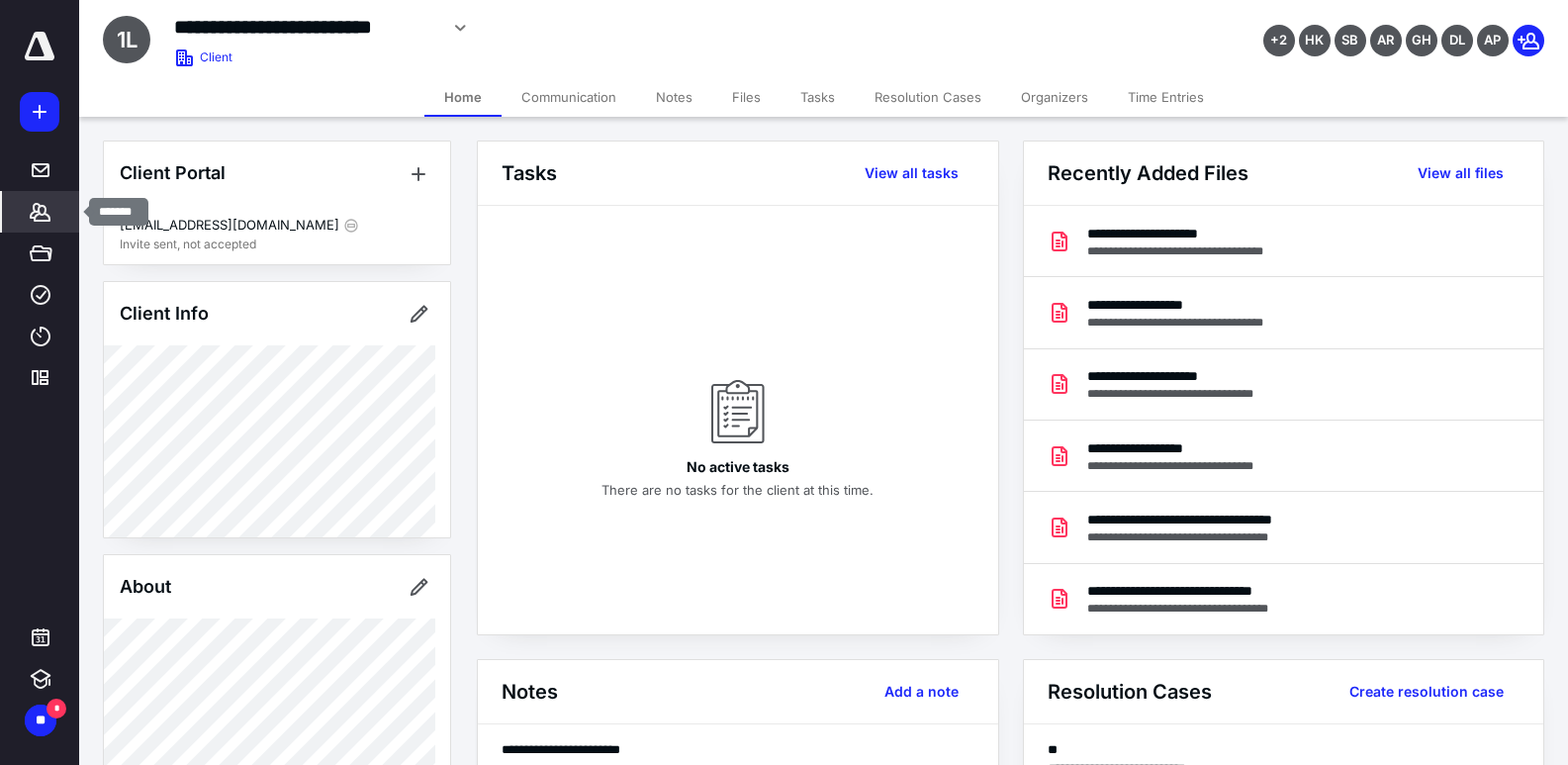 click 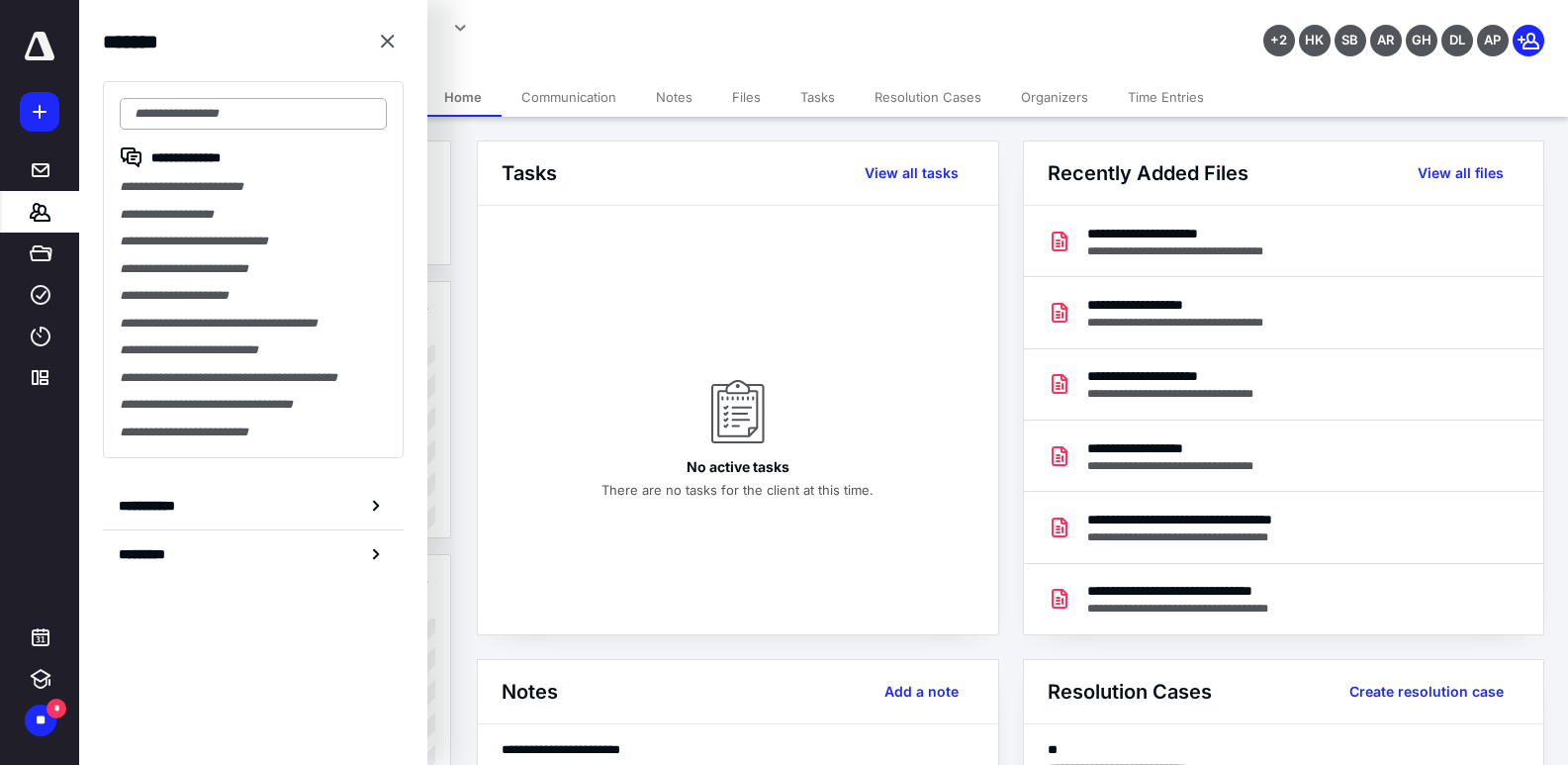 click at bounding box center (253, 114) 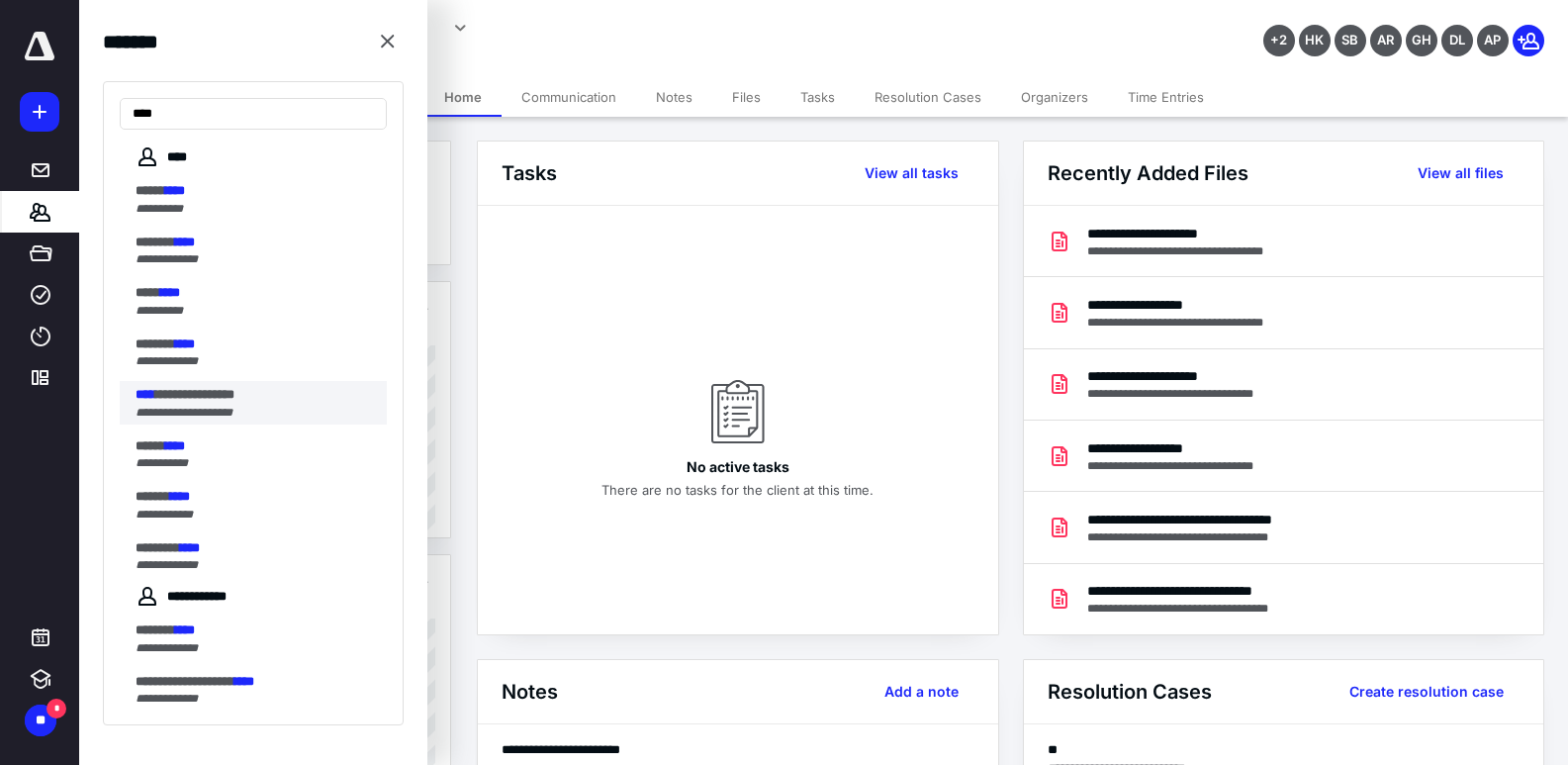 type on "****" 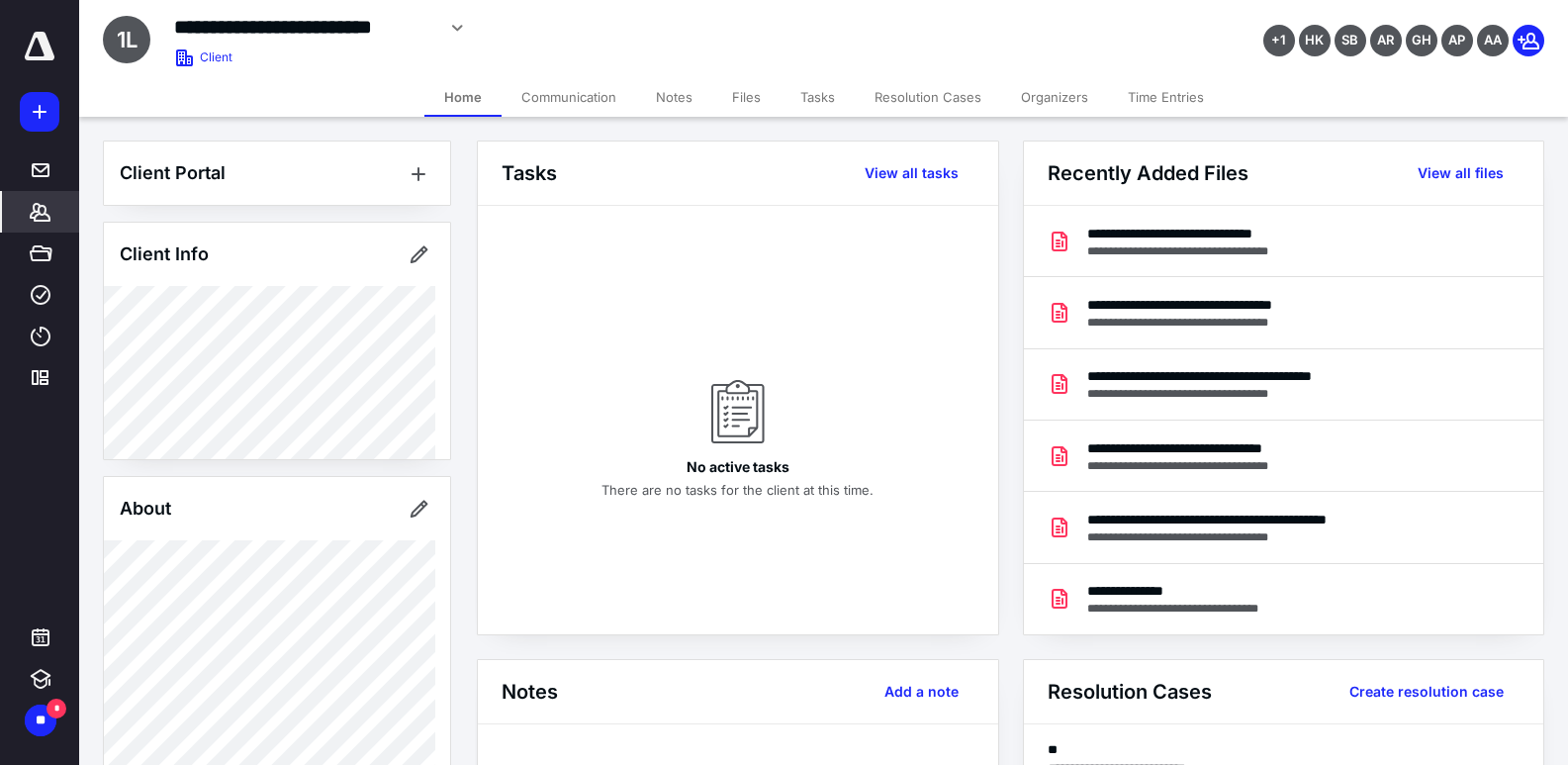 click on "Files" at bounding box center (746, 97) 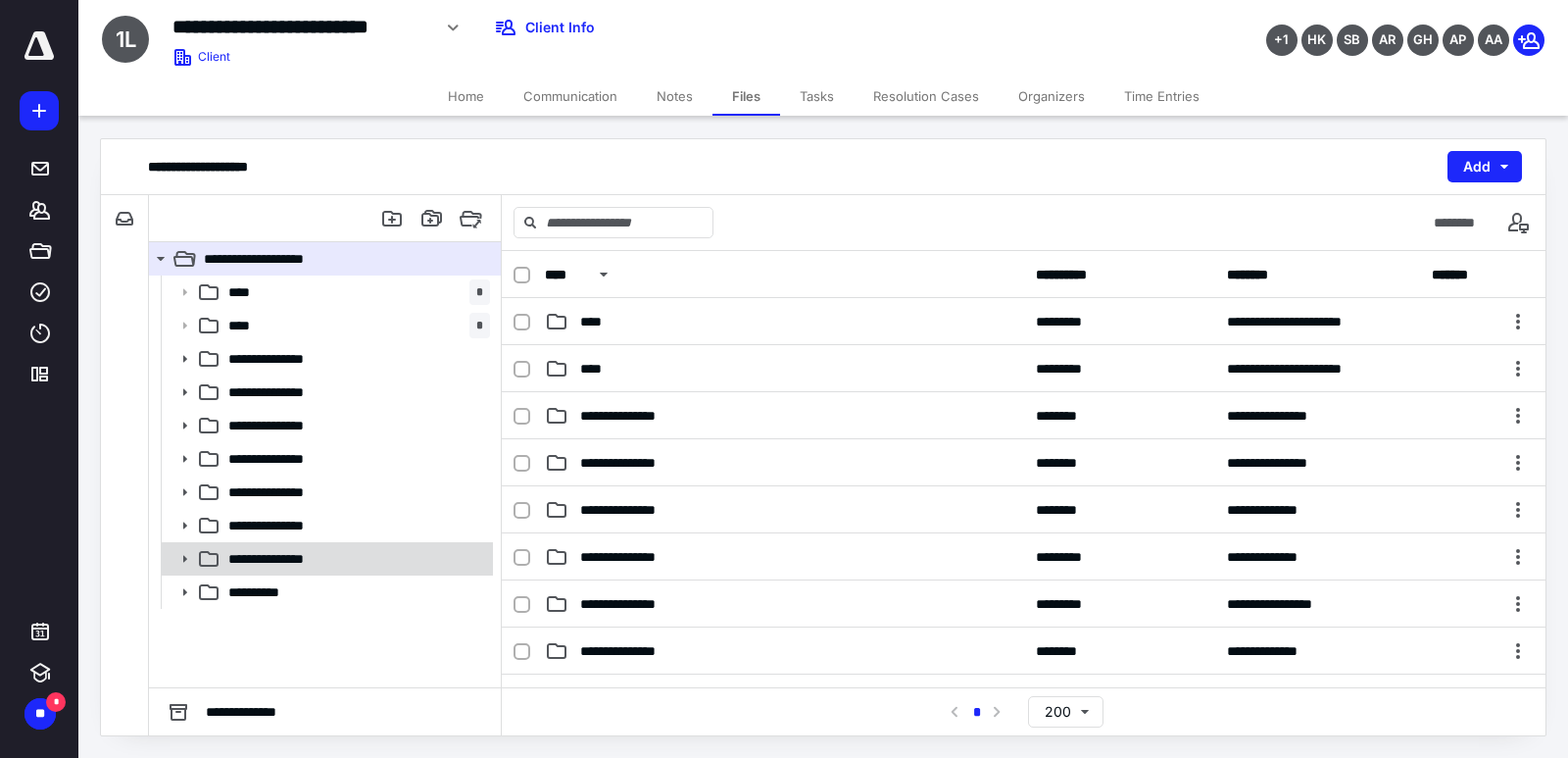 click 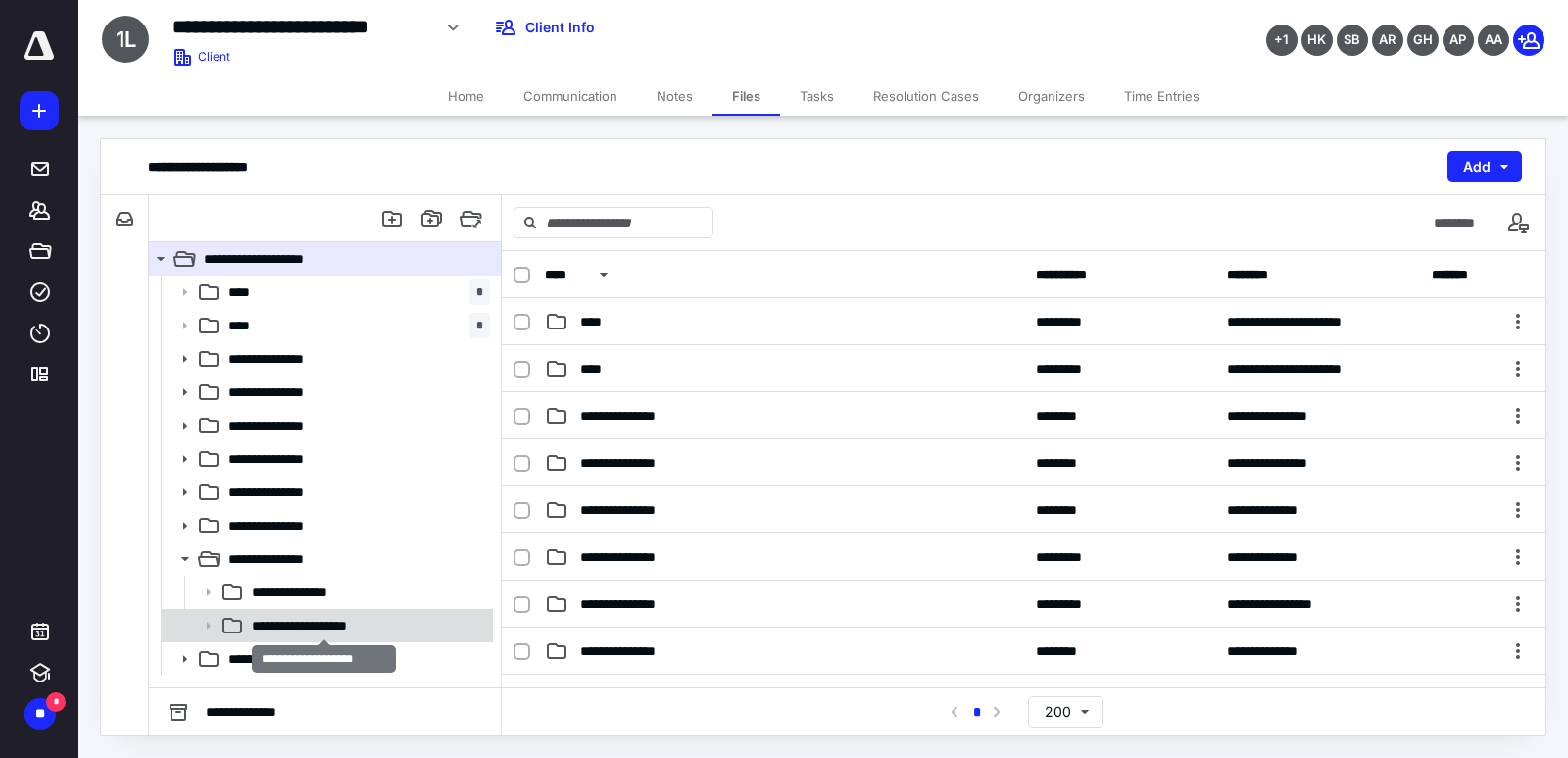 click on "**********" at bounding box center (323, 626) 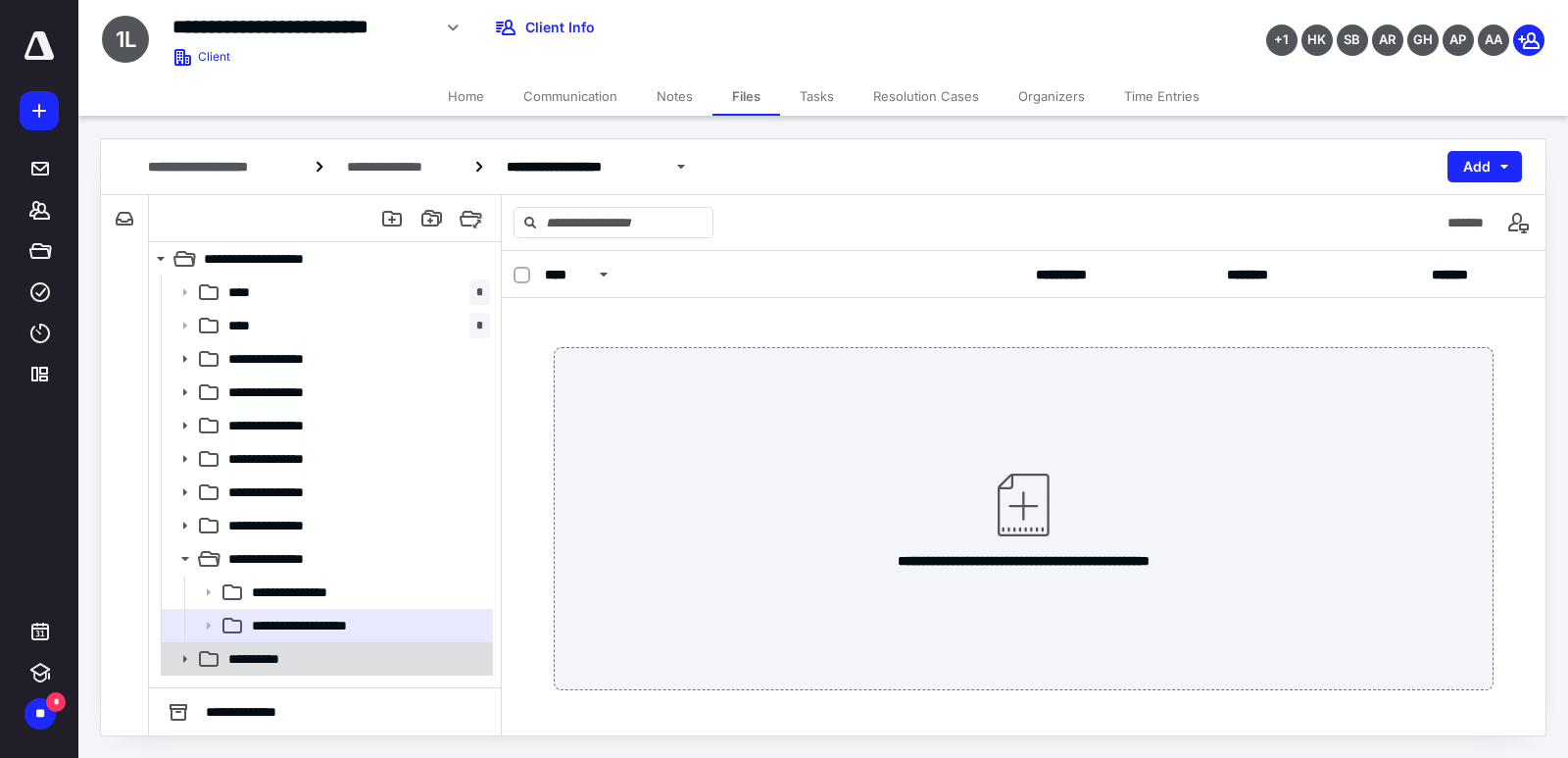 click 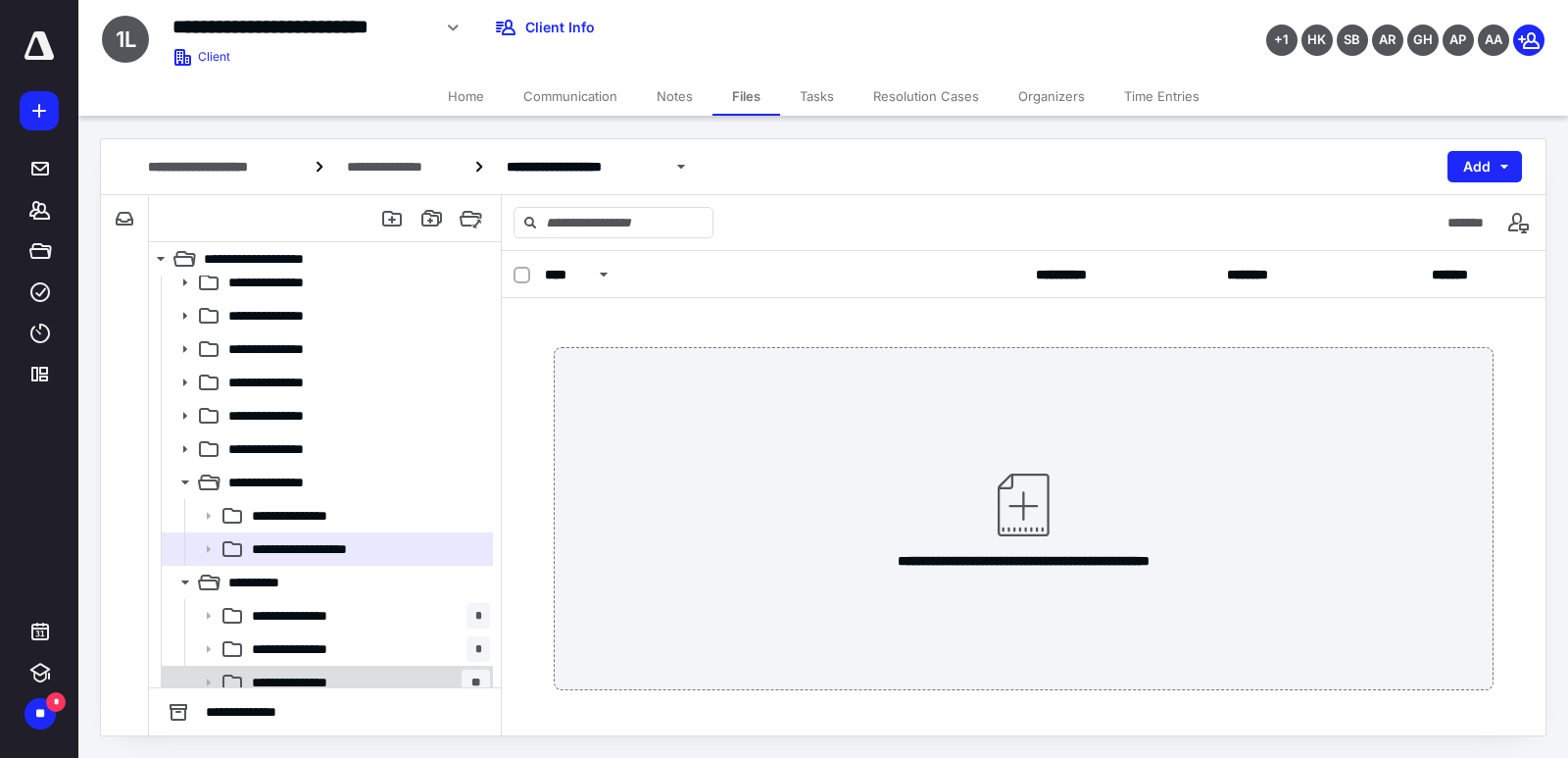 scroll, scrollTop: 155, scrollLeft: 0, axis: vertical 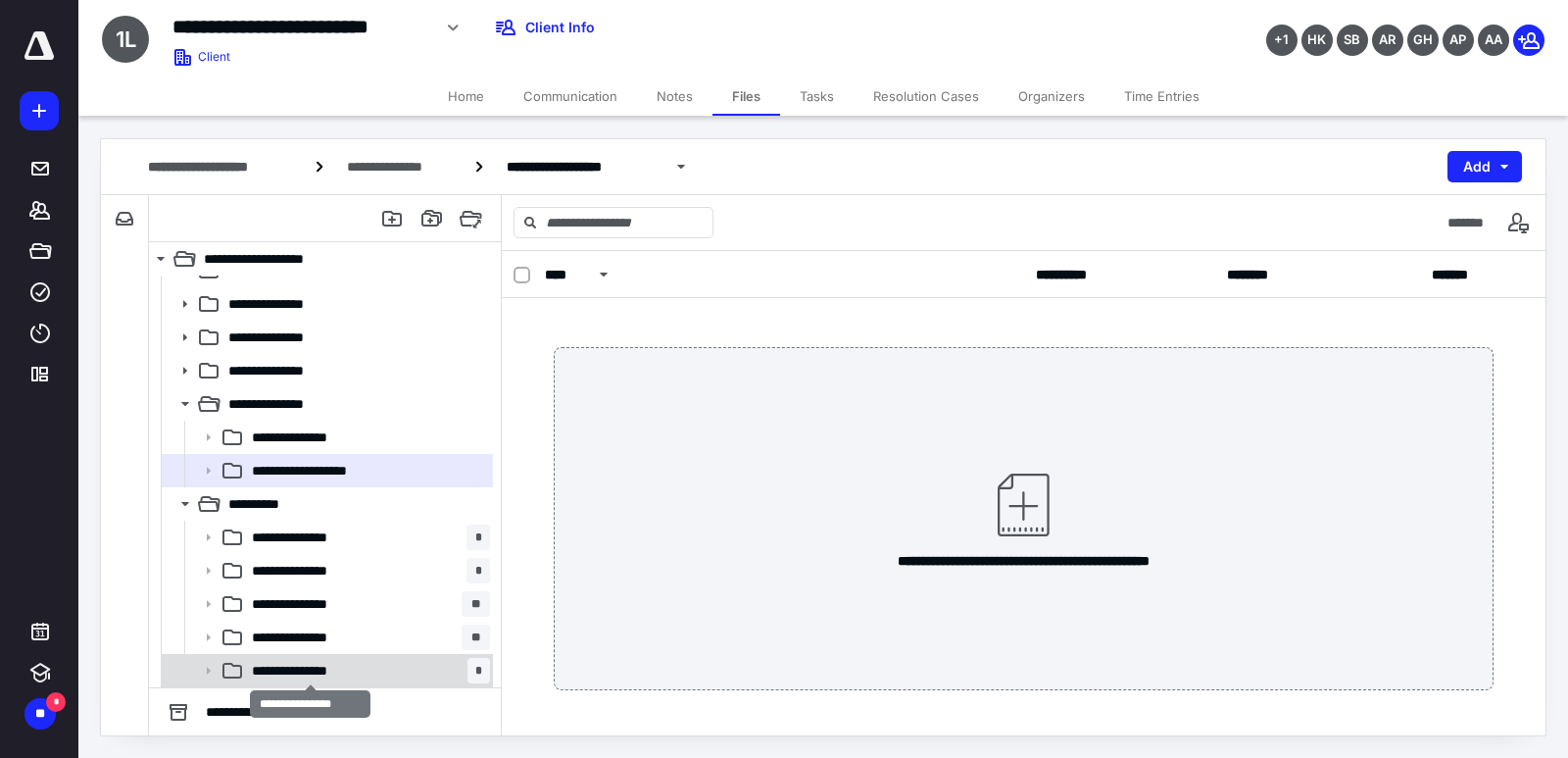 click on "**********" at bounding box center [310, 671] 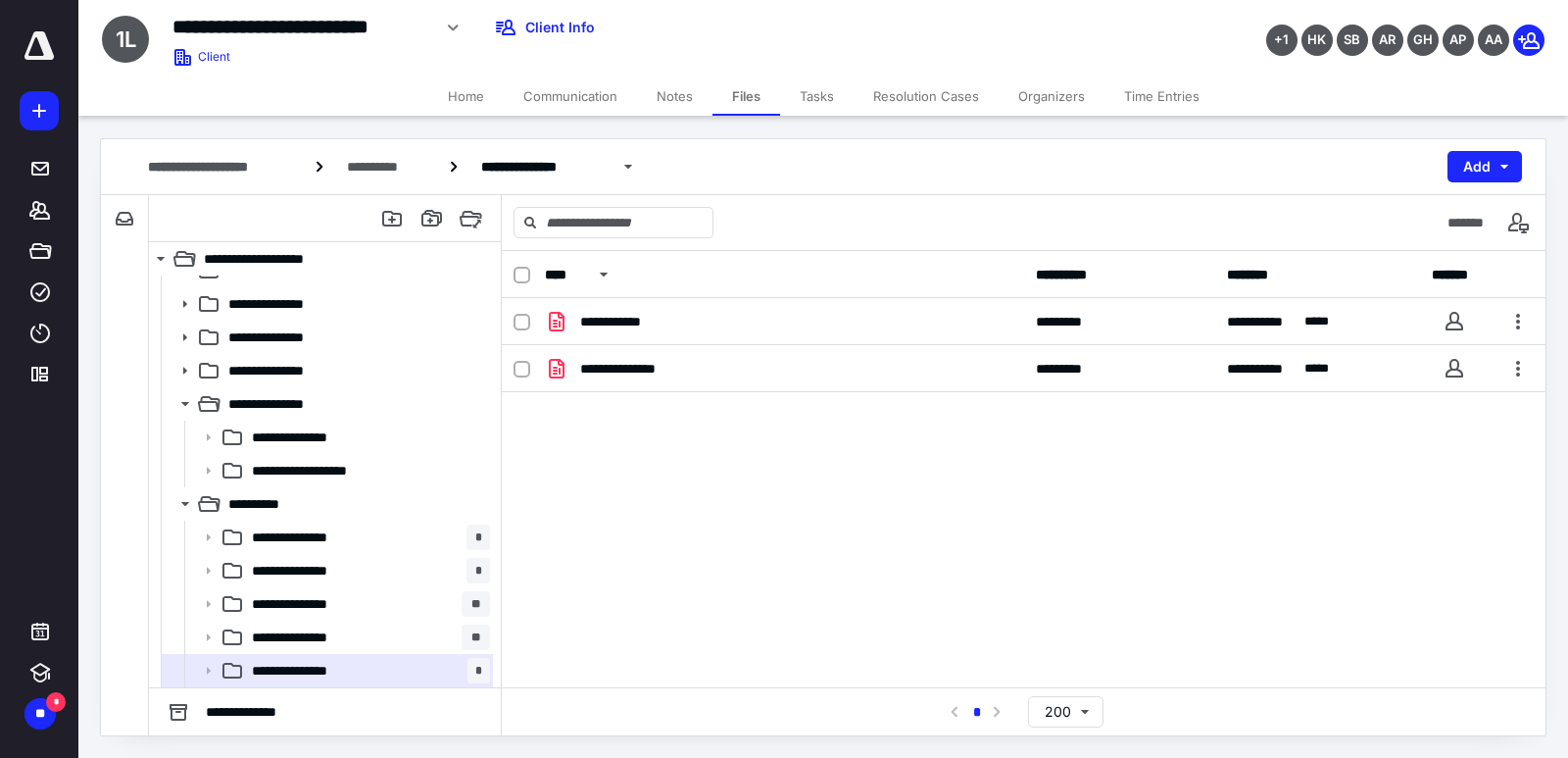 drag, startPoint x: 1402, startPoint y: 473, endPoint x: 700, endPoint y: 644, distance: 722.5268 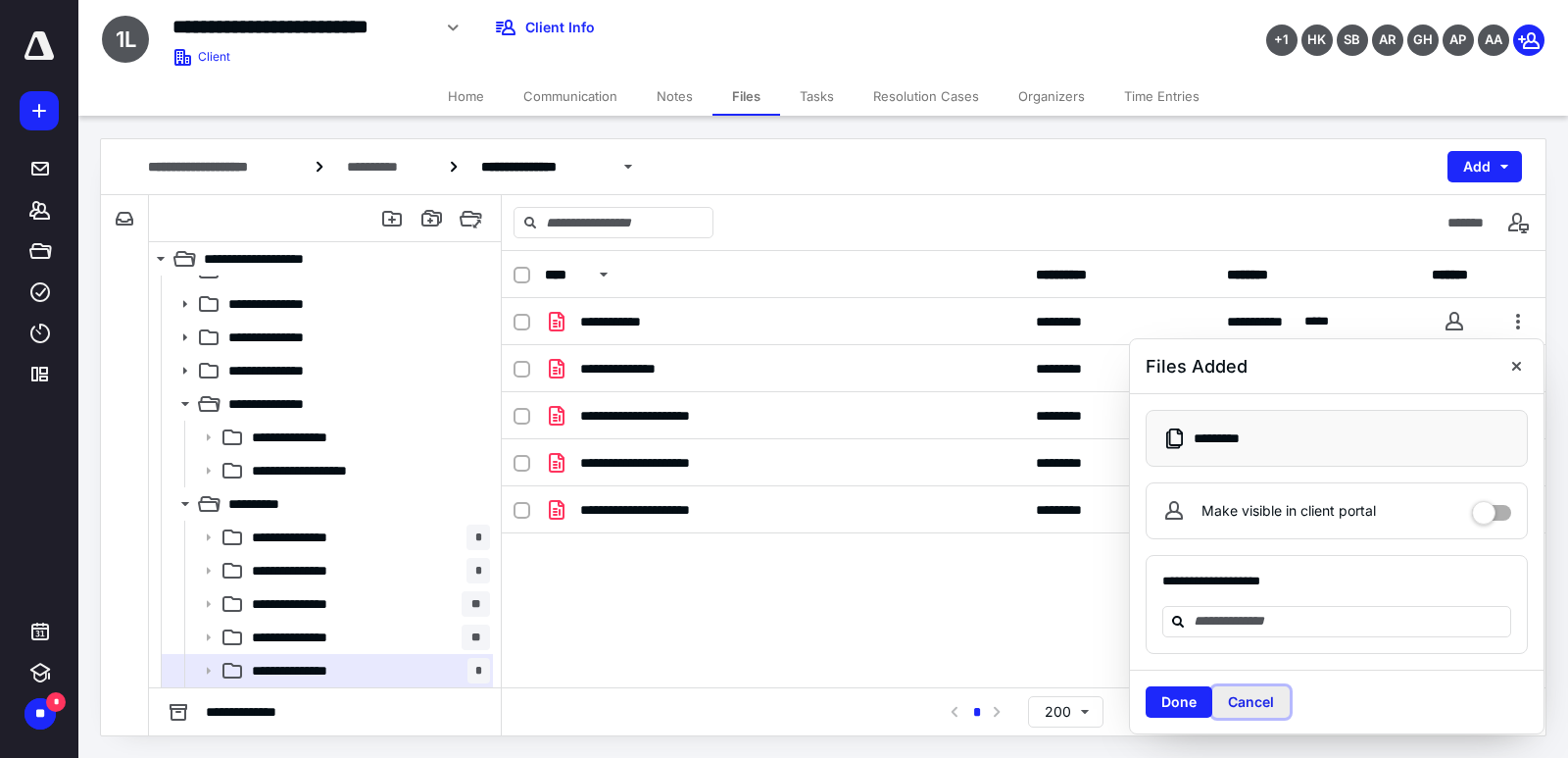 click on "Cancel" at bounding box center (1250, 702) 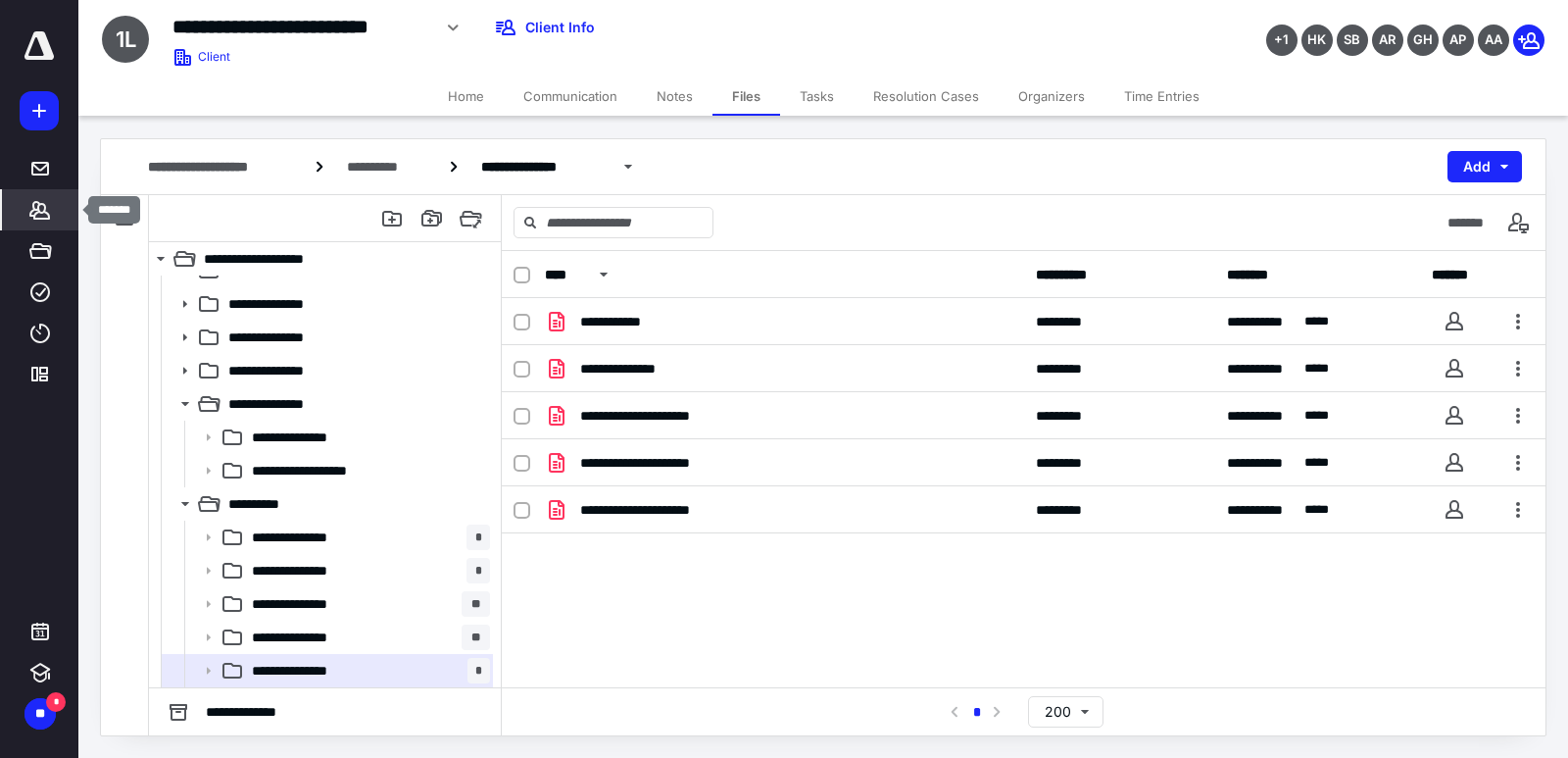 click 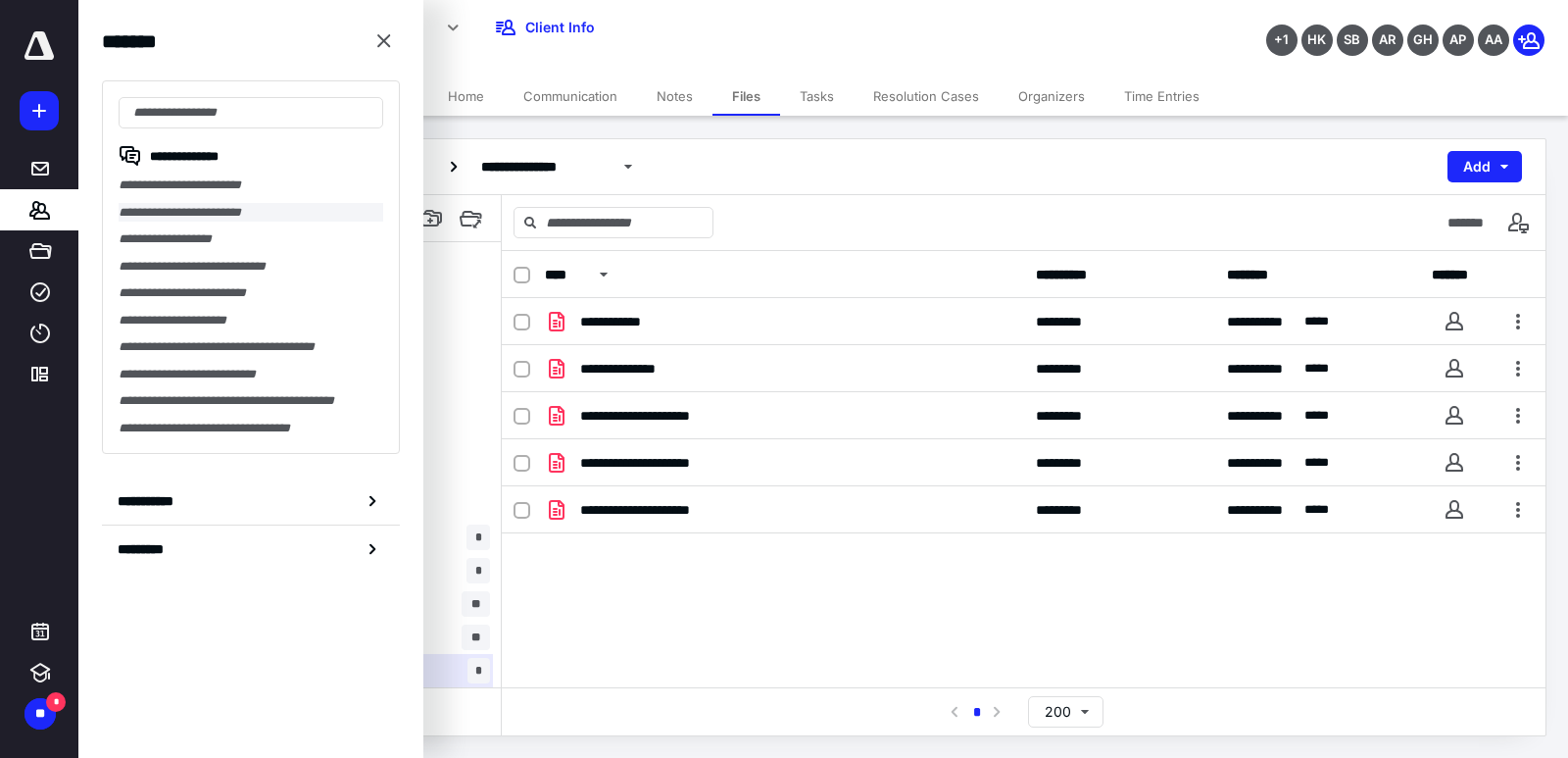 click on "**********" at bounding box center [251, 213] 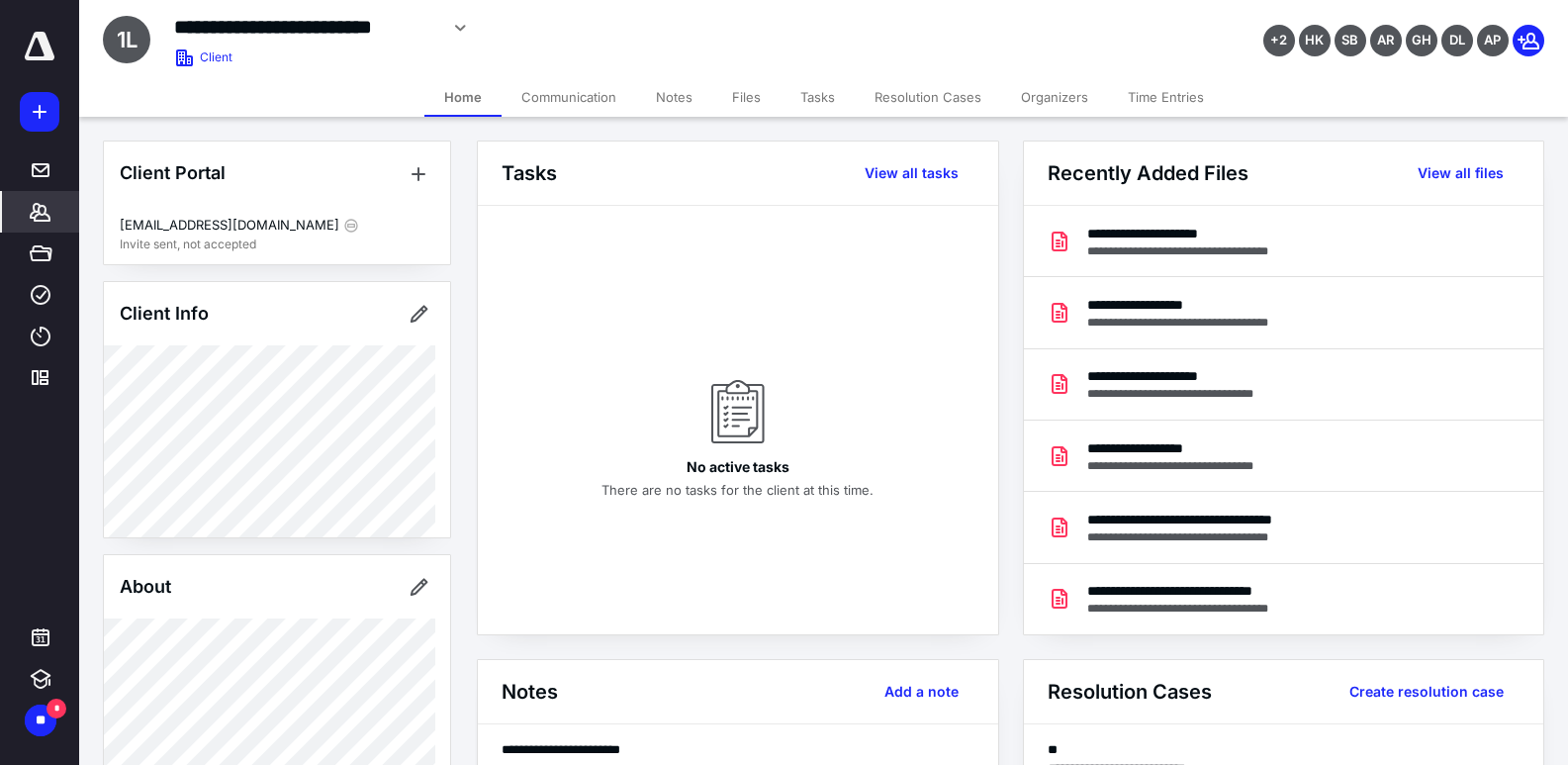 click on "Files" at bounding box center (746, 97) 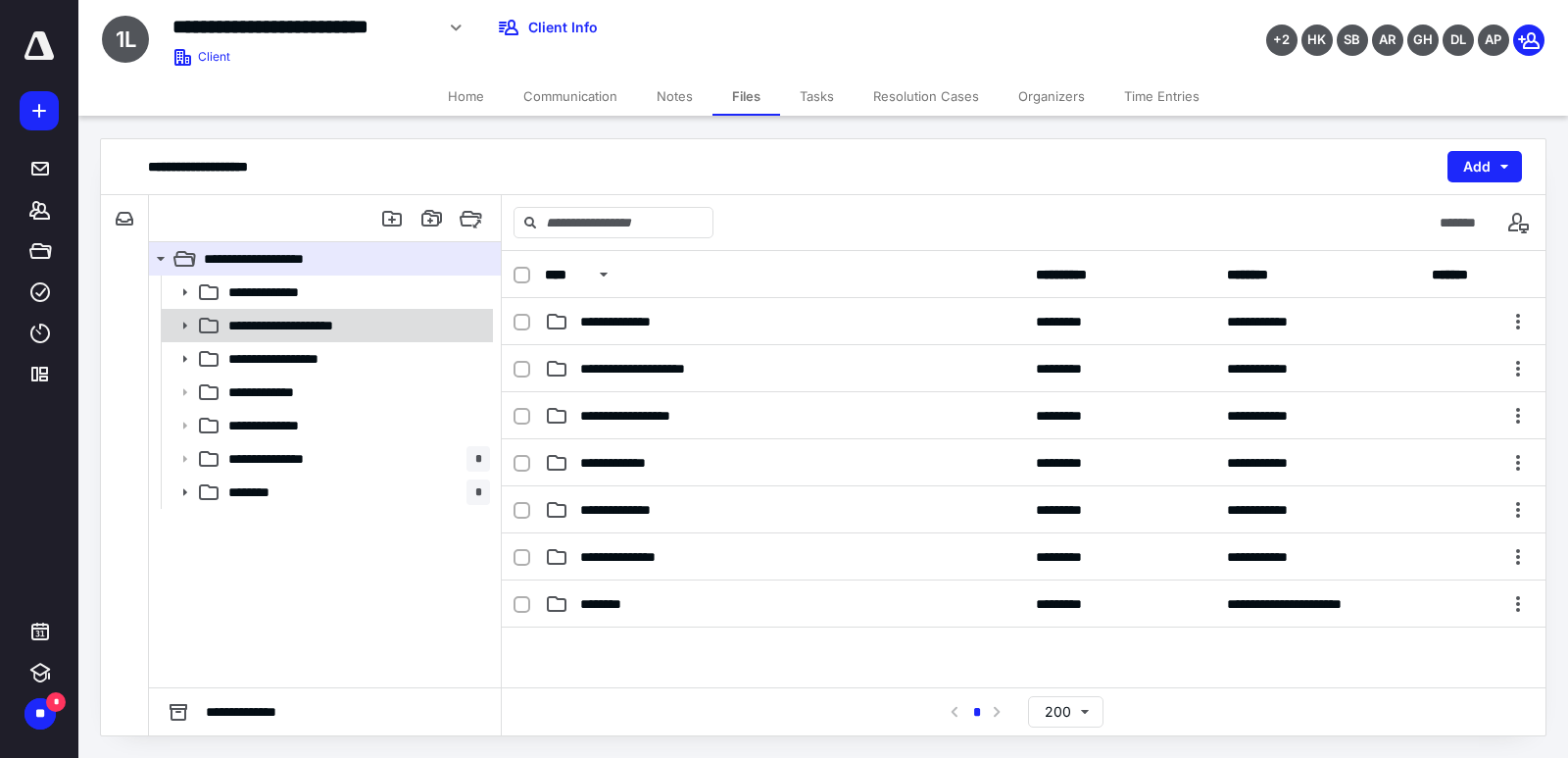 click 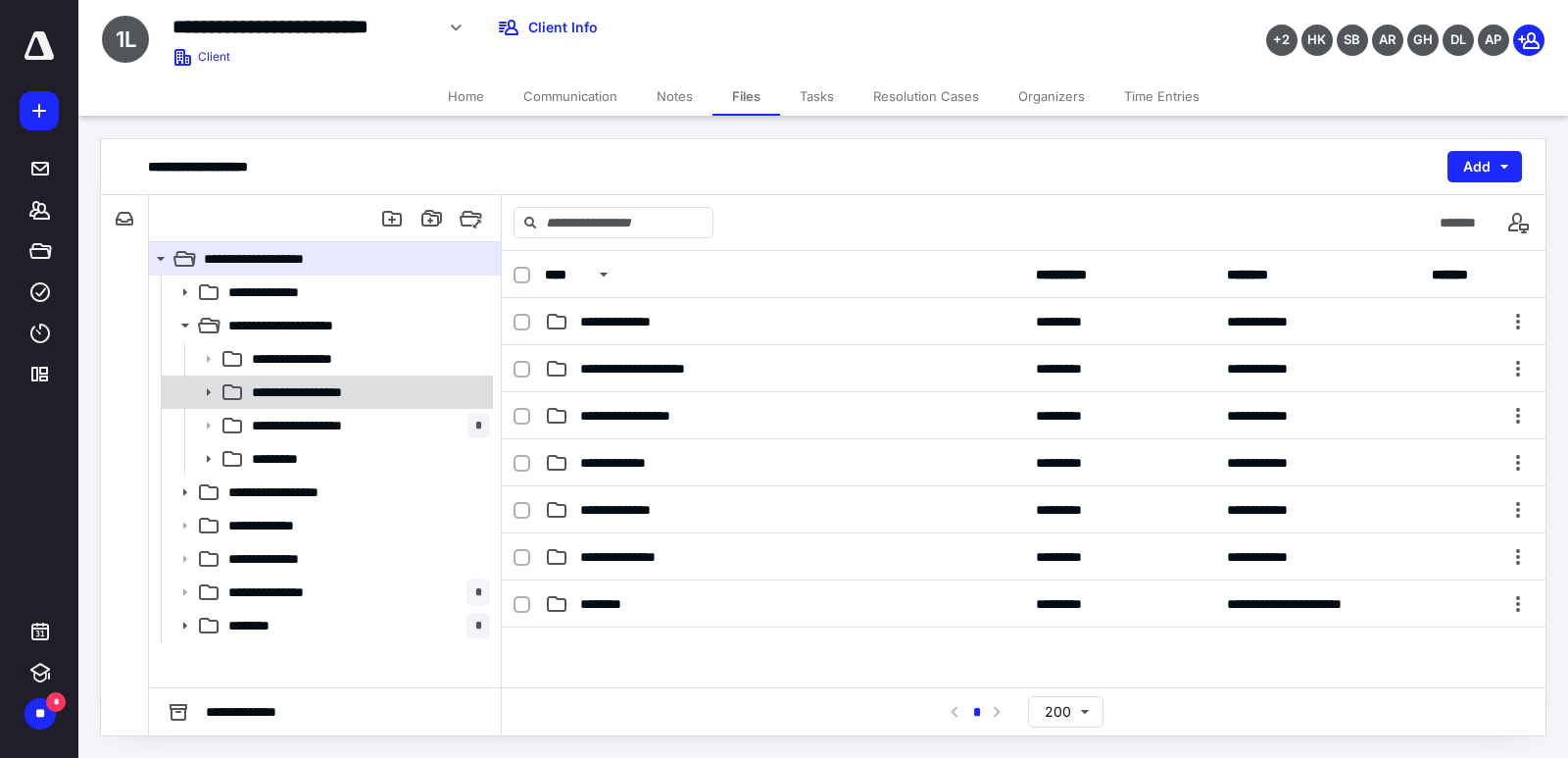 click 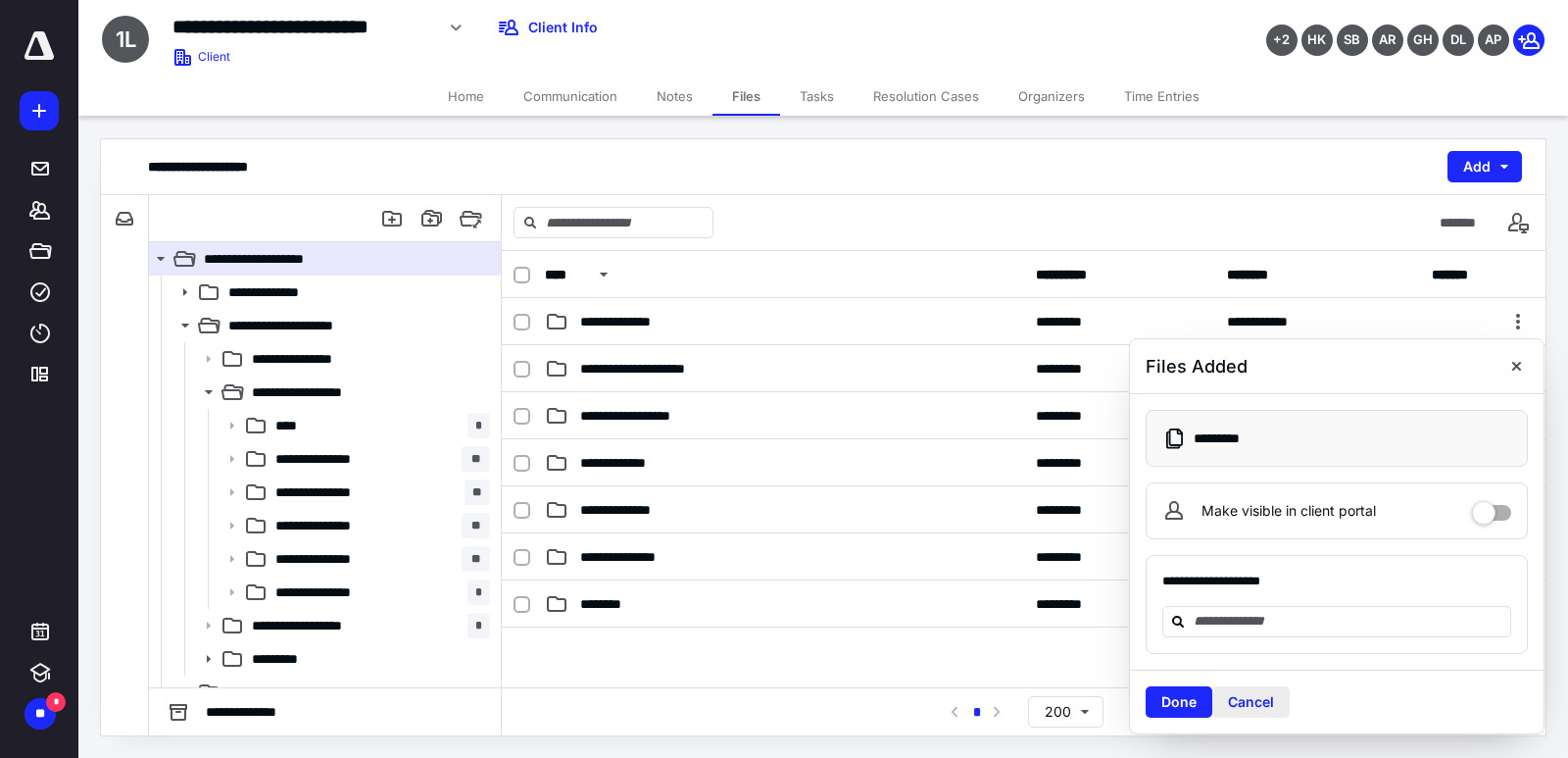 click on "Cancel" at bounding box center [1250, 702] 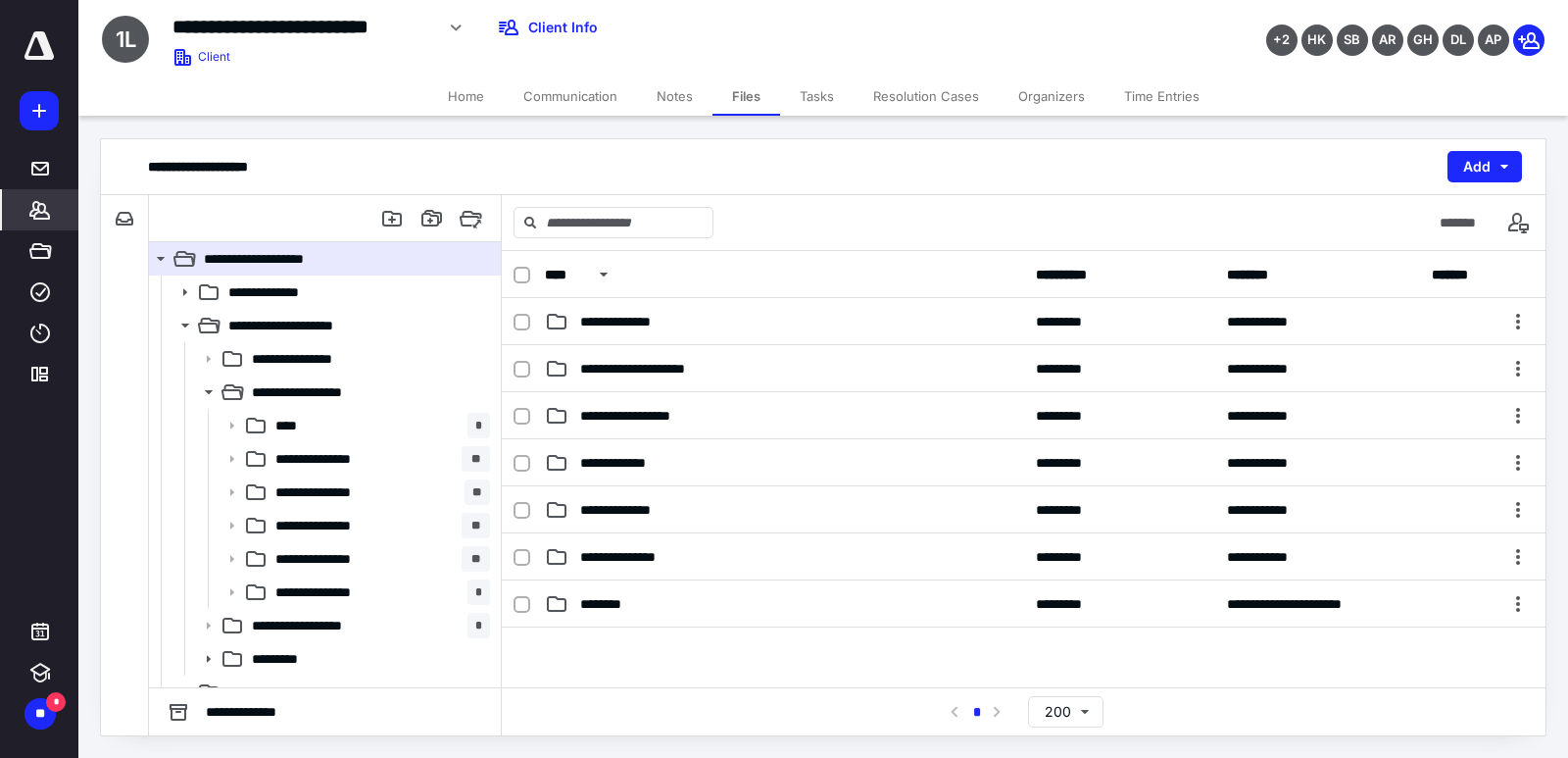 click 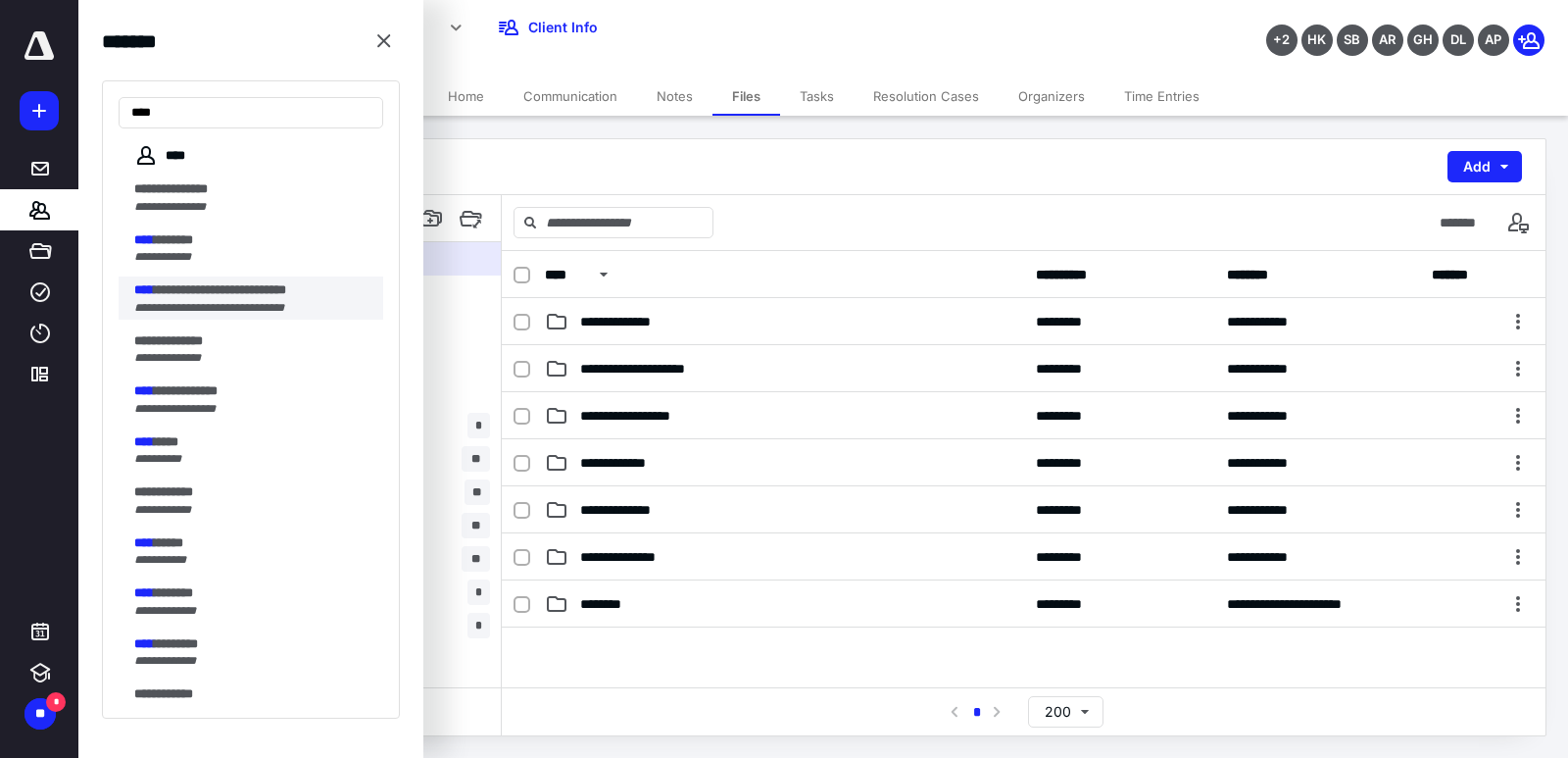 type on "****" 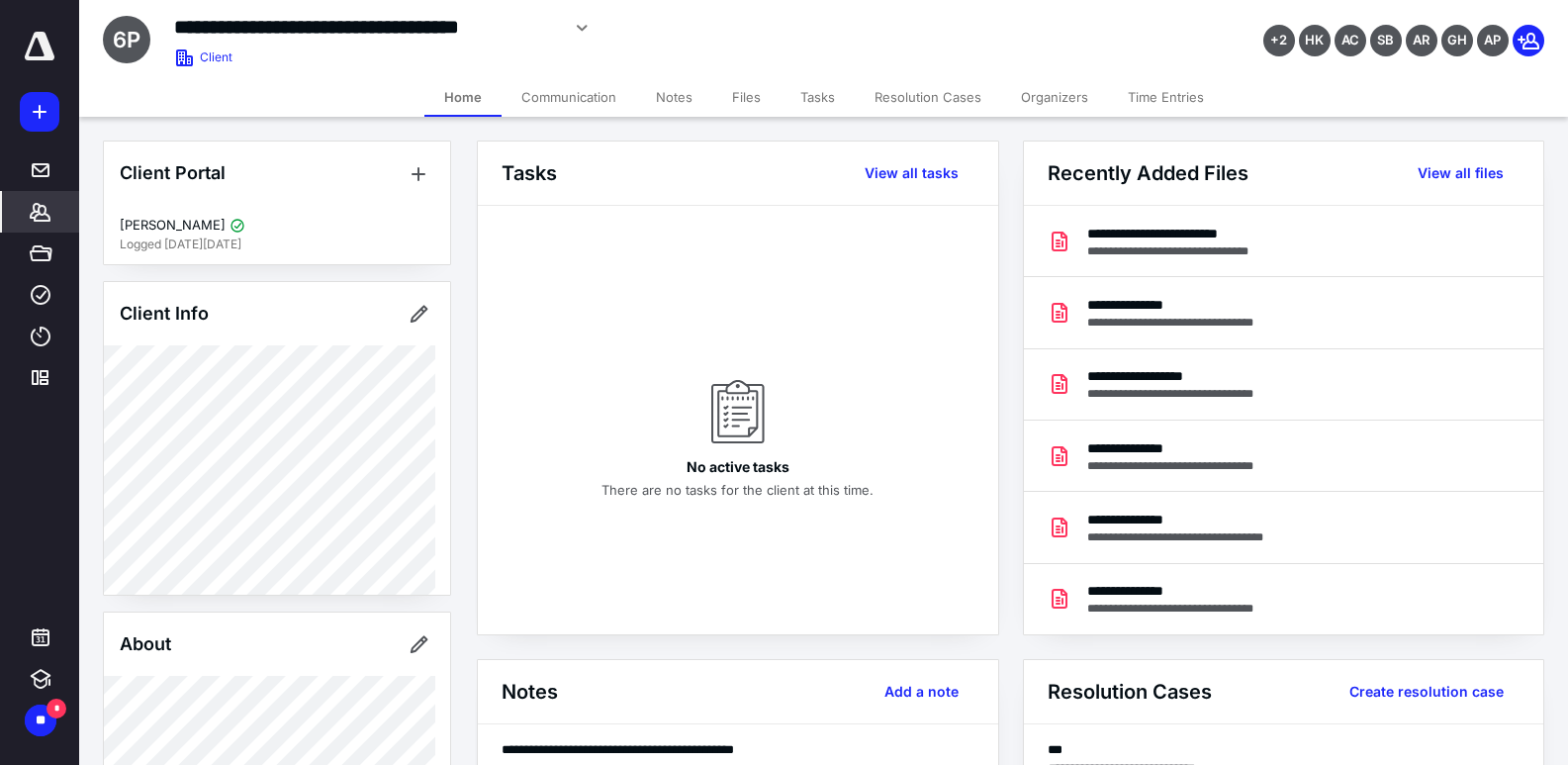click on "Files" at bounding box center [746, 97] 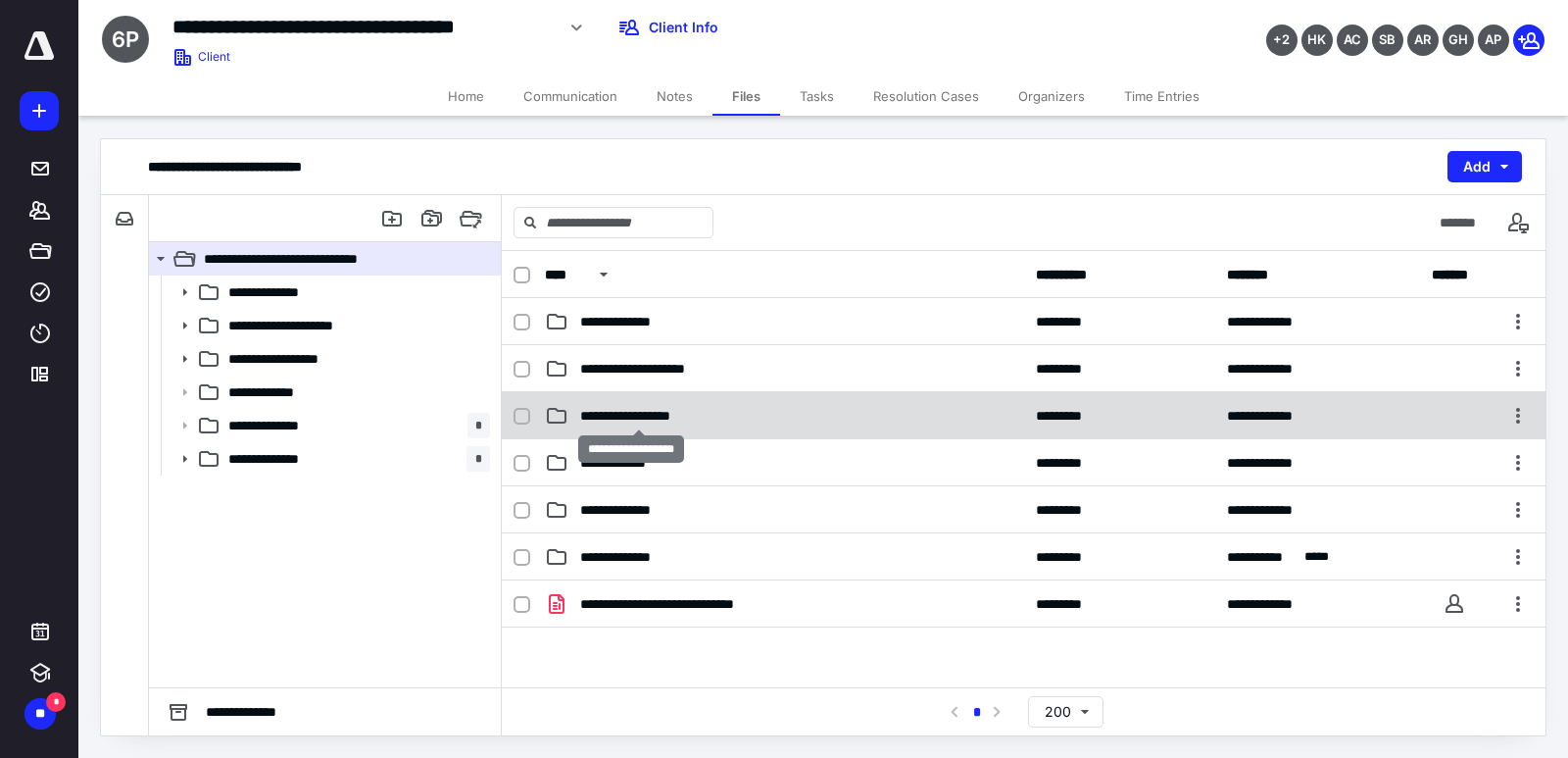 click on "**********" at bounding box center [638, 416] 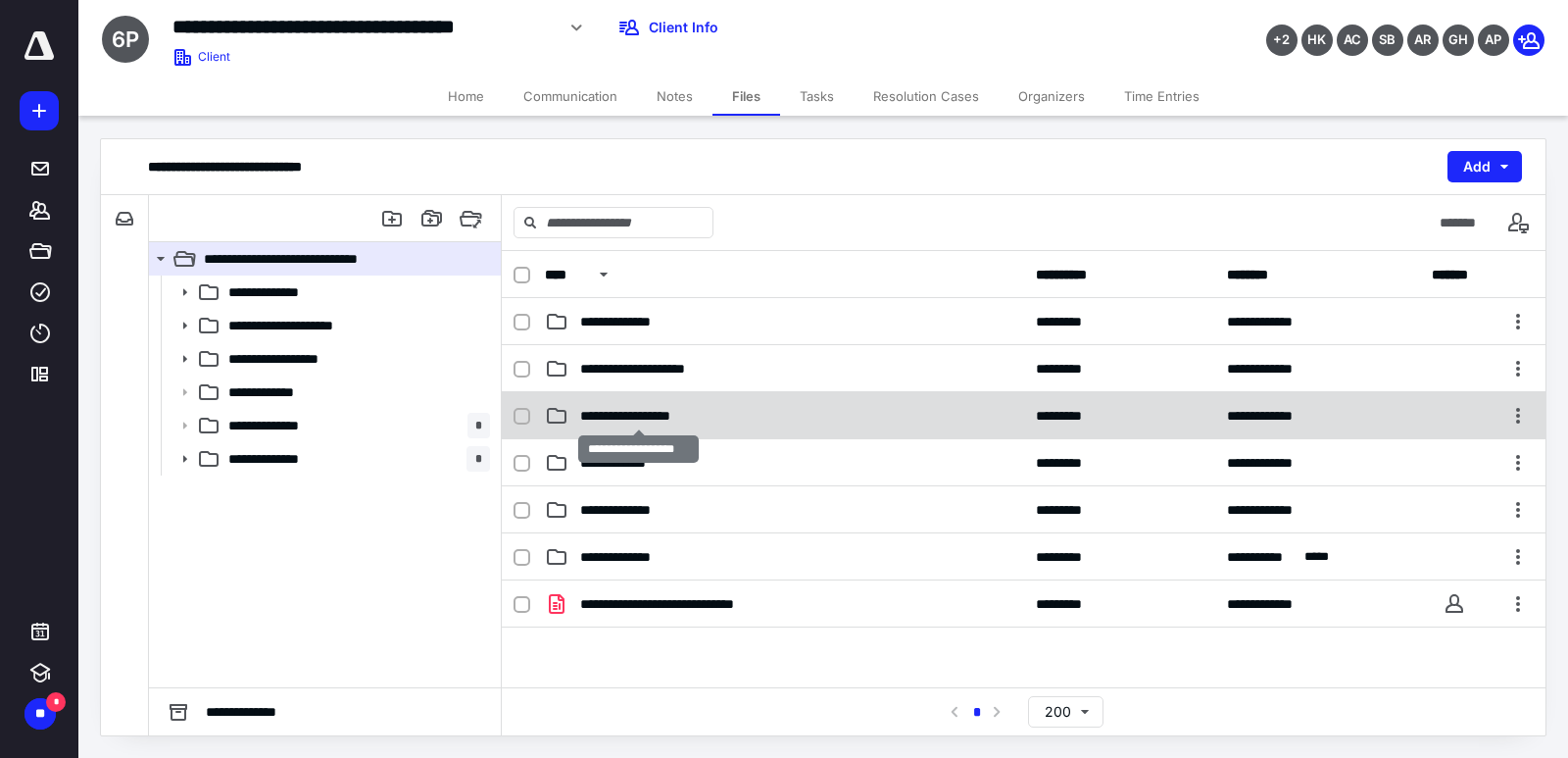 click on "**********" at bounding box center (638, 416) 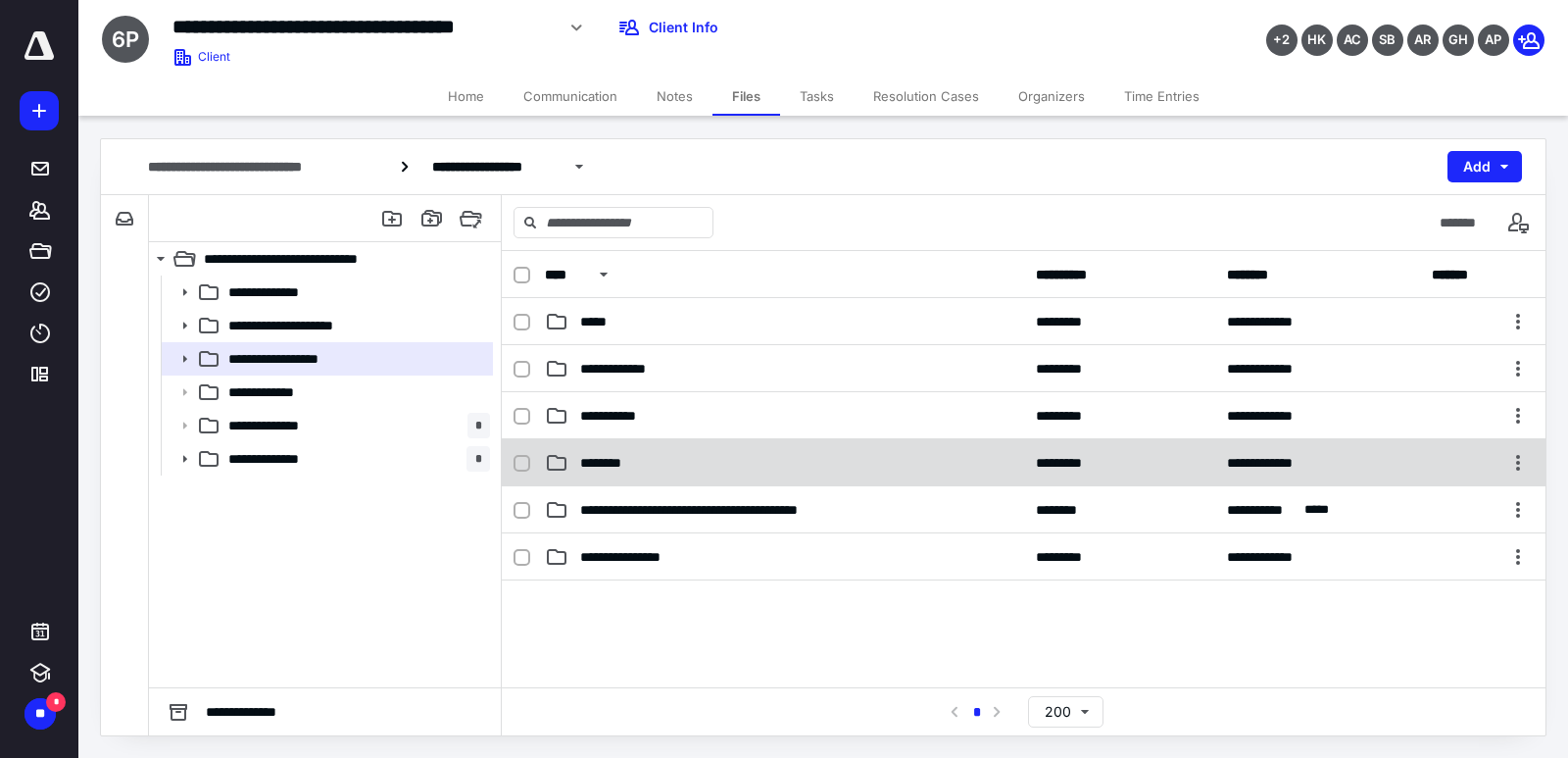 click on "********" at bounding box center (606, 463) 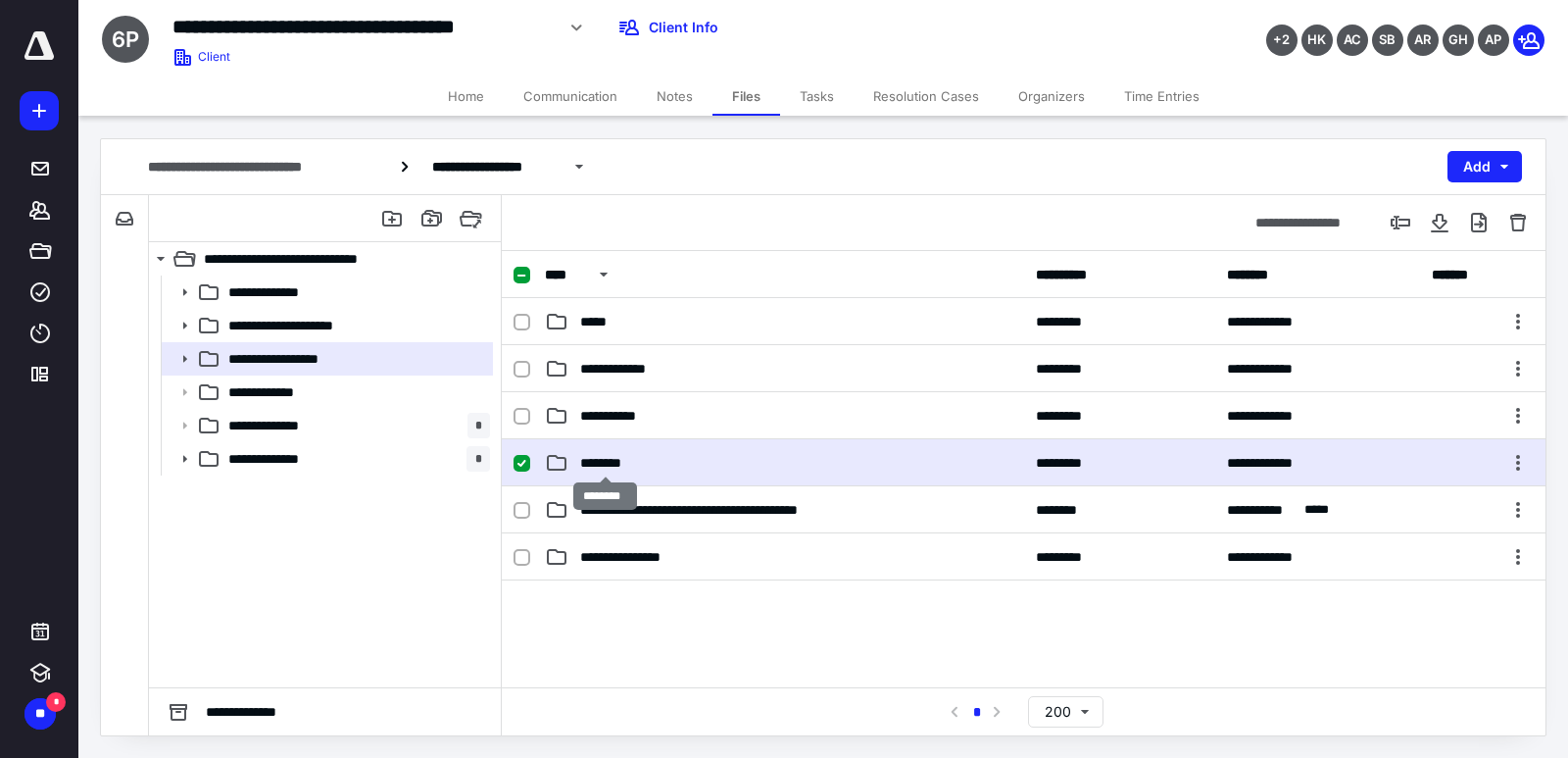 click on "********" at bounding box center (606, 463) 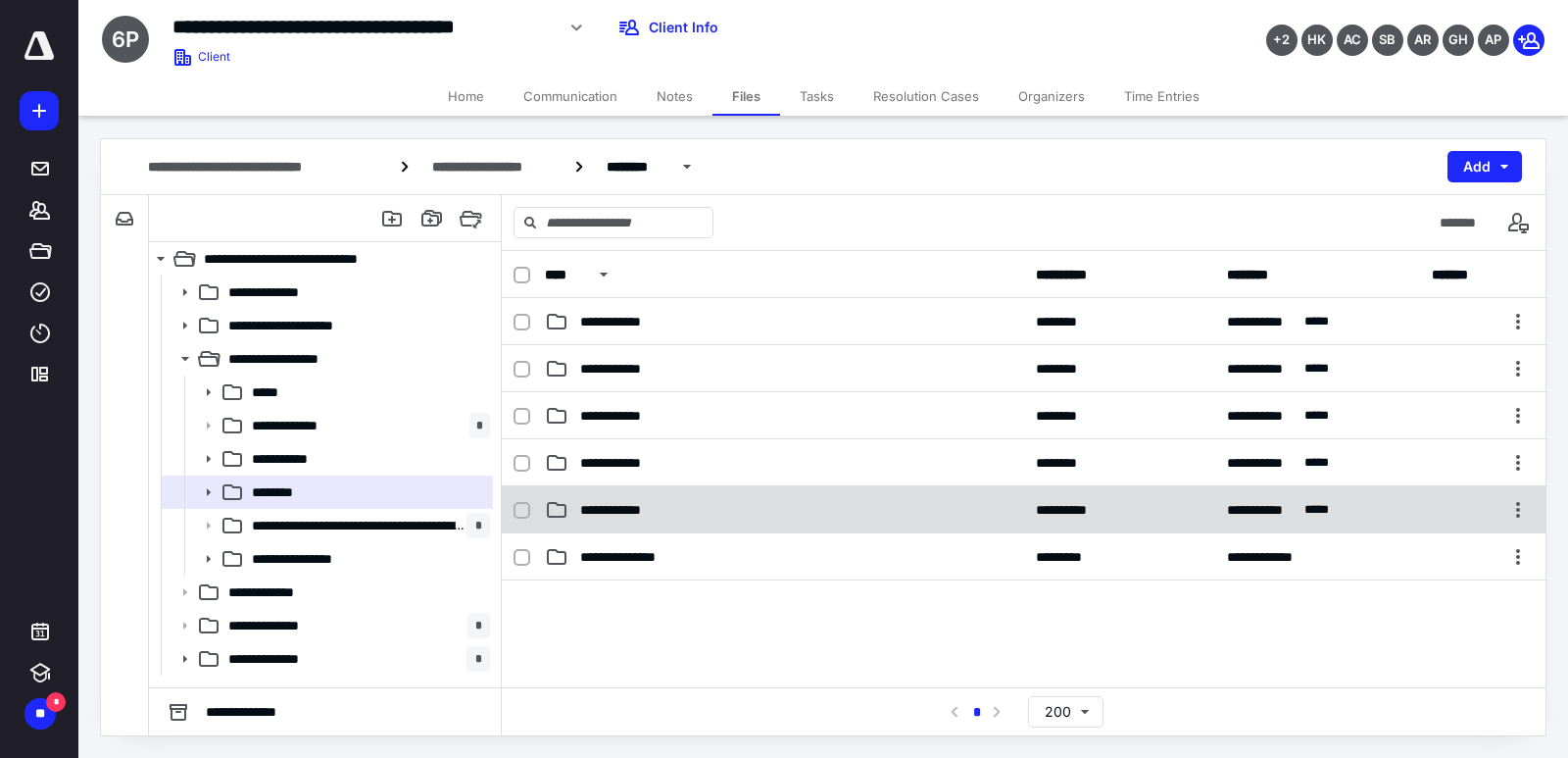 click on "**********" at bounding box center [620, 510] 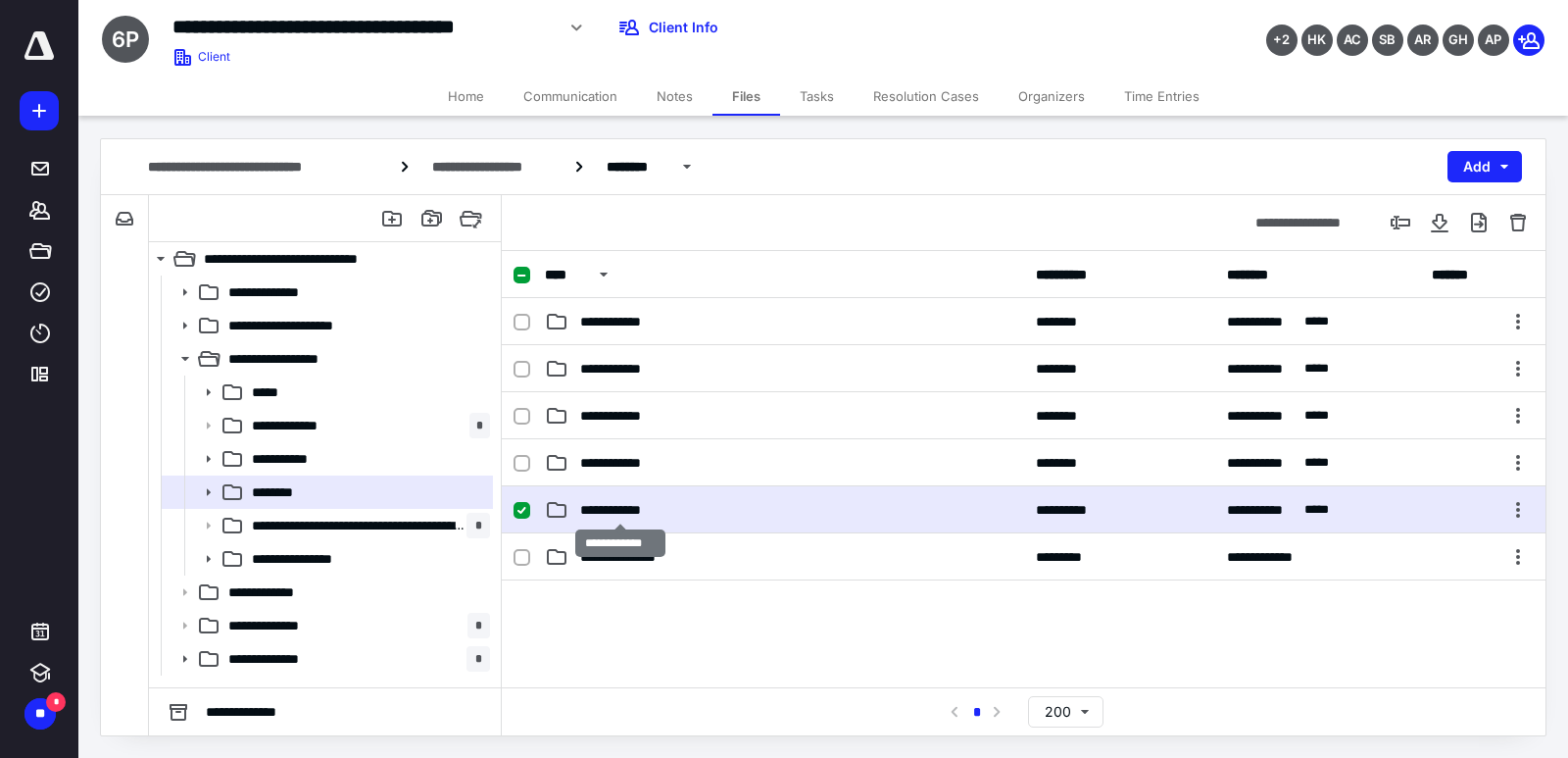 click on "**********" at bounding box center [620, 510] 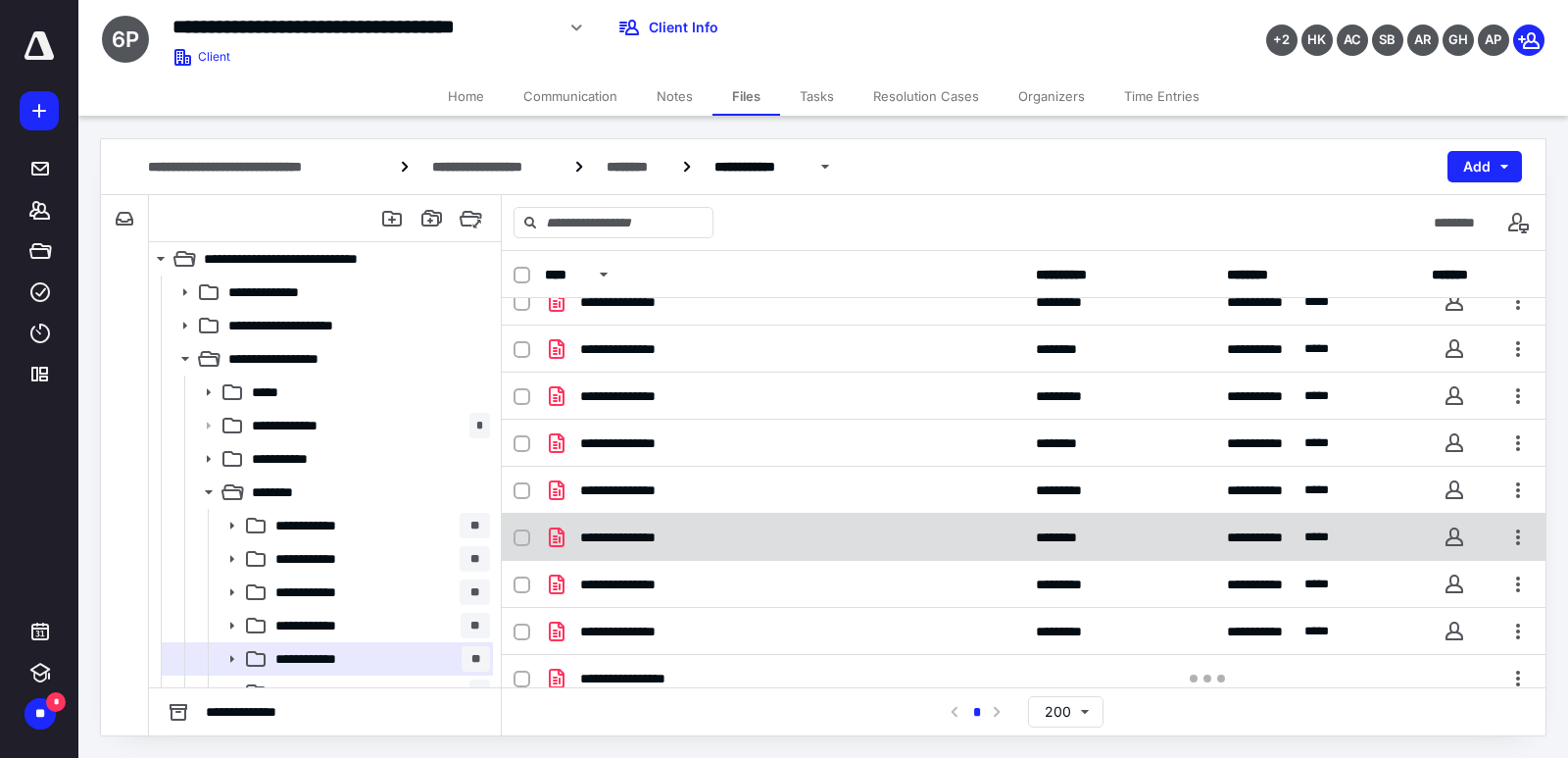 scroll, scrollTop: 317, scrollLeft: 0, axis: vertical 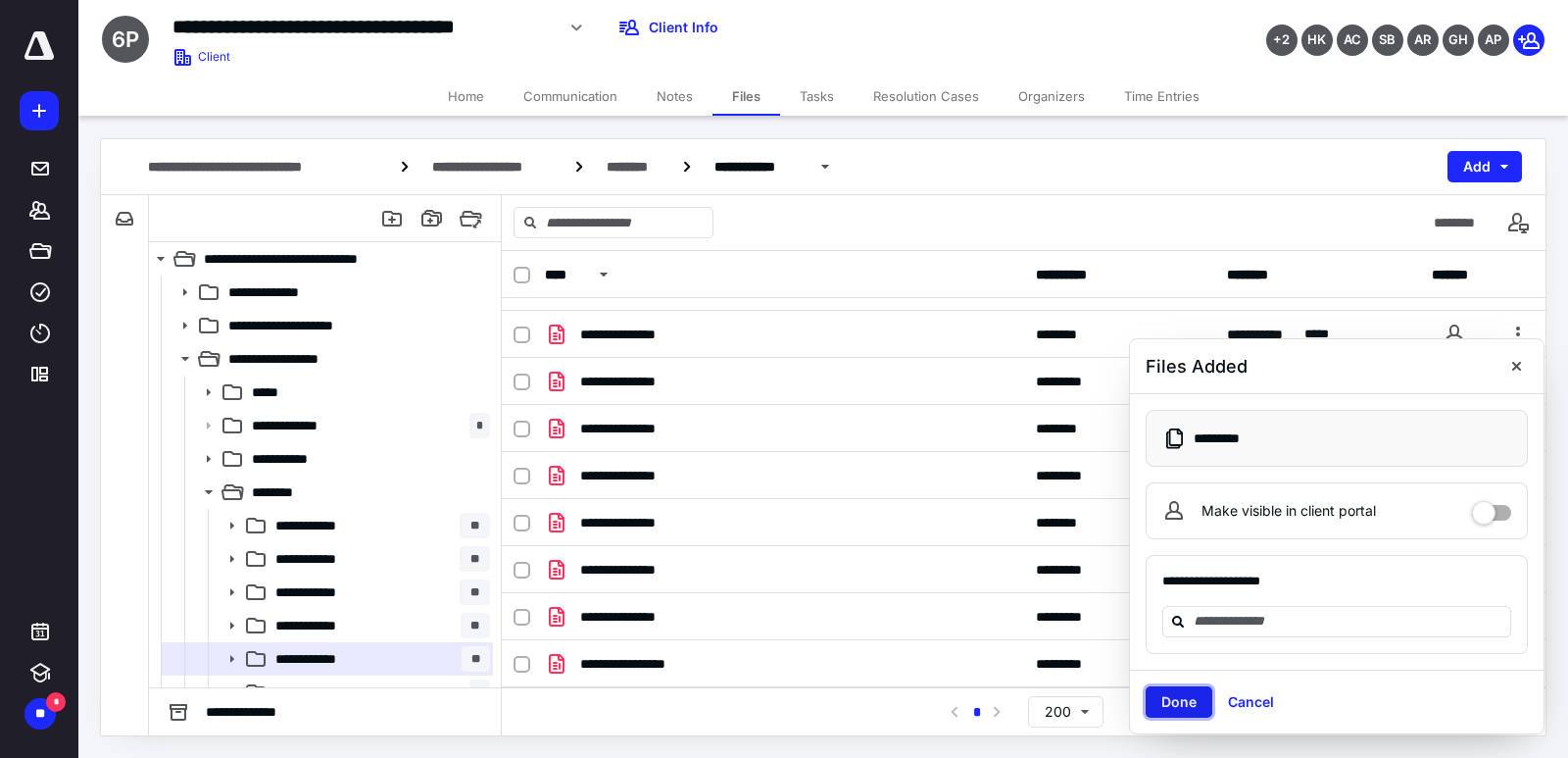 click on "Done" at bounding box center (1179, 702) 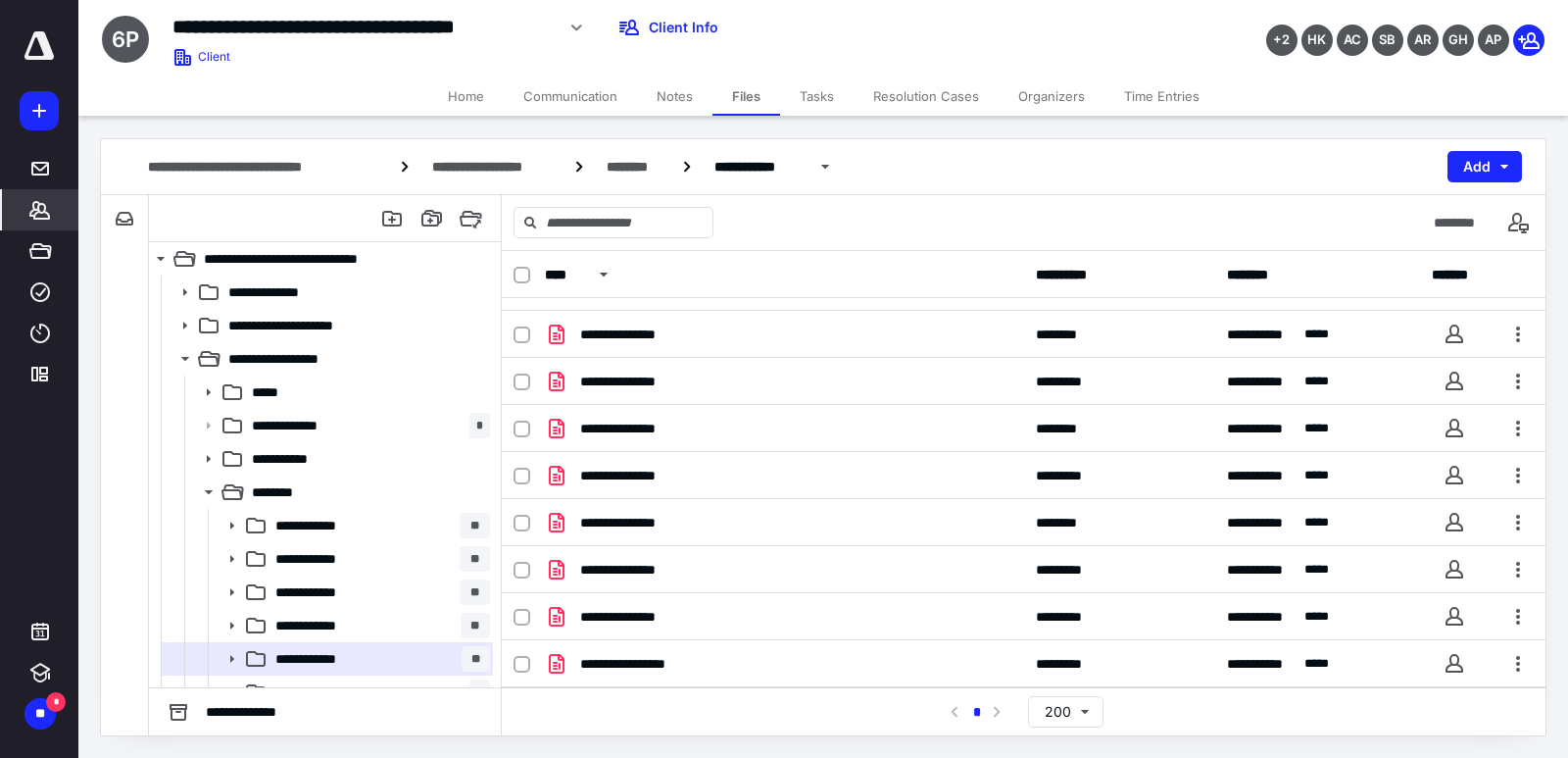 click 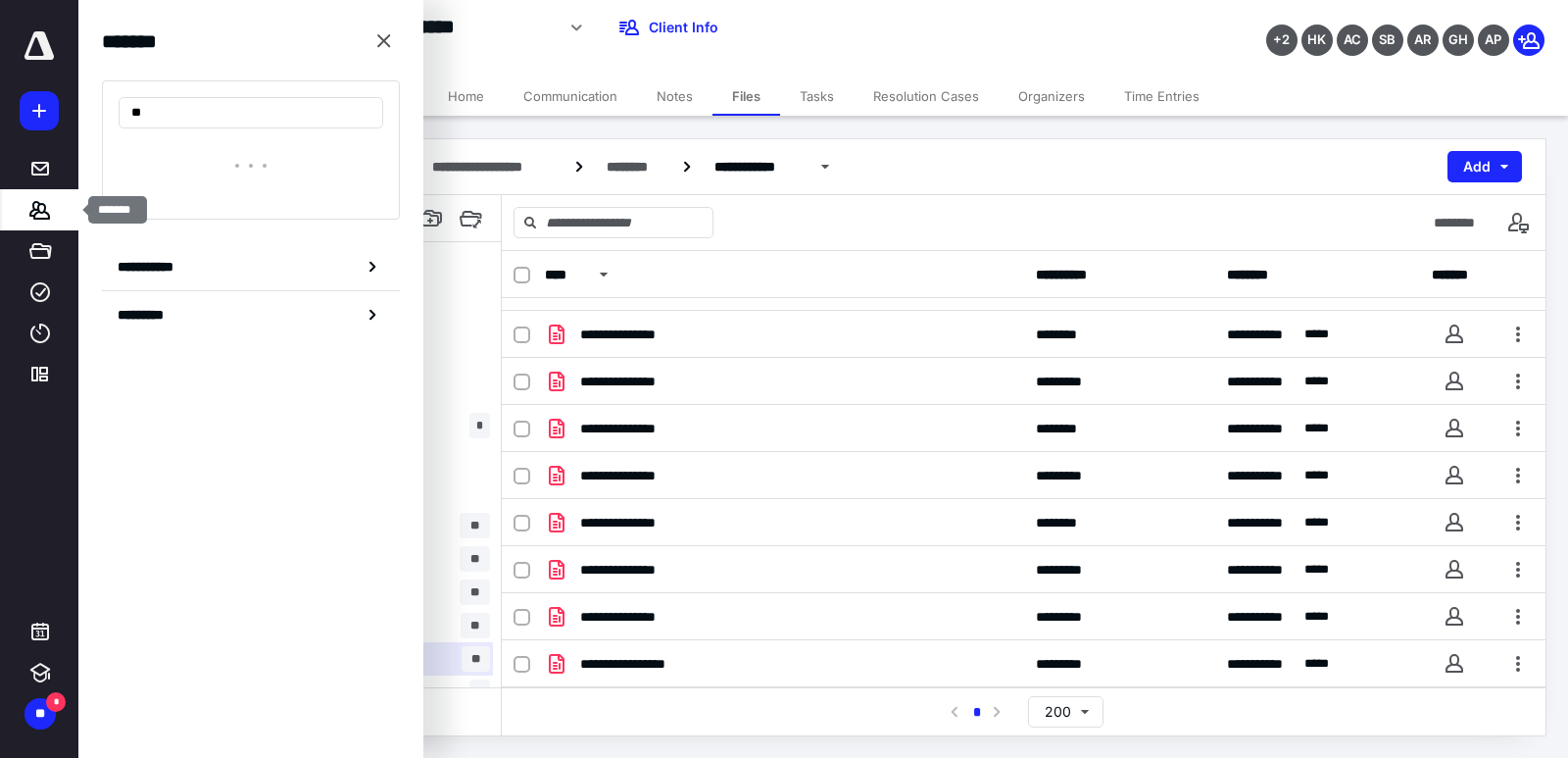 type on "*" 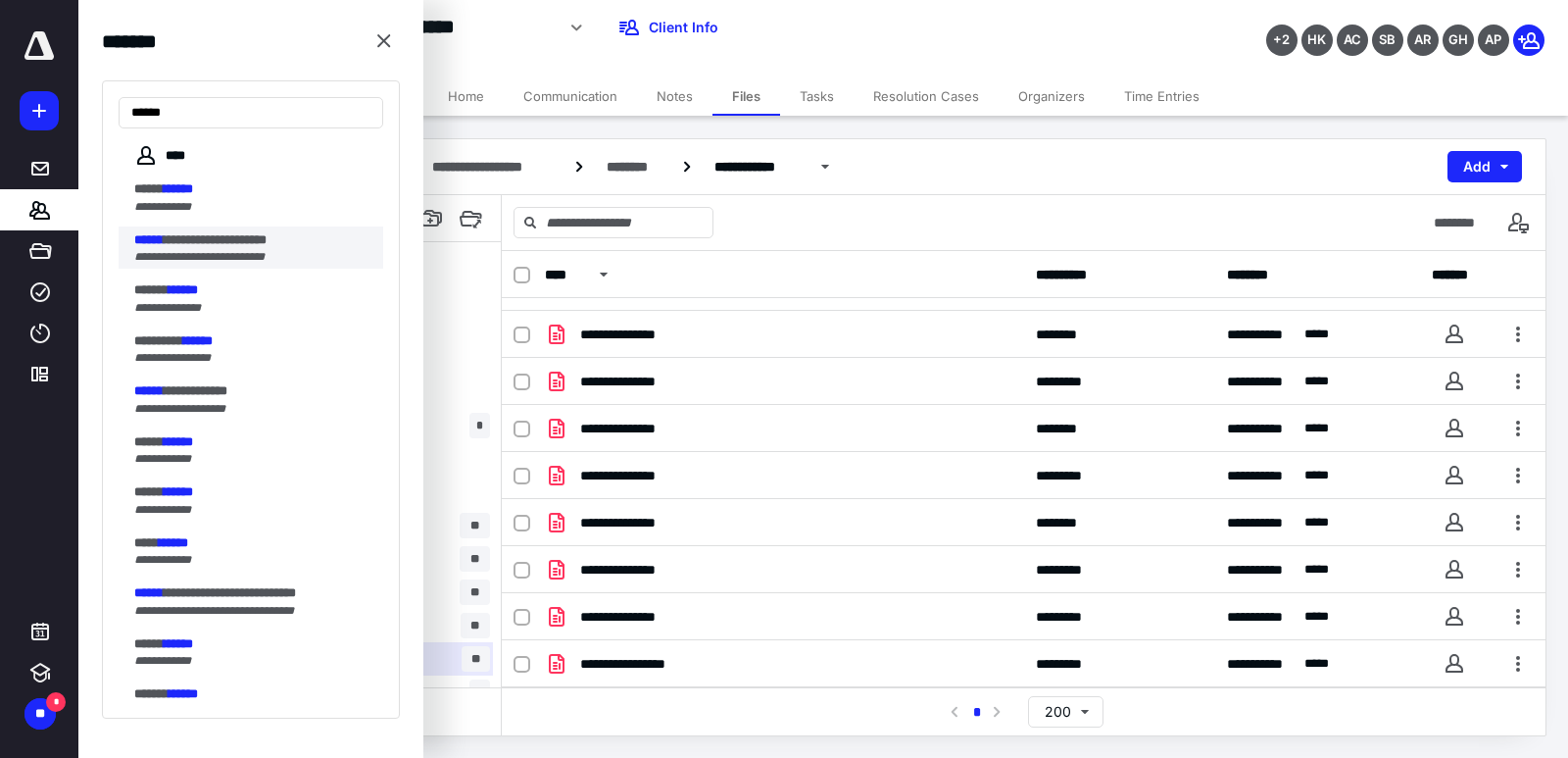 type on "******" 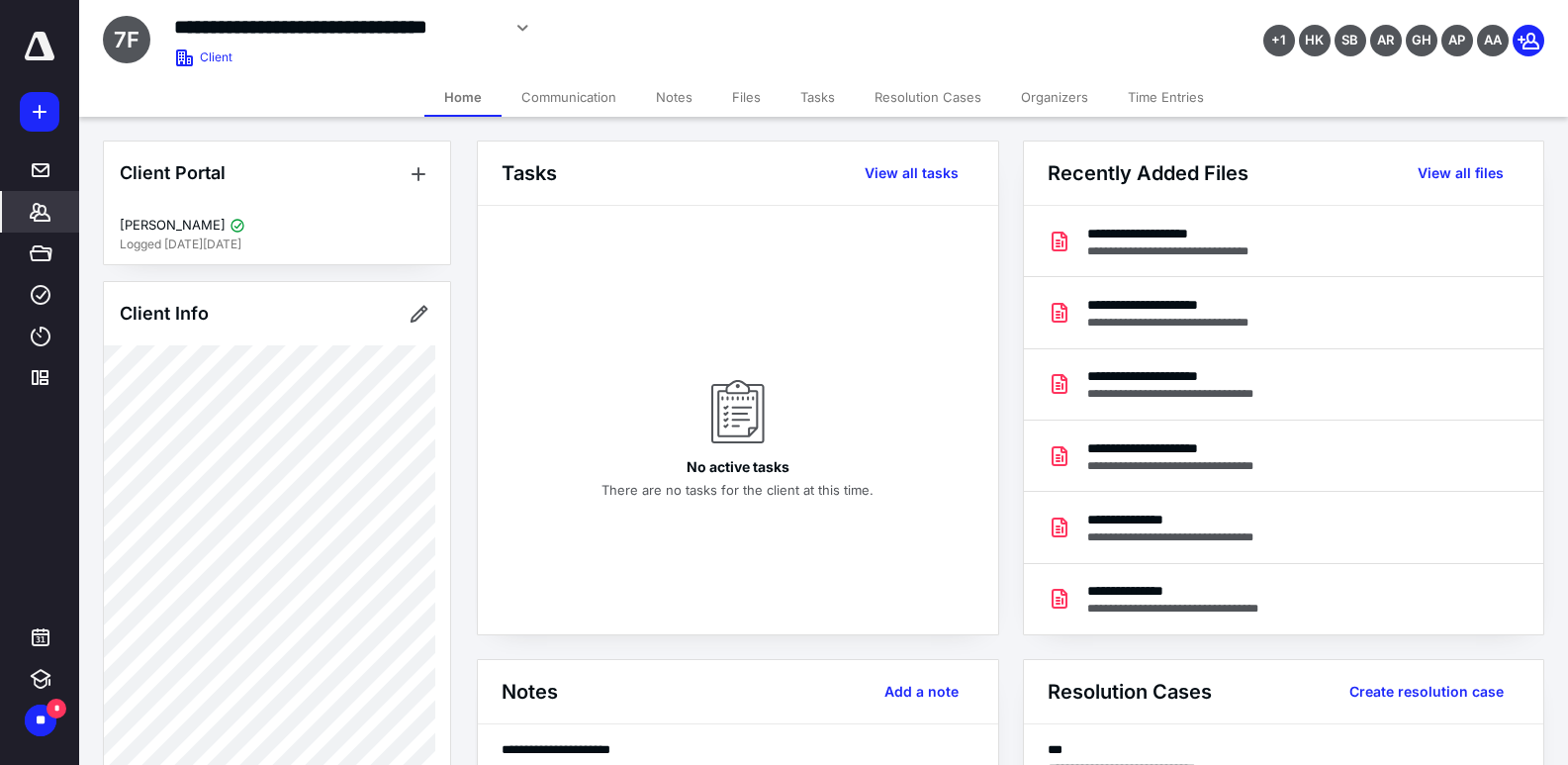 click on "Files" at bounding box center [746, 97] 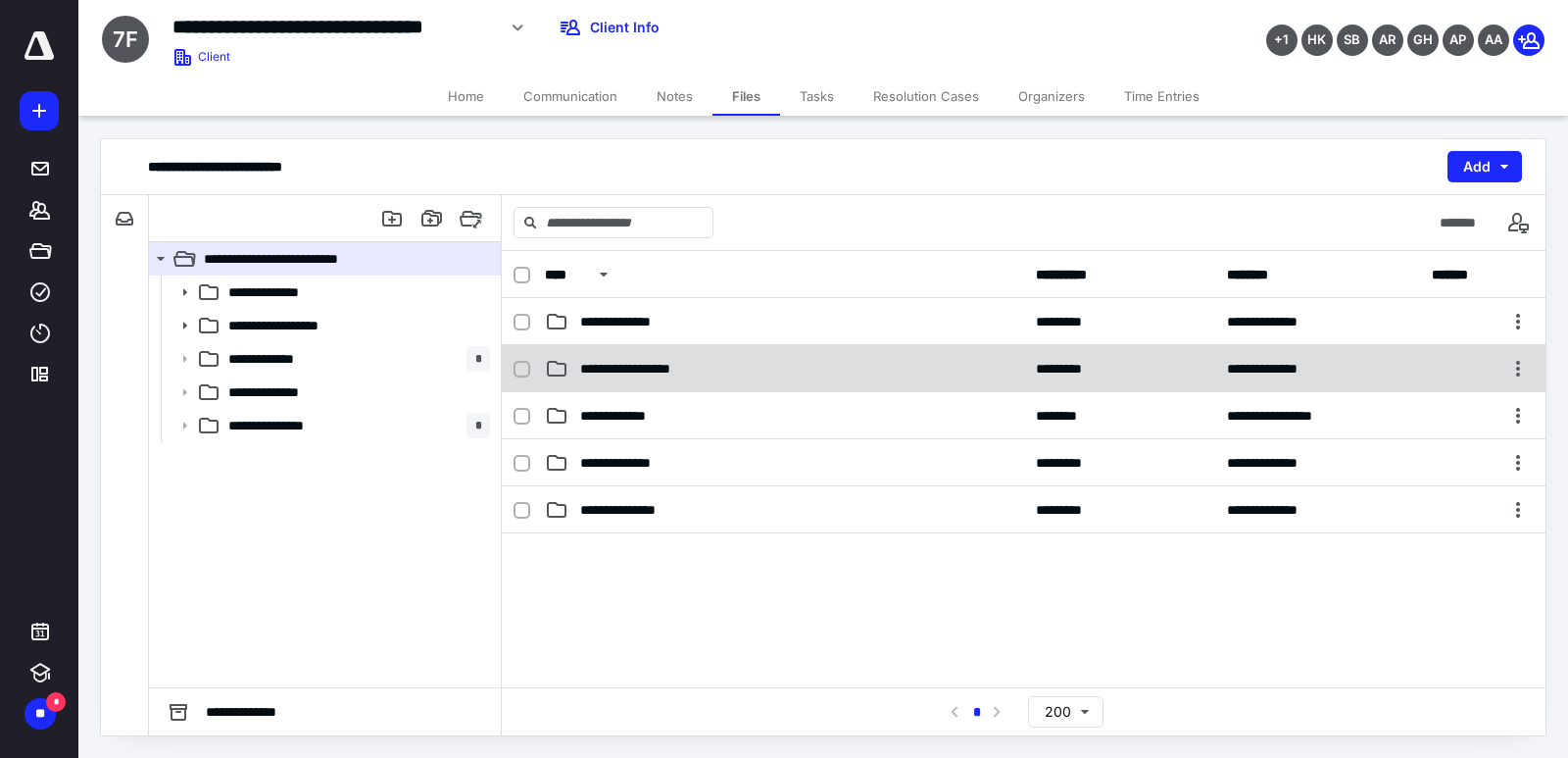 click on "**********" at bounding box center (638, 369) 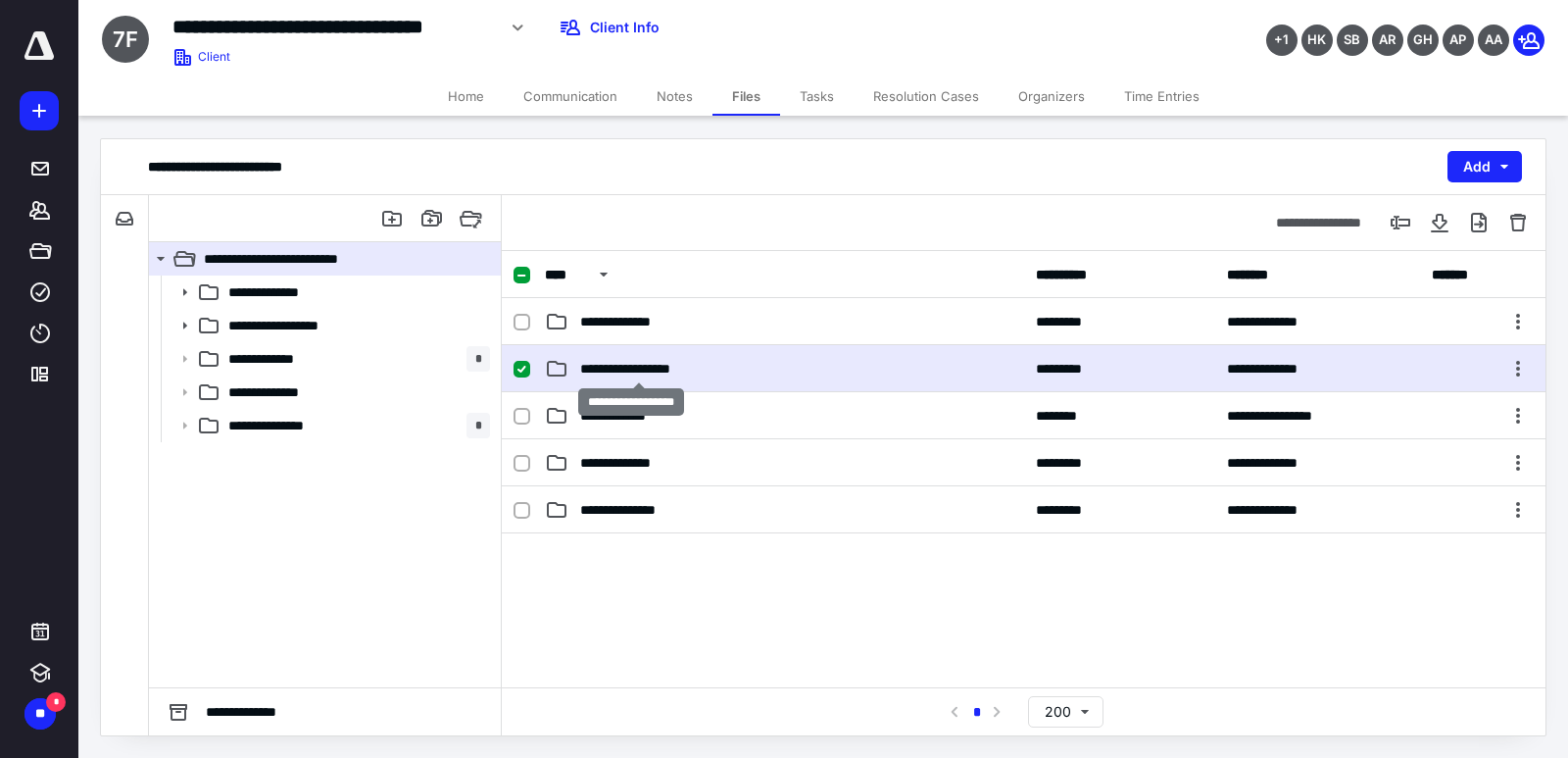 click on "**********" at bounding box center (638, 369) 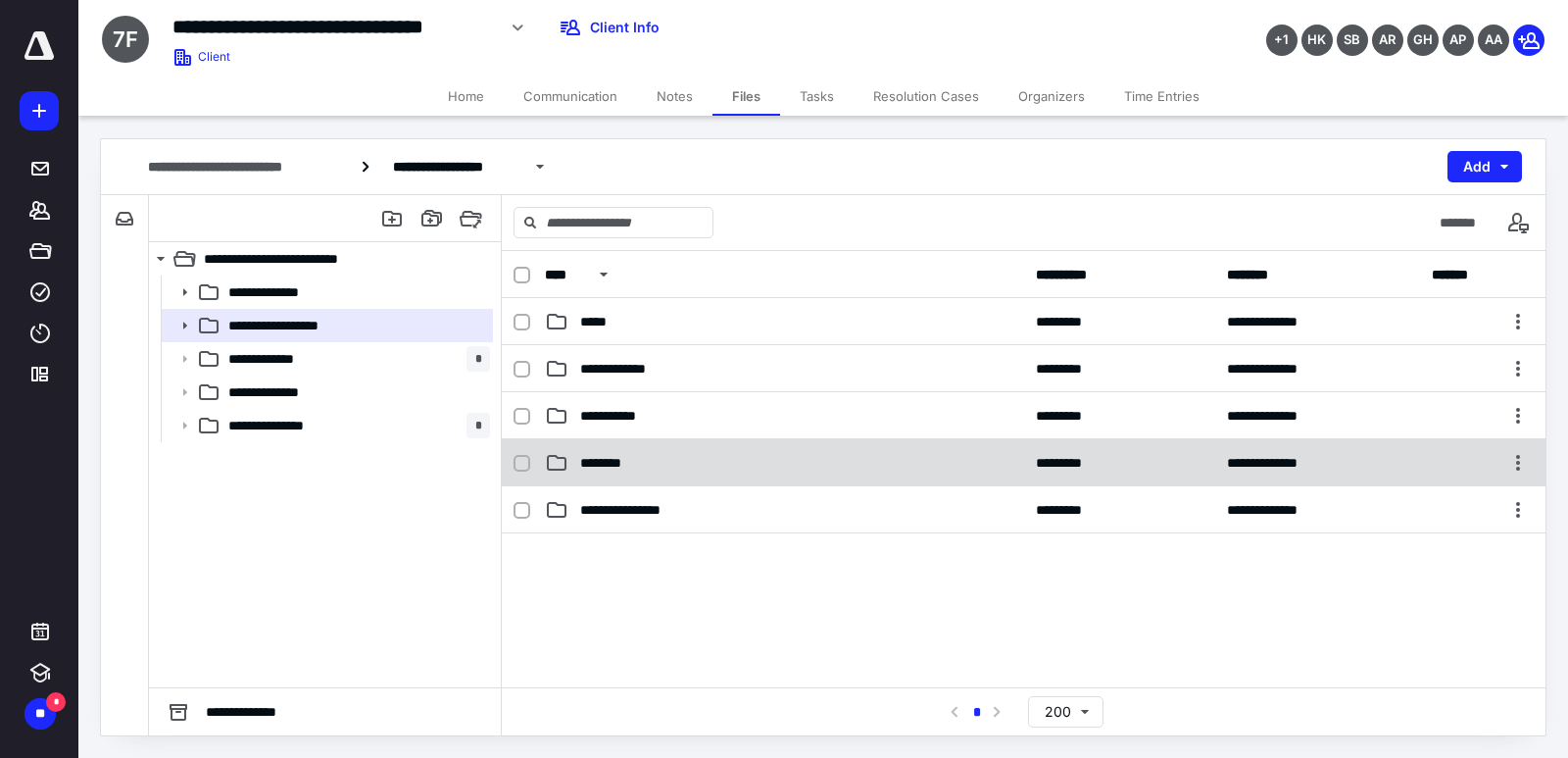 click on "********" at bounding box center (606, 463) 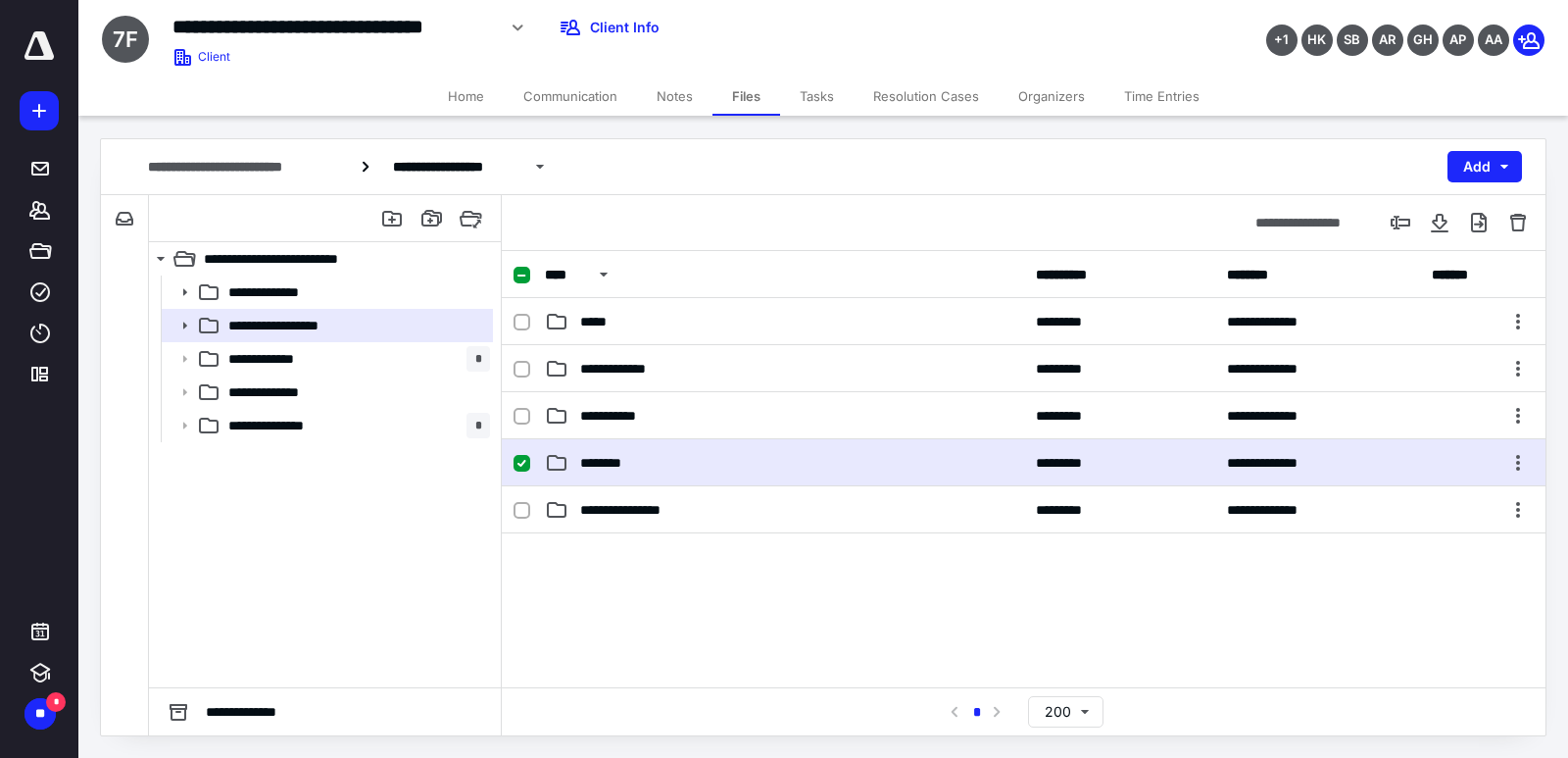 click on "********" at bounding box center (784, 463) 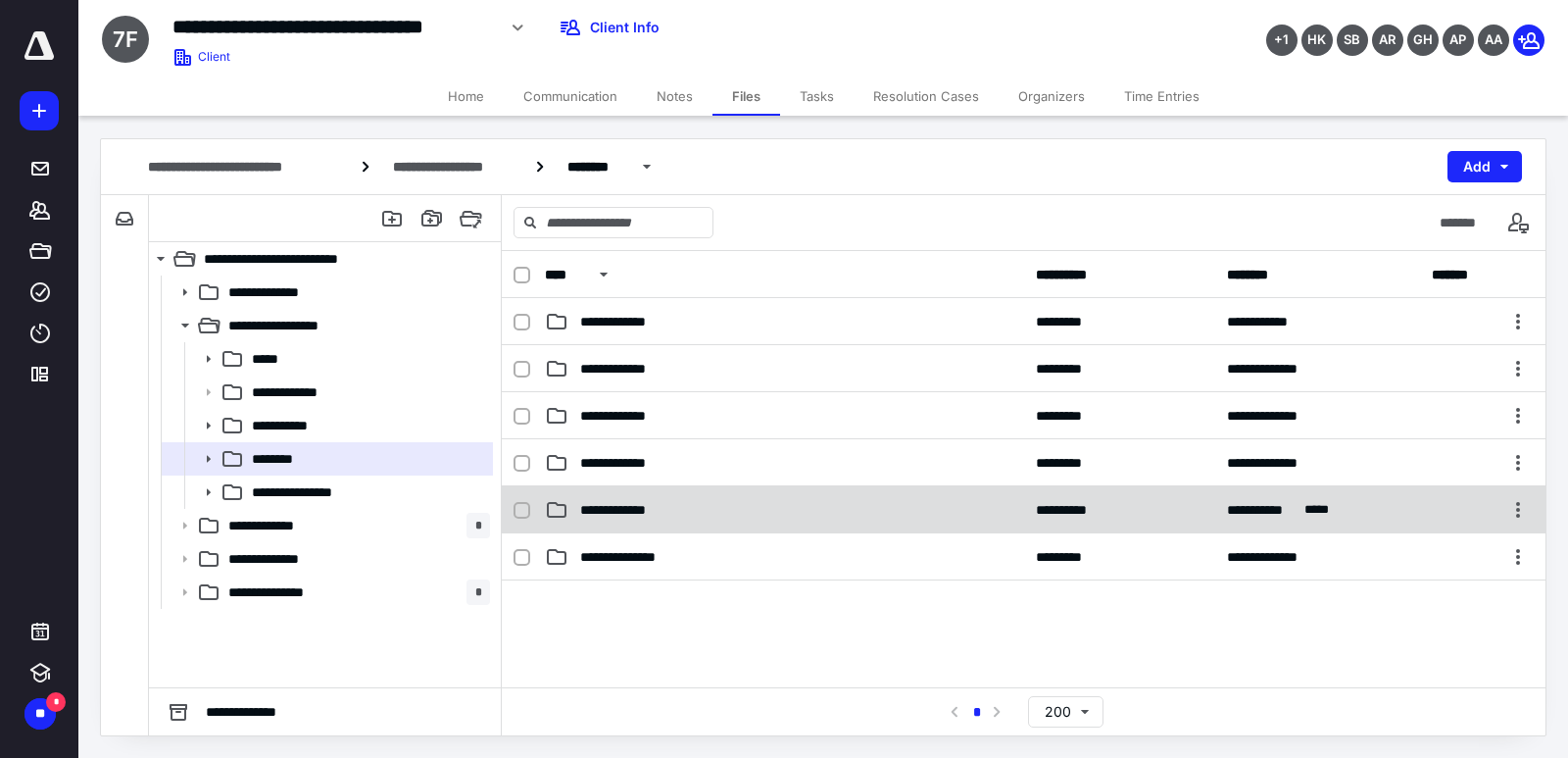 click on "**********" at bounding box center [1023, 510] 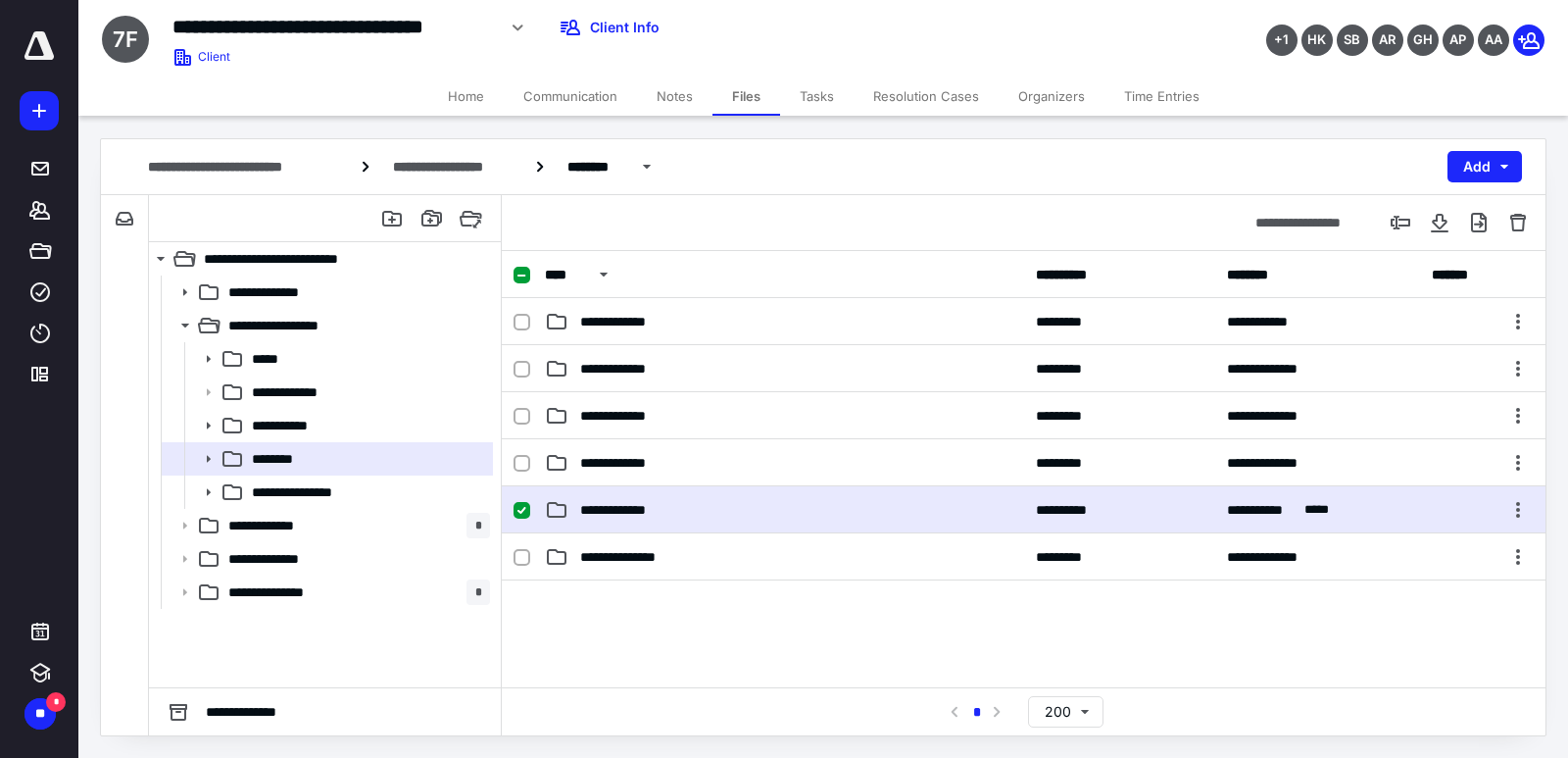 click on "**********" at bounding box center [1023, 510] 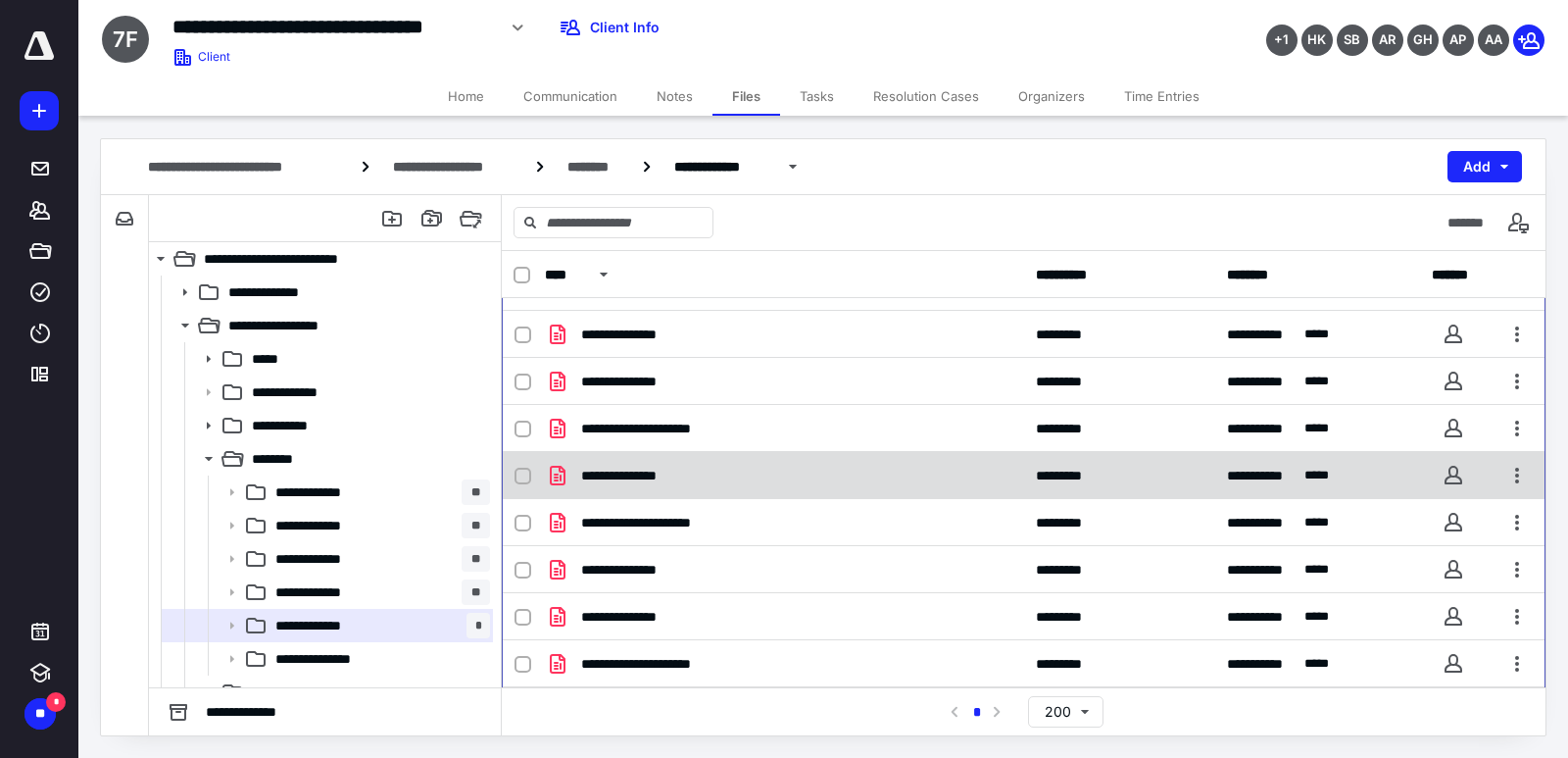 scroll, scrollTop: 34, scrollLeft: 0, axis: vertical 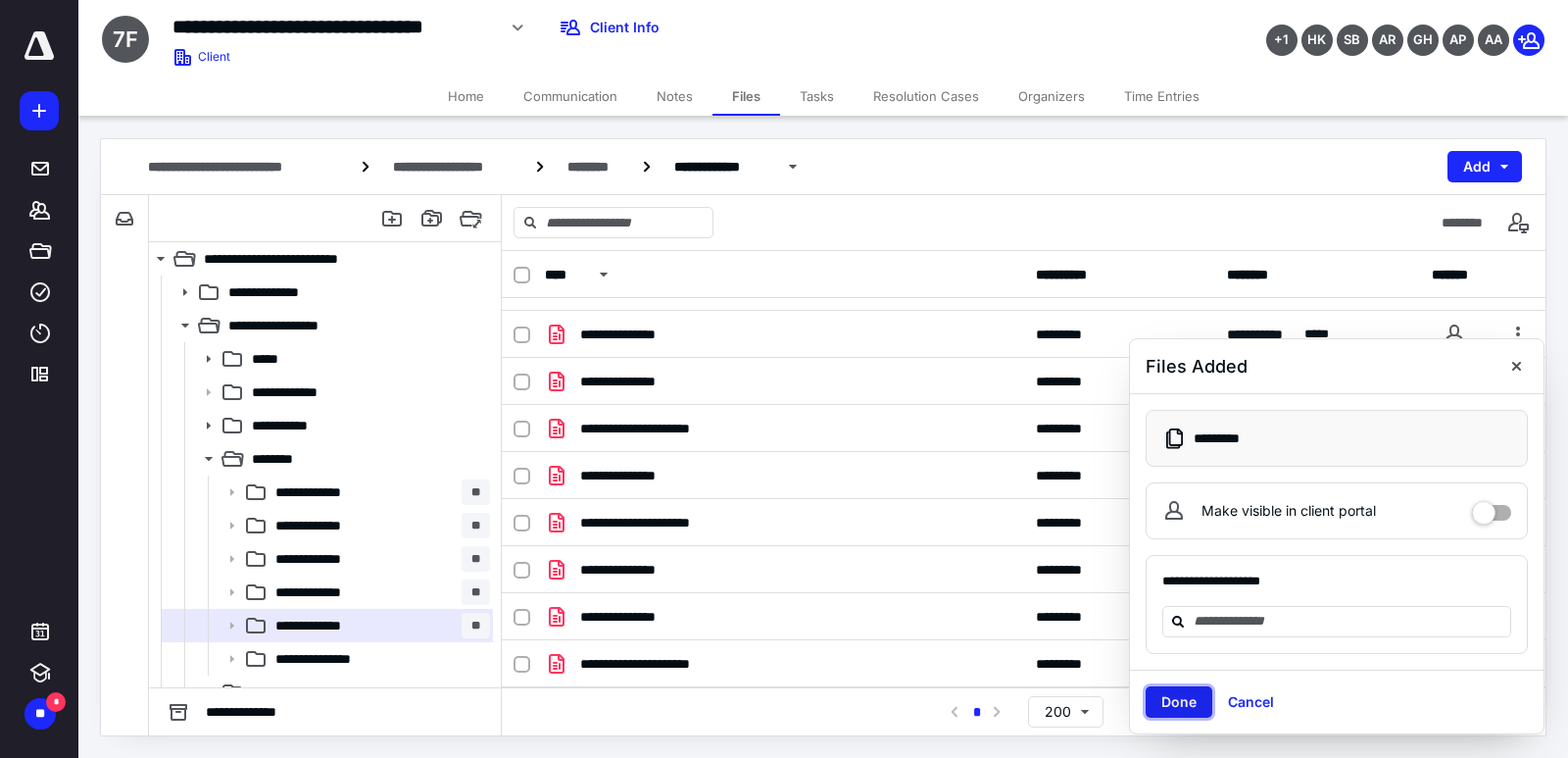 click on "Done" at bounding box center (1179, 702) 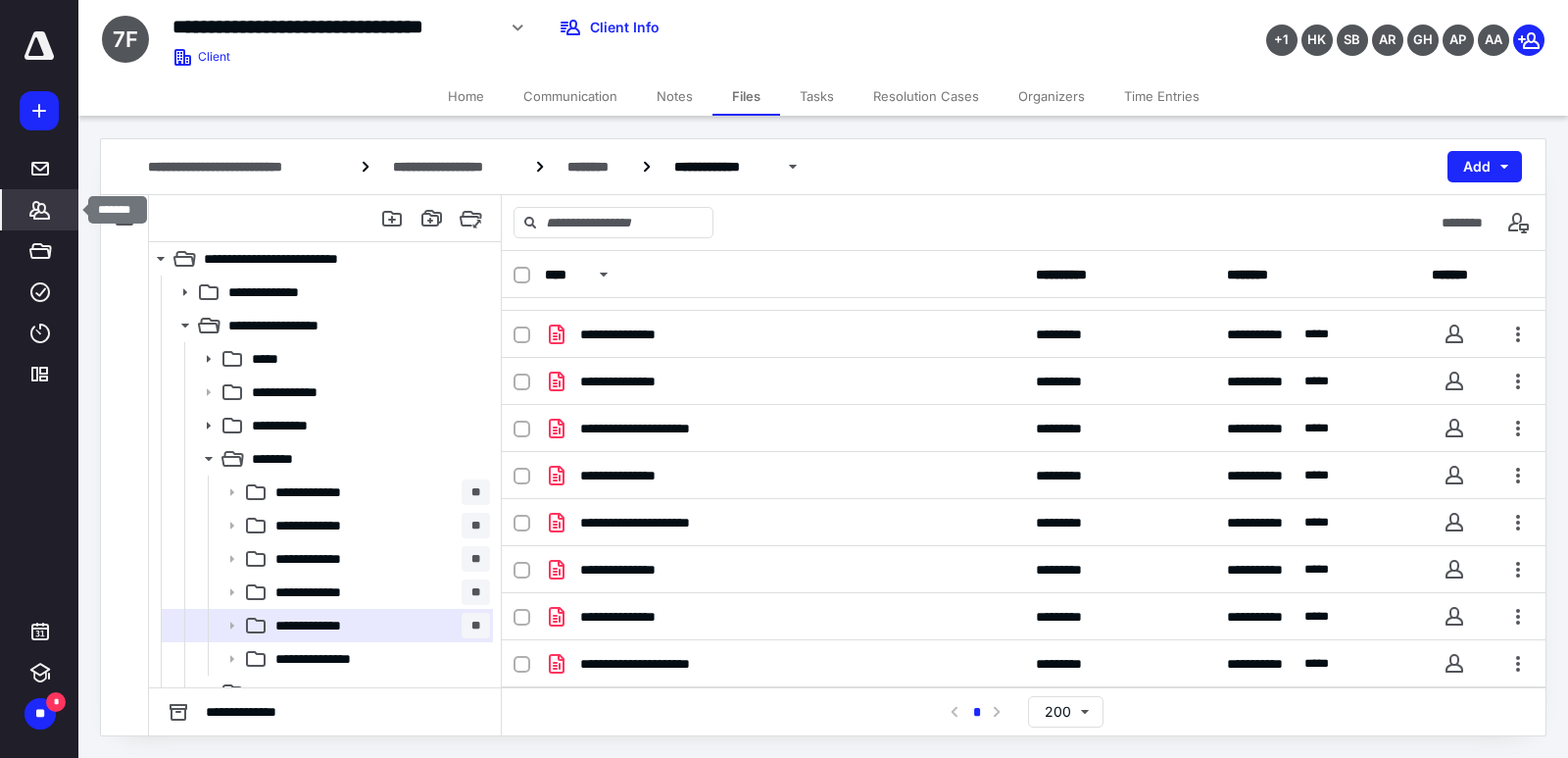 click 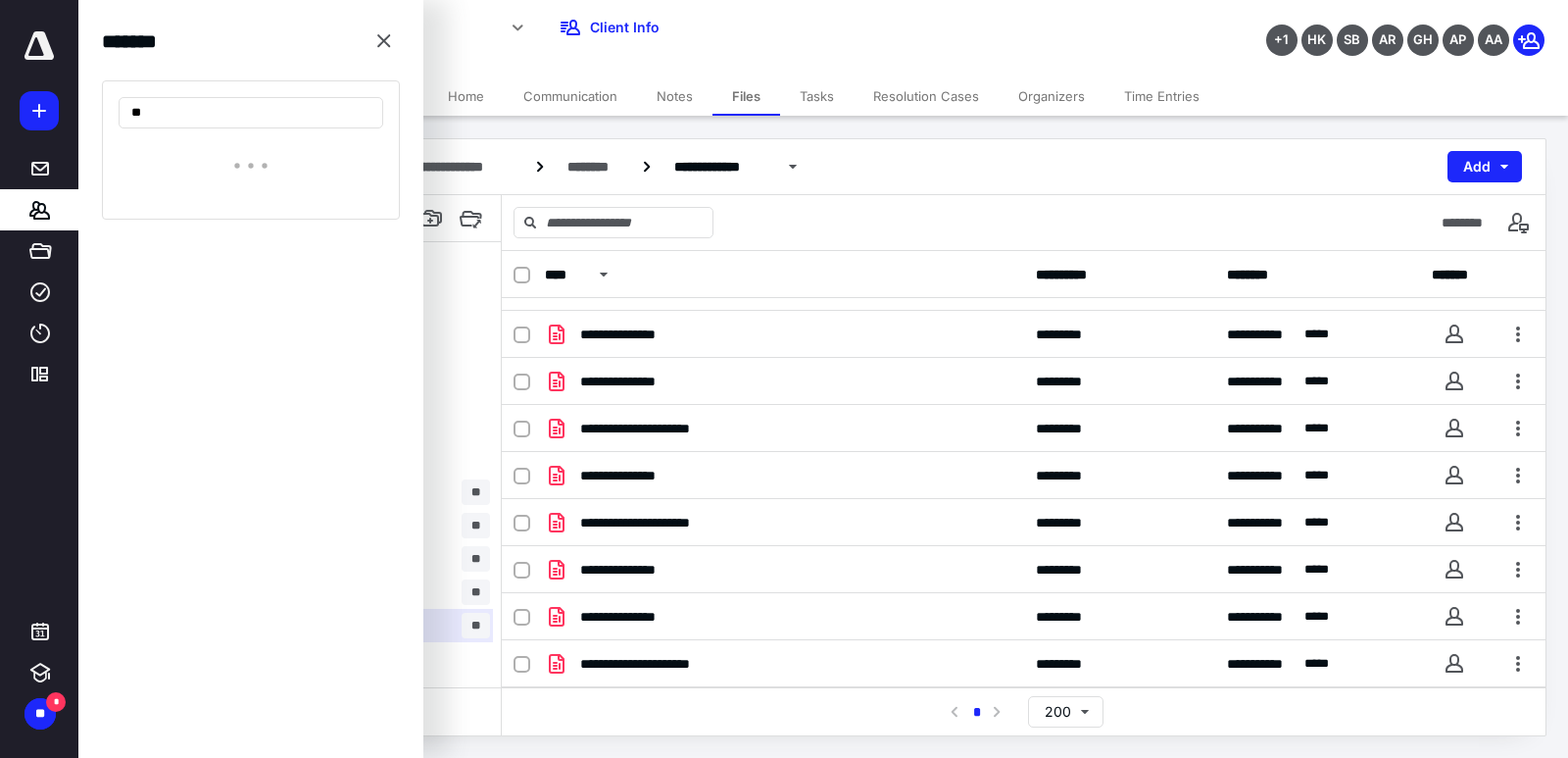 type on "*" 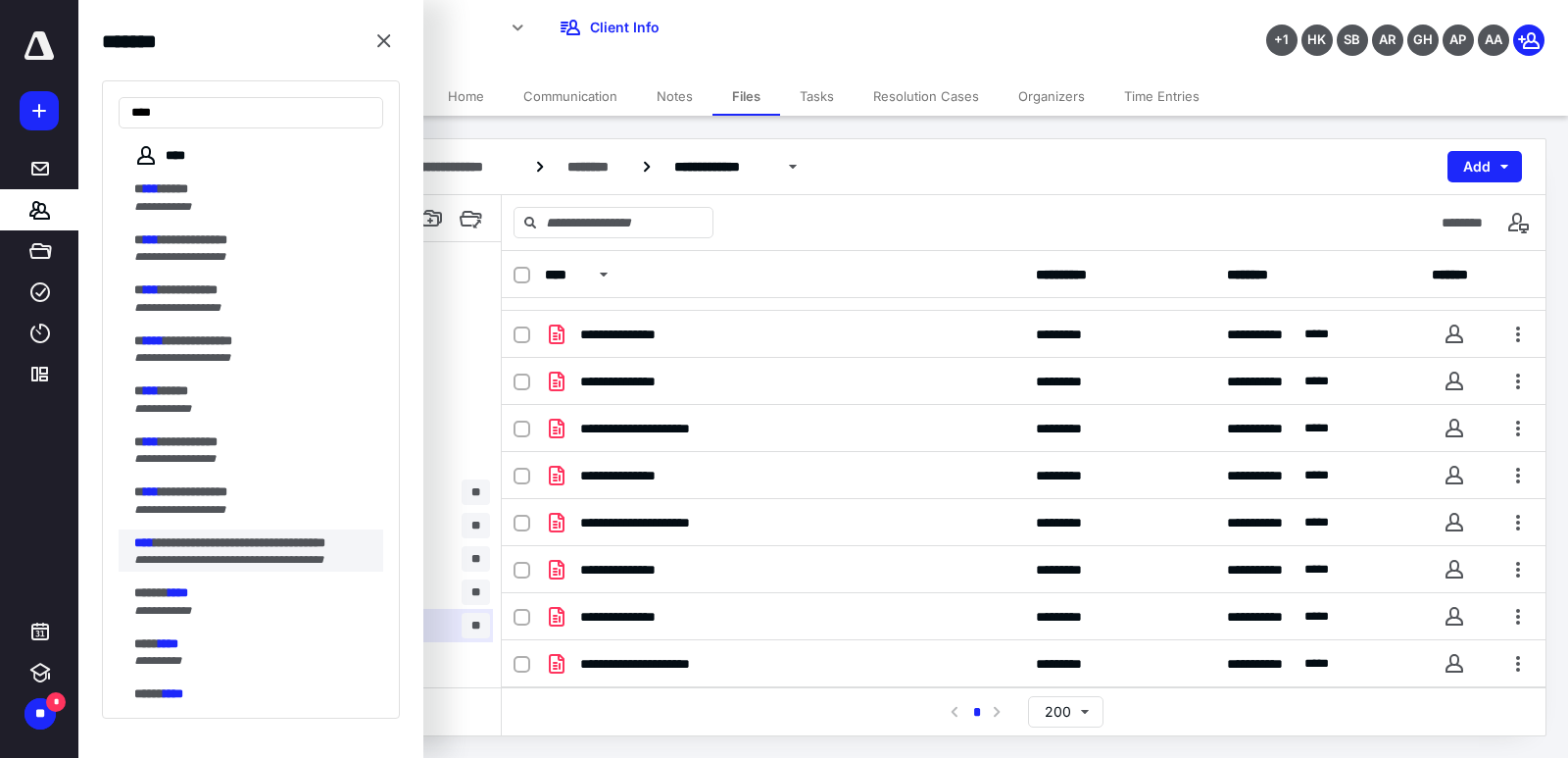 type on "****" 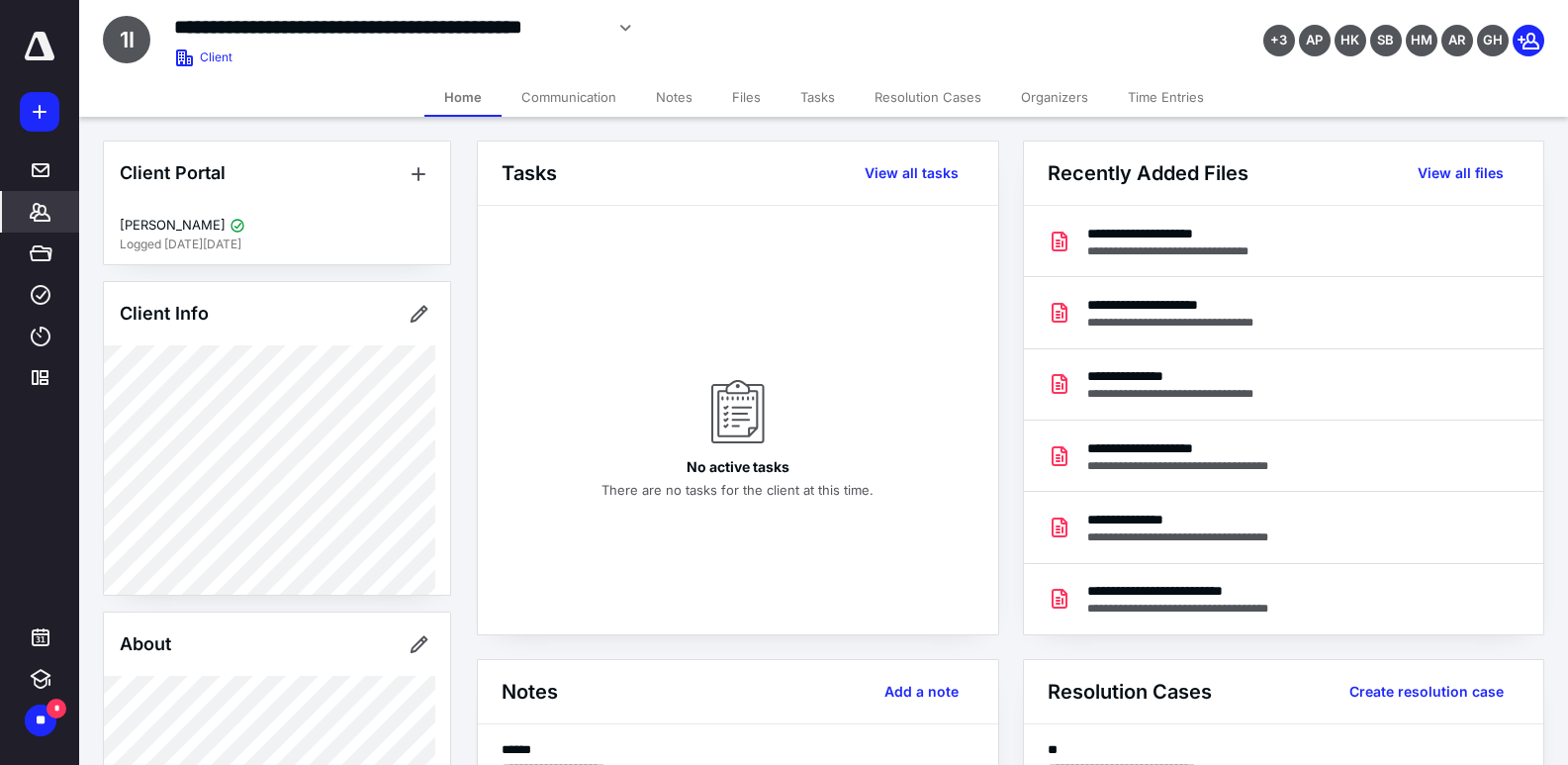 click on "Files" at bounding box center [746, 97] 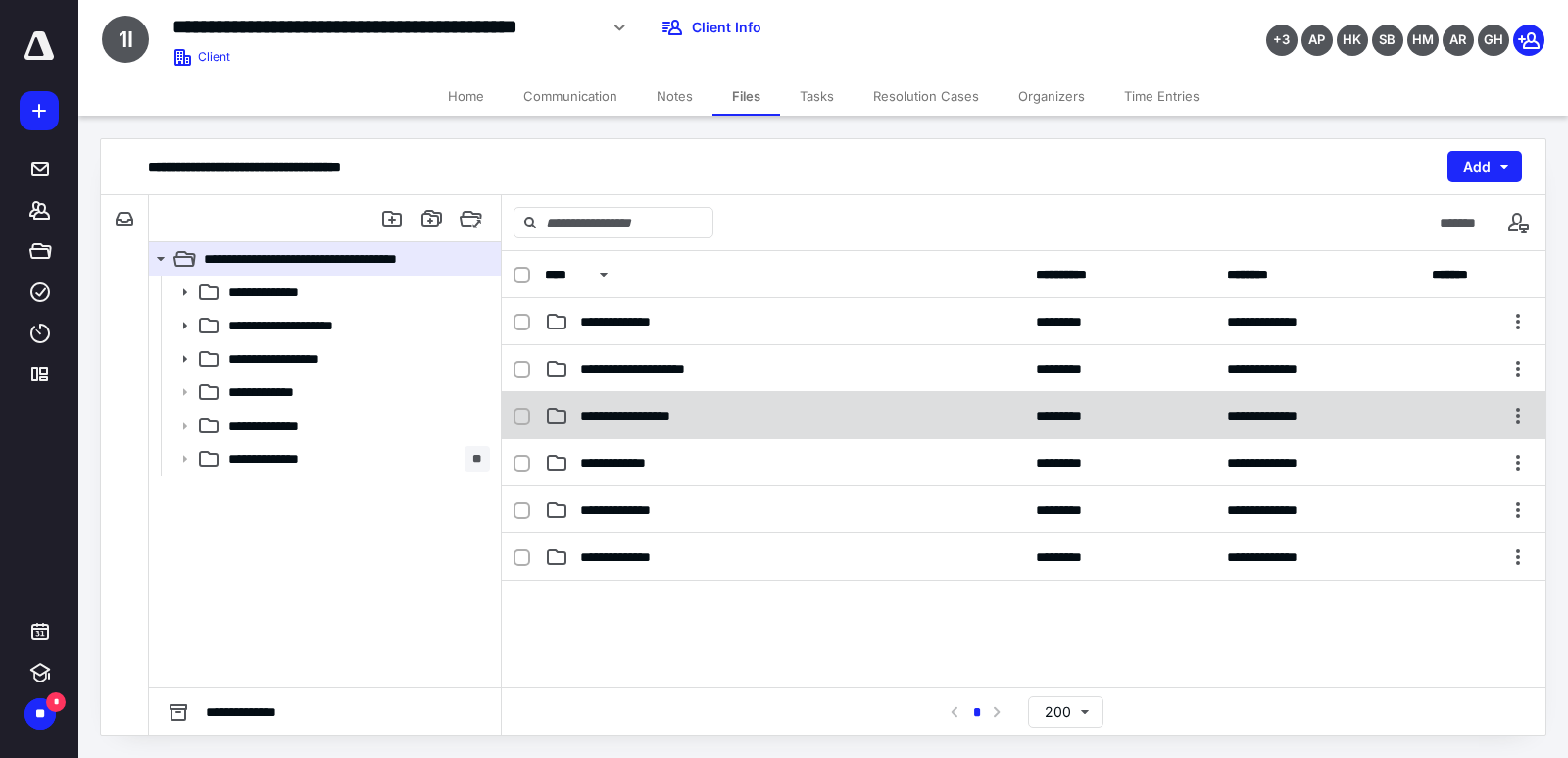 click on "**********" at bounding box center [638, 416] 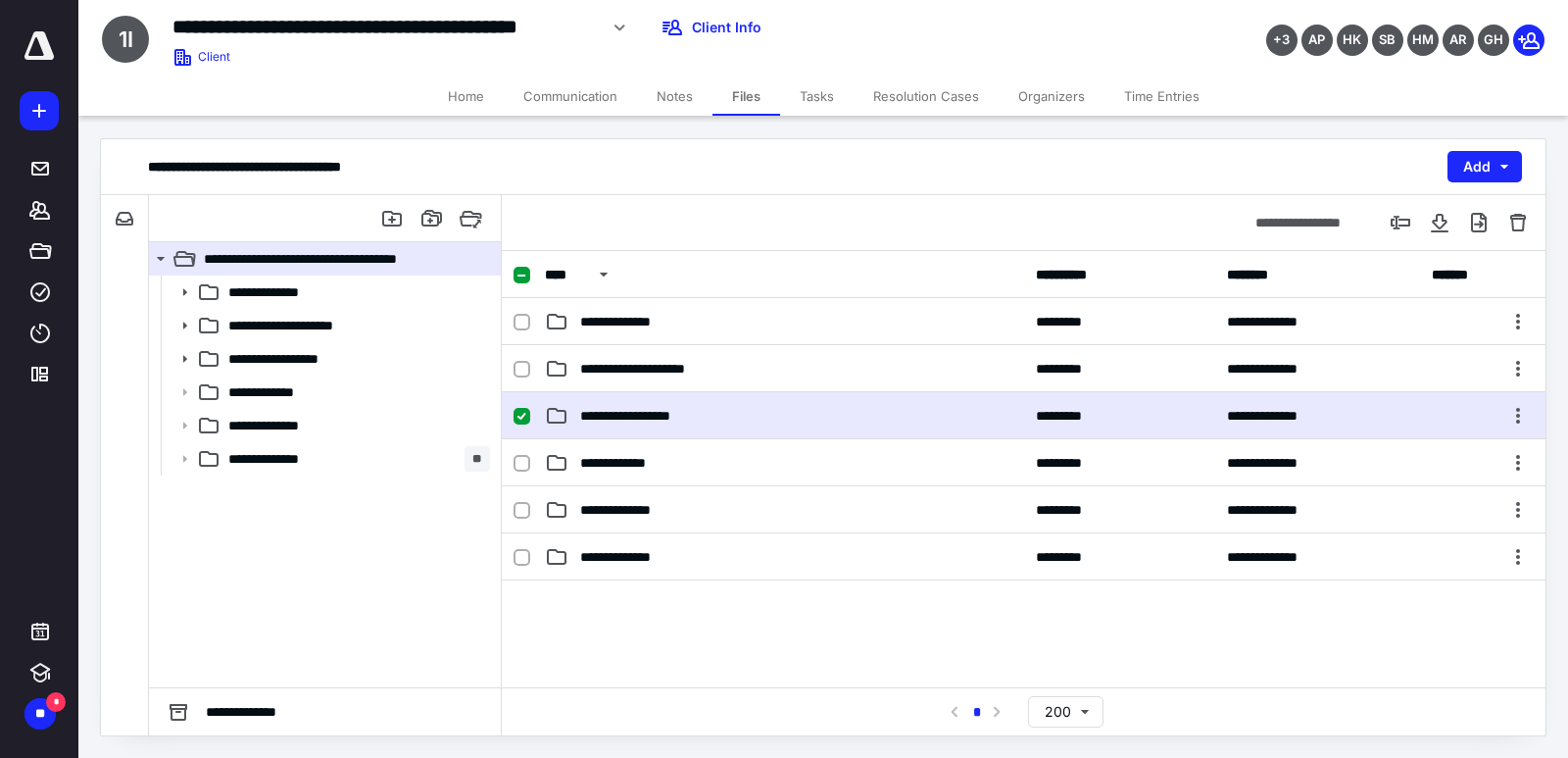 click on "**********" at bounding box center [638, 416] 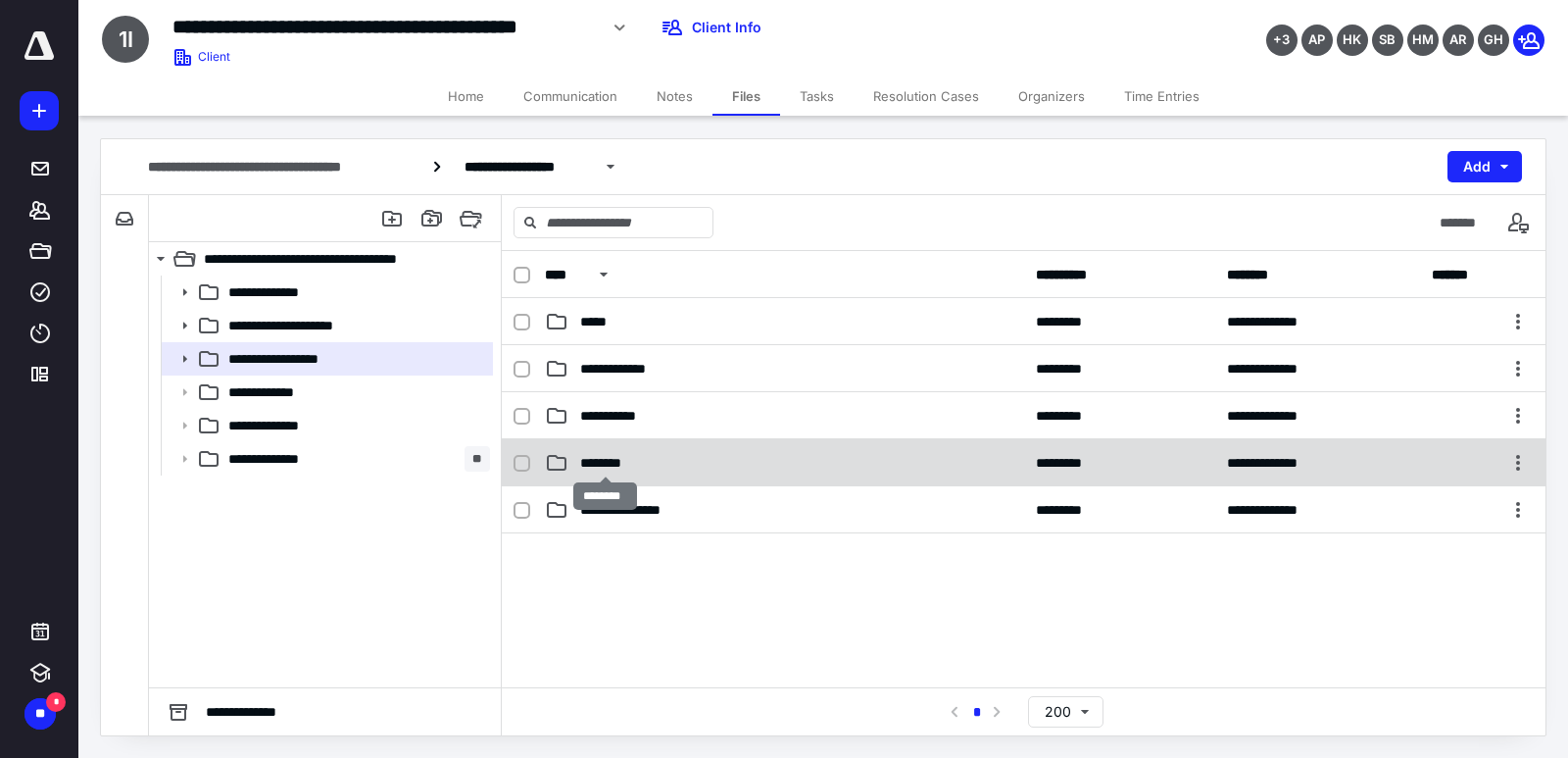 click on "********" at bounding box center (606, 463) 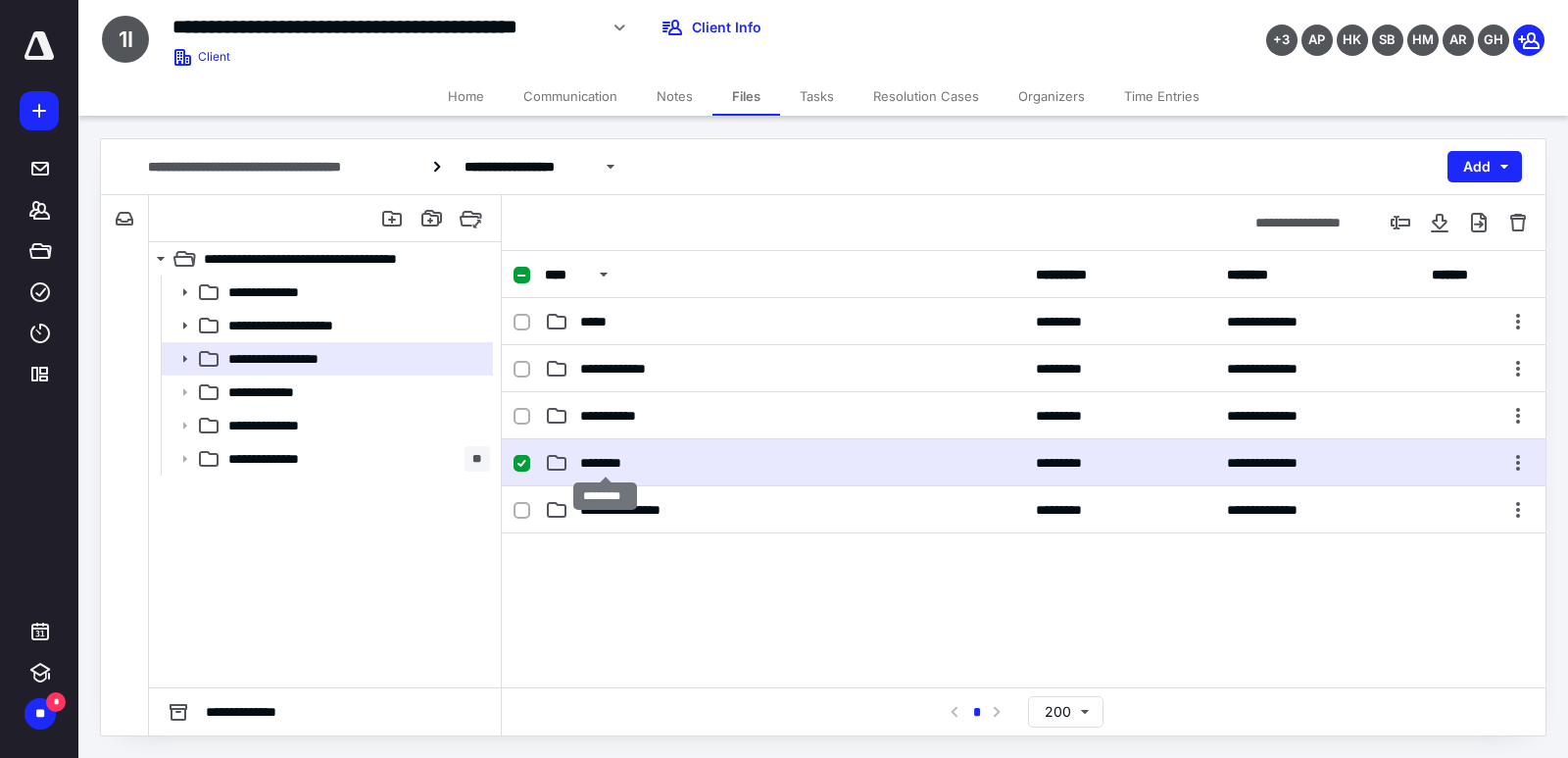 click on "********" at bounding box center [606, 463] 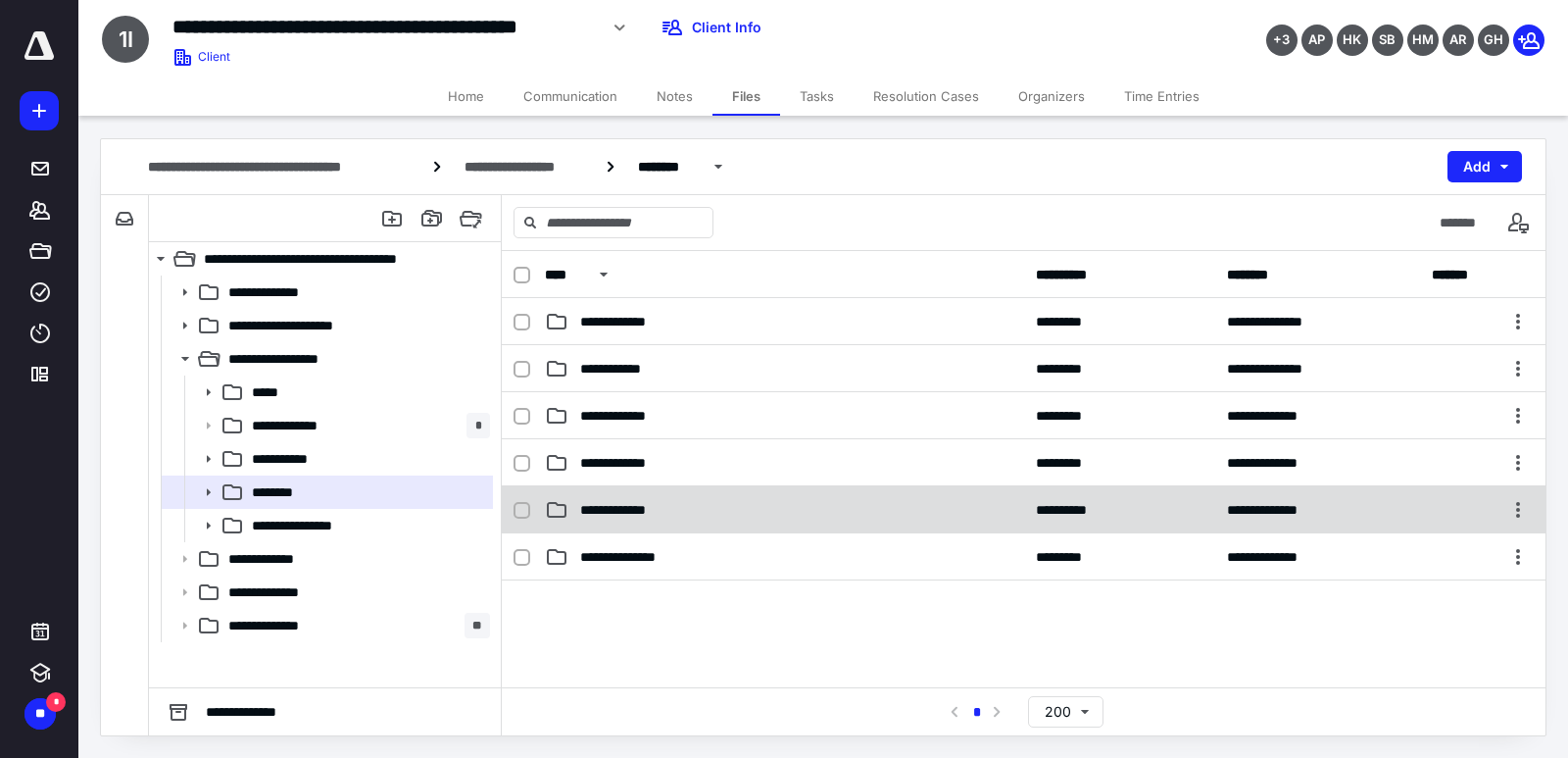 click on "**********" at bounding box center [1023, 510] 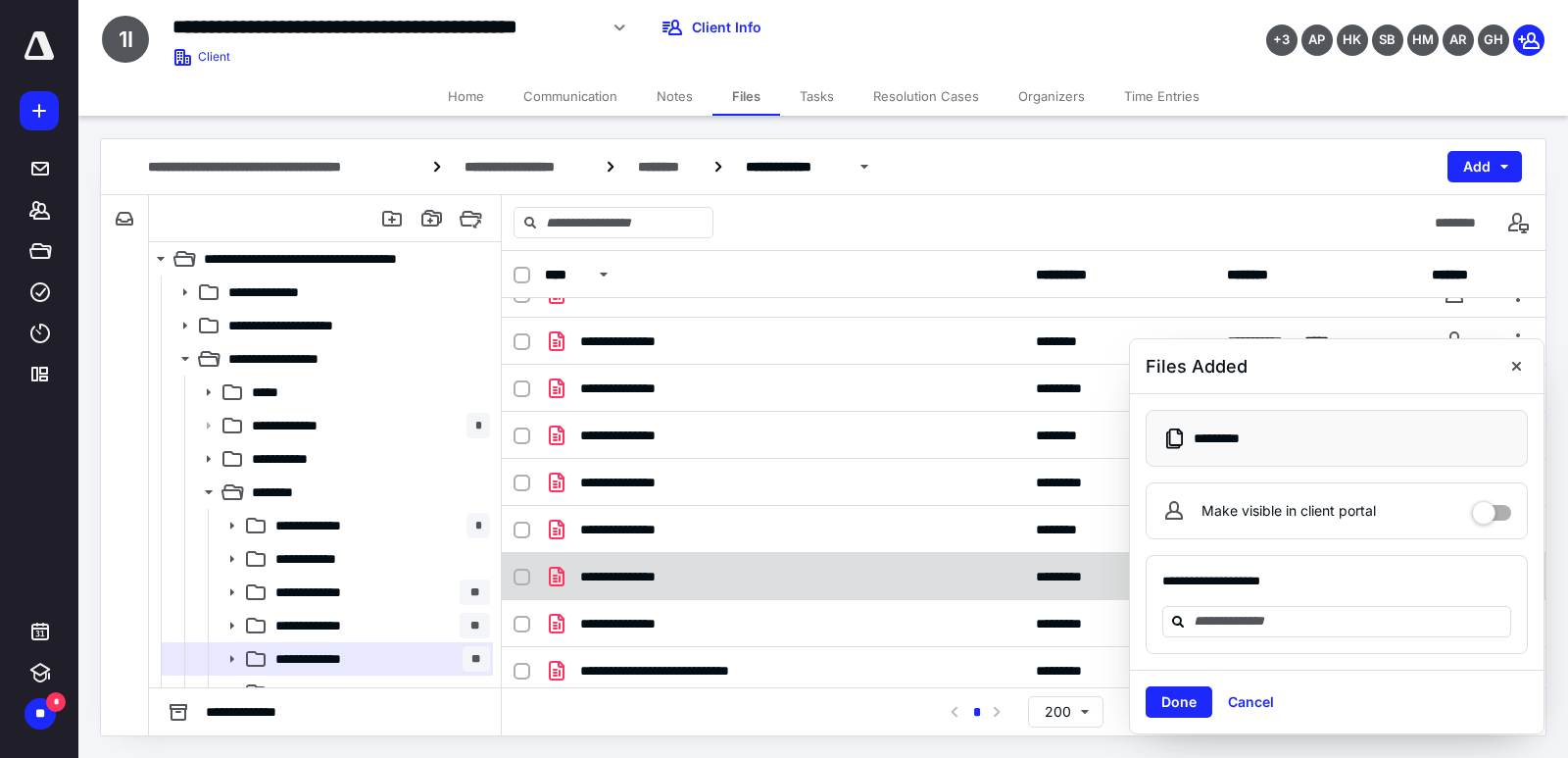 scroll, scrollTop: 411, scrollLeft: 0, axis: vertical 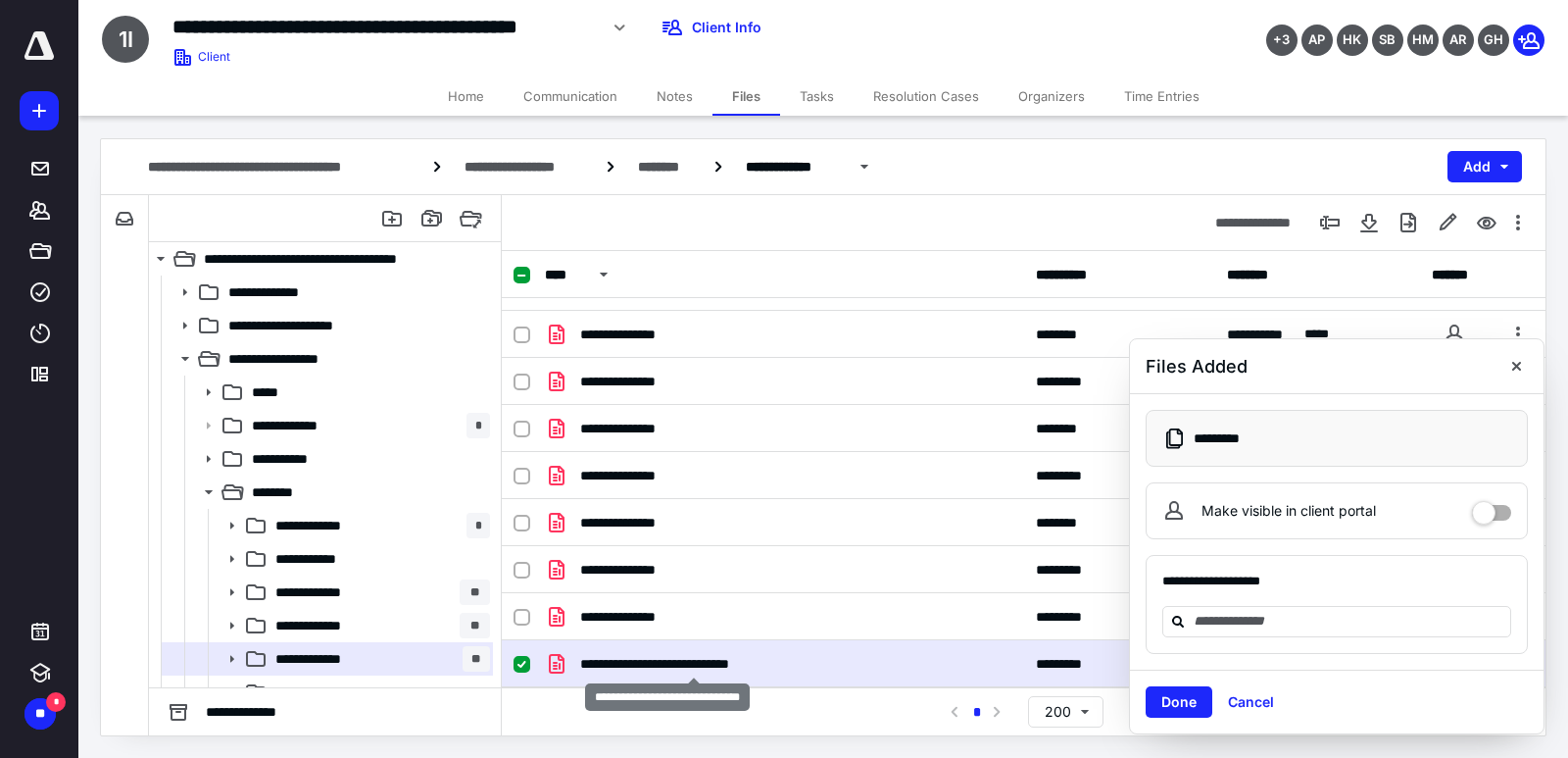 checkbox on "true" 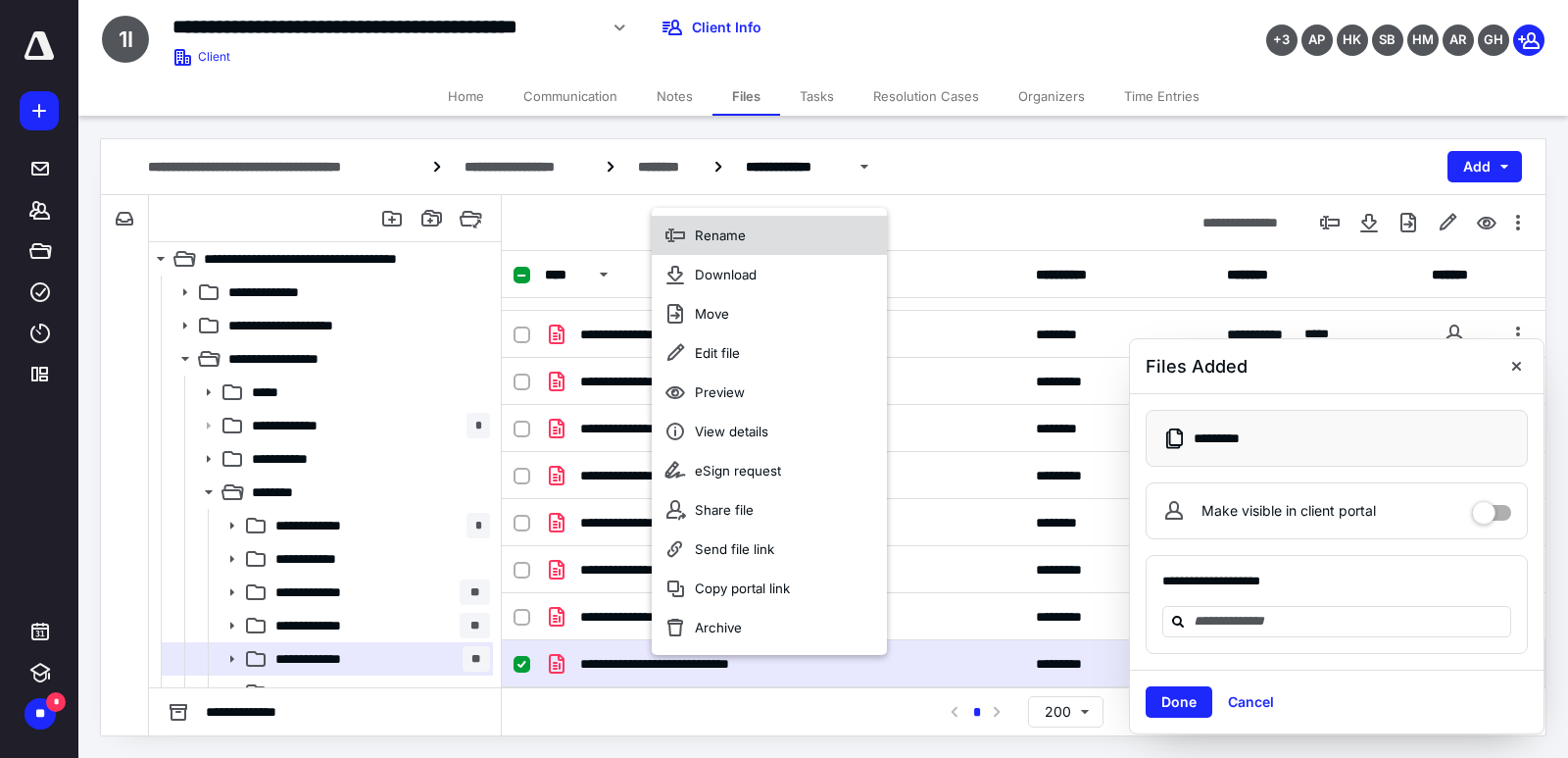 click on "Rename" at bounding box center [720, 235] 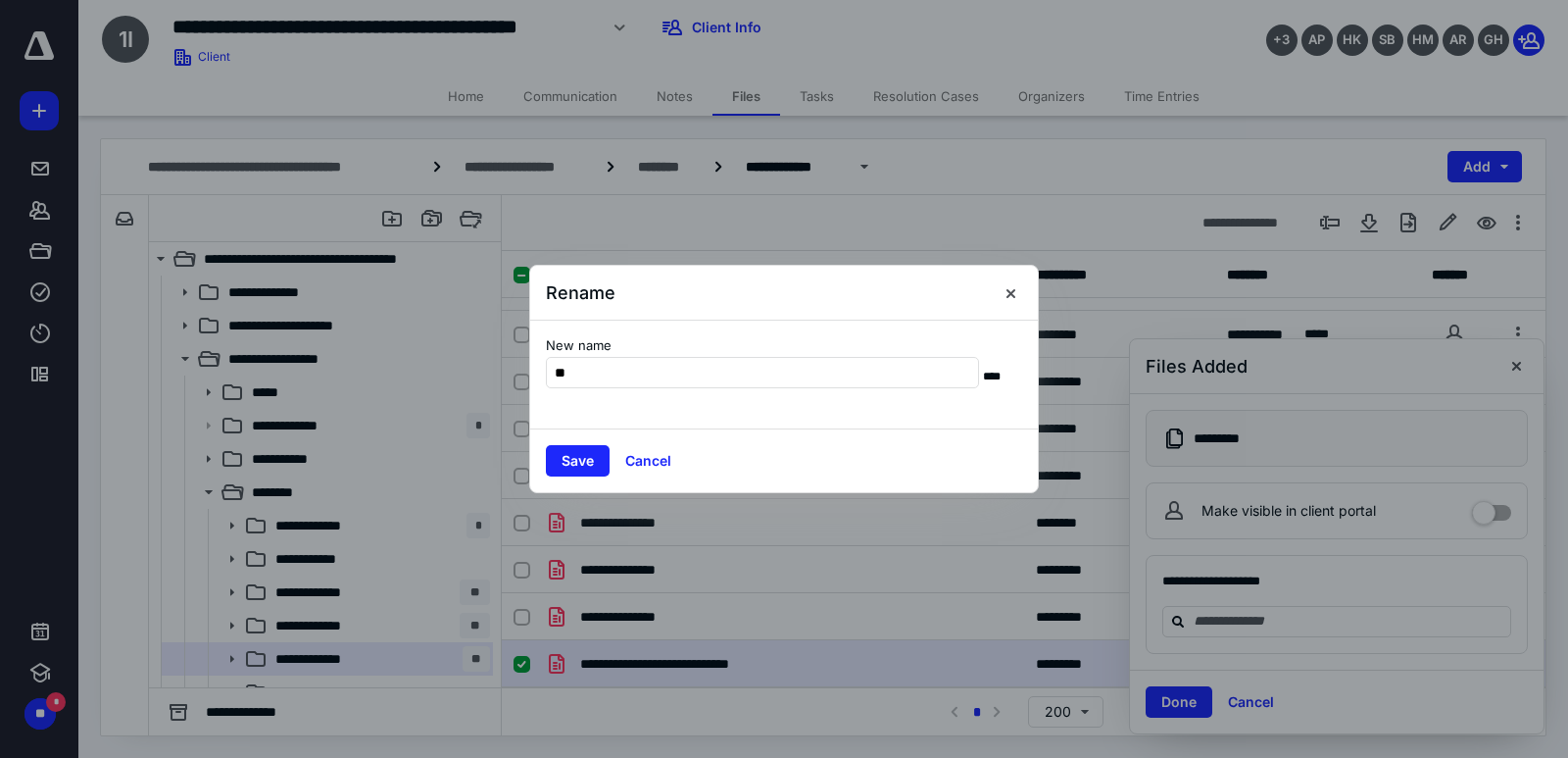 type on "*" 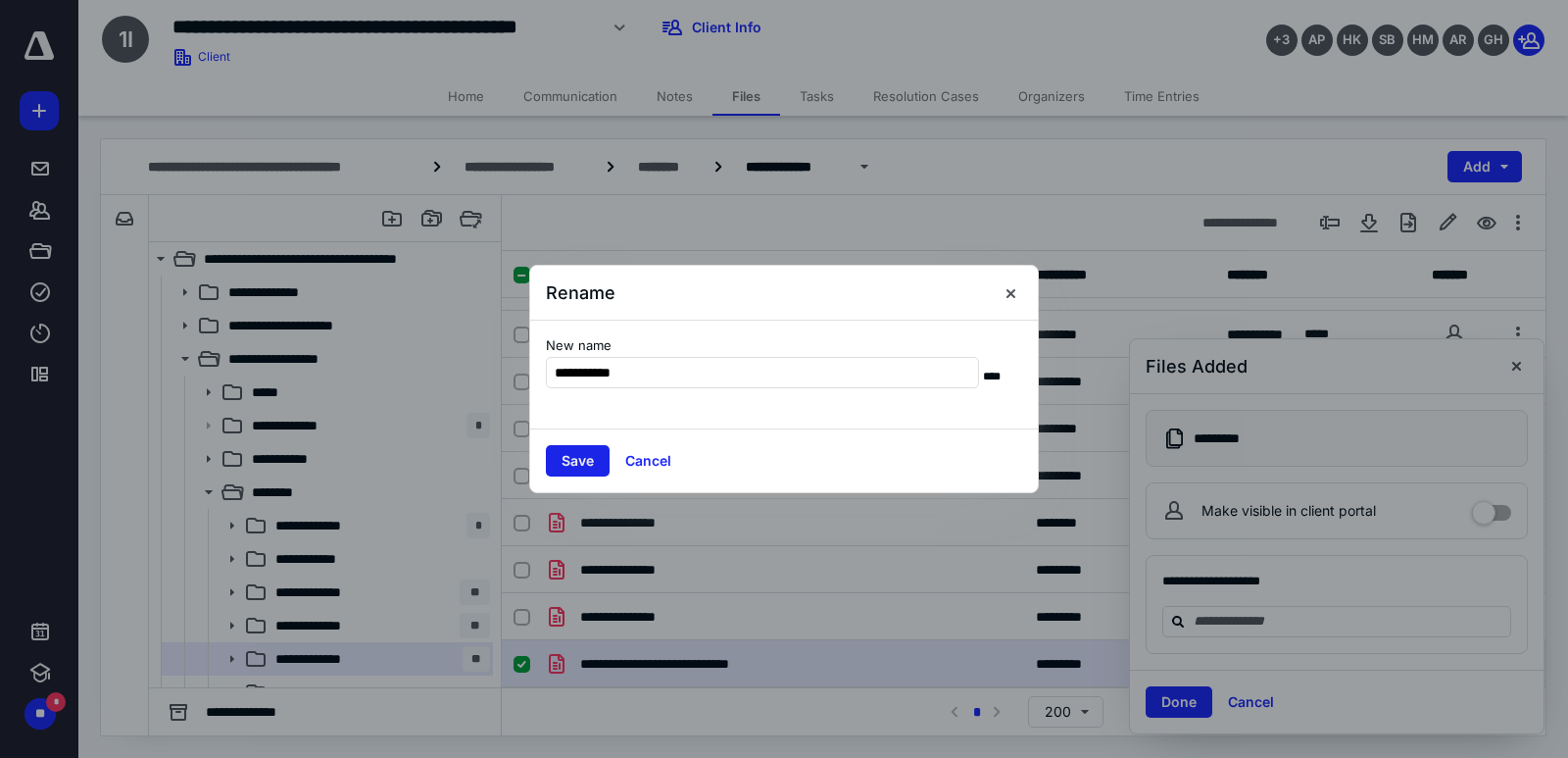 type on "**********" 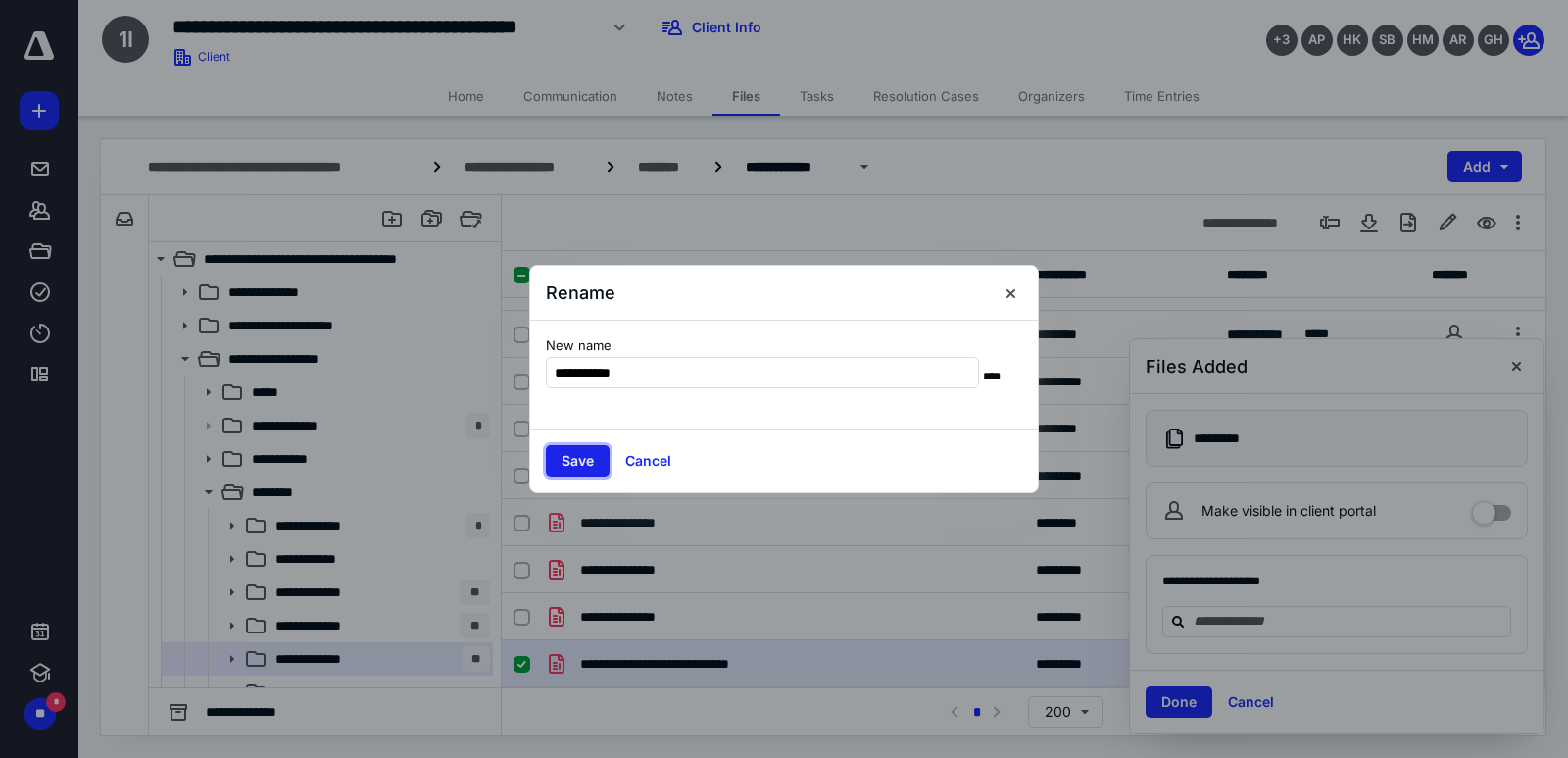 click on "Save" at bounding box center [577, 461] 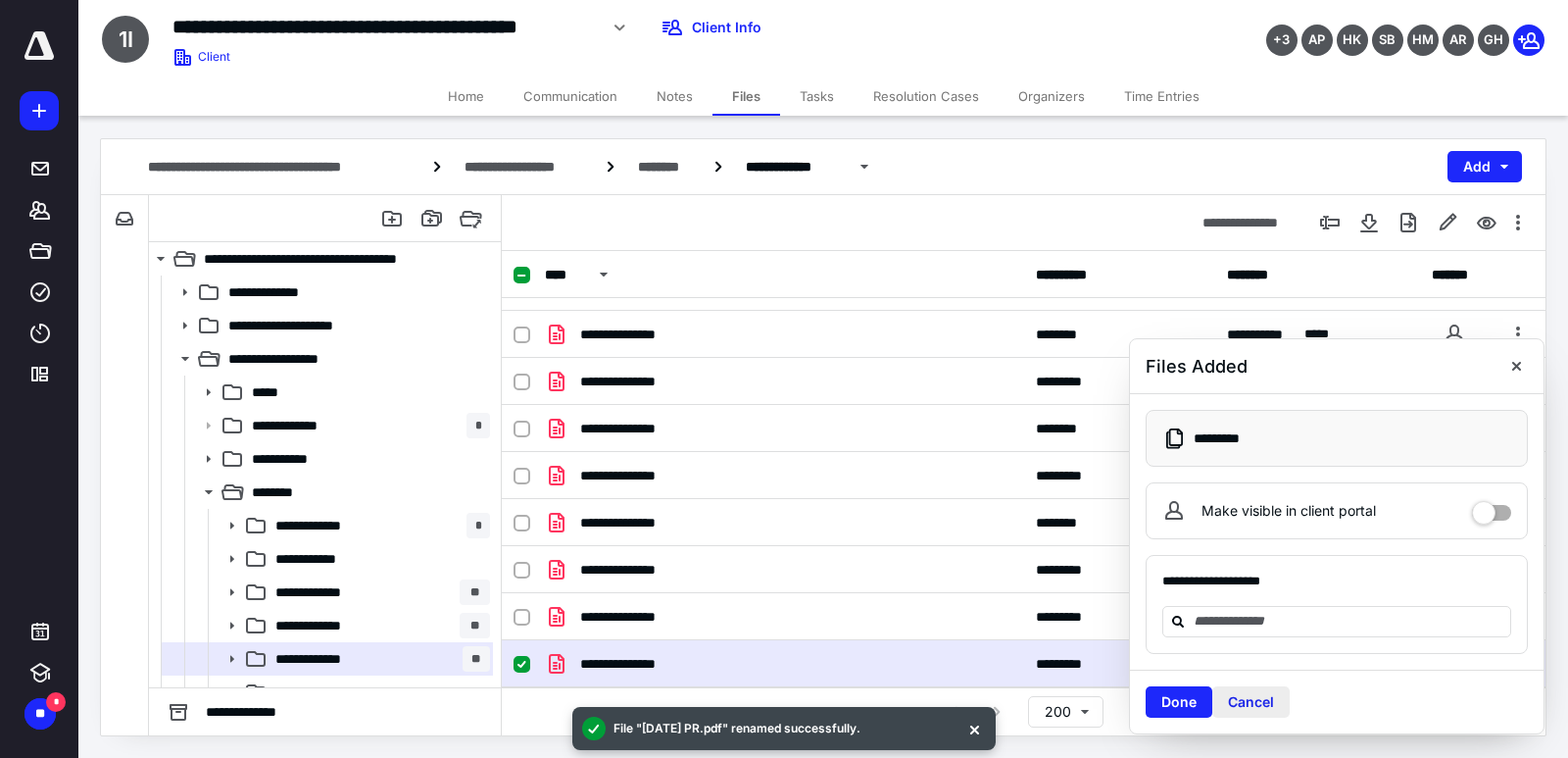 click on "Cancel" at bounding box center [1250, 702] 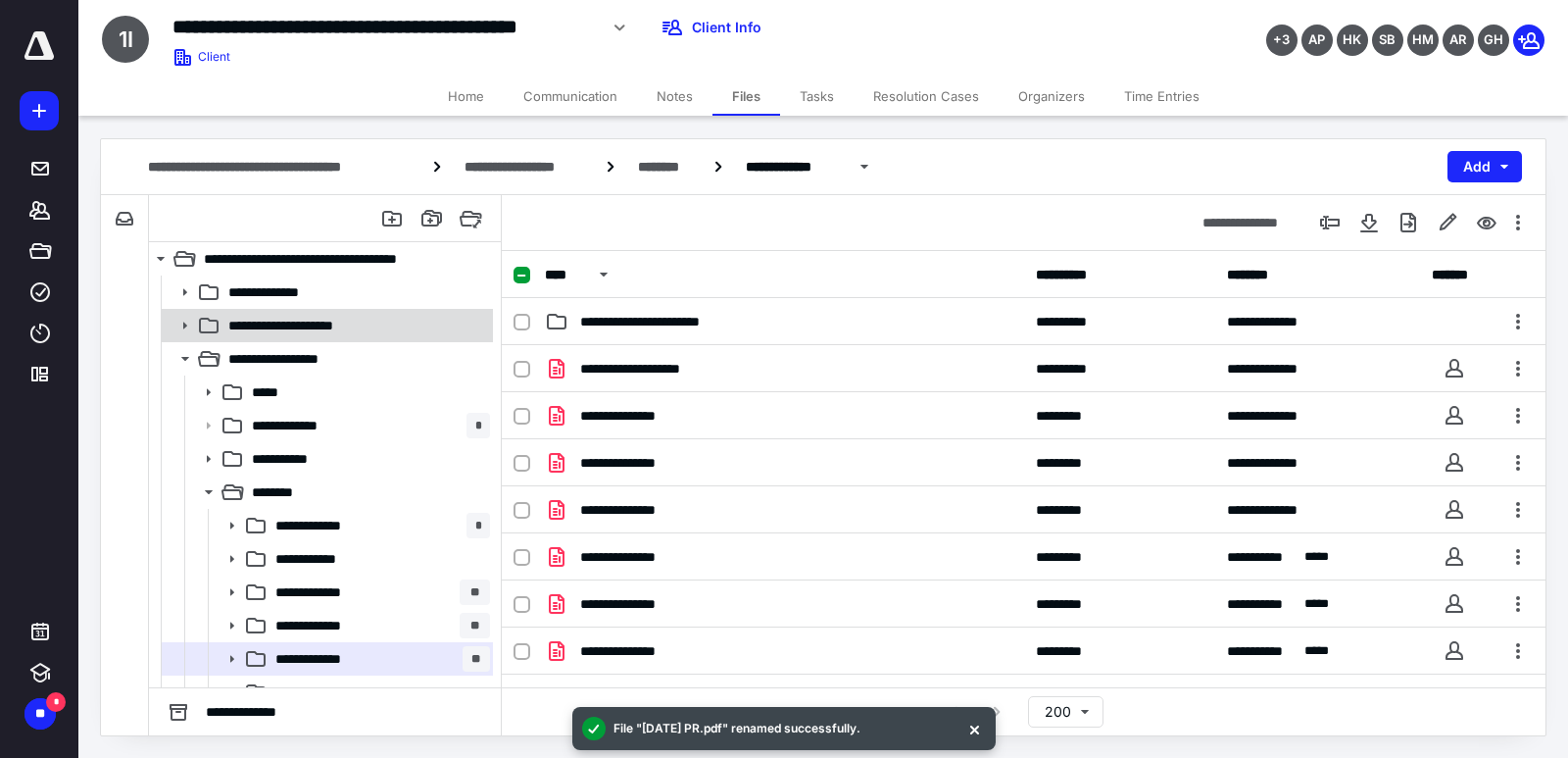 scroll, scrollTop: 19, scrollLeft: 0, axis: vertical 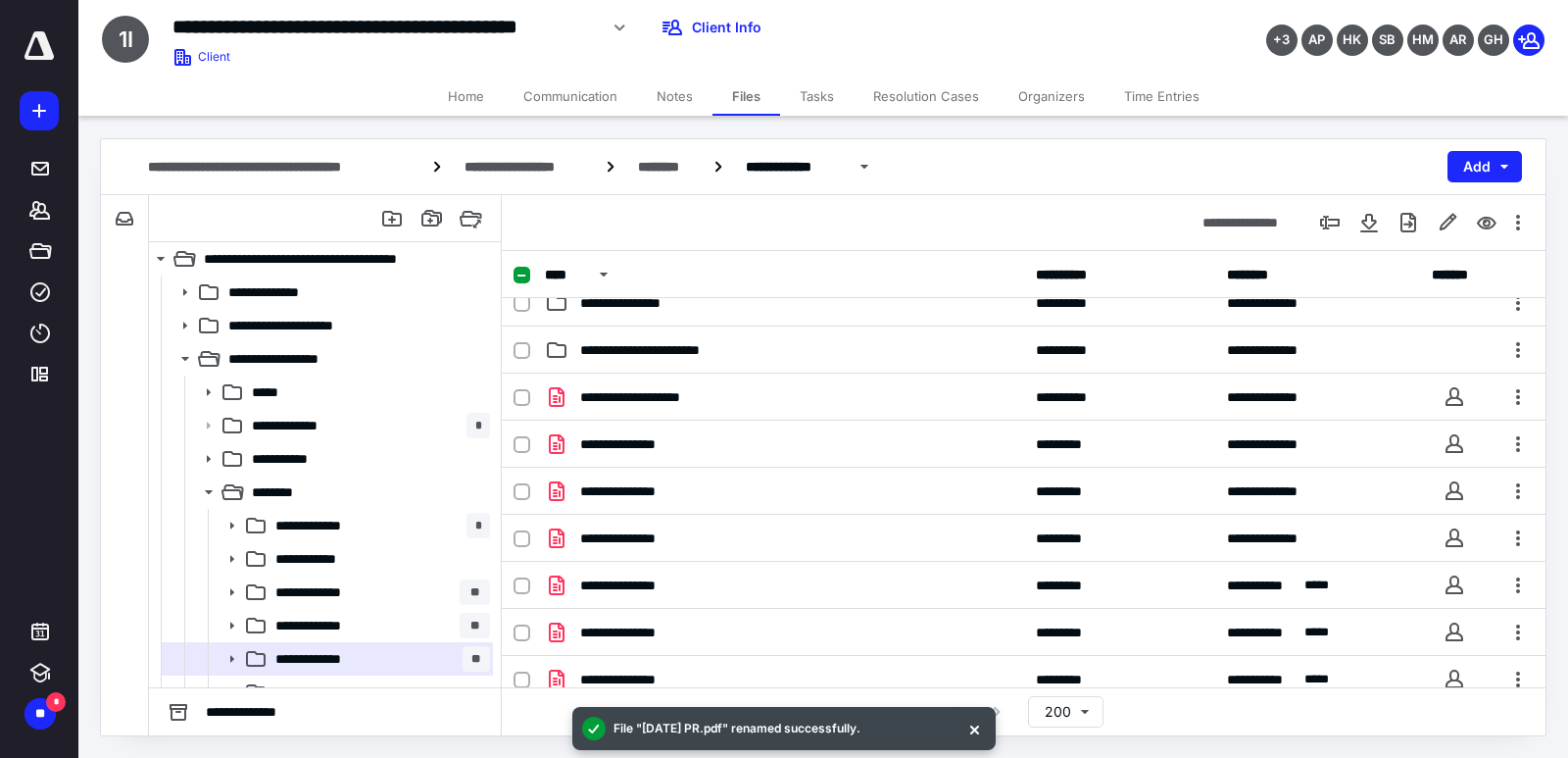click on "Files" at bounding box center (746, 96) 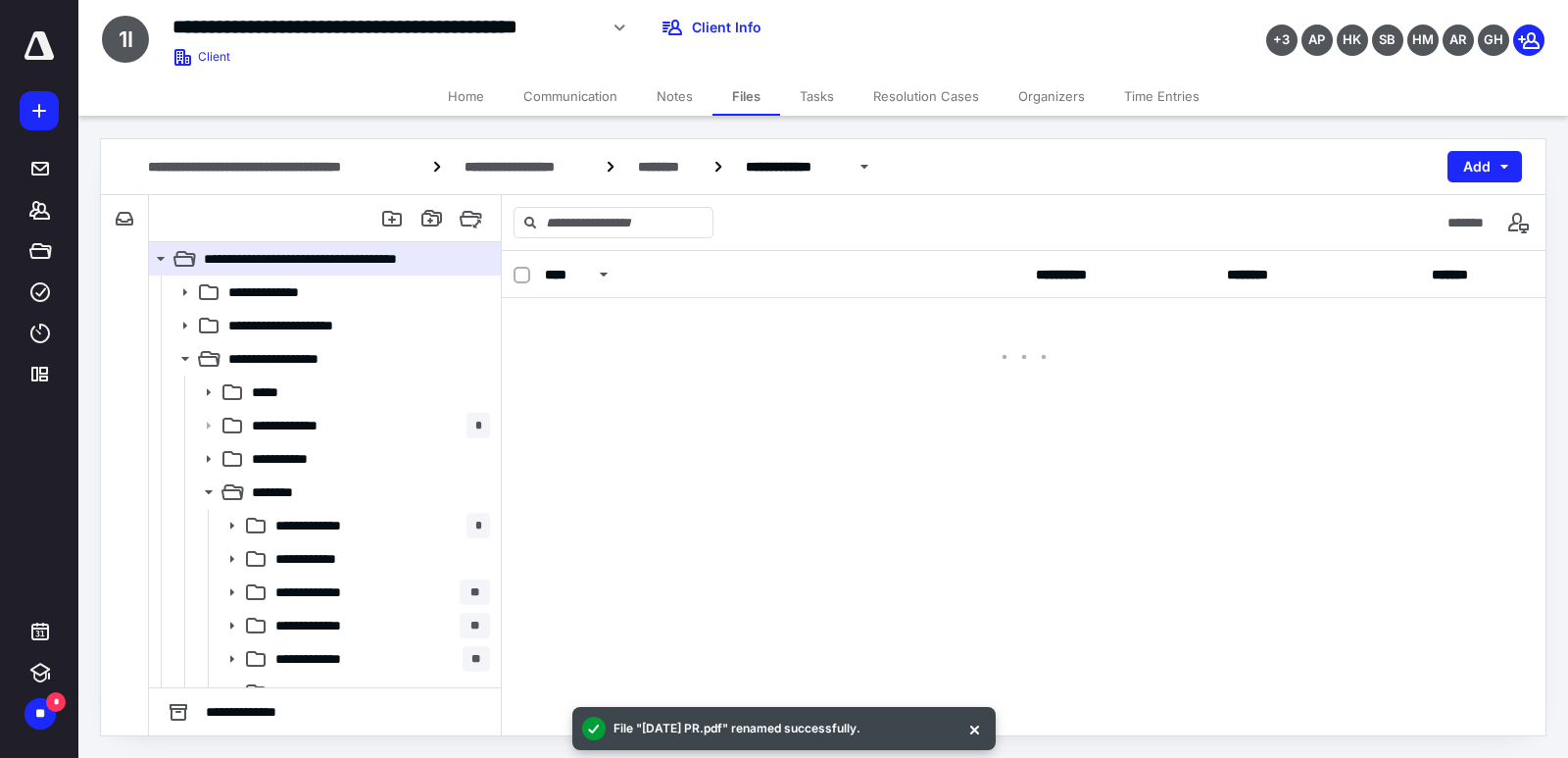 scroll, scrollTop: 0, scrollLeft: 0, axis: both 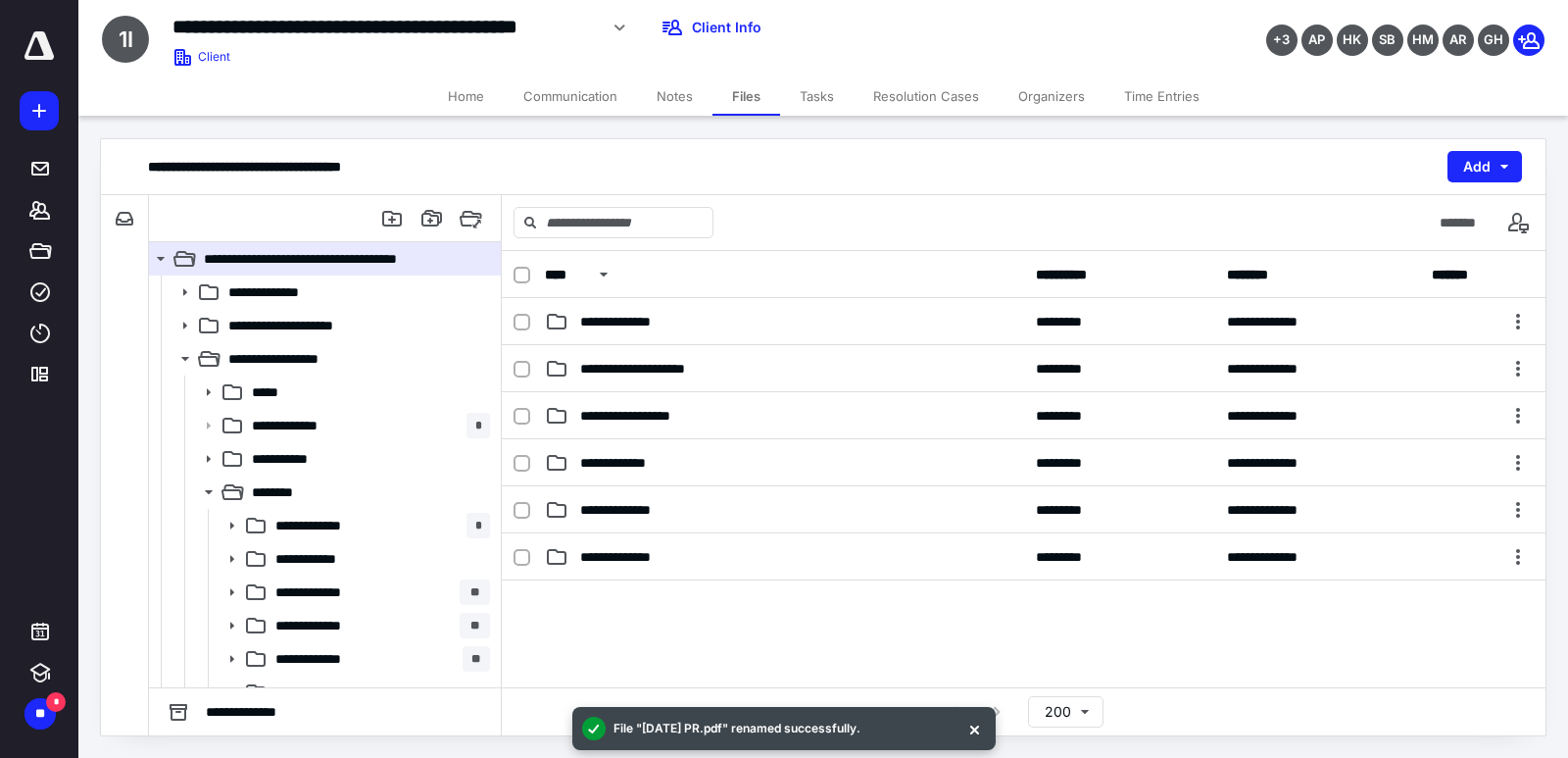 click on "Home" at bounding box center [466, 96] 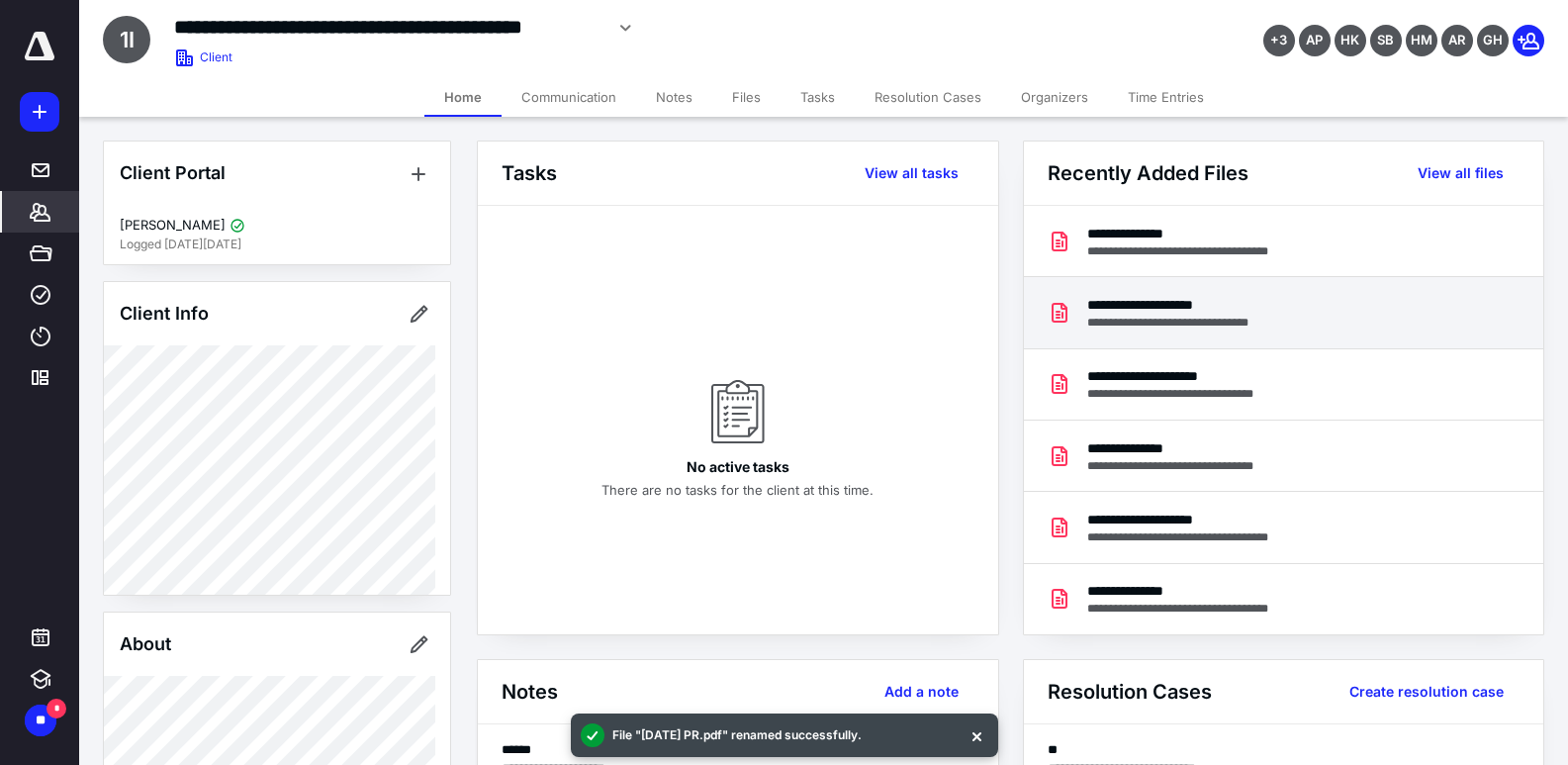 click on "**********" at bounding box center (1184, 305) 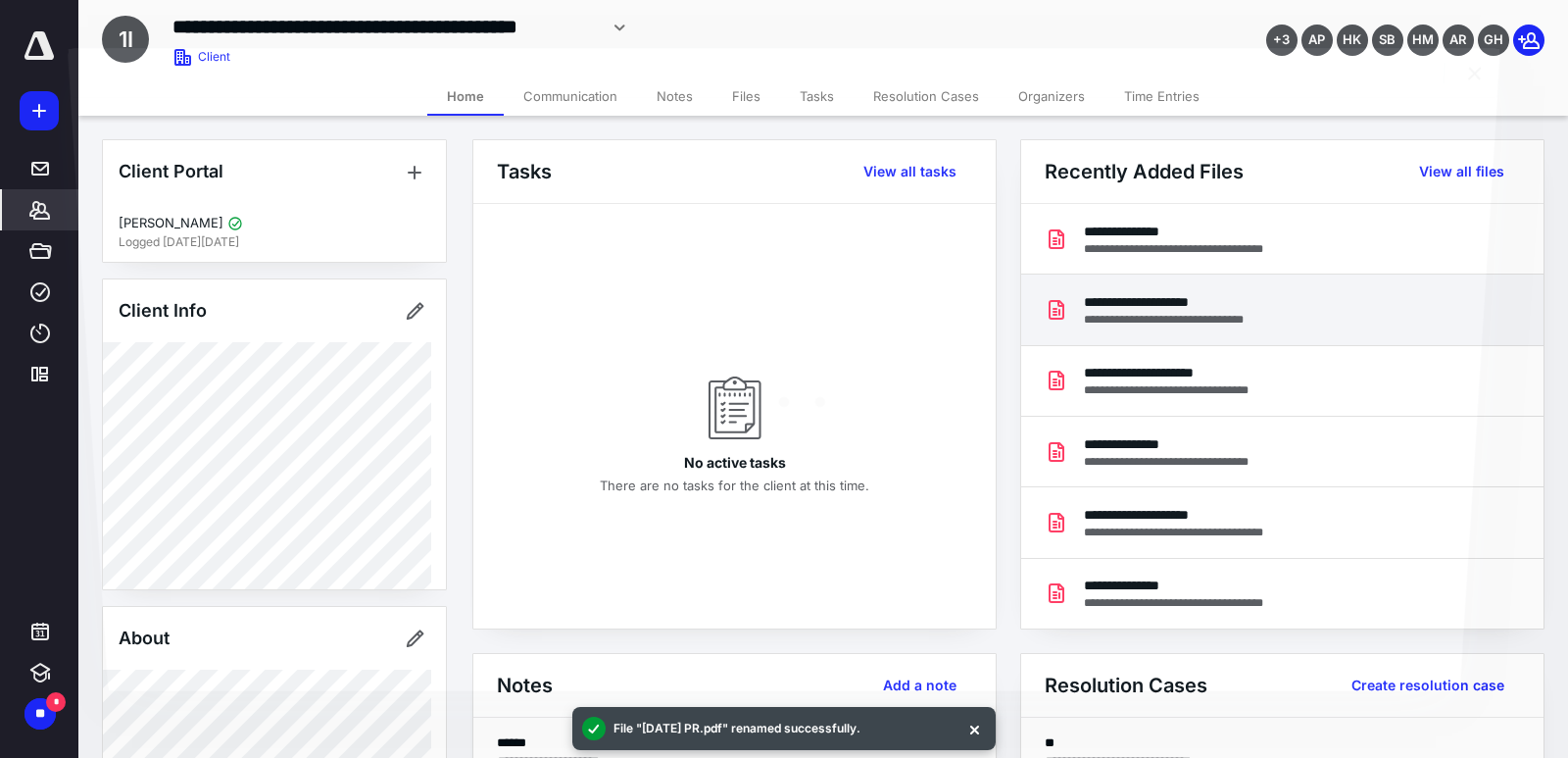 click at bounding box center (784, 393) 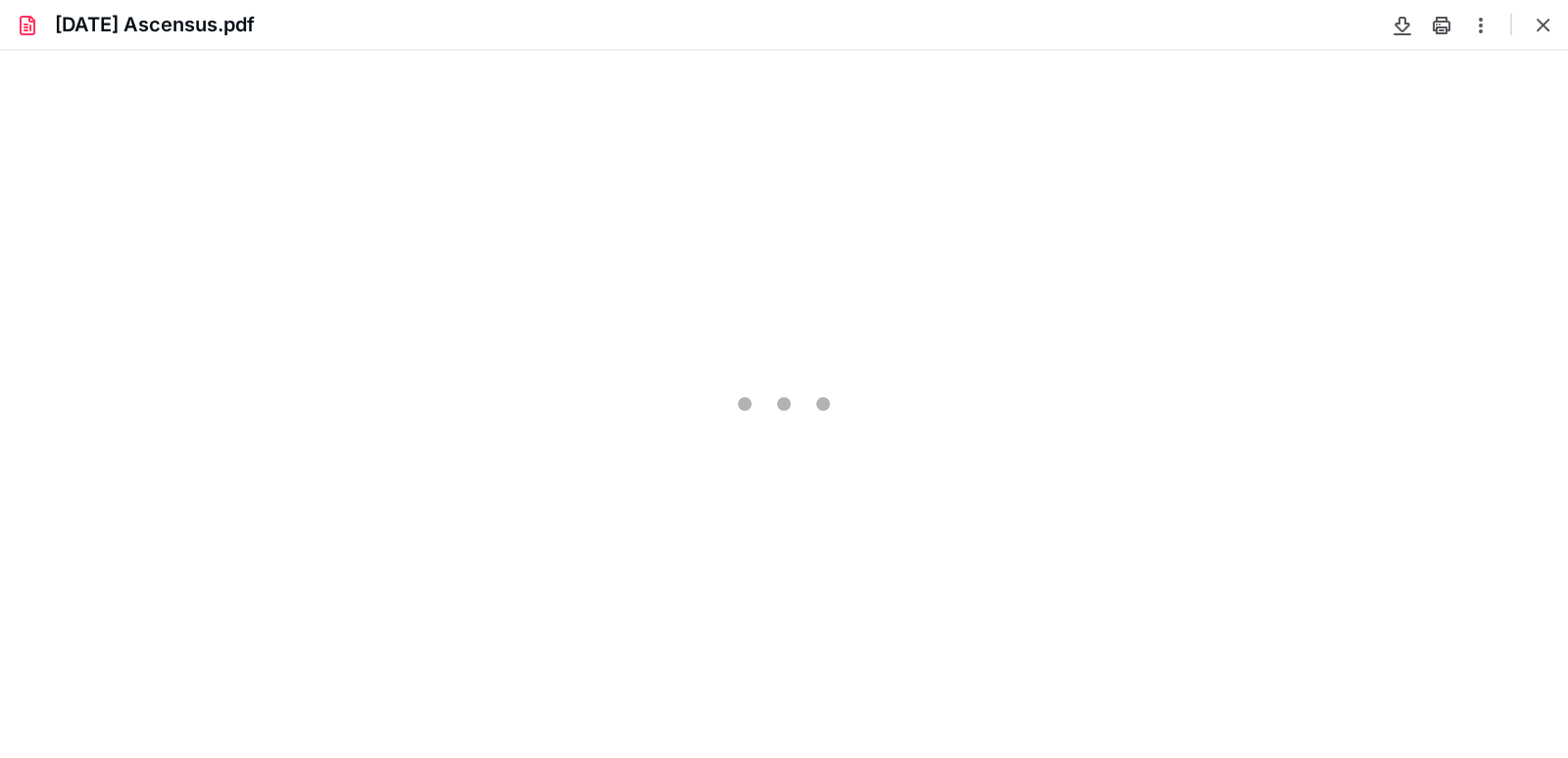 scroll, scrollTop: 0, scrollLeft: 0, axis: both 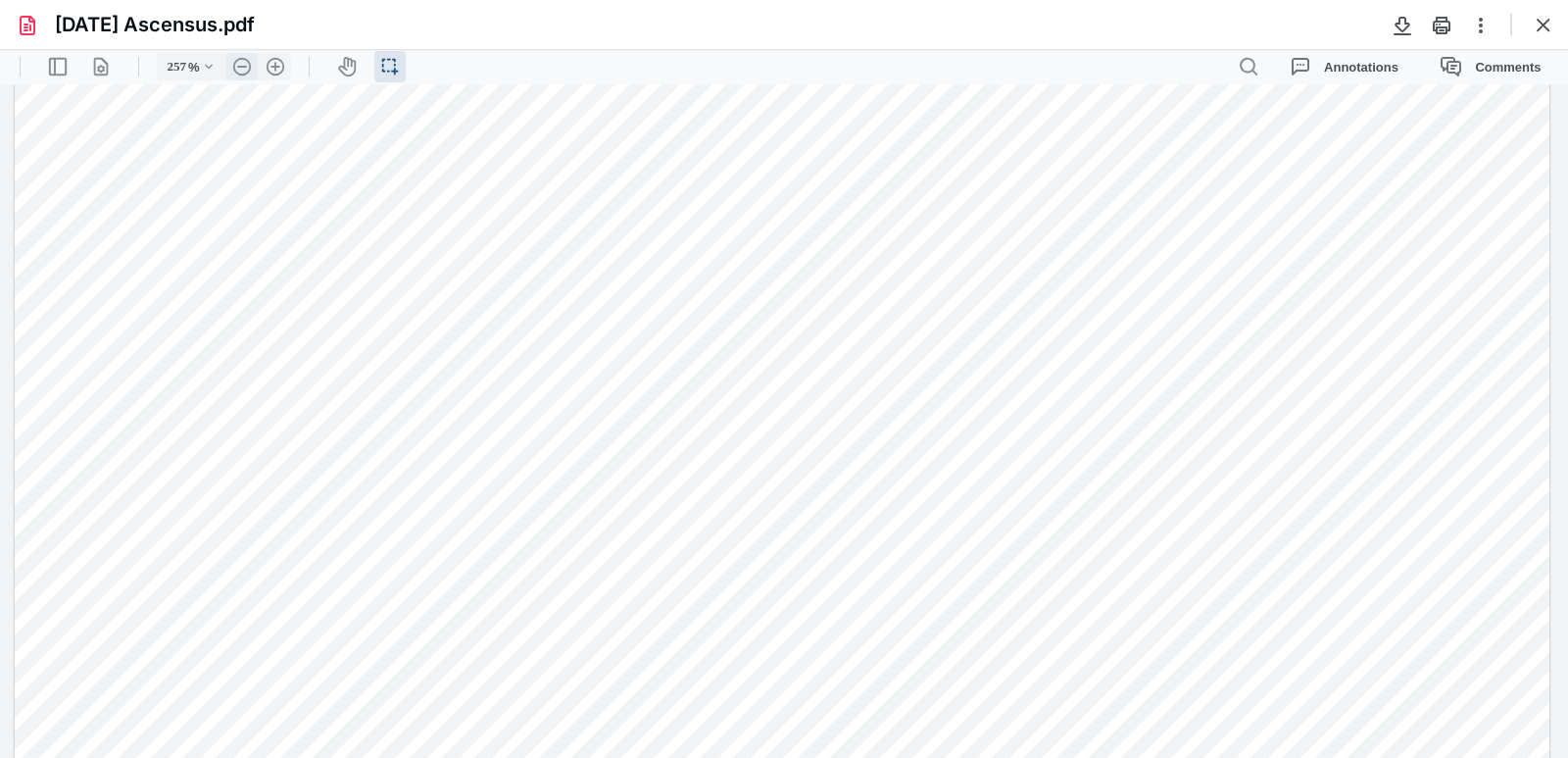 click on ".cls-1{fill:#abb0c4;} icon - header - zoom - out - line" at bounding box center [242, 67] 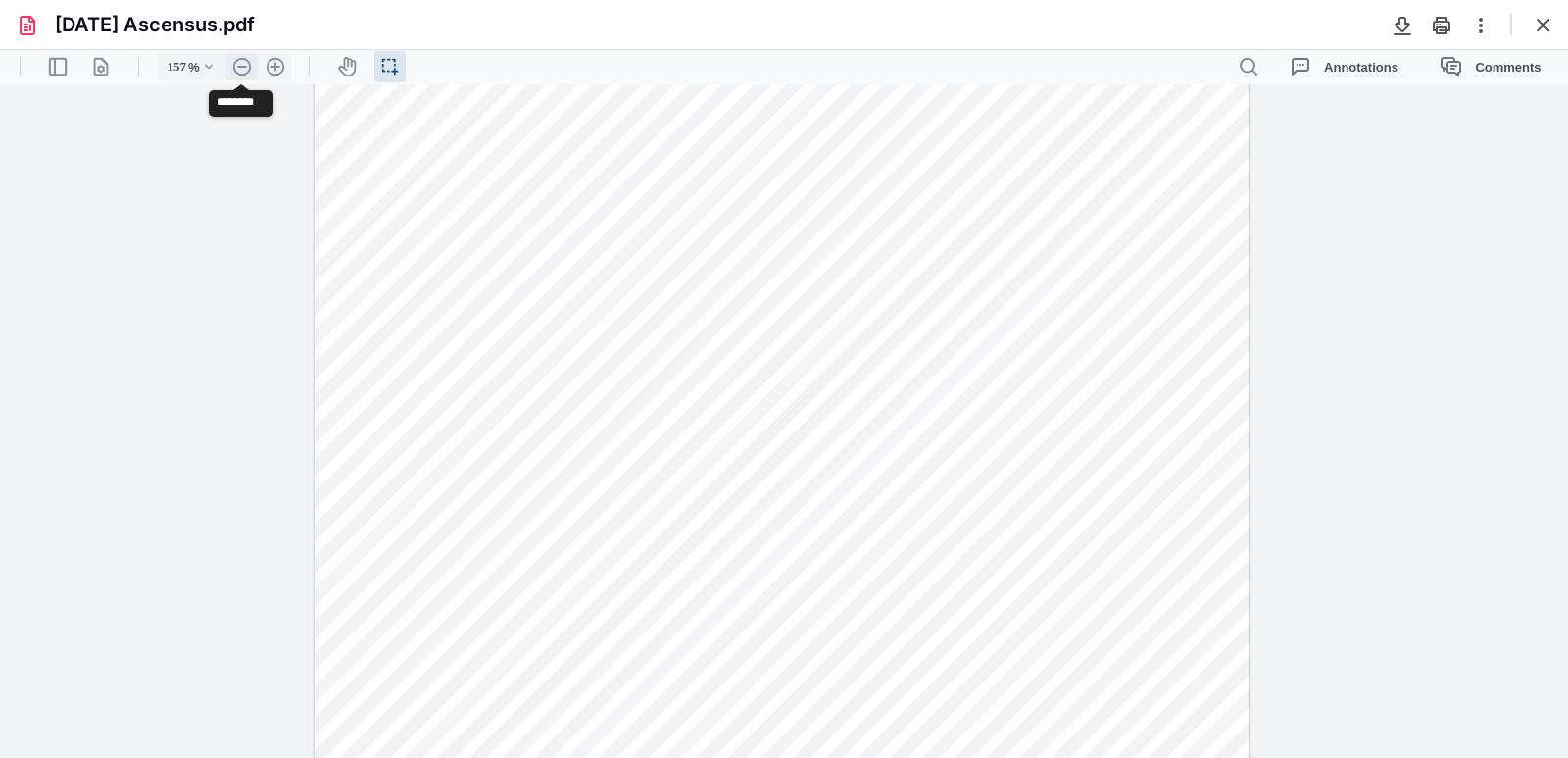 click on ".cls-1{fill:#abb0c4;} icon - header - zoom - out - line" at bounding box center [242, 67] 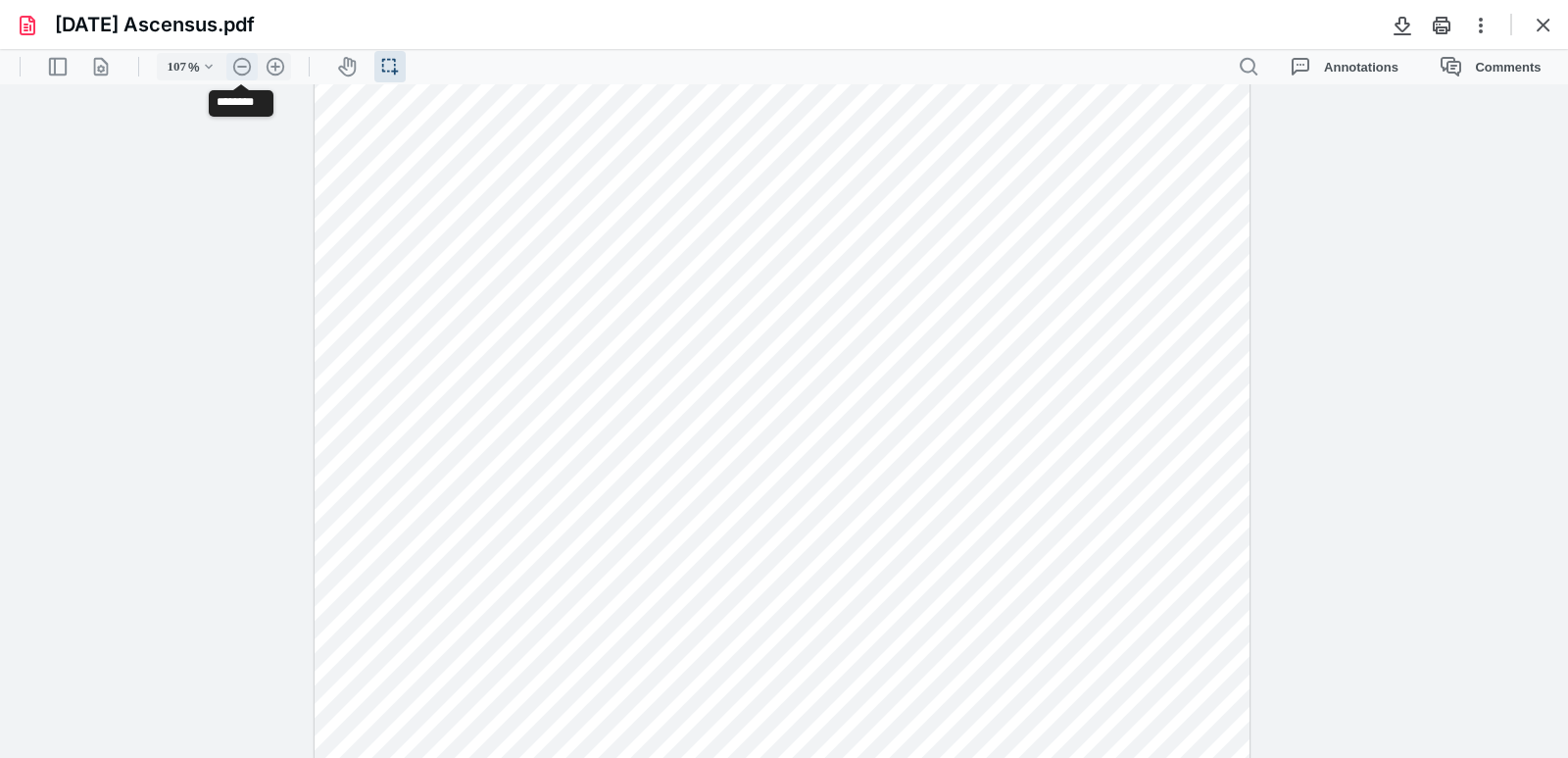 scroll, scrollTop: 157, scrollLeft: 0, axis: vertical 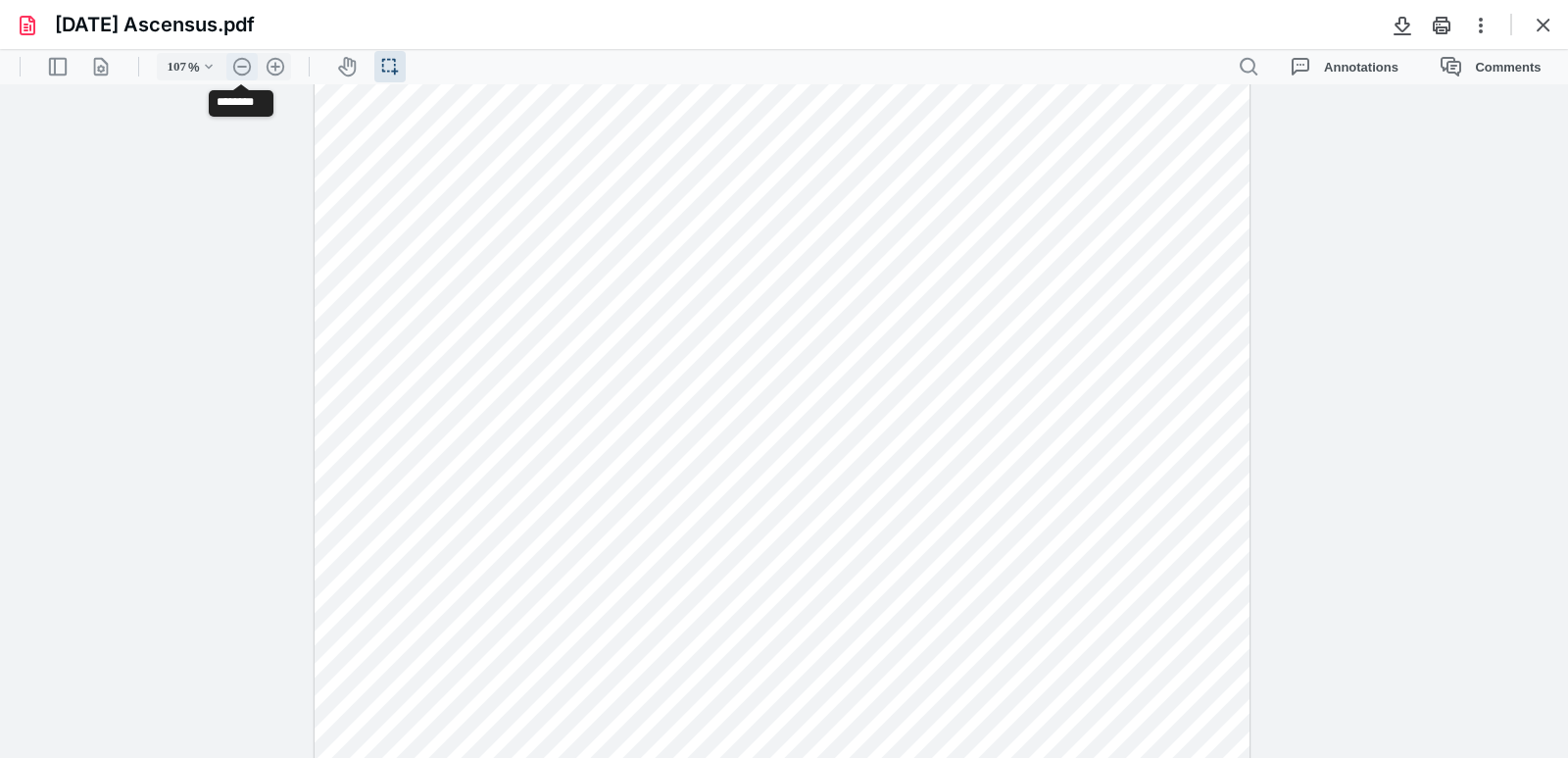 click on ".cls-1{fill:#abb0c4;} icon - header - zoom - out - line" at bounding box center (242, 67) 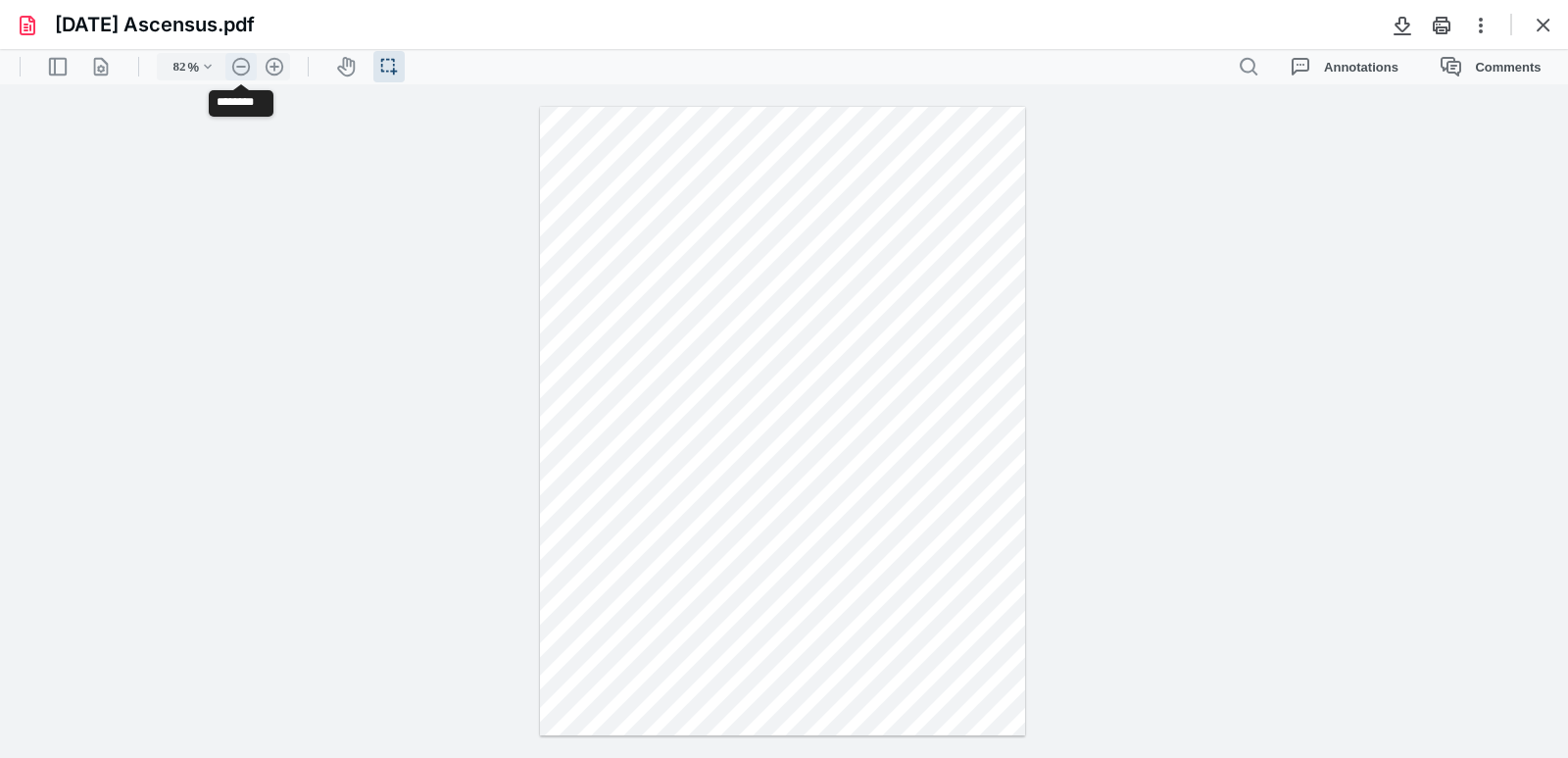 scroll, scrollTop: 0, scrollLeft: 0, axis: both 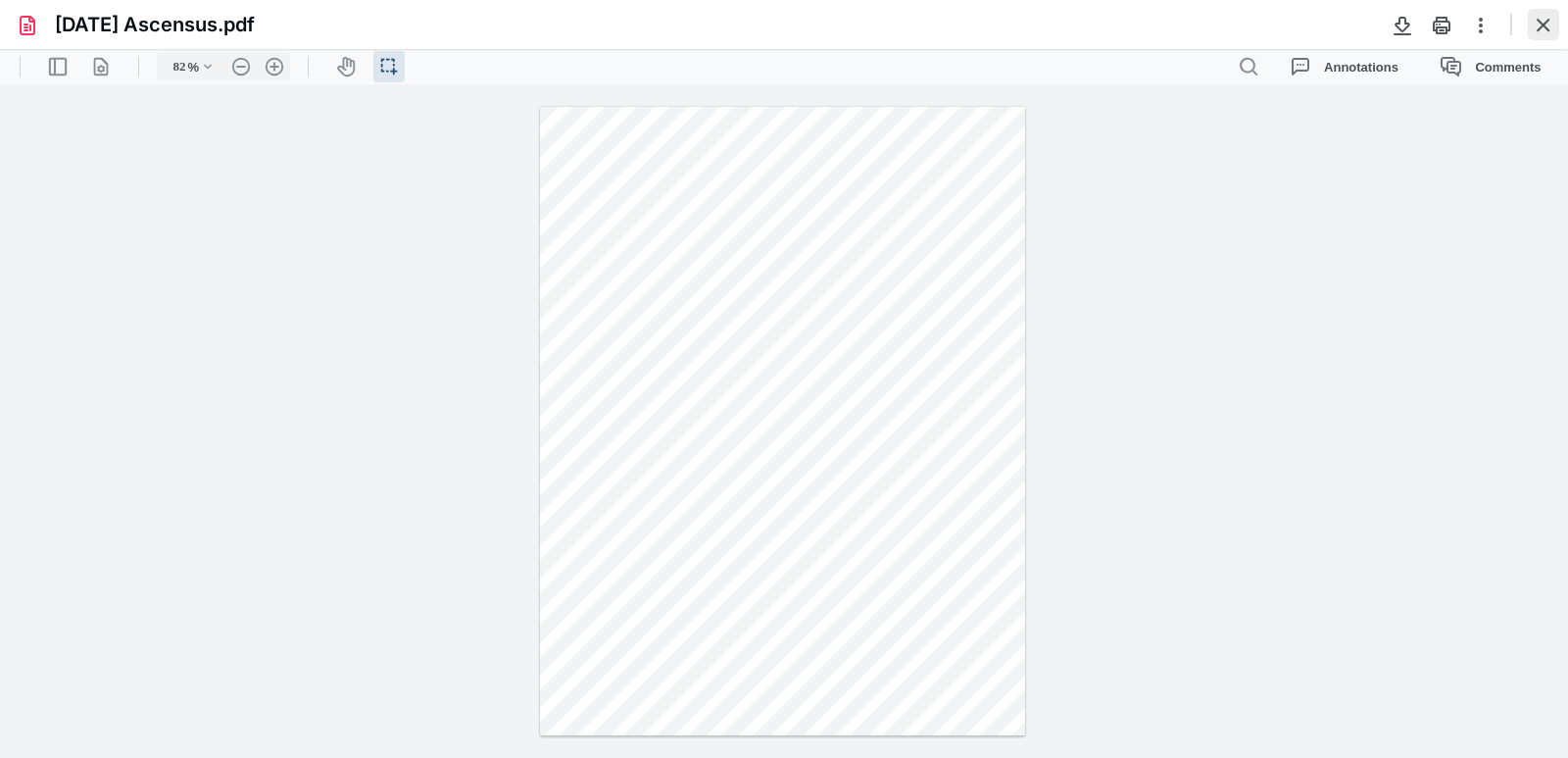 click at bounding box center [1544, 25] 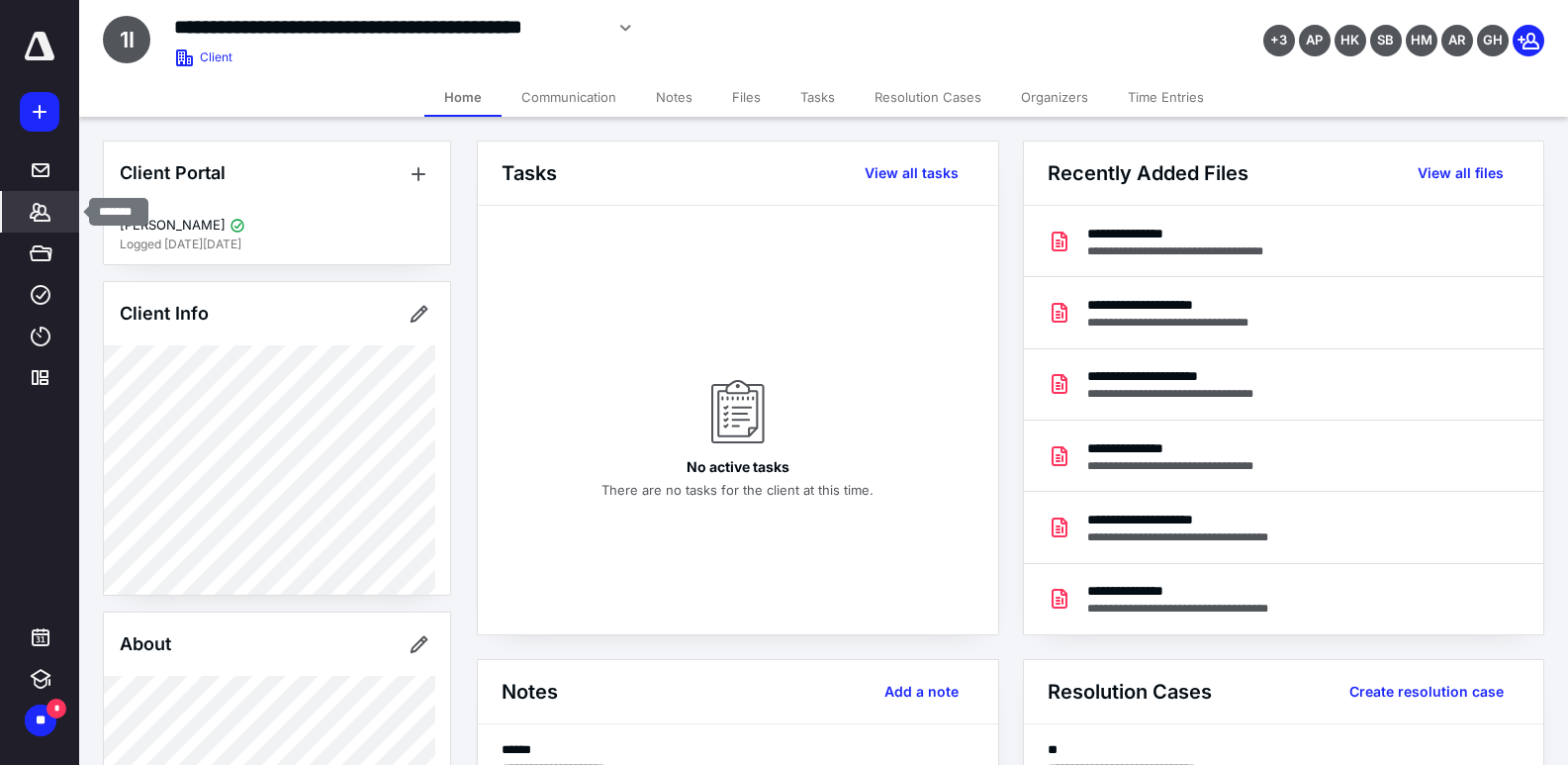 click 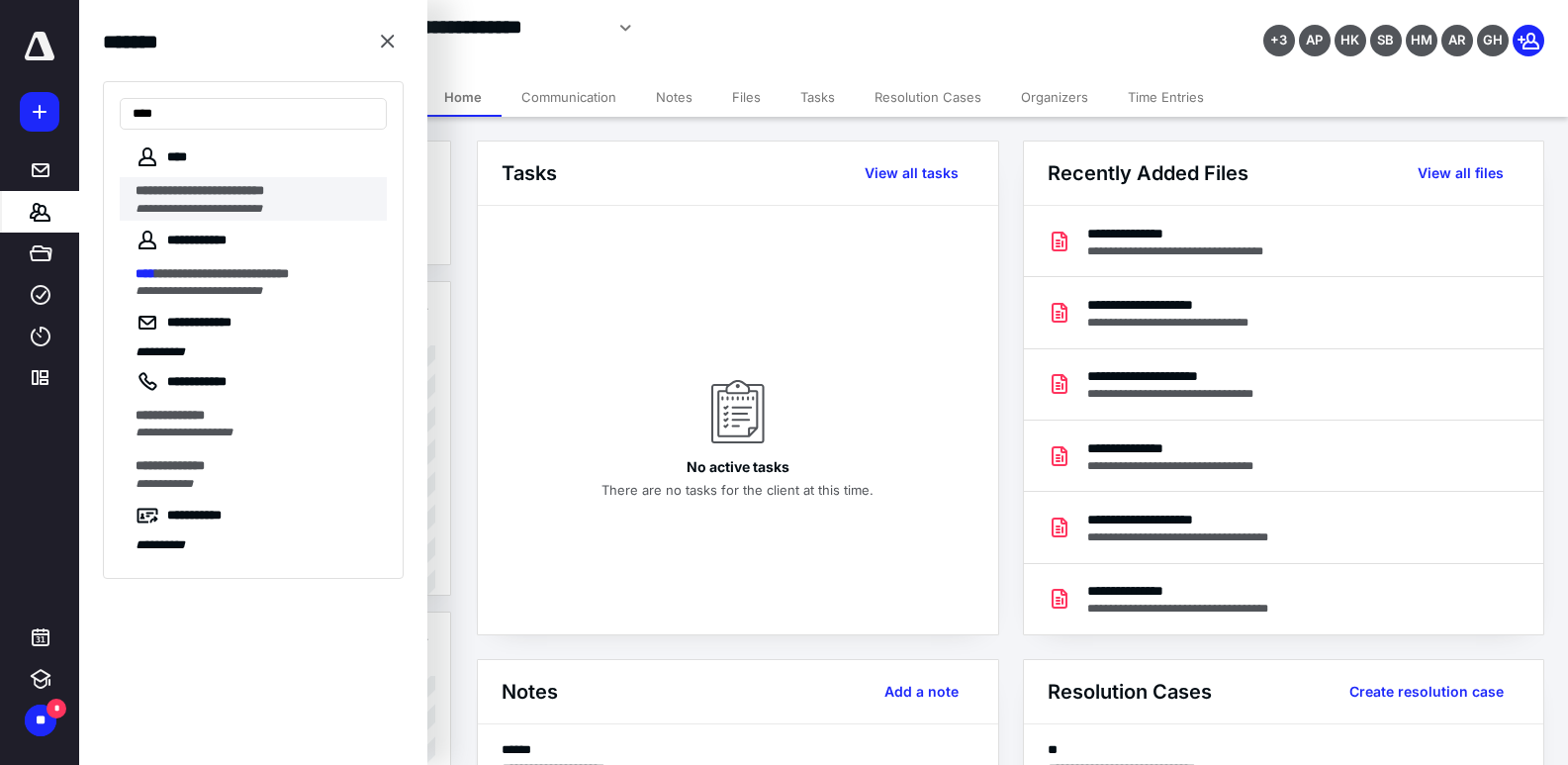 type on "****" 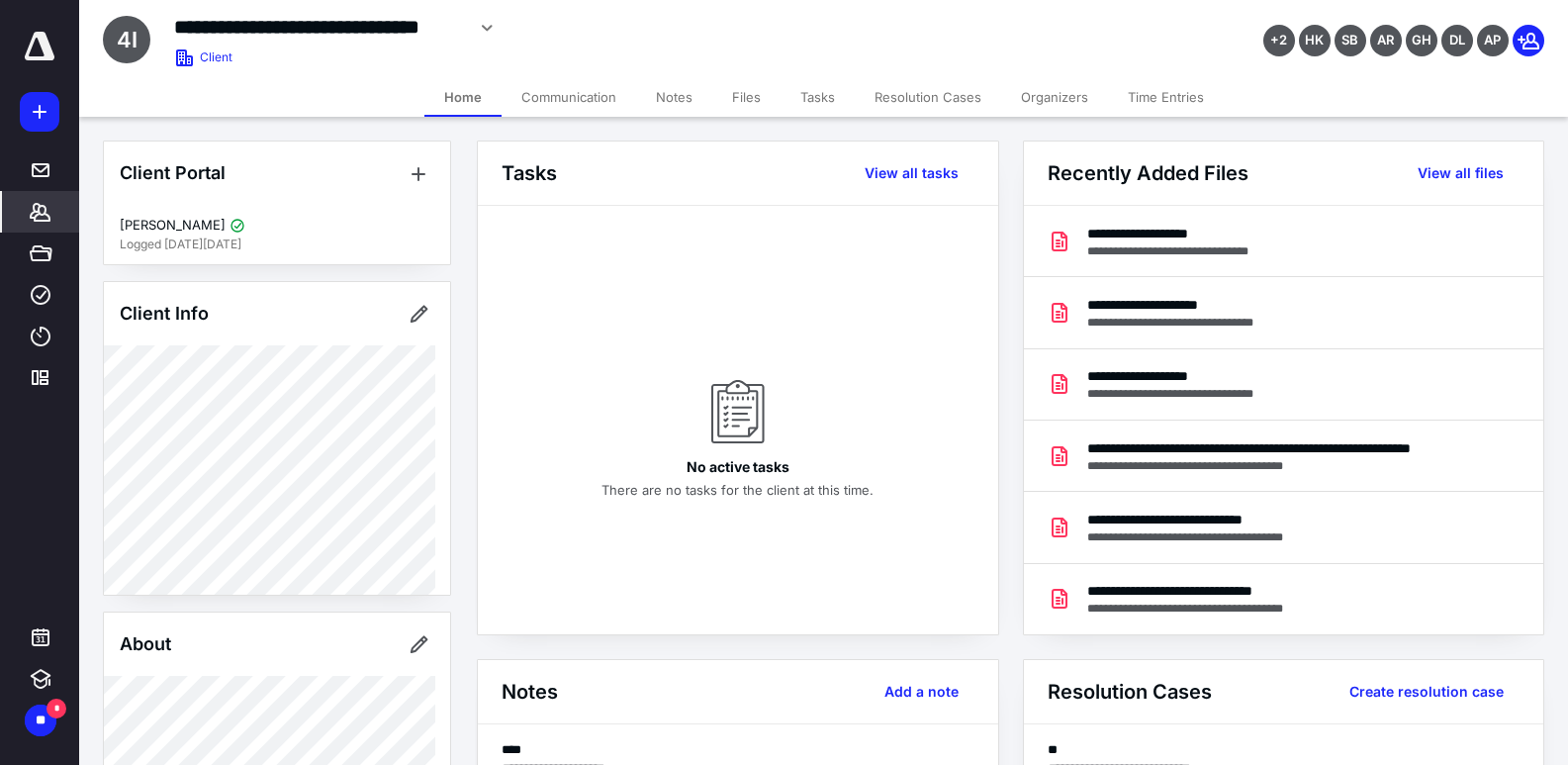 click on "Files" at bounding box center (746, 97) 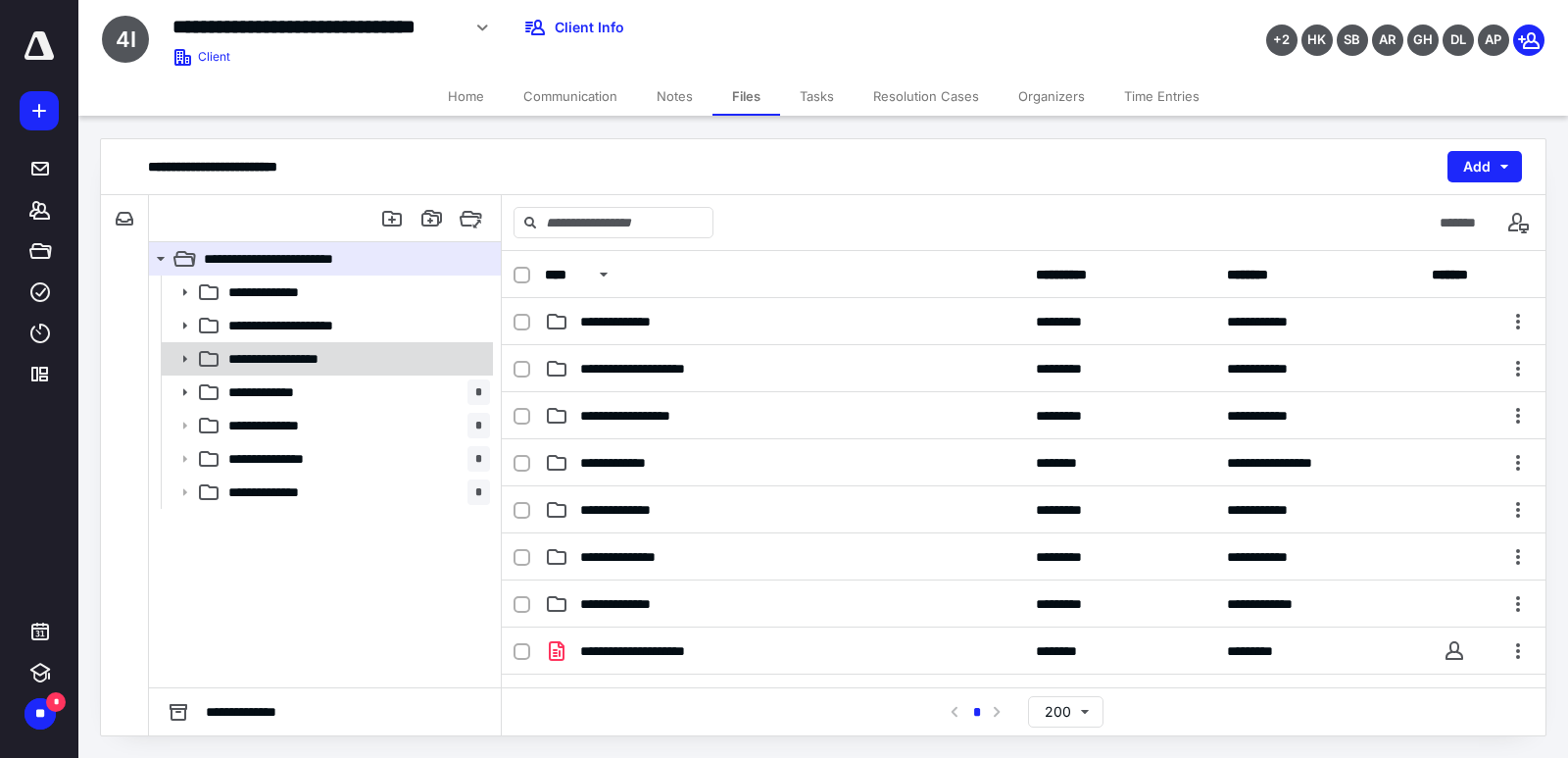 click 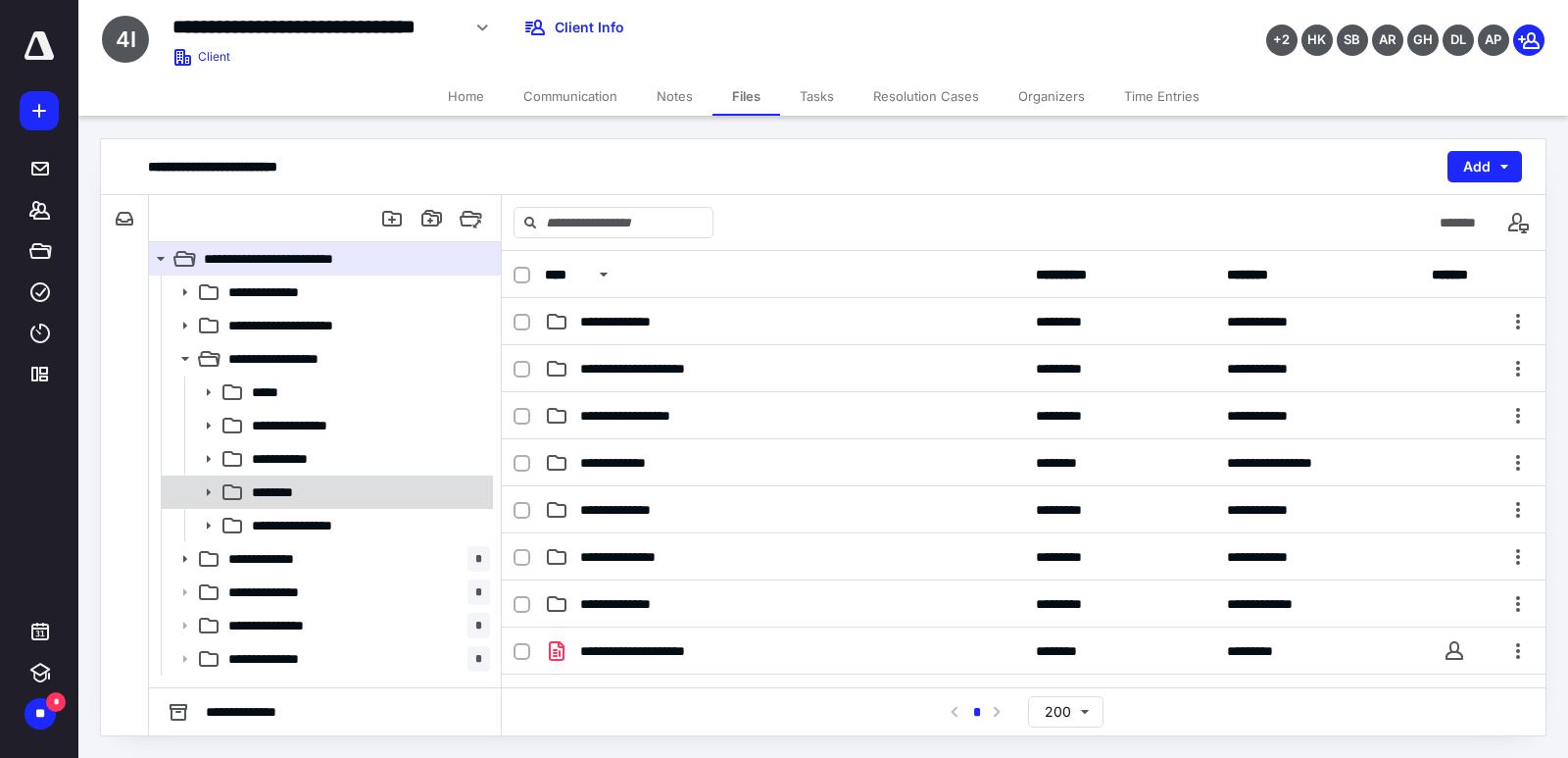 click 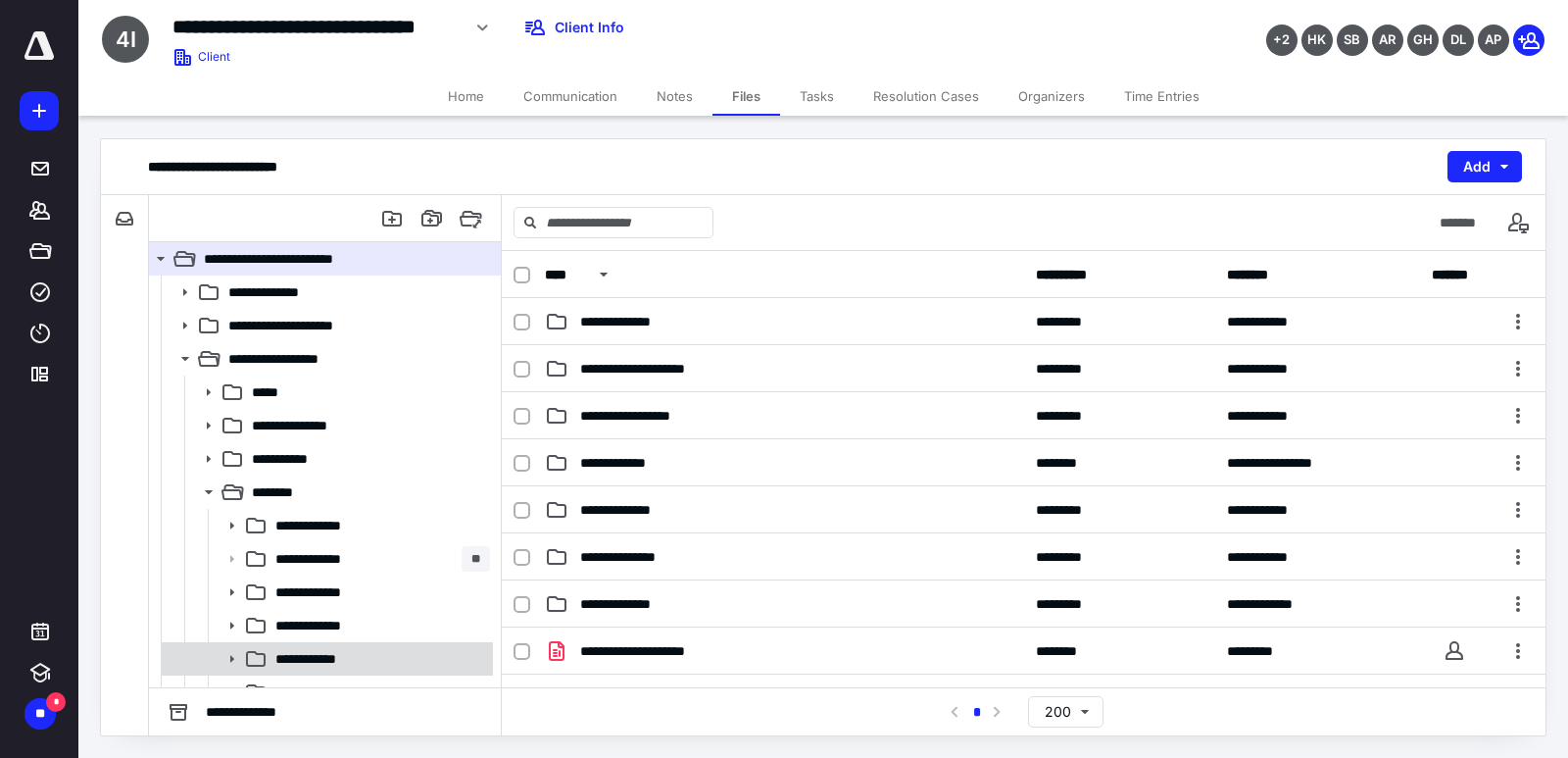 click 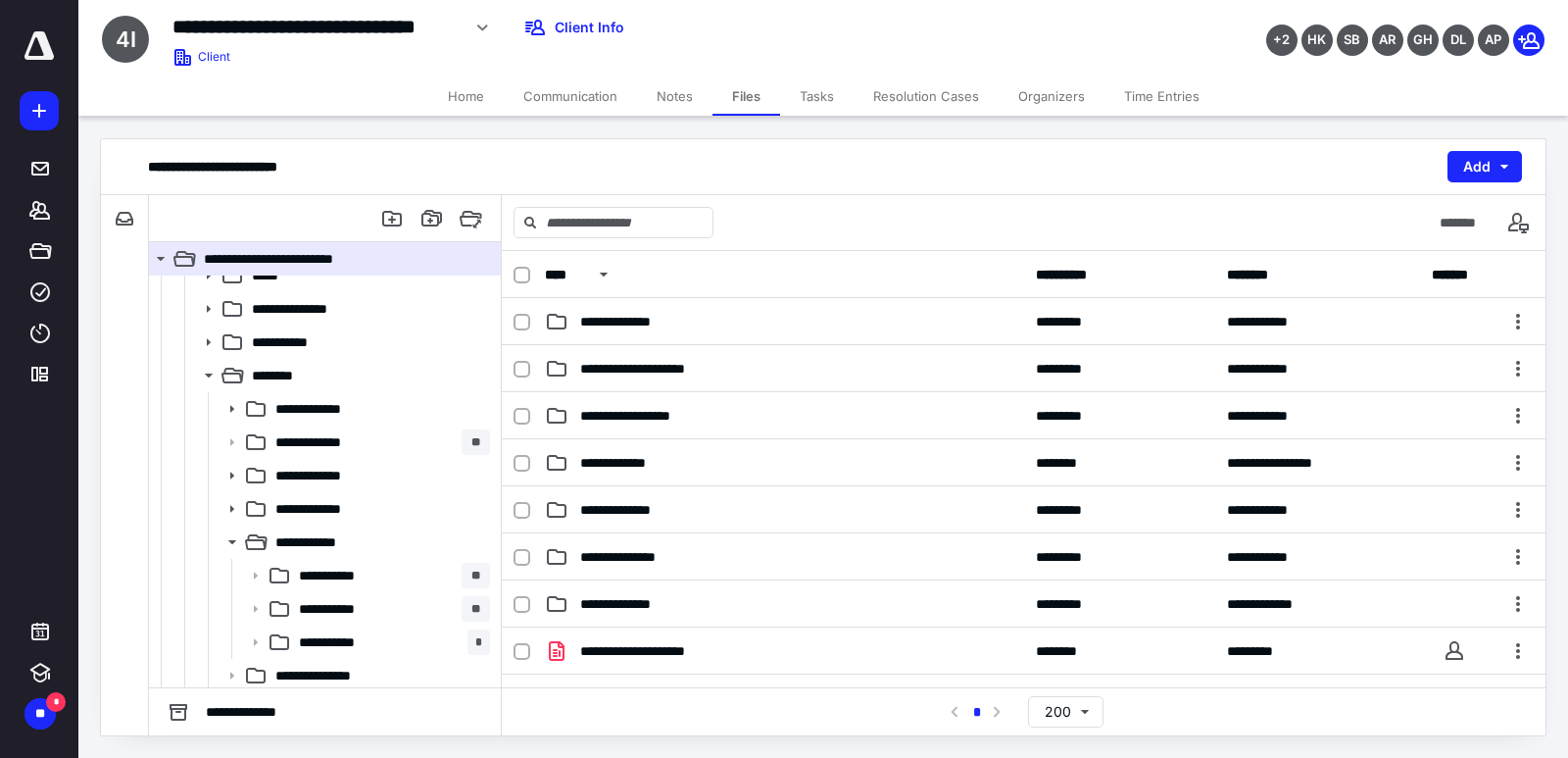 scroll, scrollTop: 288, scrollLeft: 0, axis: vertical 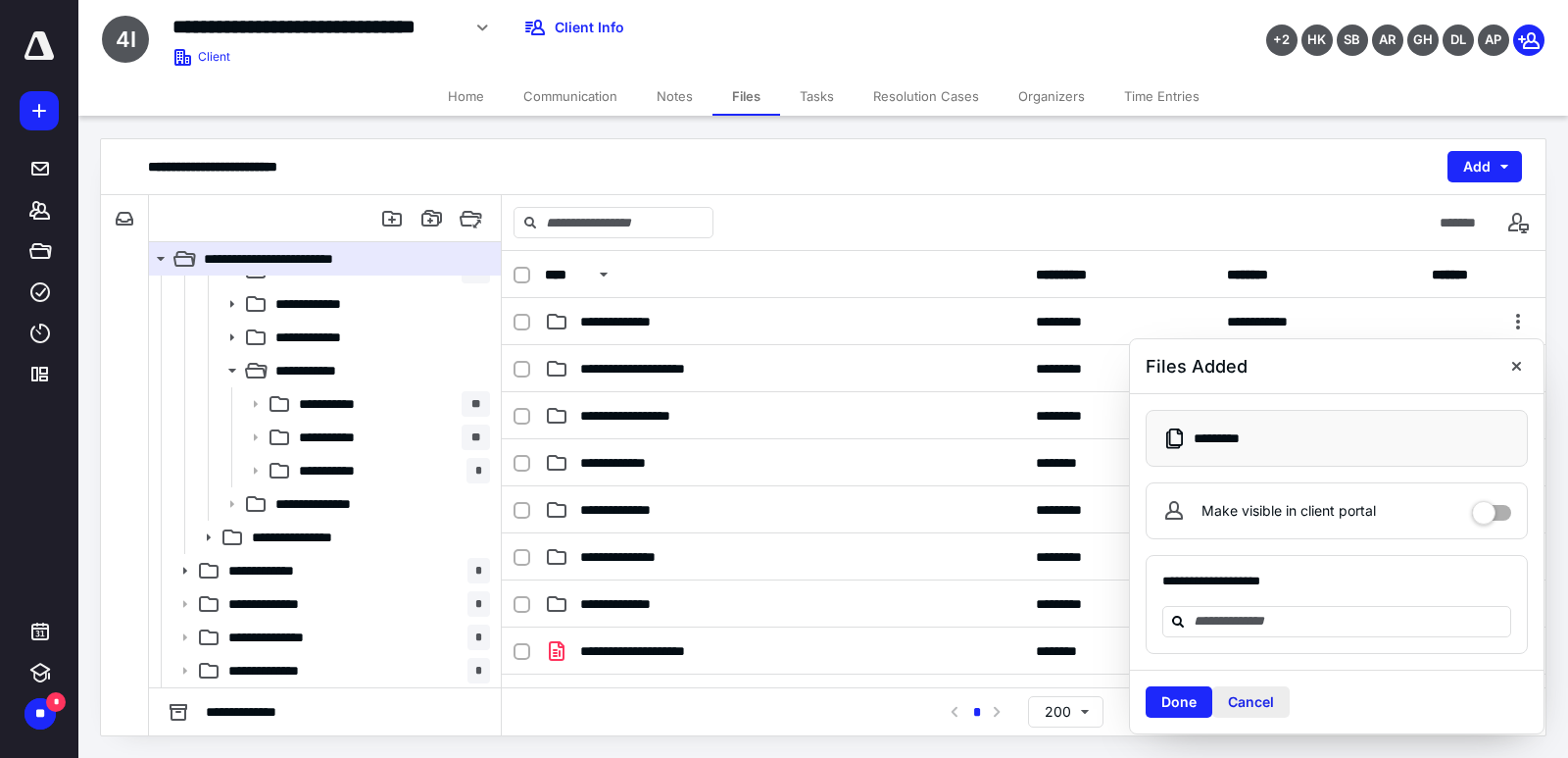 click on "Cancel" at bounding box center [1250, 702] 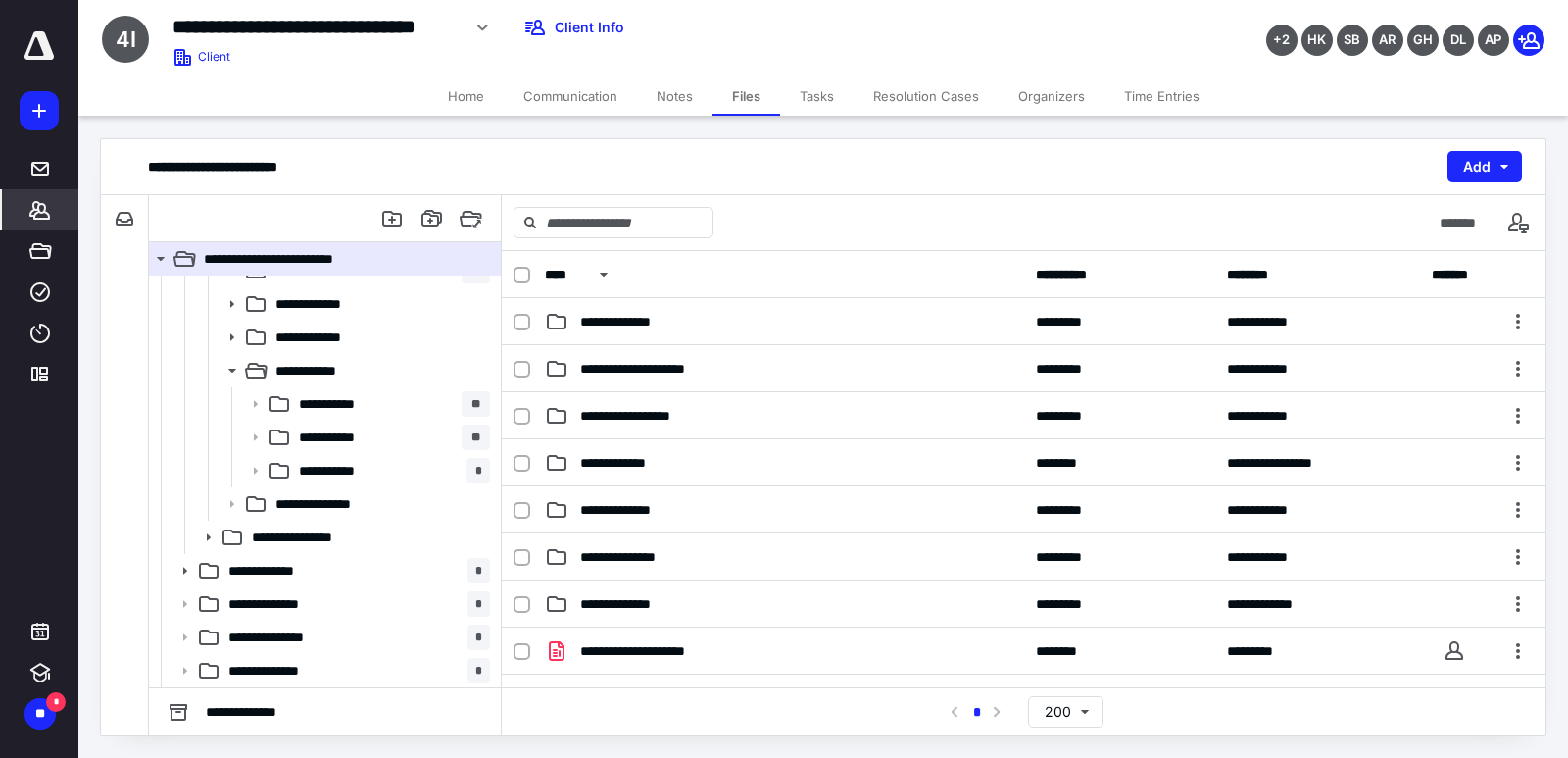 click on "*******" at bounding box center (40, 210) 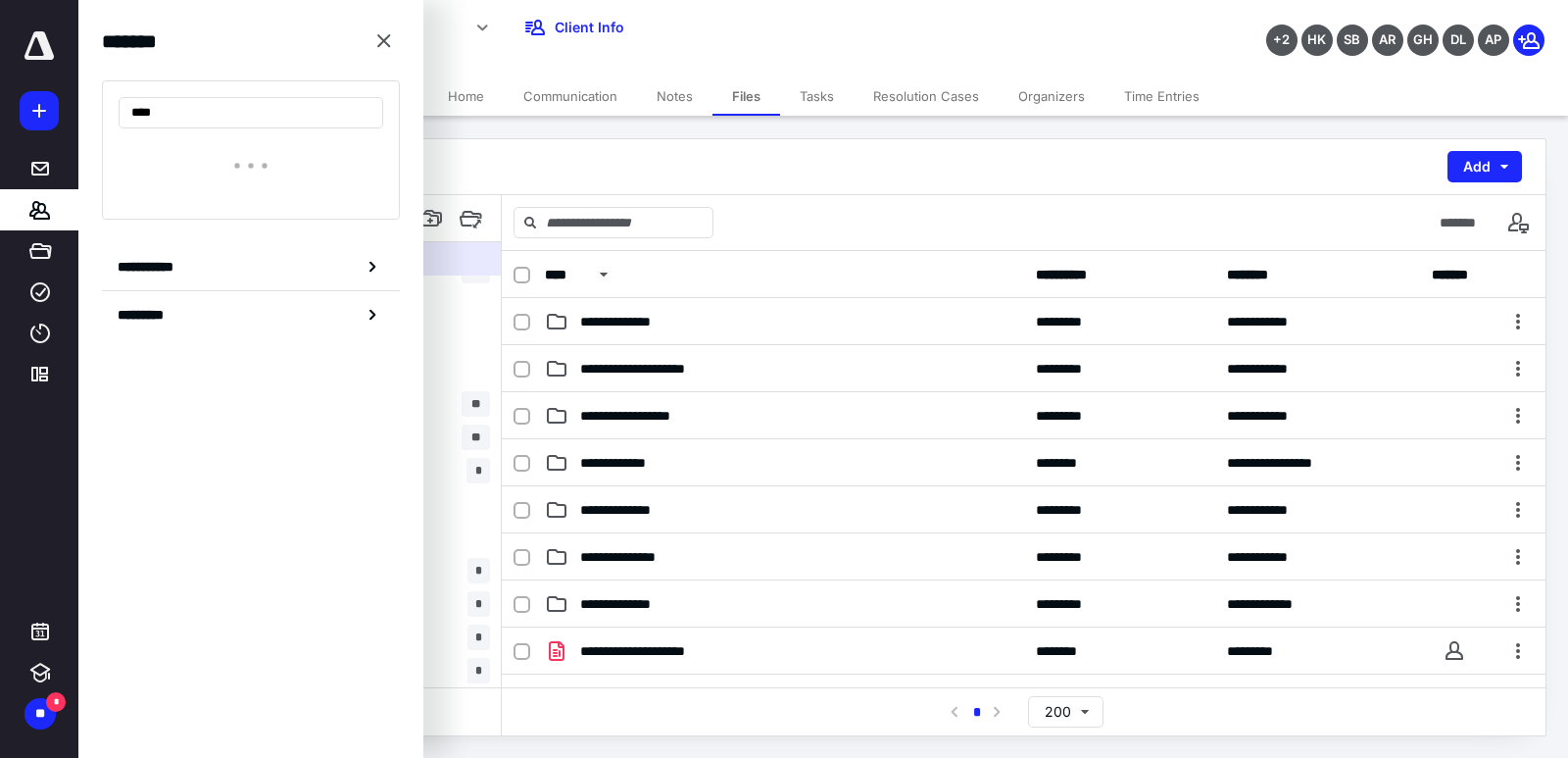 type on "****" 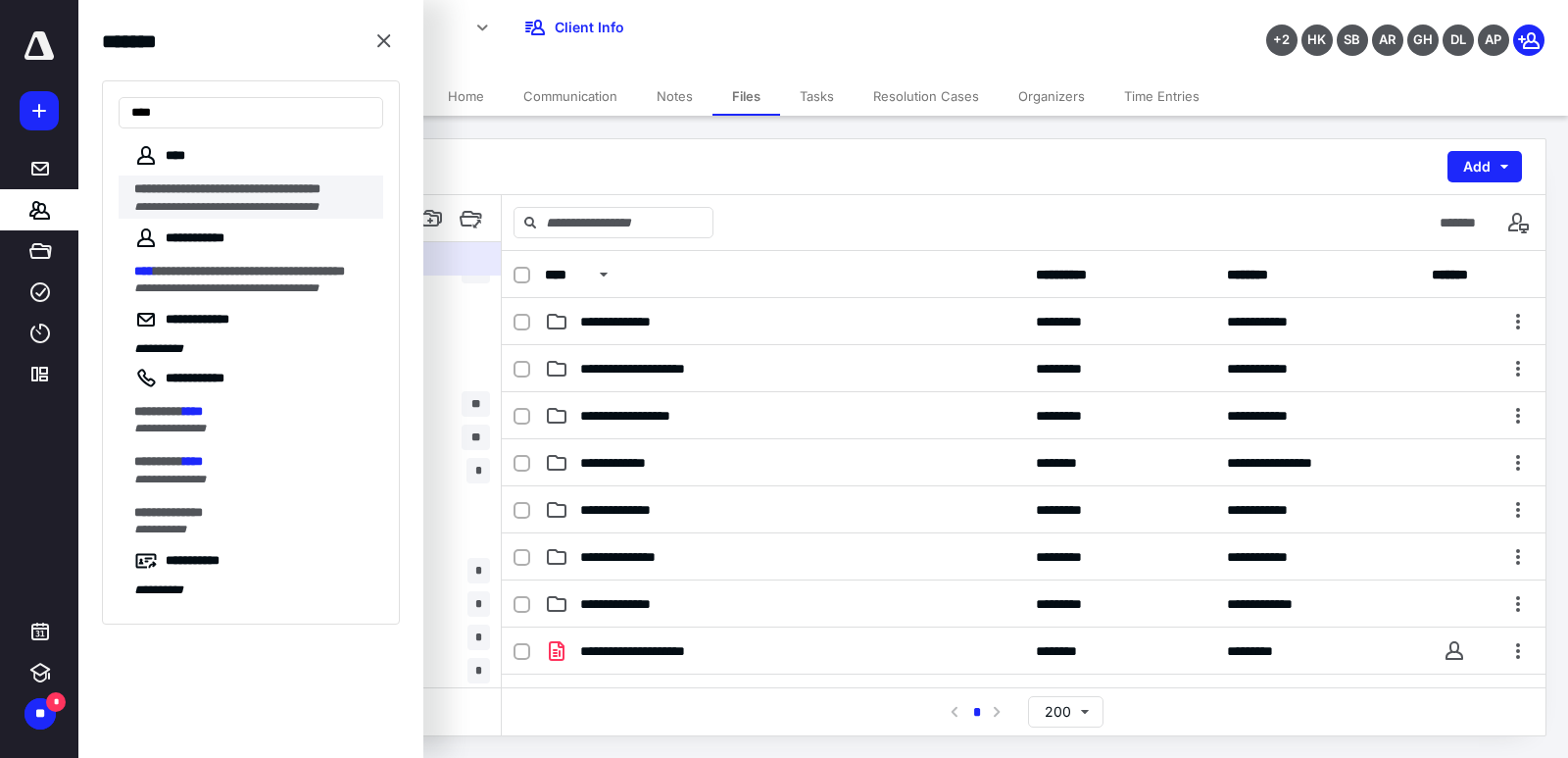 click on "**********" at bounding box center [227, 188] 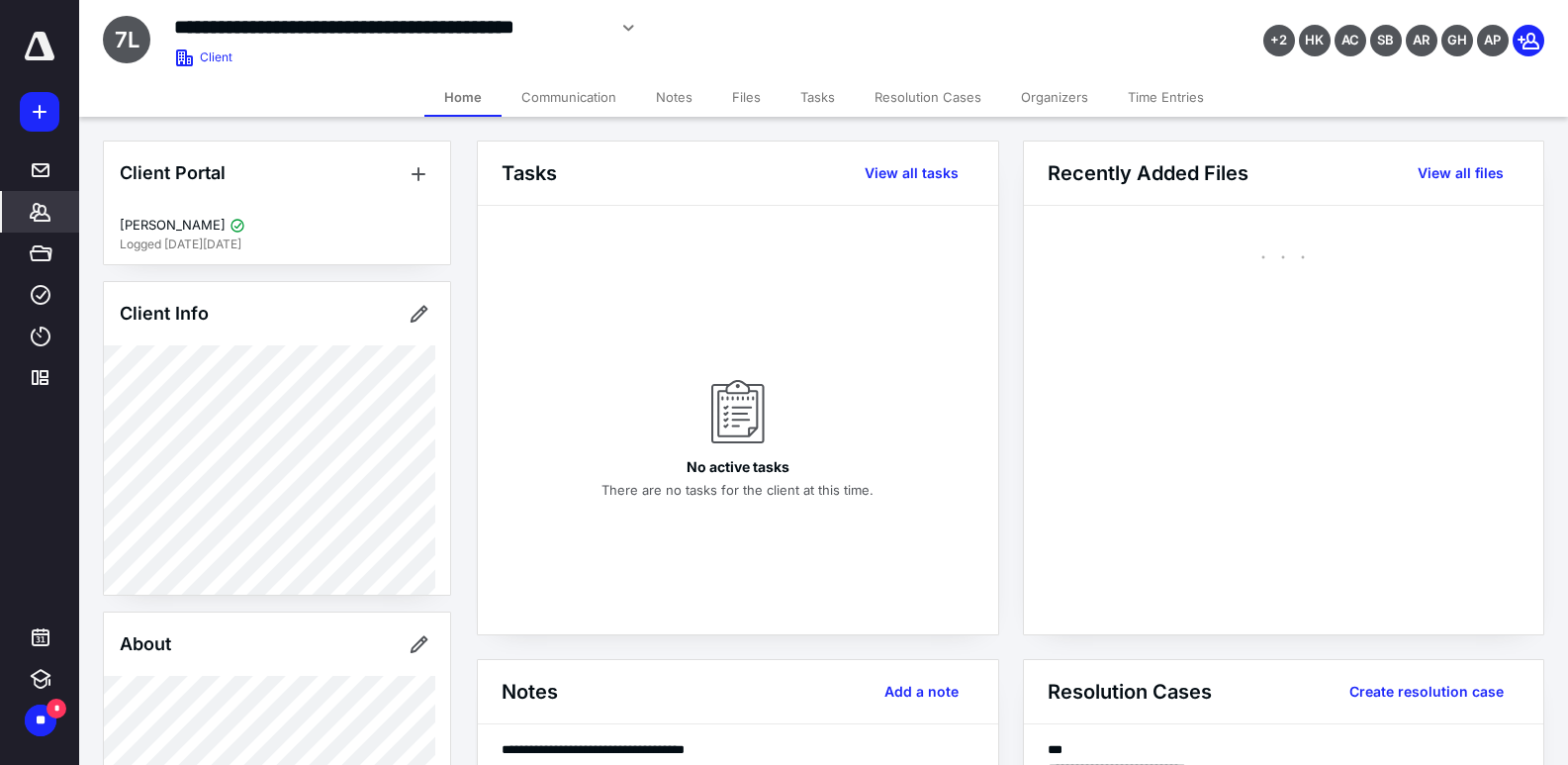 click on "Files" at bounding box center [746, 97] 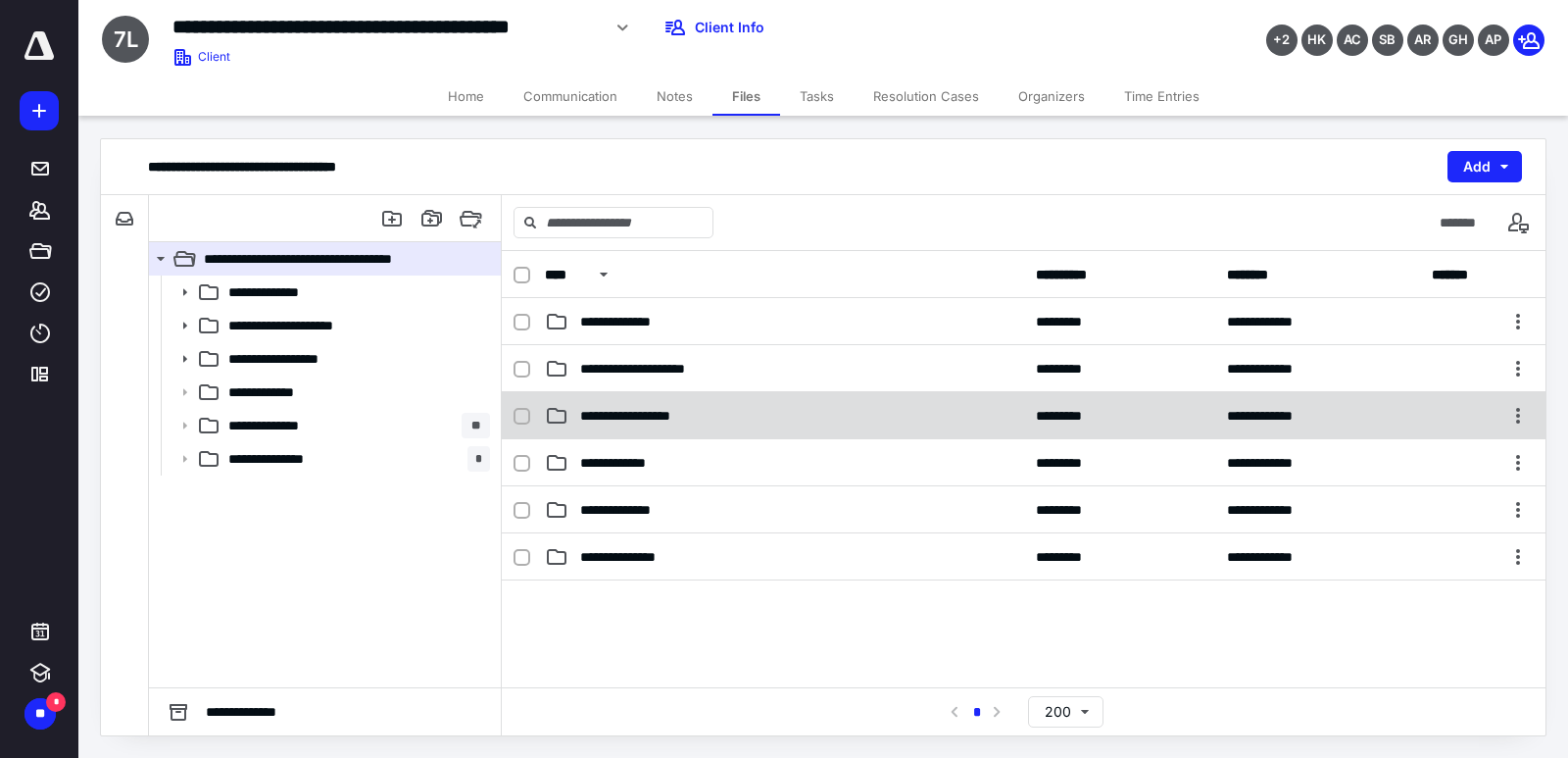 click on "**********" at bounding box center (784, 416) 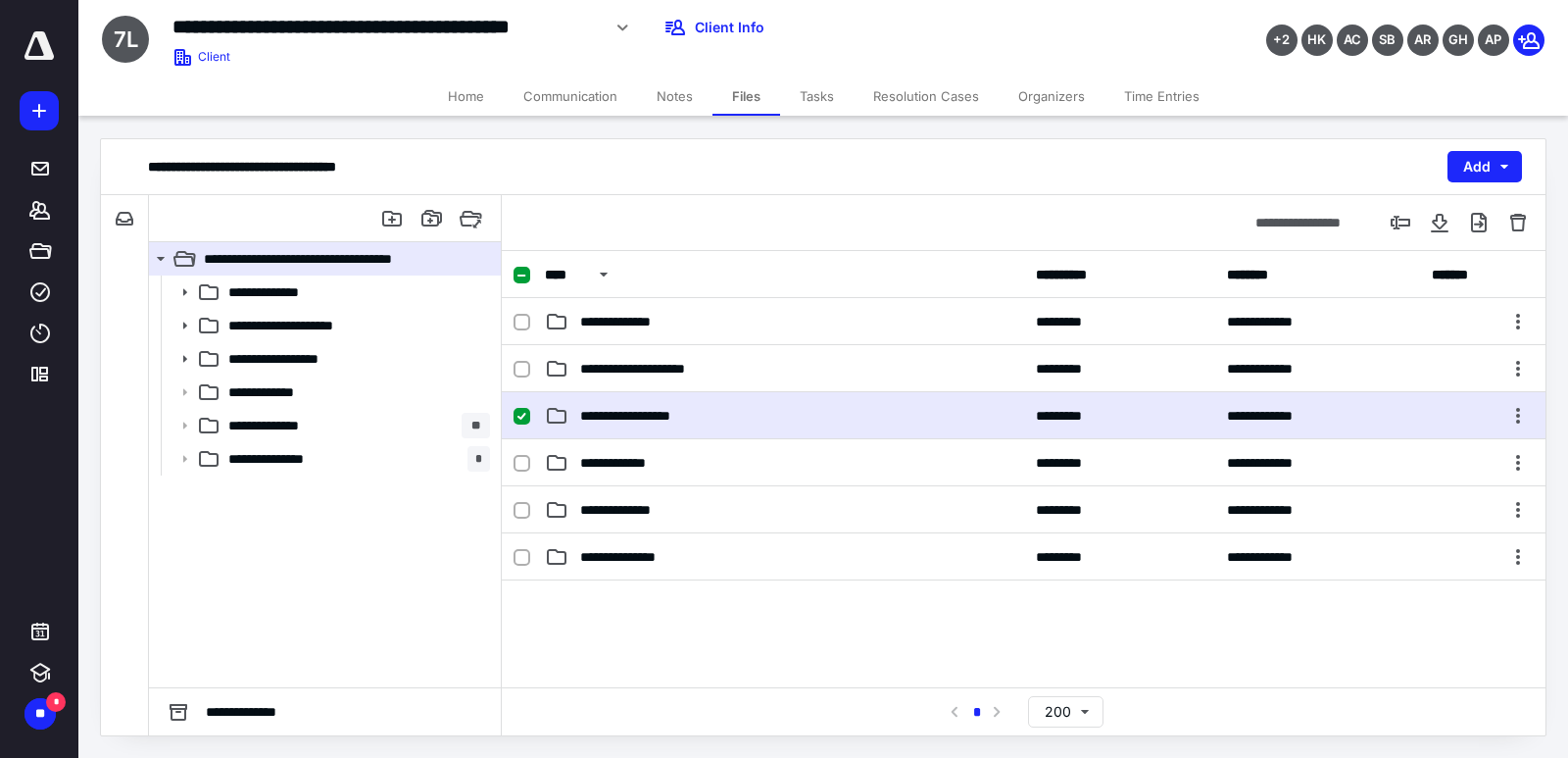 click on "**********" at bounding box center (784, 416) 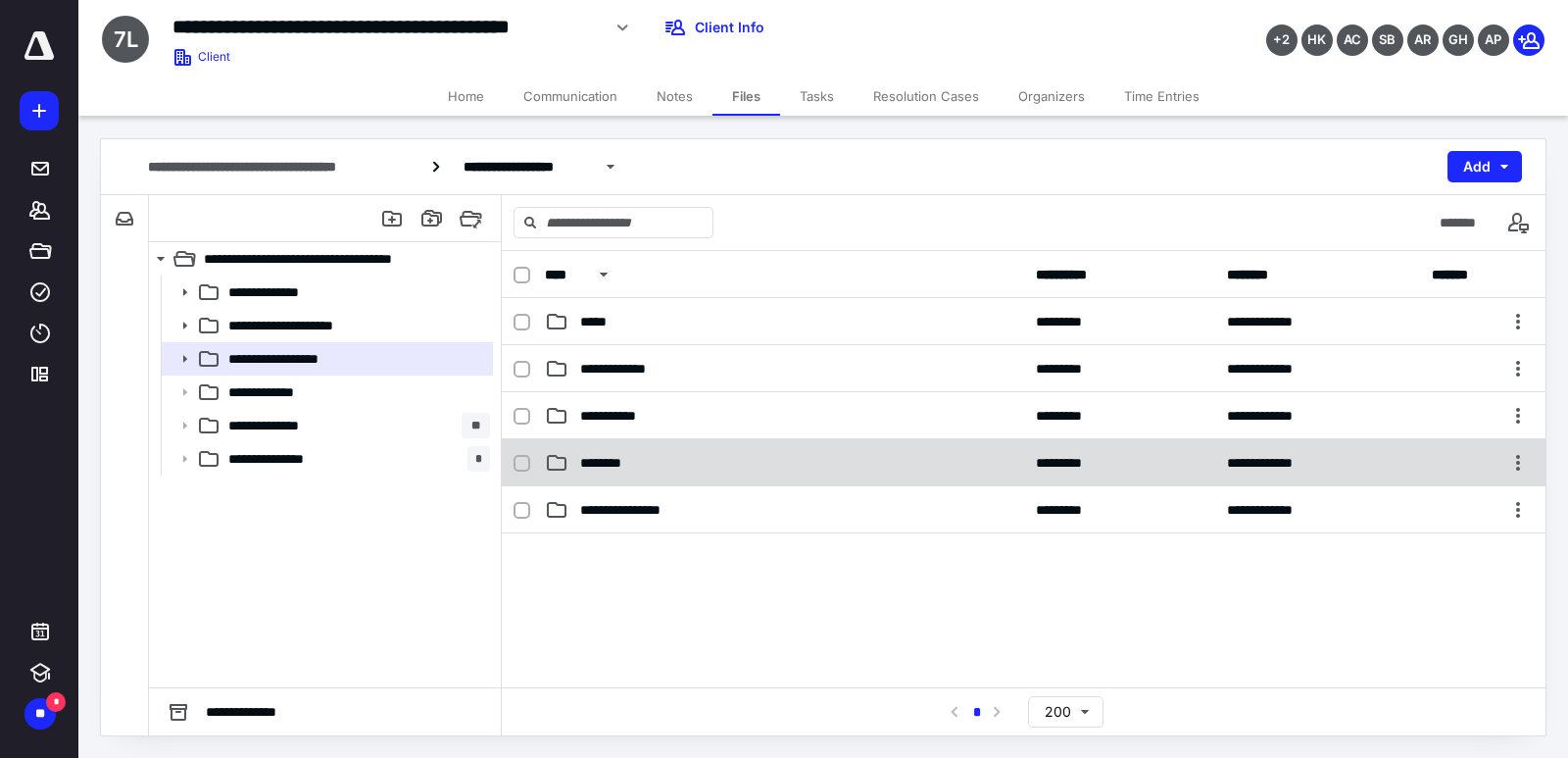 click on "********" at bounding box center (606, 463) 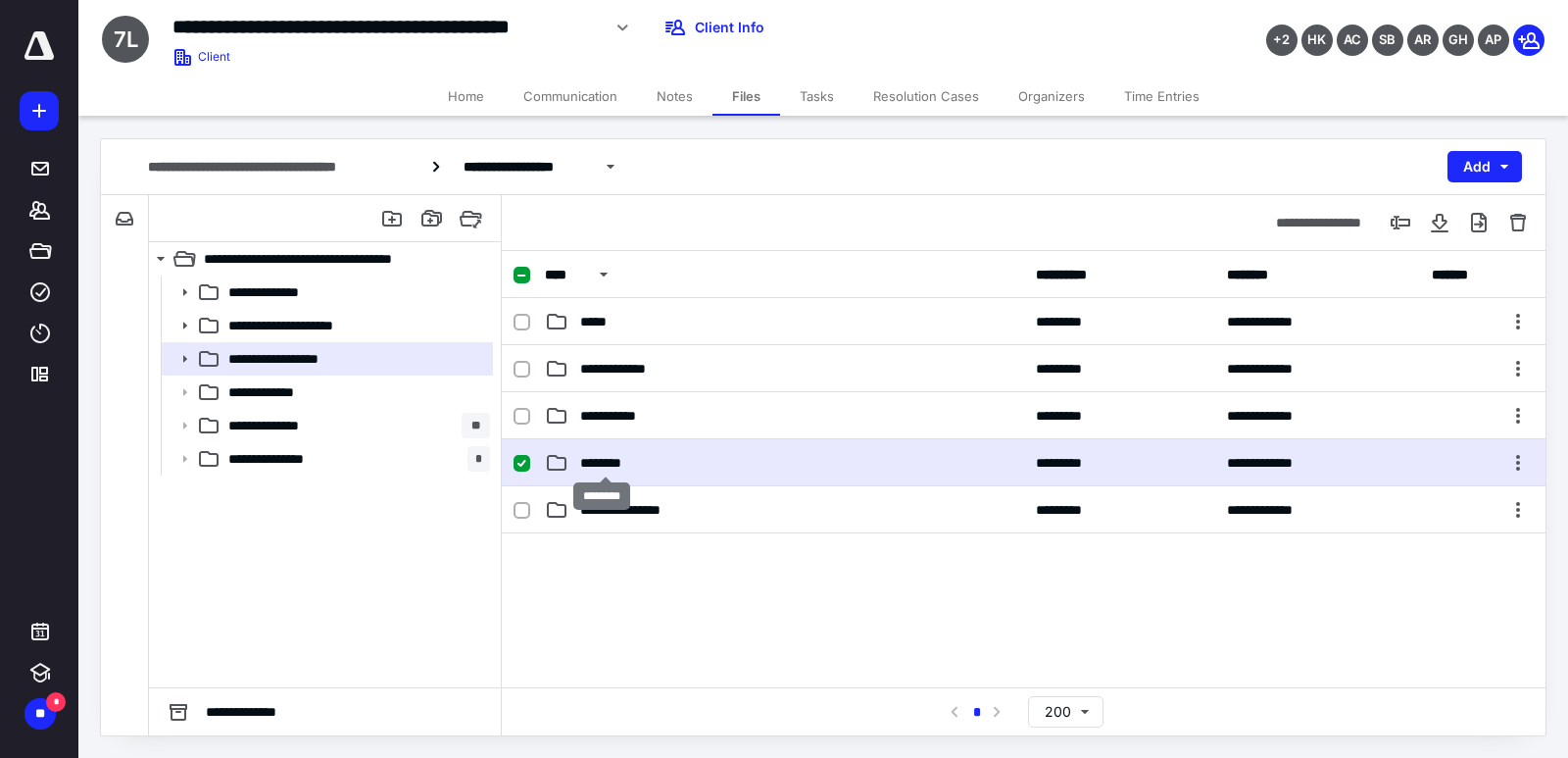 click on "********" at bounding box center (606, 463) 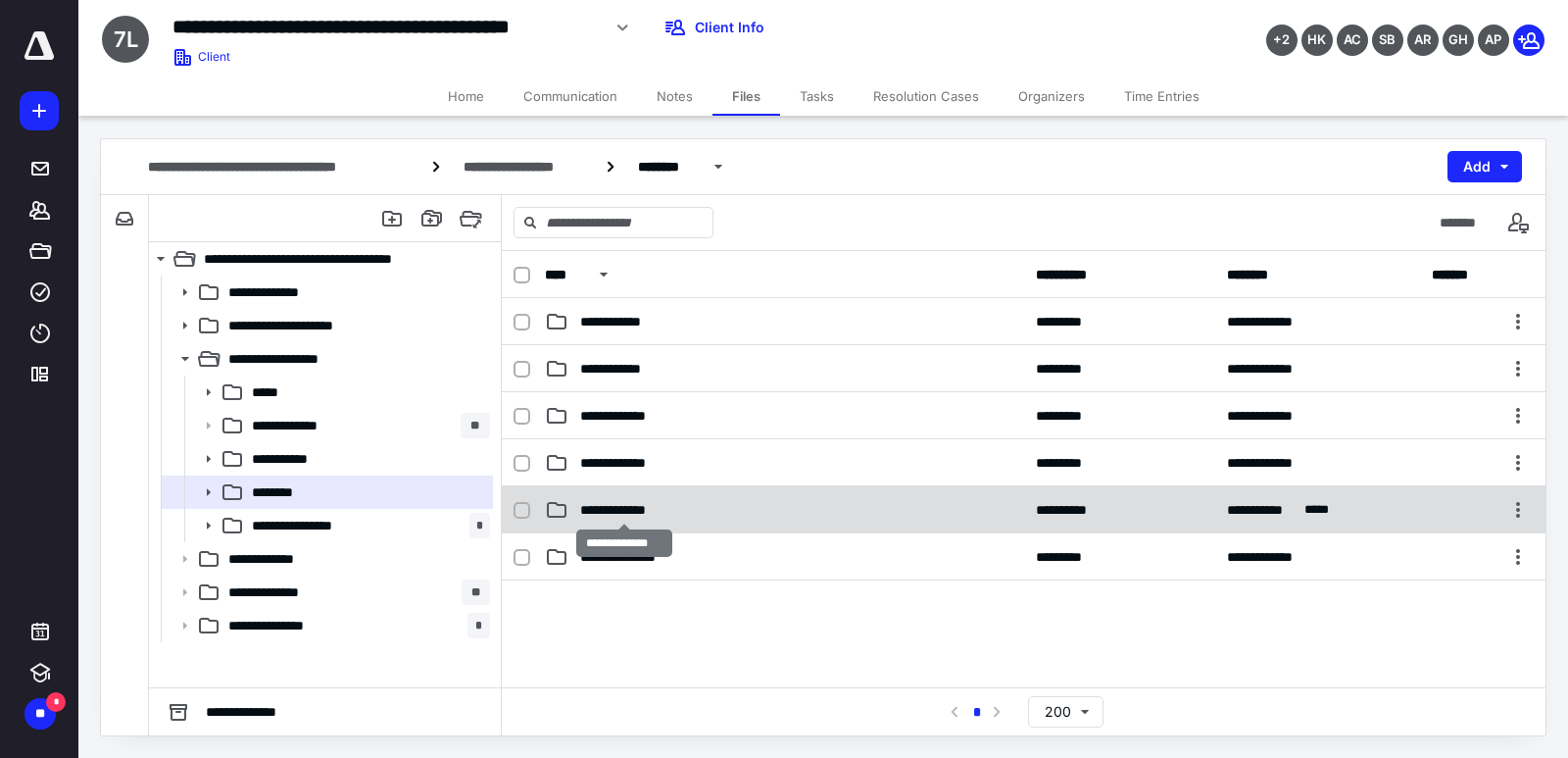 click on "**********" at bounding box center [624, 510] 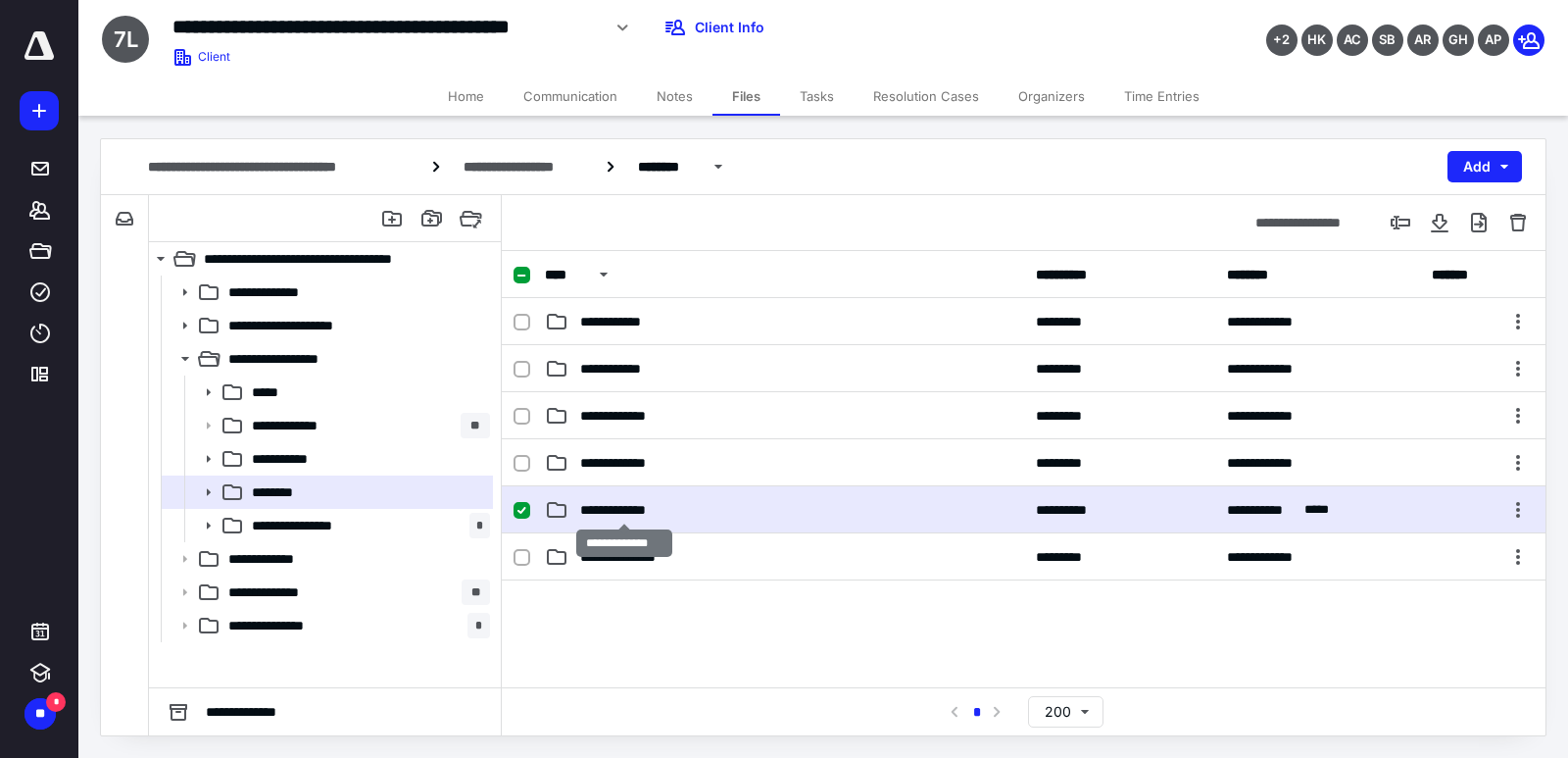 click on "**********" at bounding box center [624, 510] 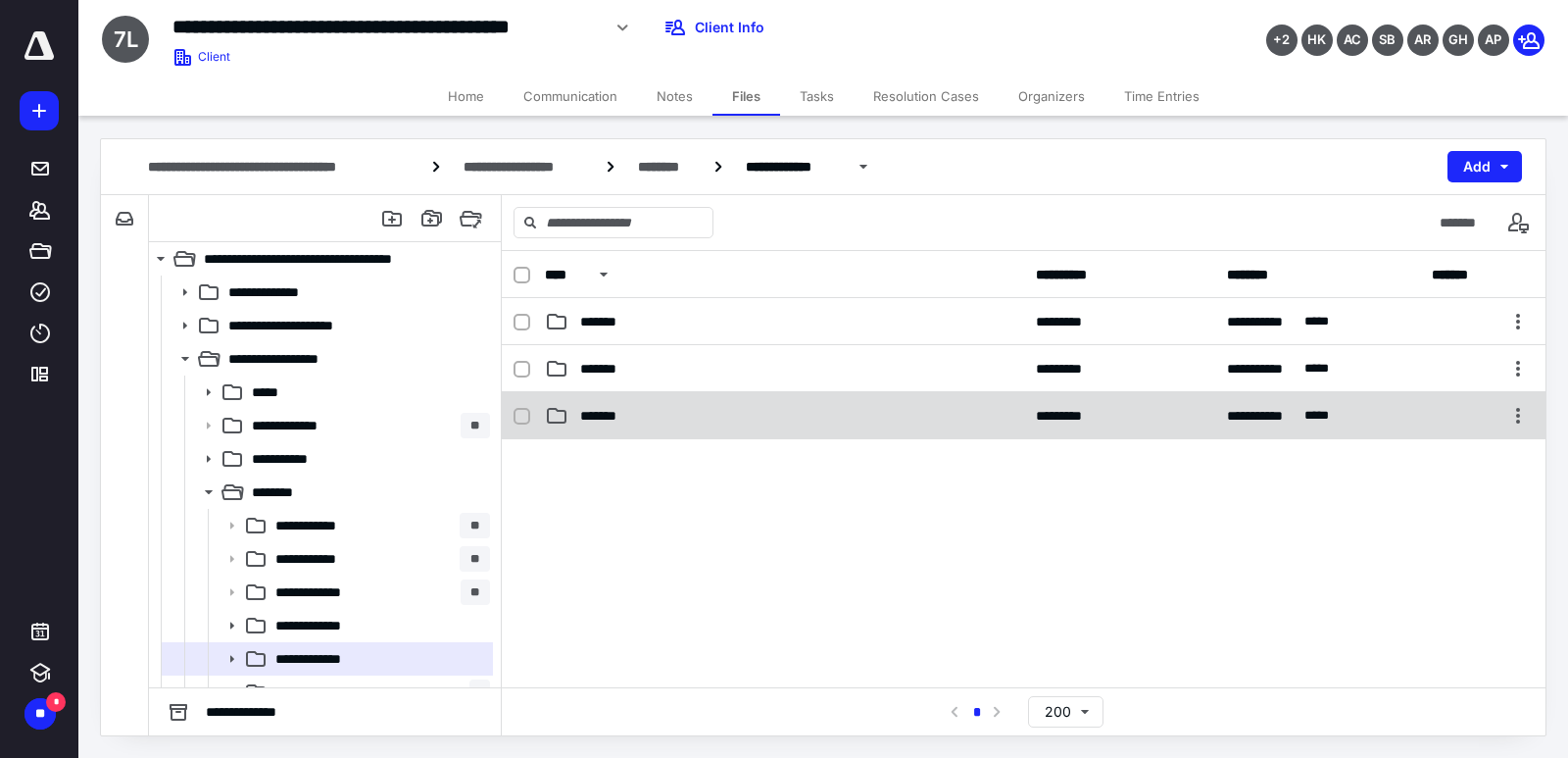 click on "**********" at bounding box center (1023, 416) 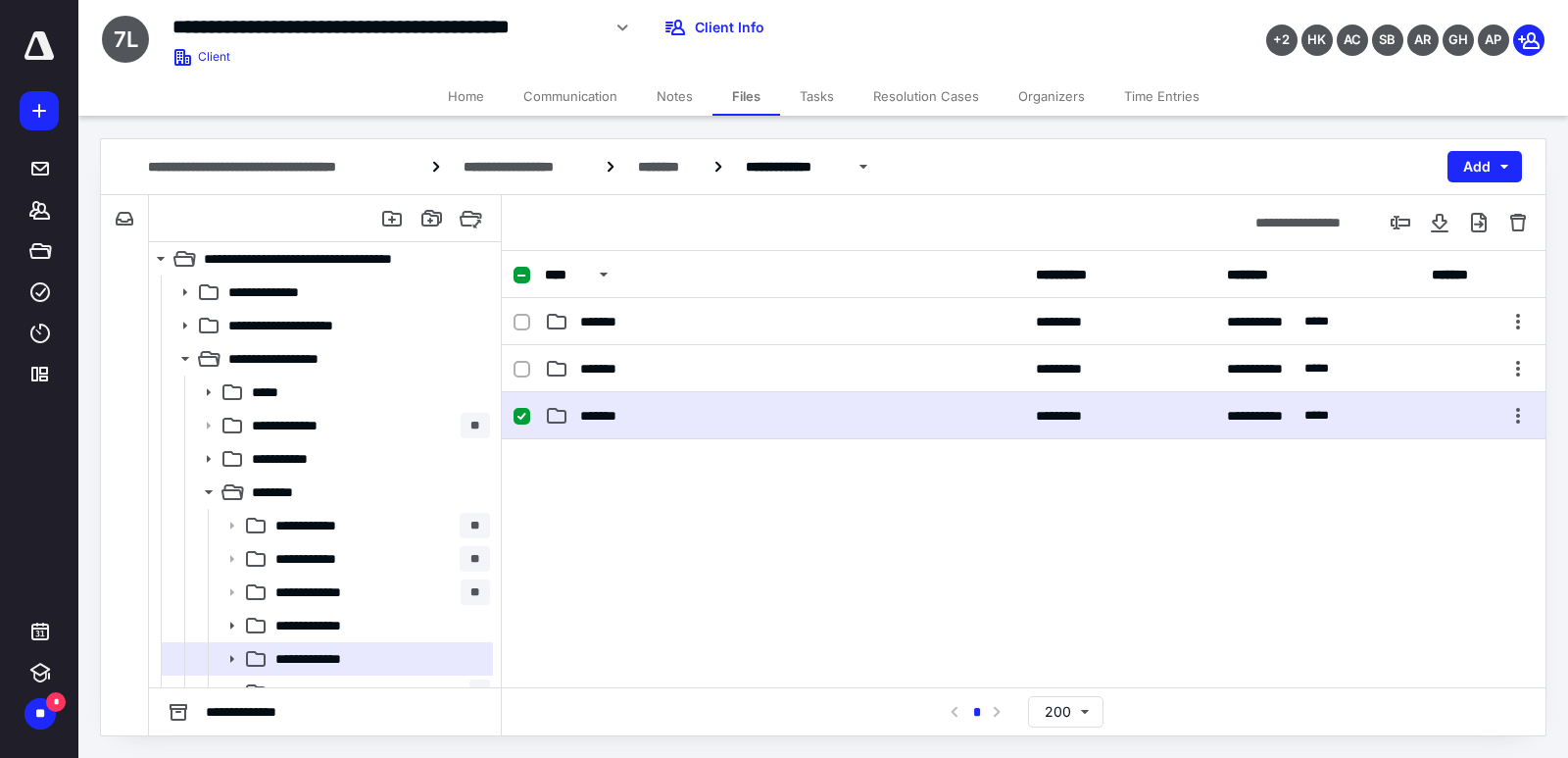 click on "**********" at bounding box center (1023, 416) 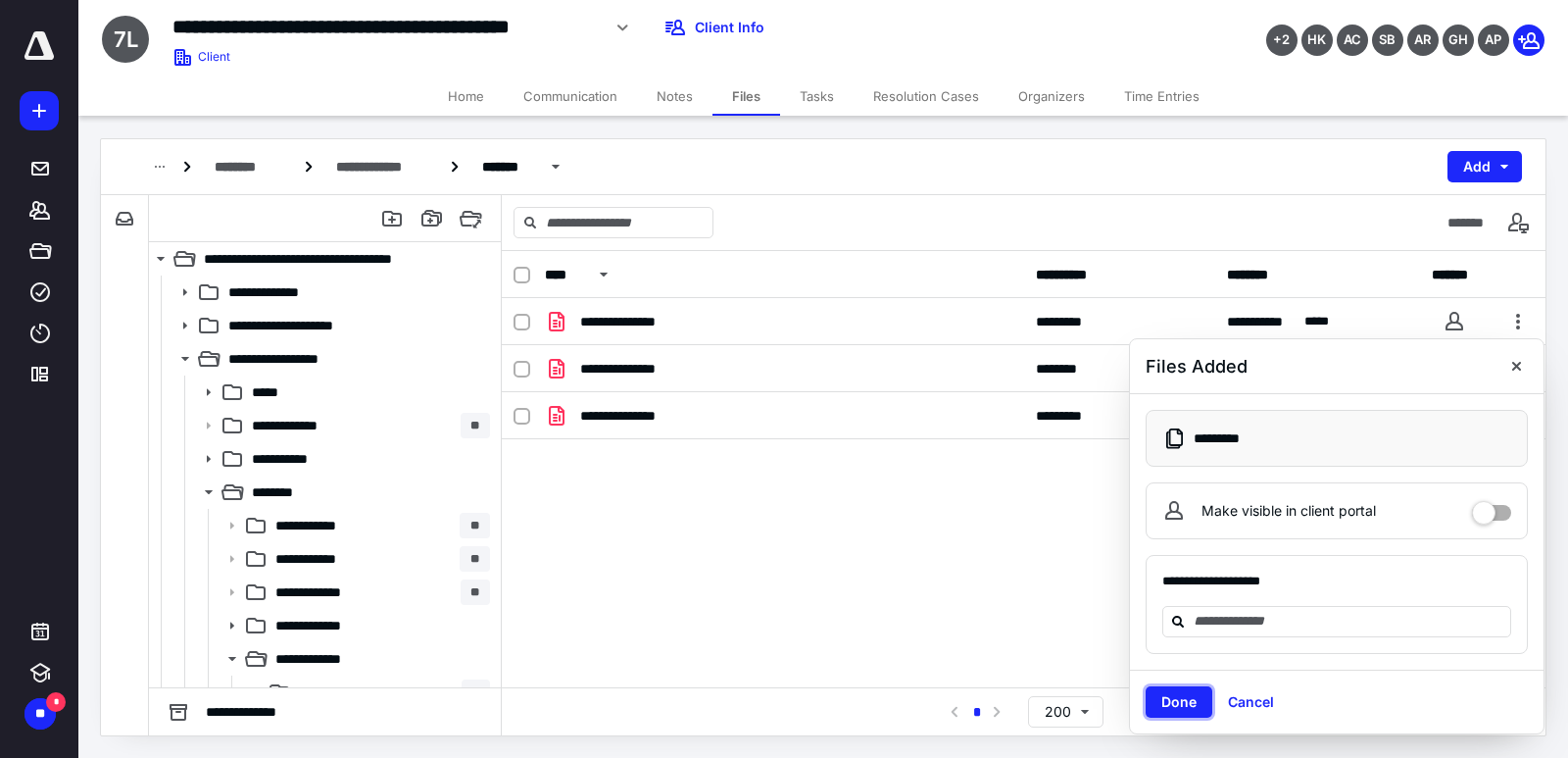 click on "Done" at bounding box center [1179, 702] 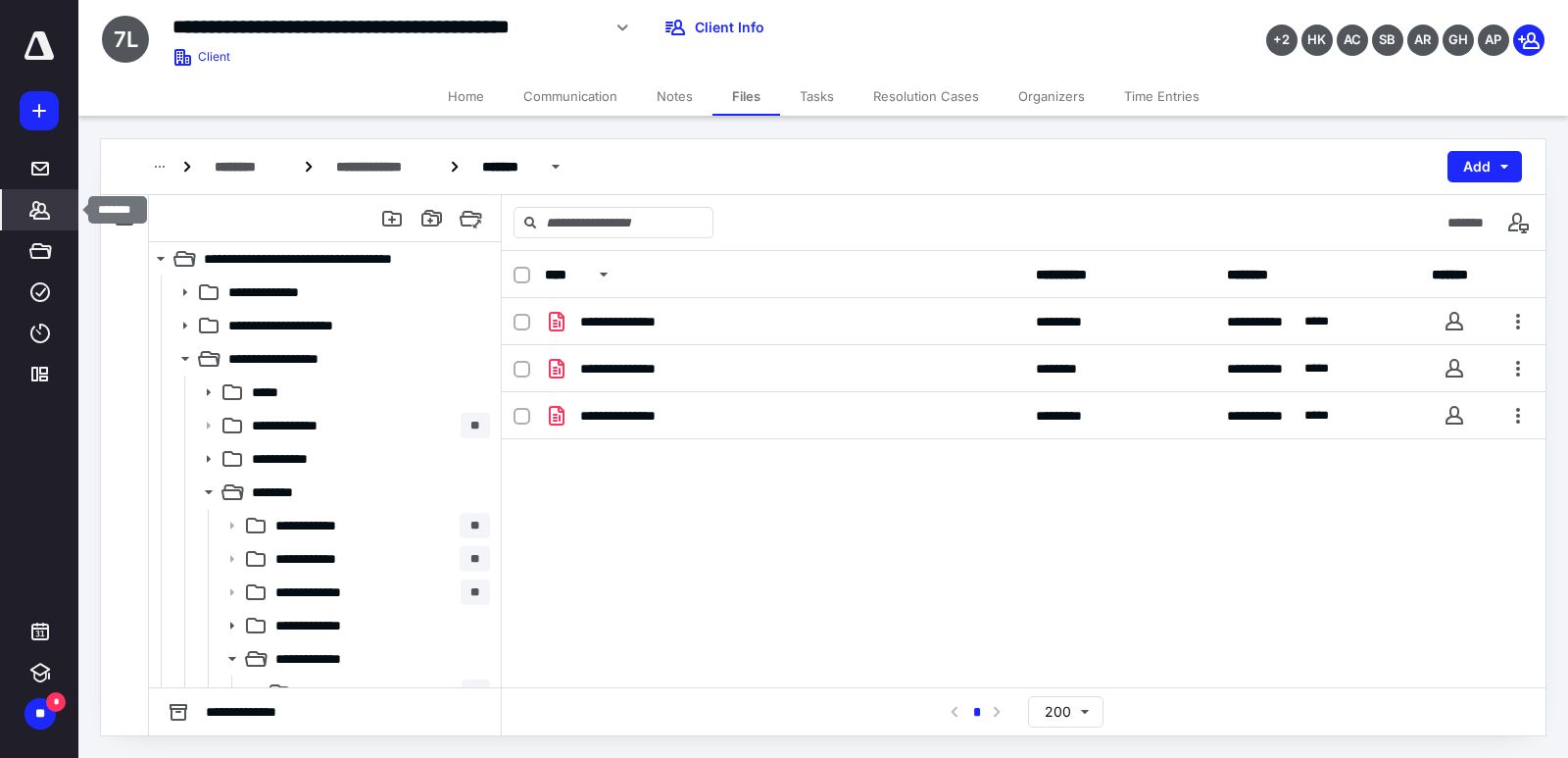 click on "*******" at bounding box center [40, 210] 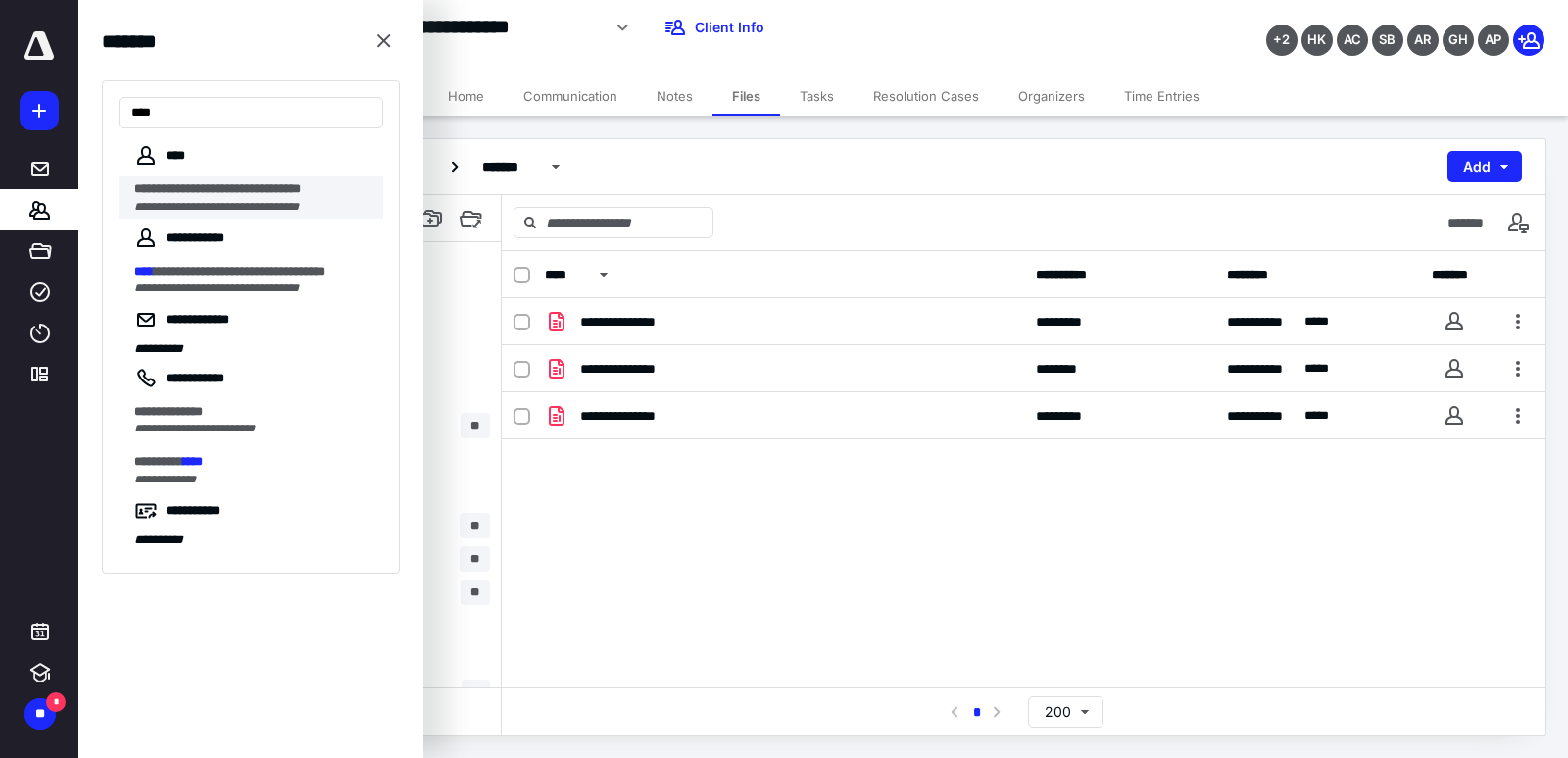type on "****" 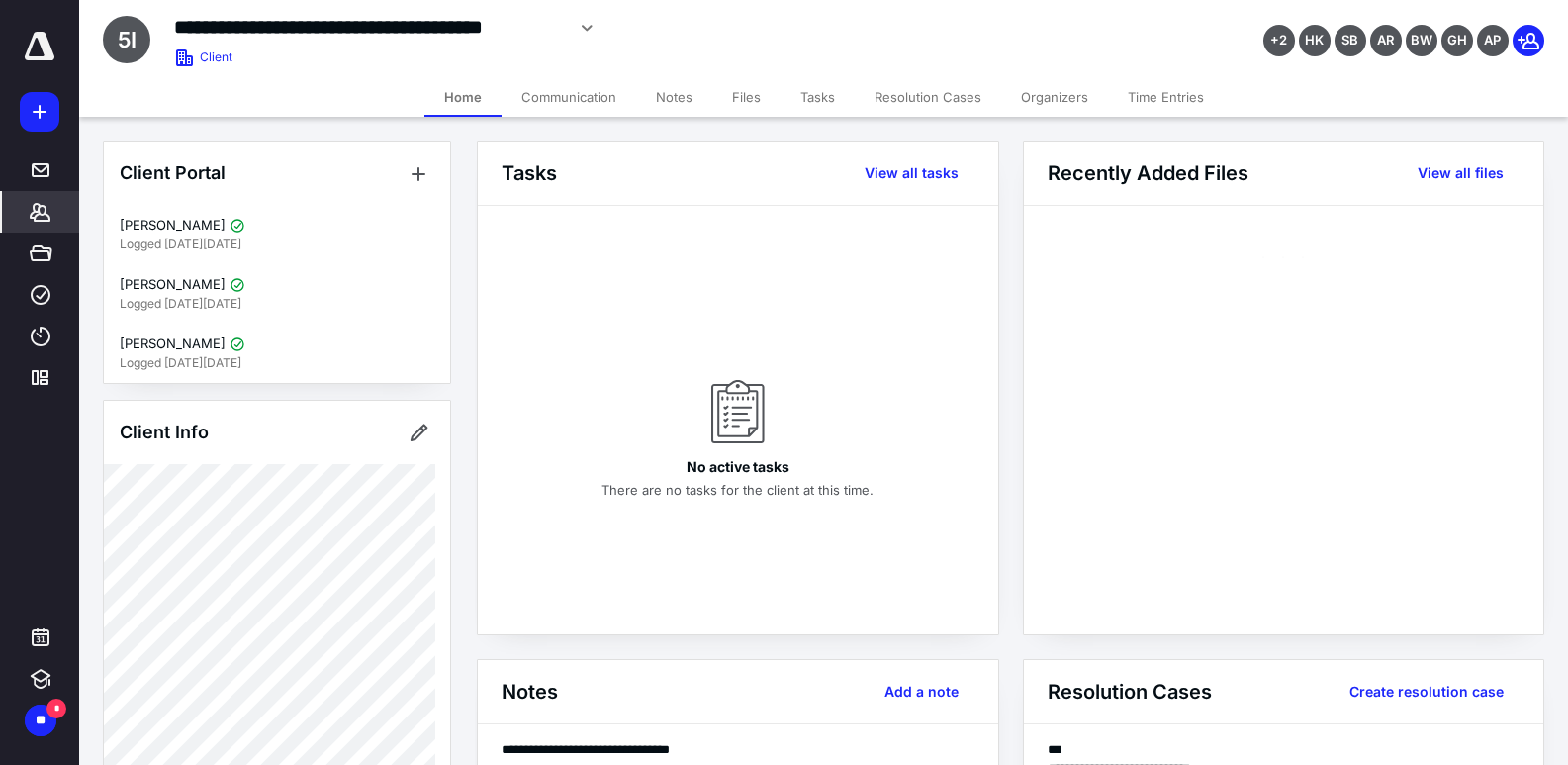 click on "Files" at bounding box center [746, 97] 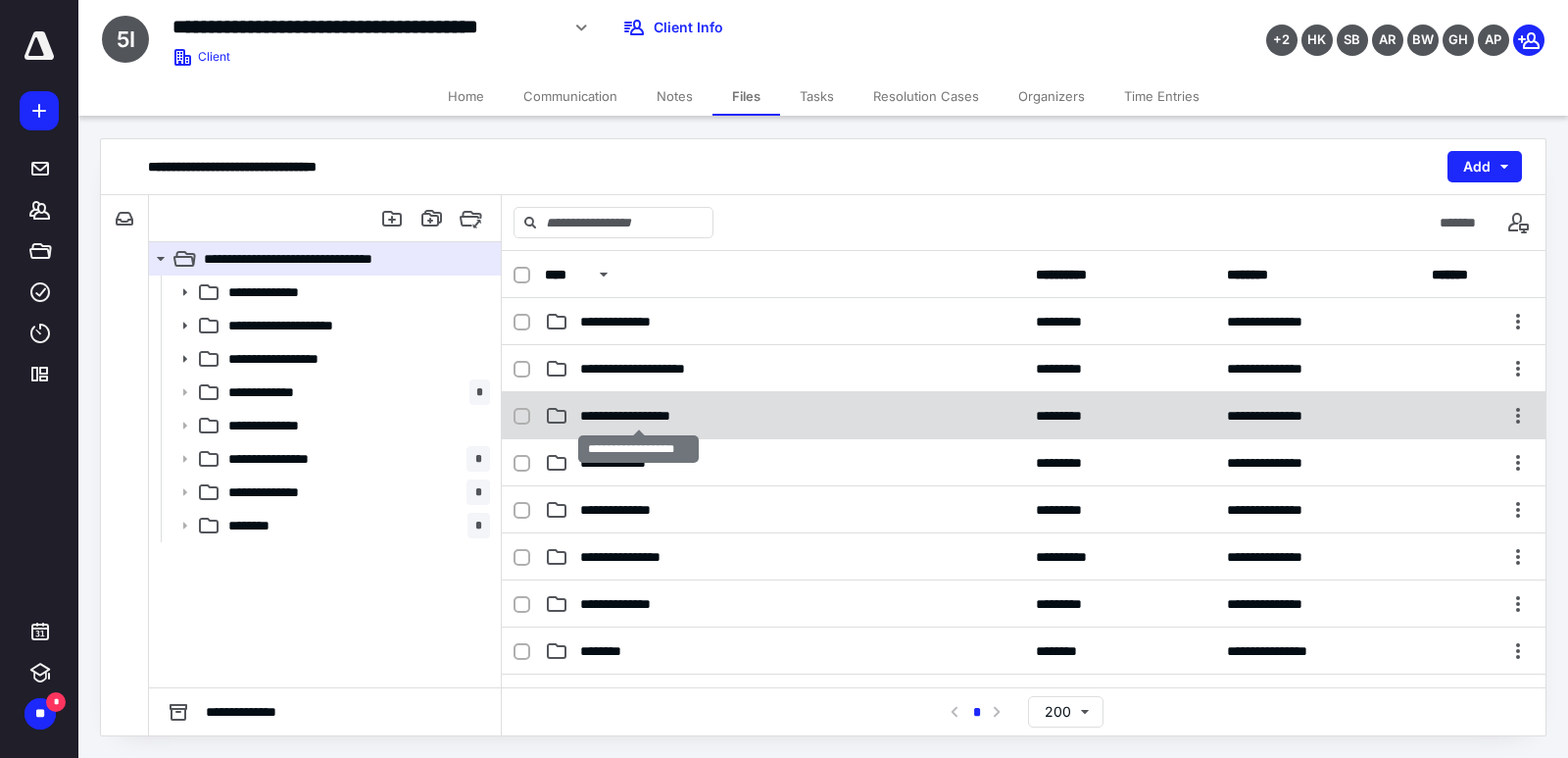 click on "**********" at bounding box center [638, 416] 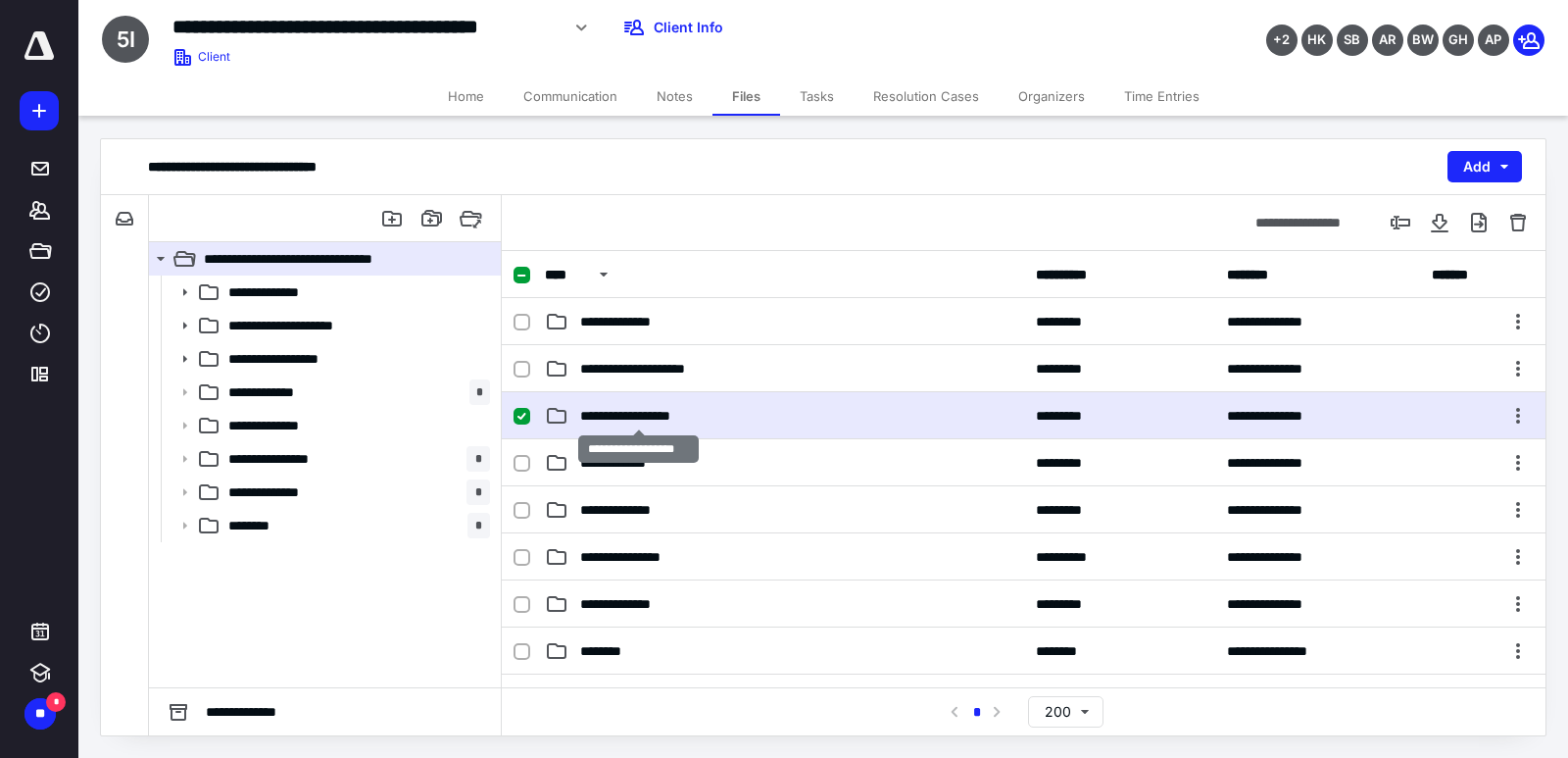 click on "**********" at bounding box center (638, 416) 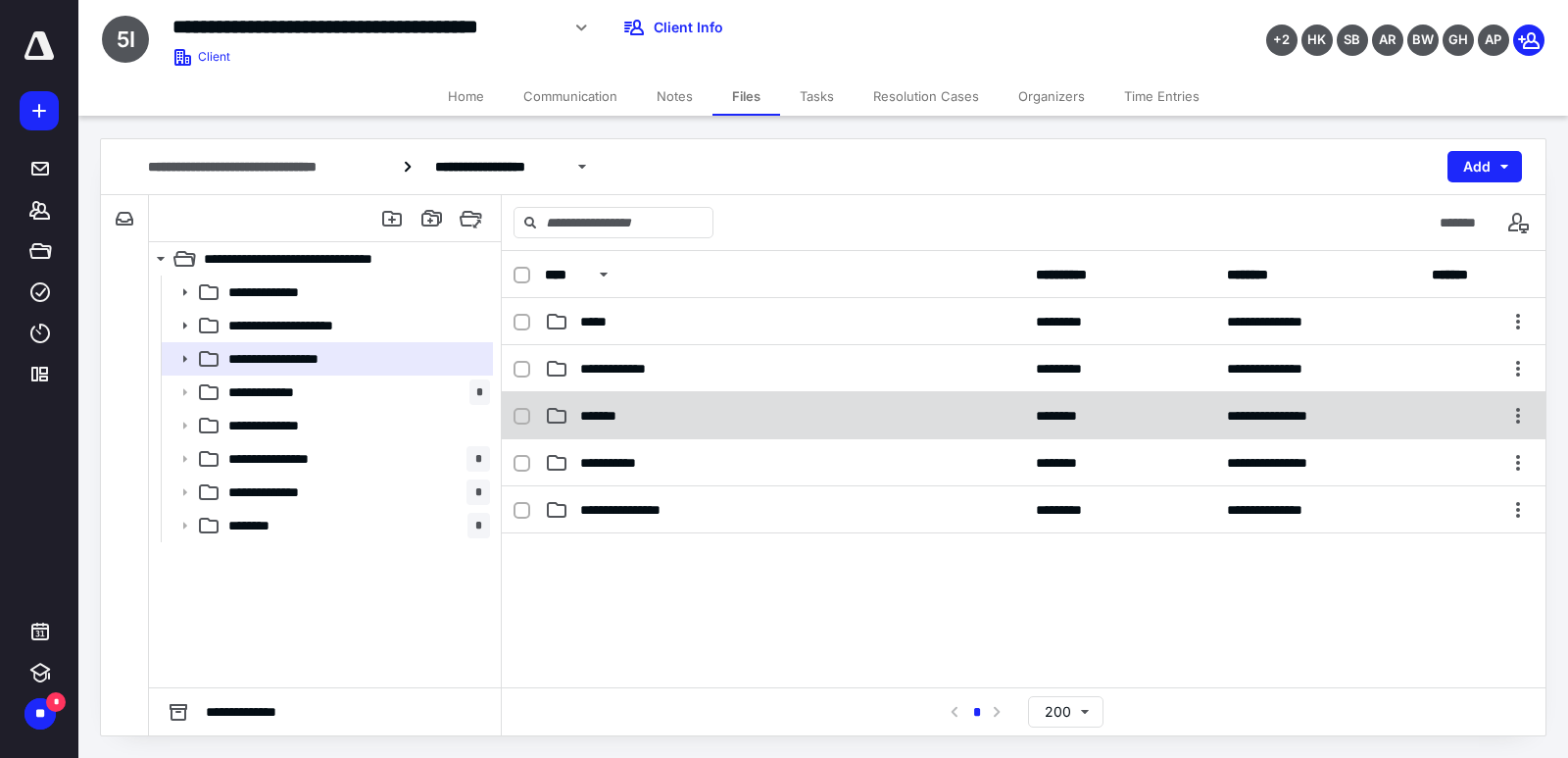 click on "*******" at bounding box center [784, 416] 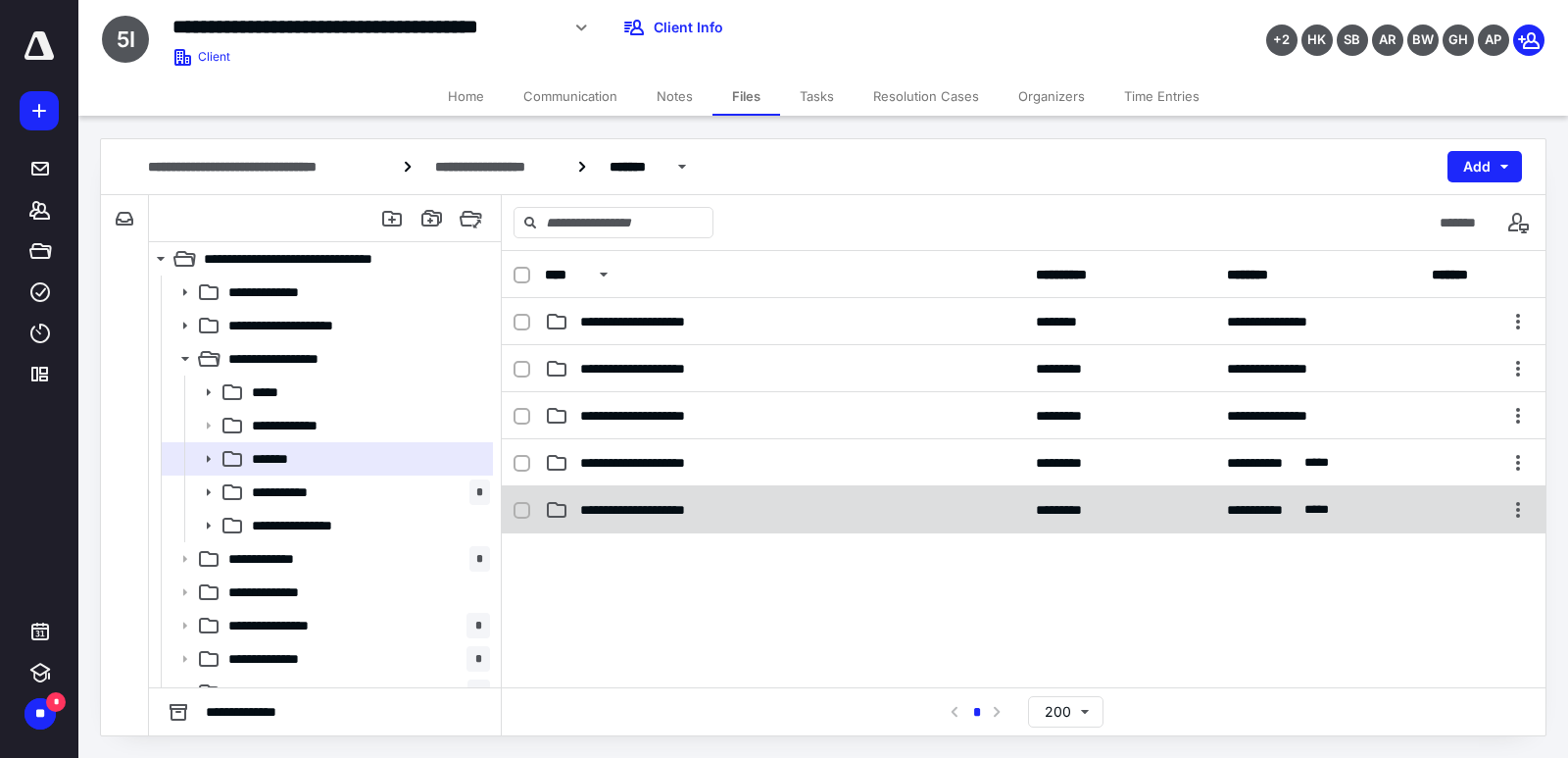 click on "**********" at bounding box center (784, 510) 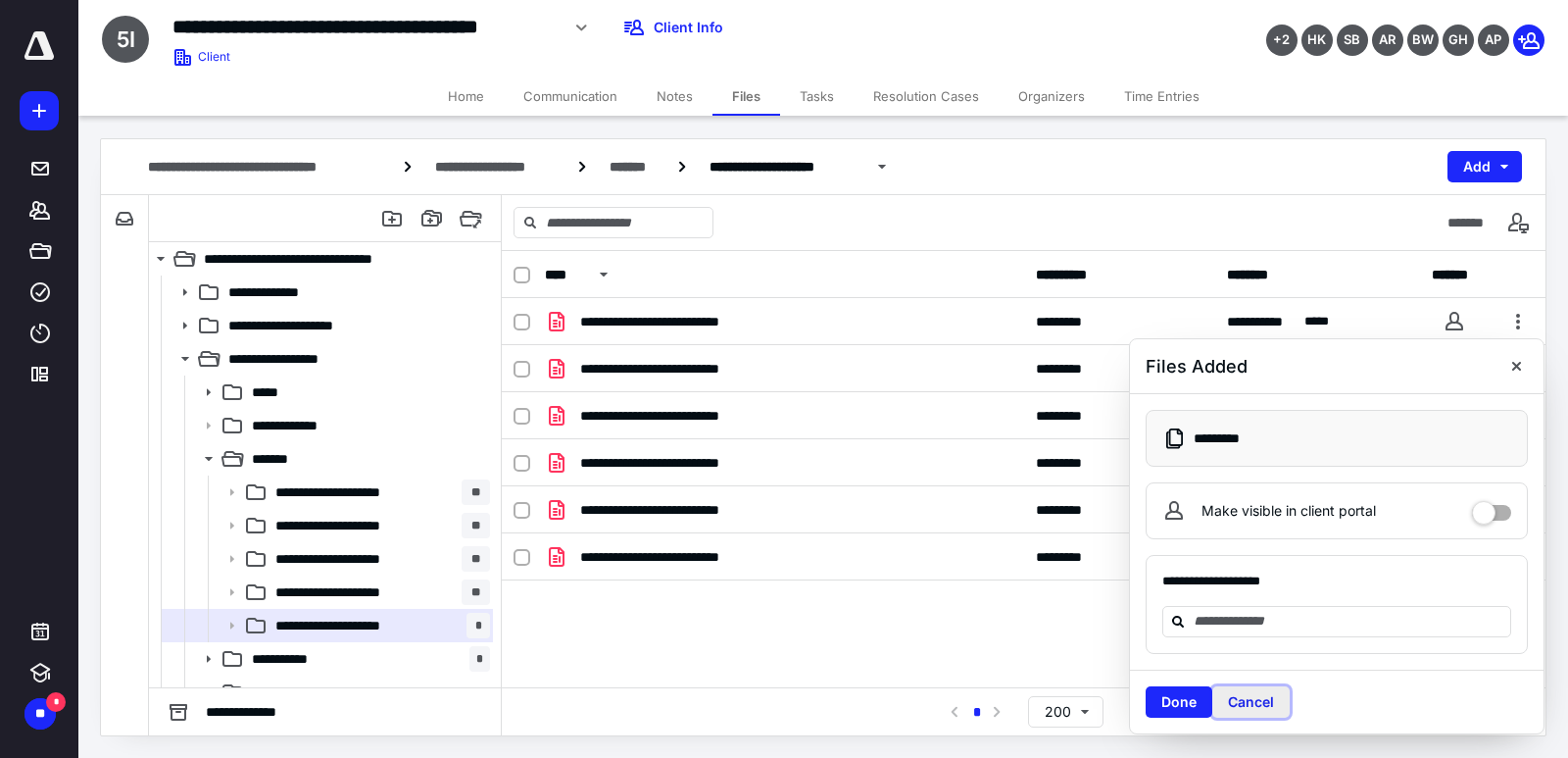 click on "Cancel" at bounding box center (1250, 702) 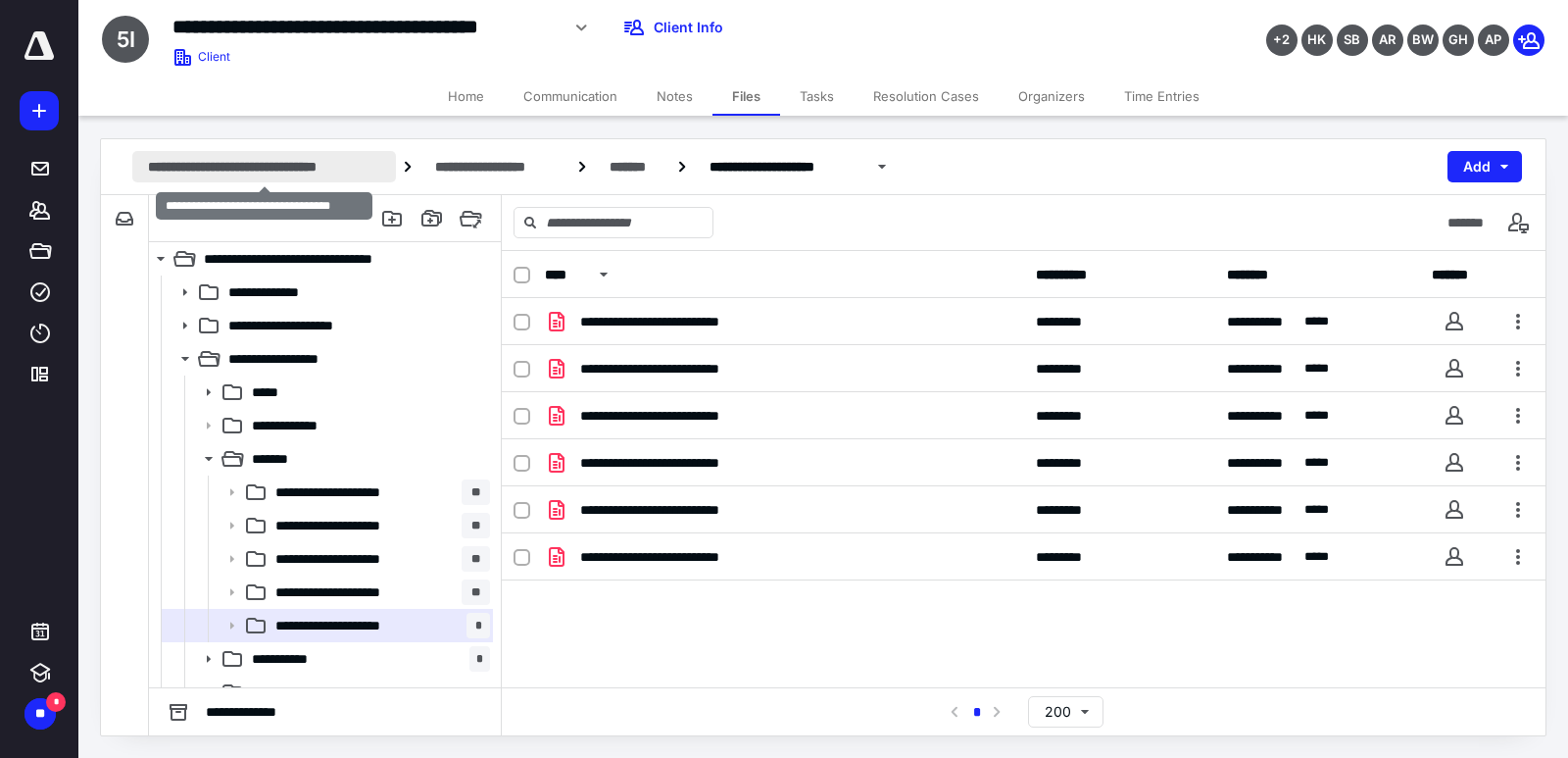 click on "**********" at bounding box center [264, 167] 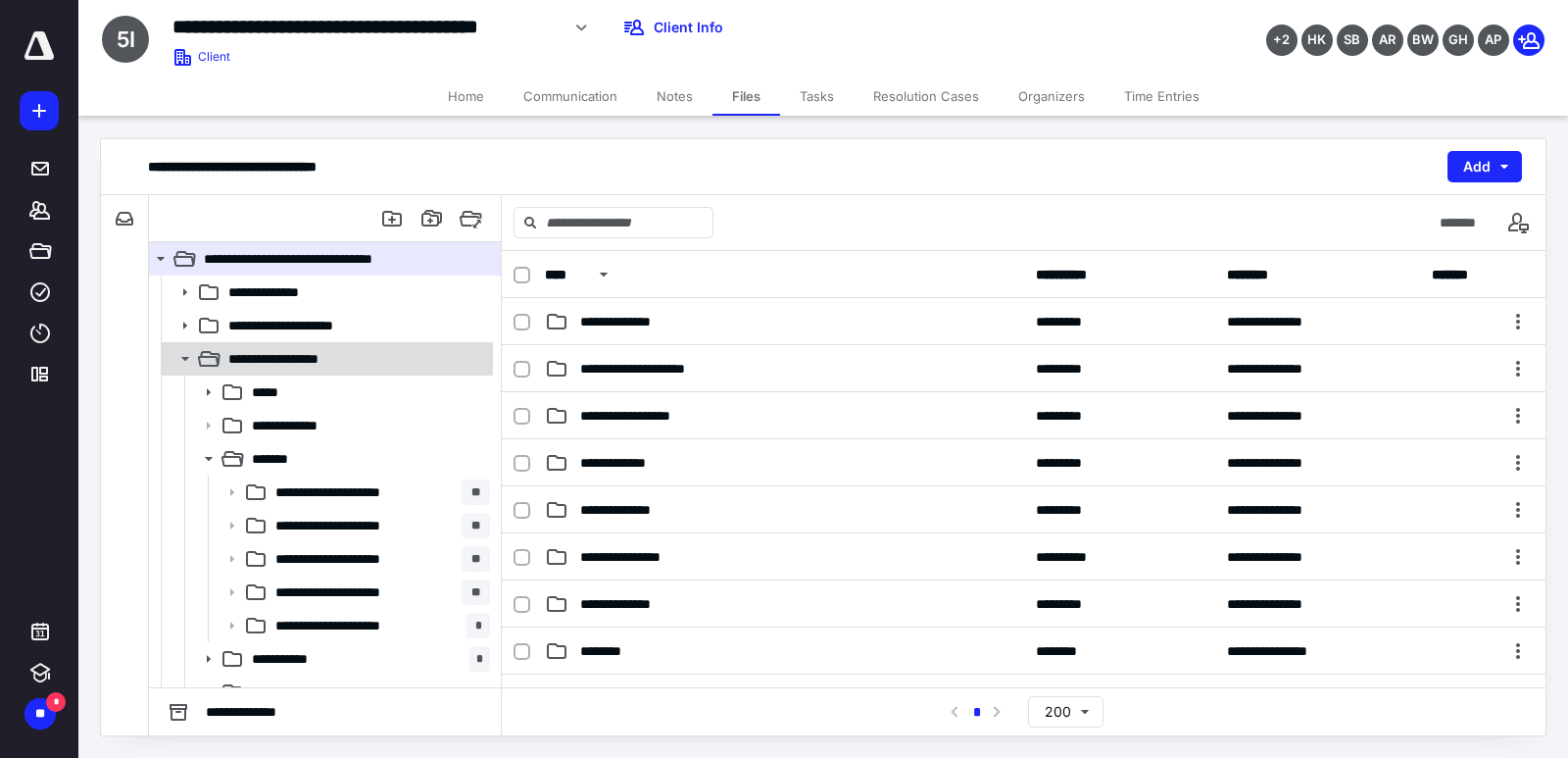 click 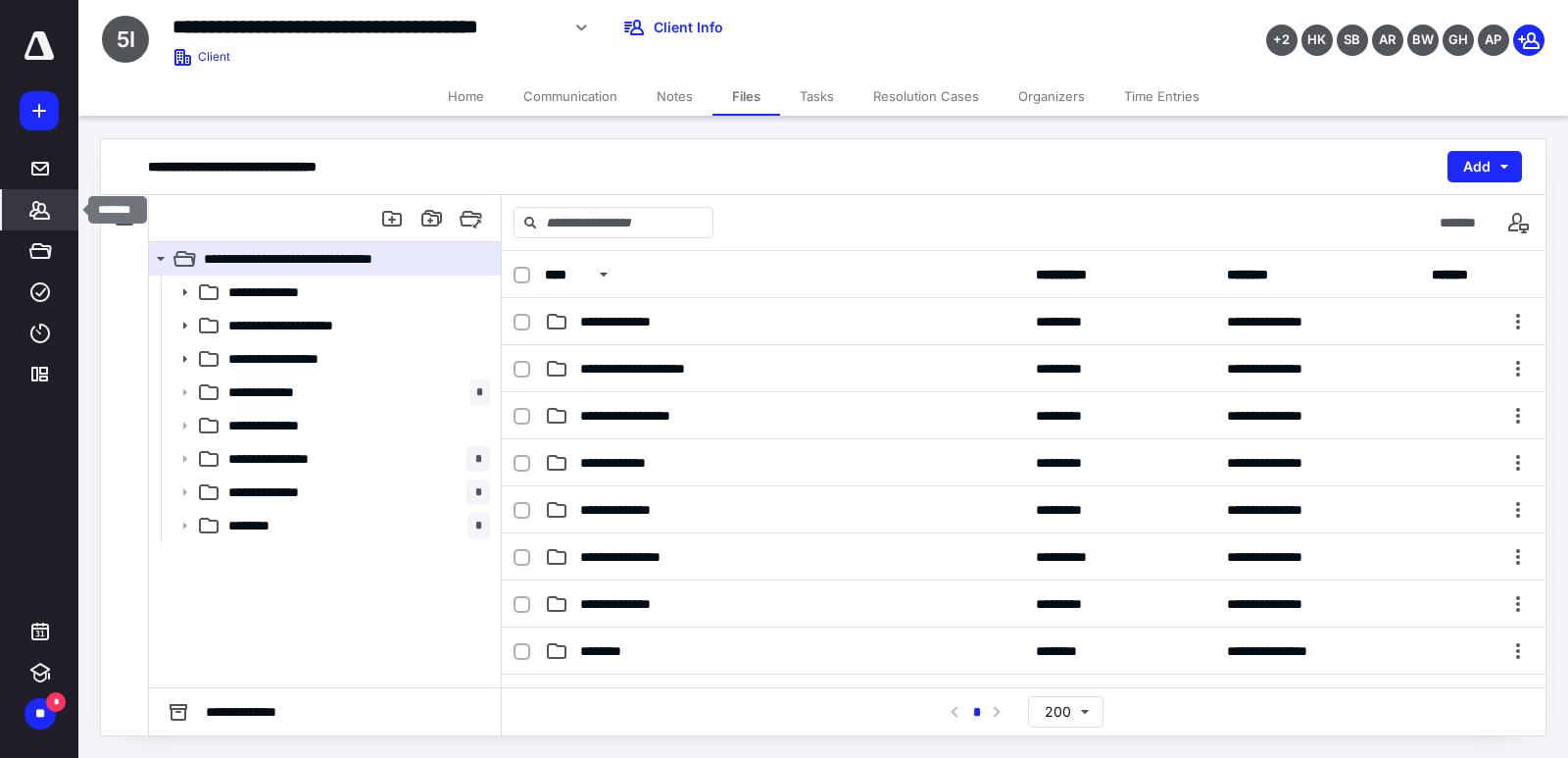 click on "*******" at bounding box center (40, 210) 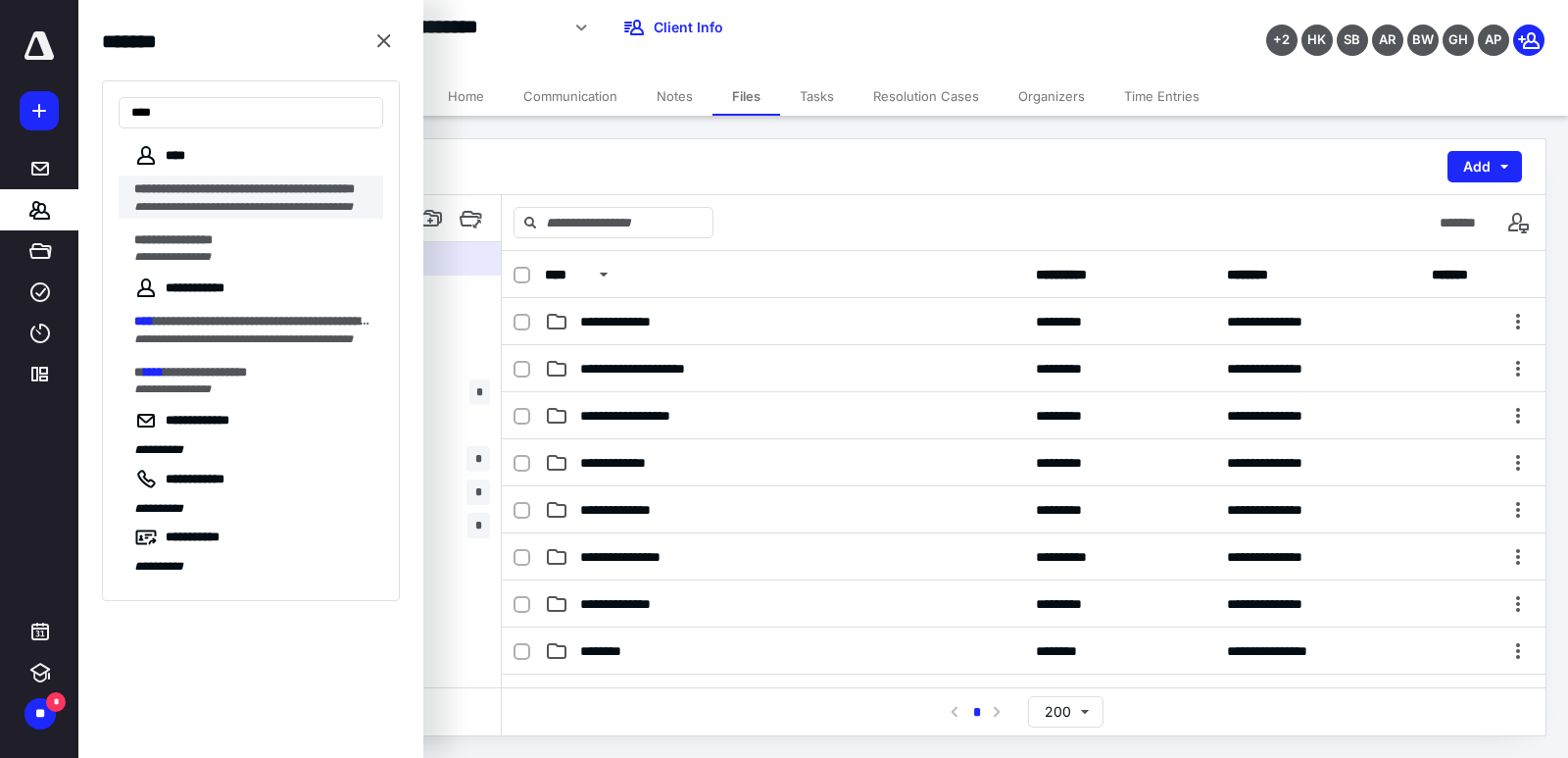 type on "****" 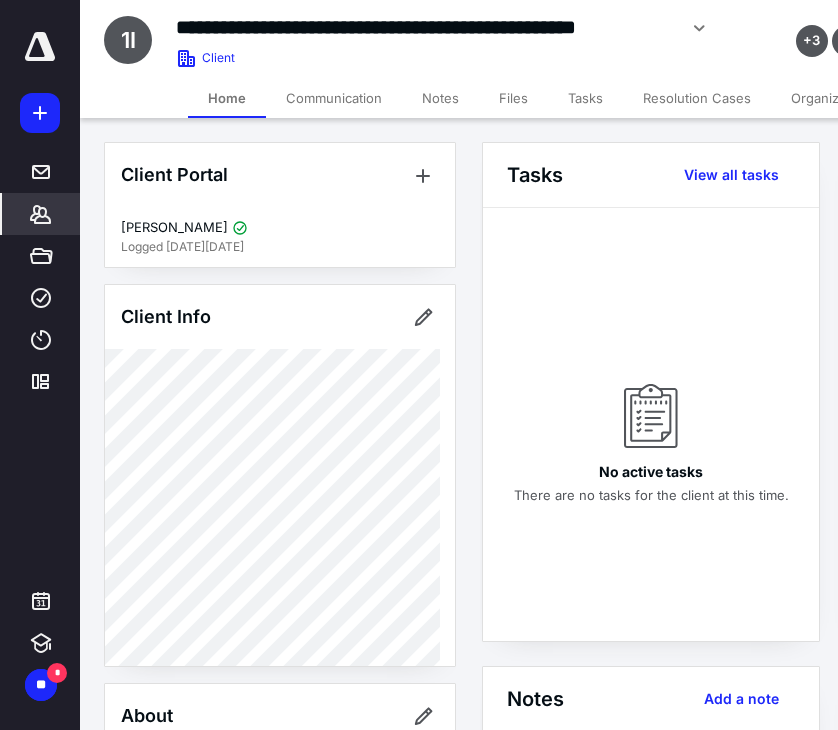 click on "Files" at bounding box center (513, 98) 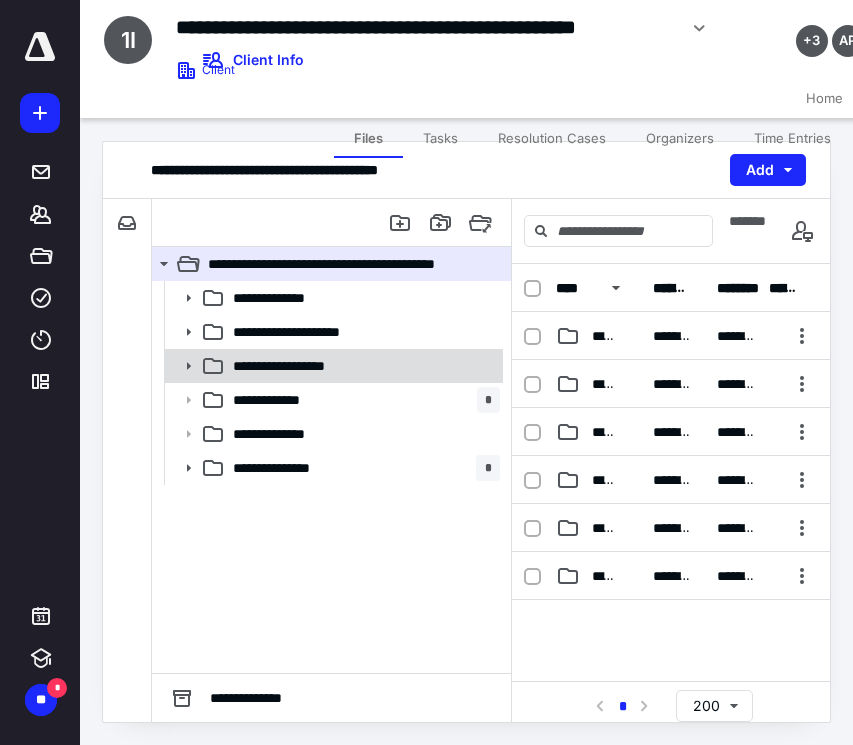 click on "**********" at bounding box center [332, 366] 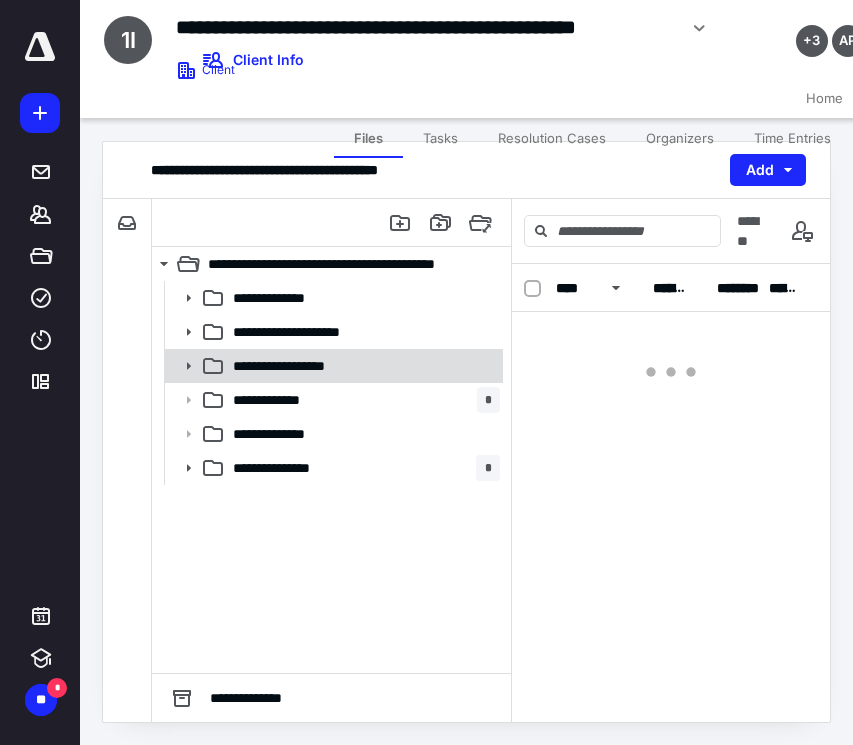 click on "**********" at bounding box center (332, 366) 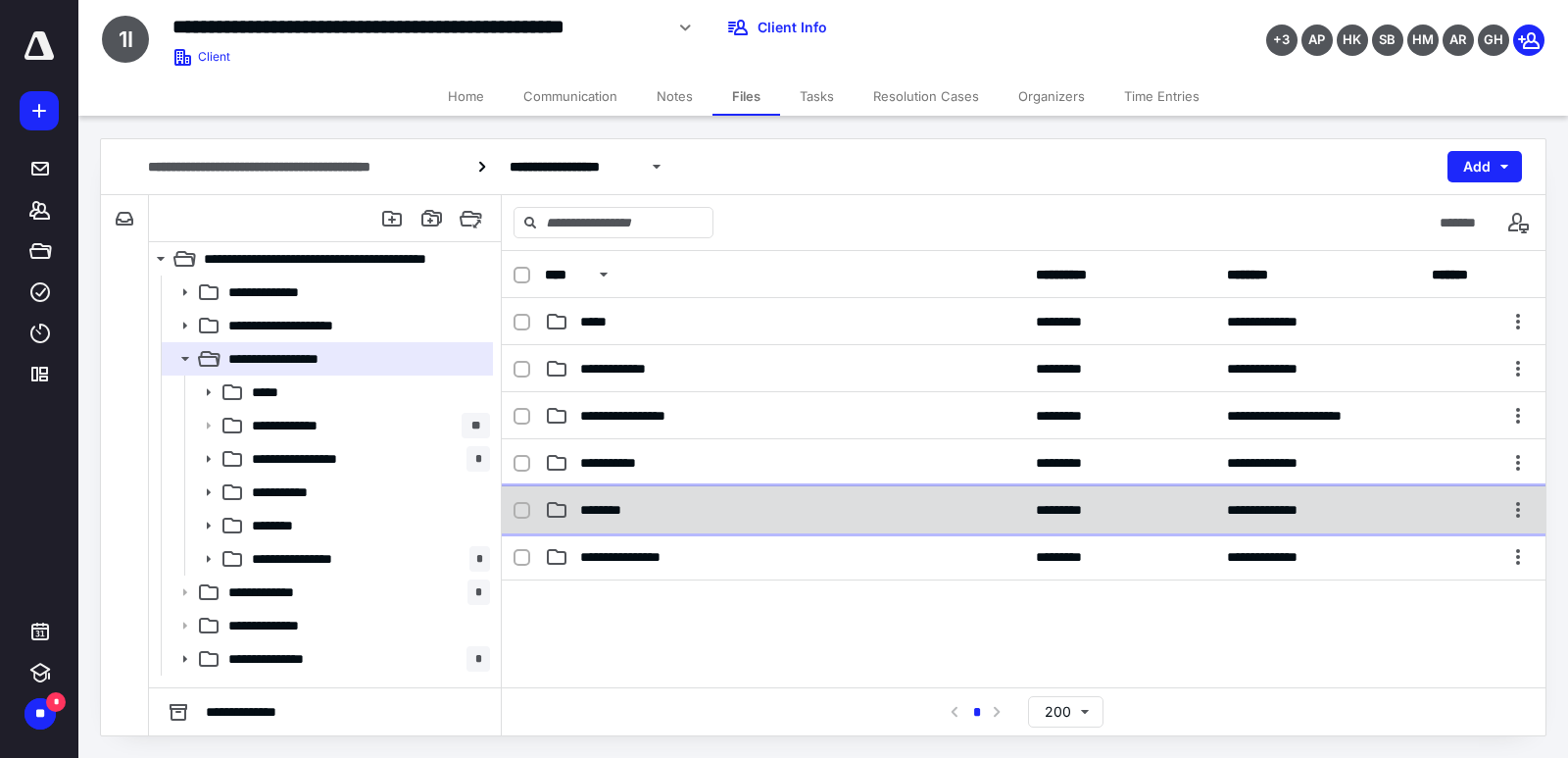 click on "********" at bounding box center [606, 510] 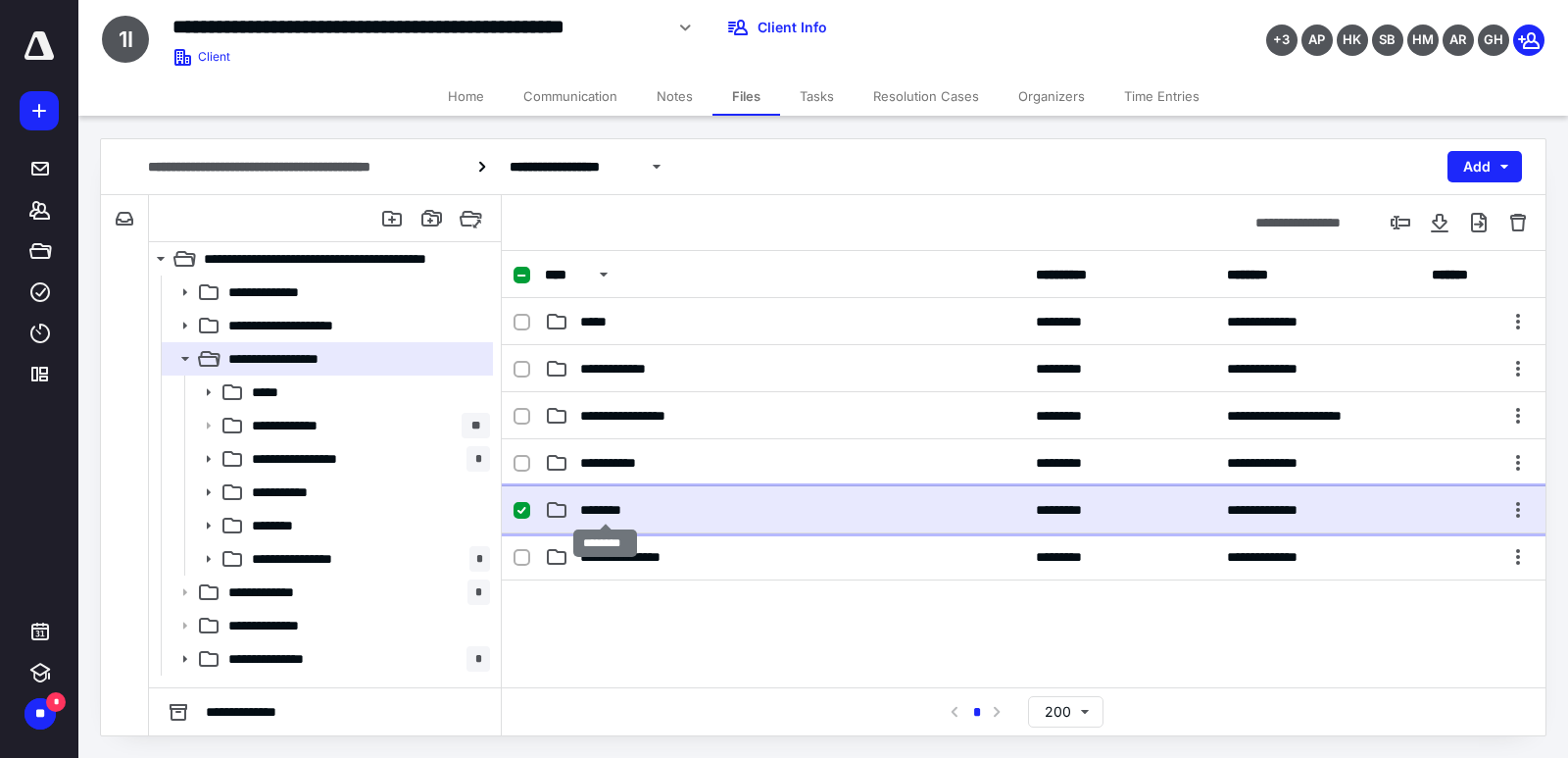 click on "********" at bounding box center (606, 510) 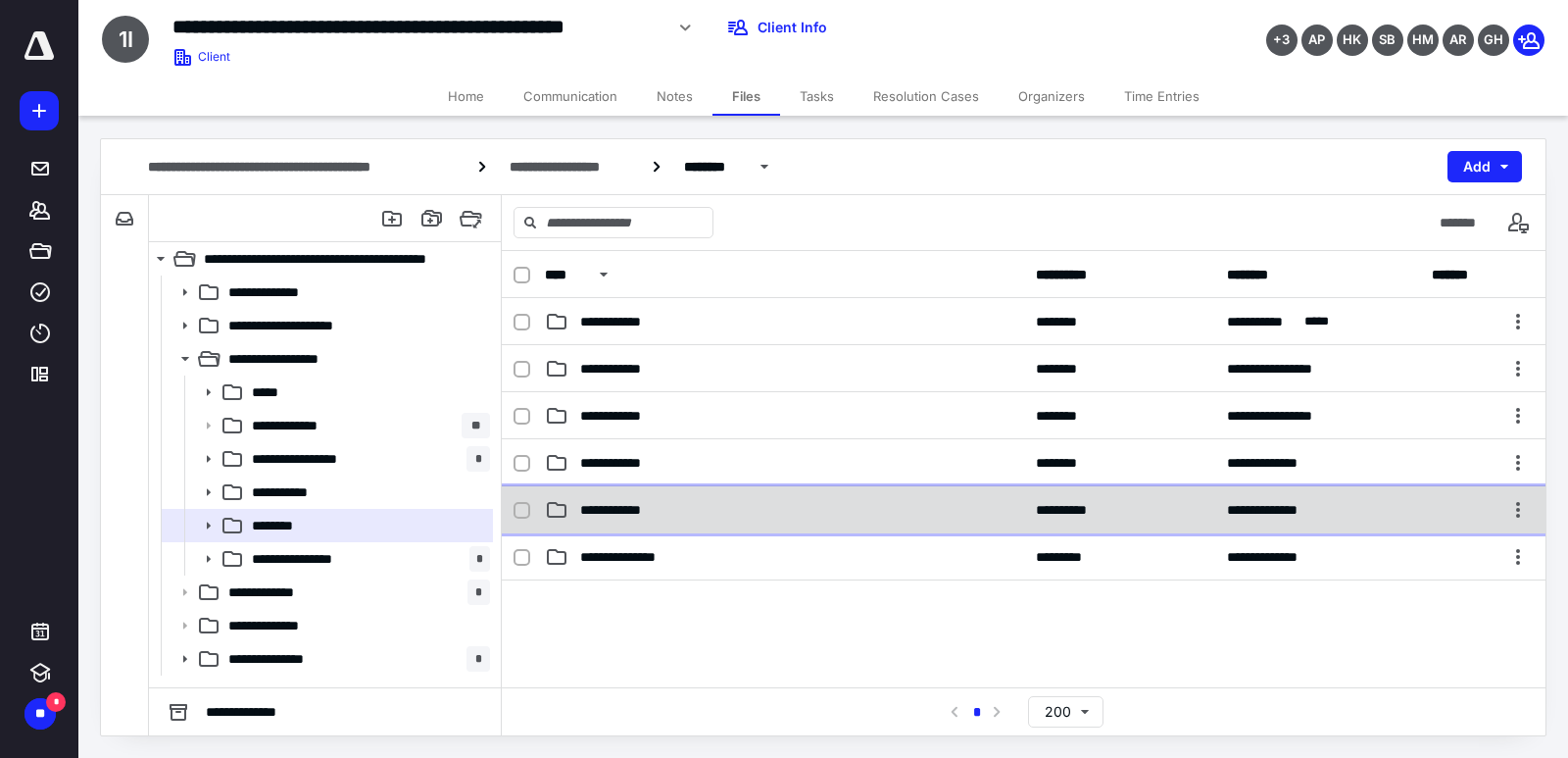 click on "**********" at bounding box center [620, 510] 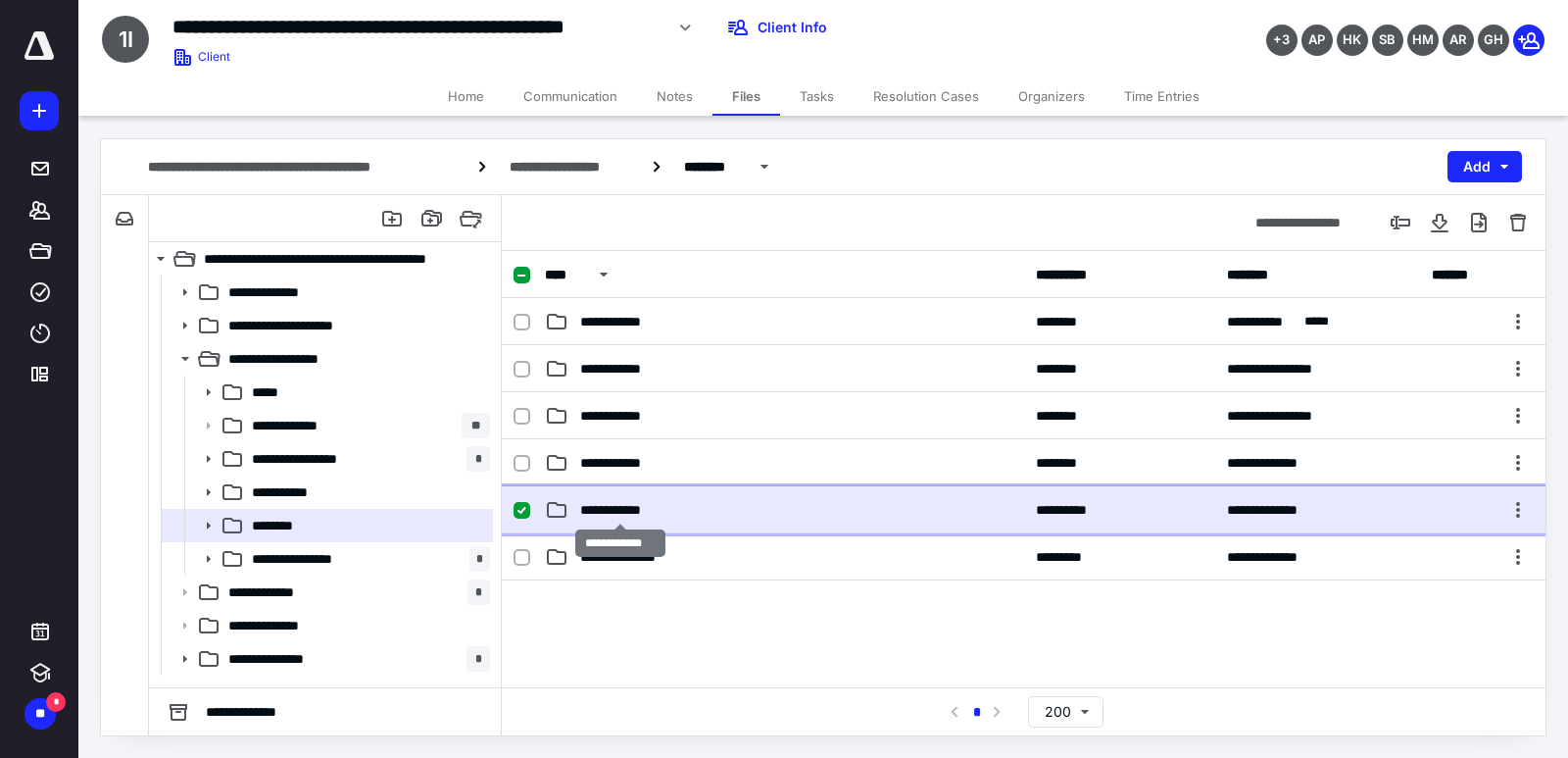 click on "**********" at bounding box center (620, 510) 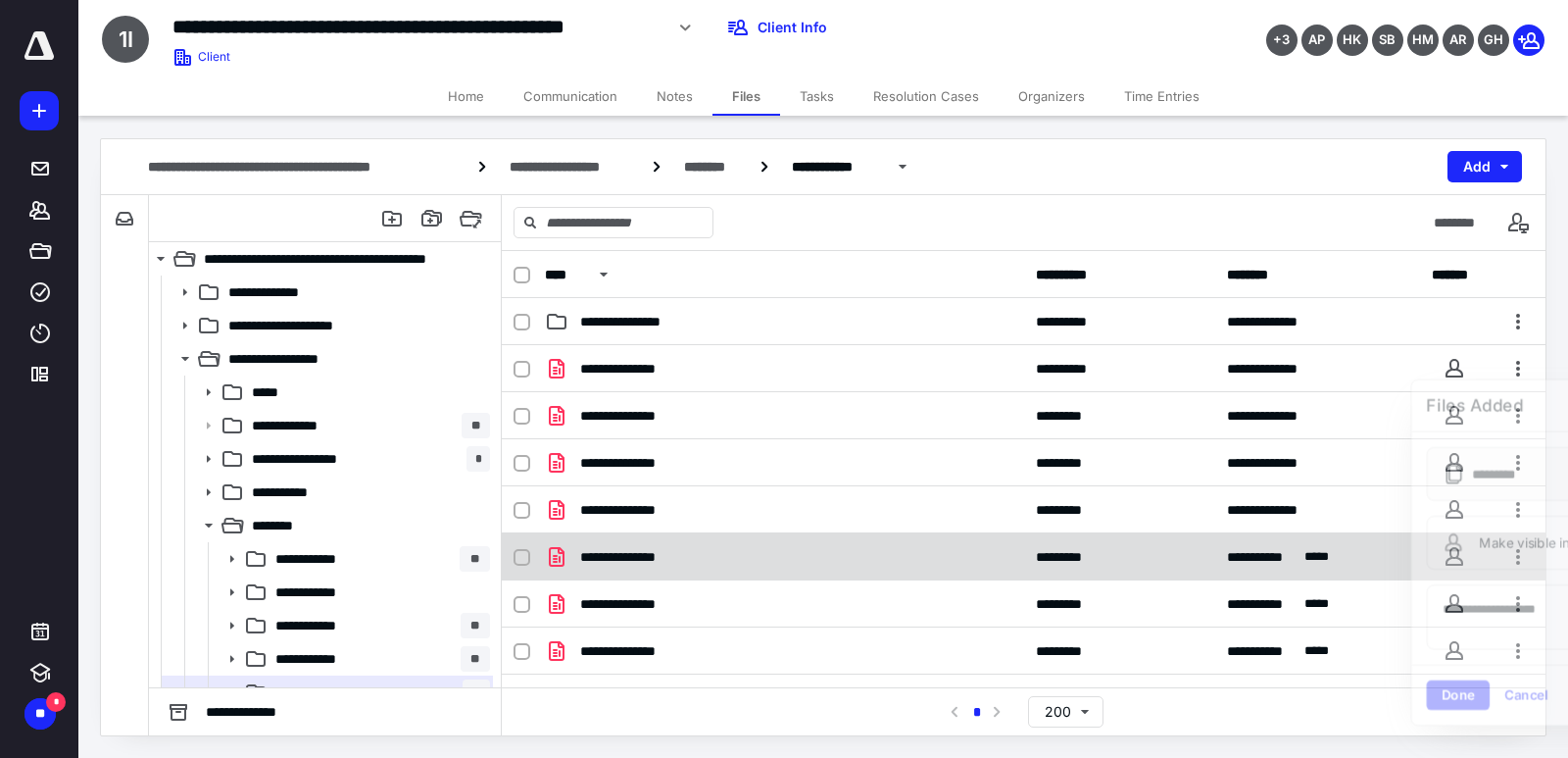 scroll, scrollTop: 364, scrollLeft: 0, axis: vertical 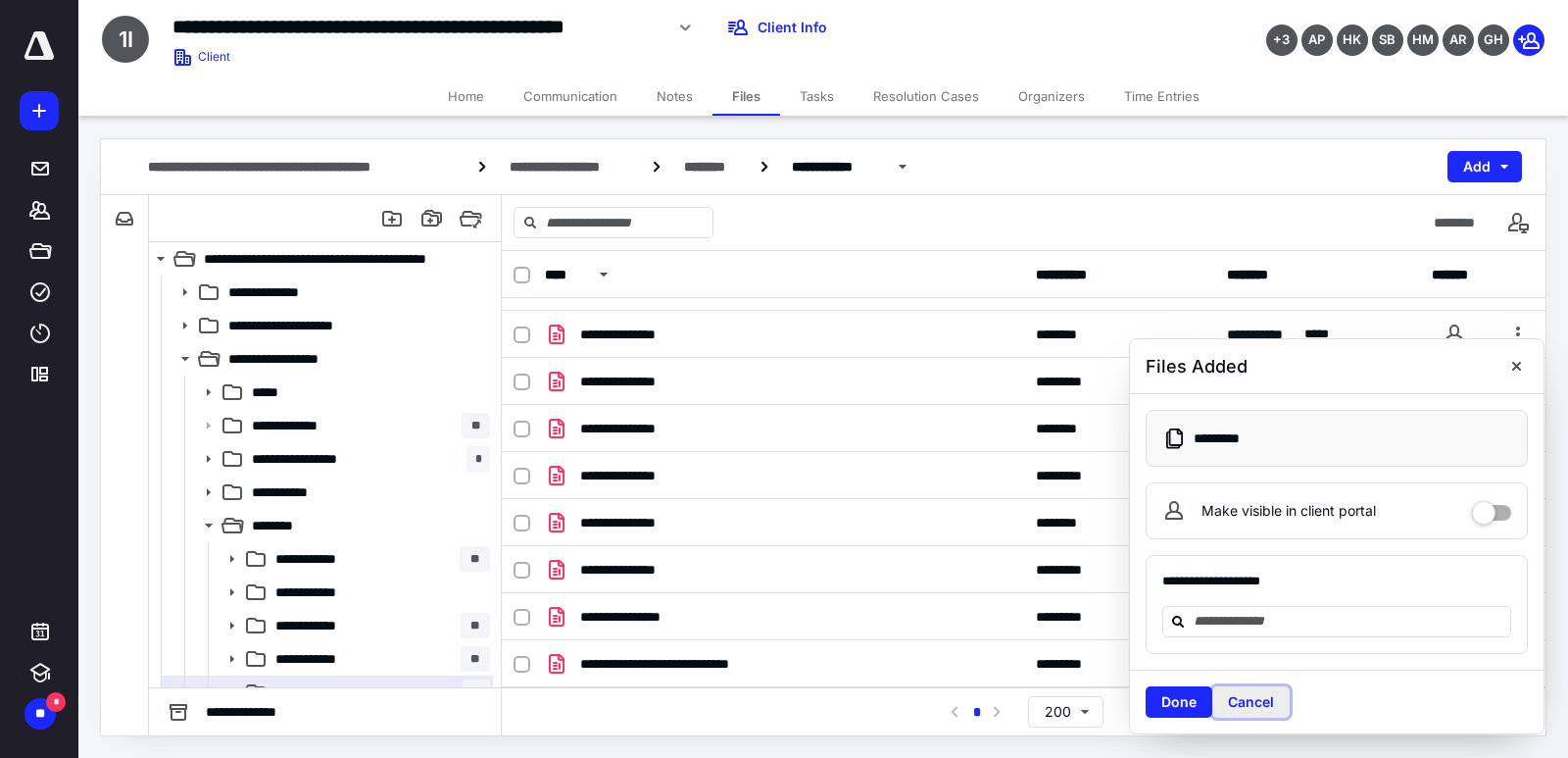 click on "Cancel" at bounding box center [1250, 702] 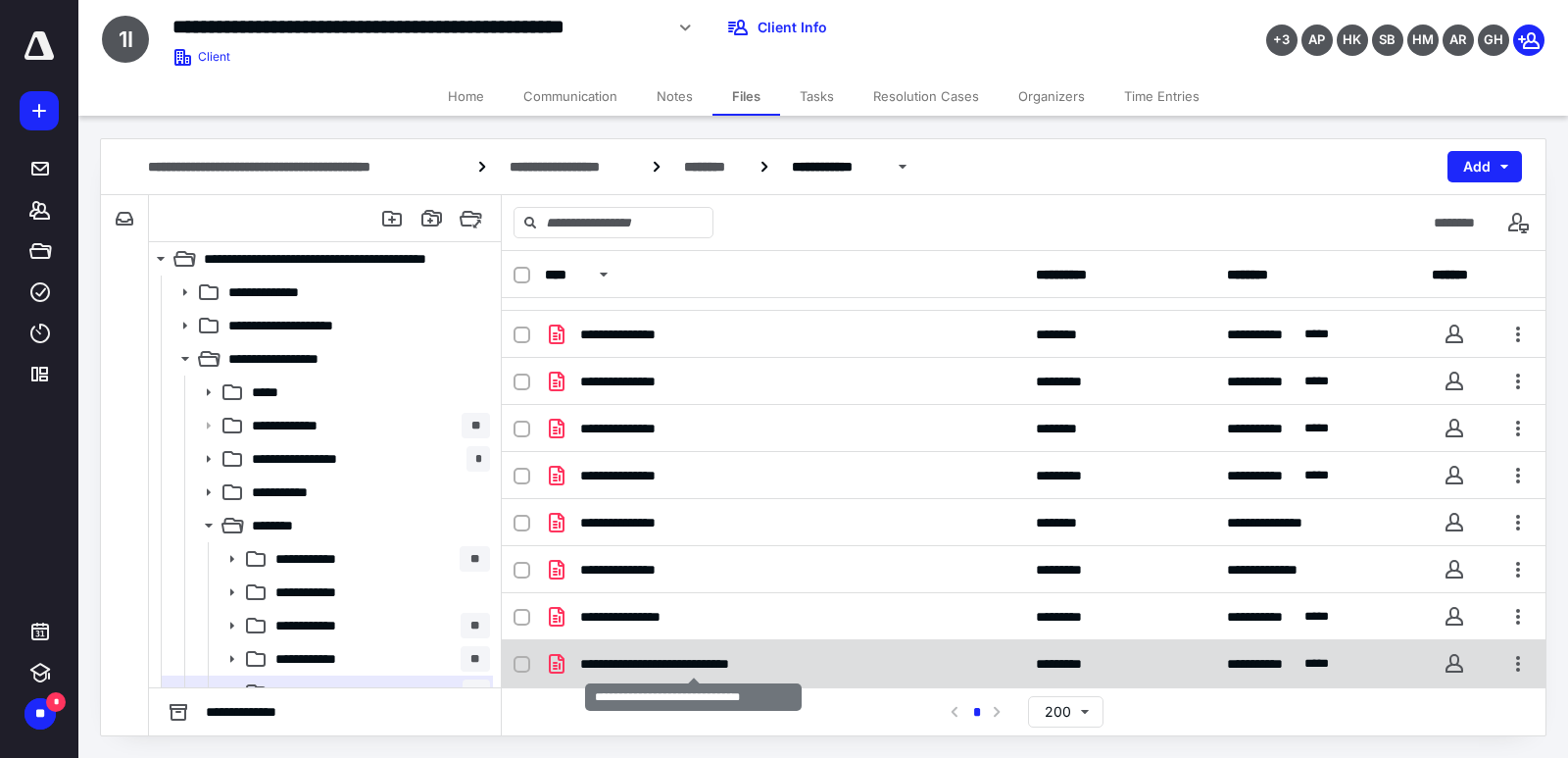 checkbox on "true" 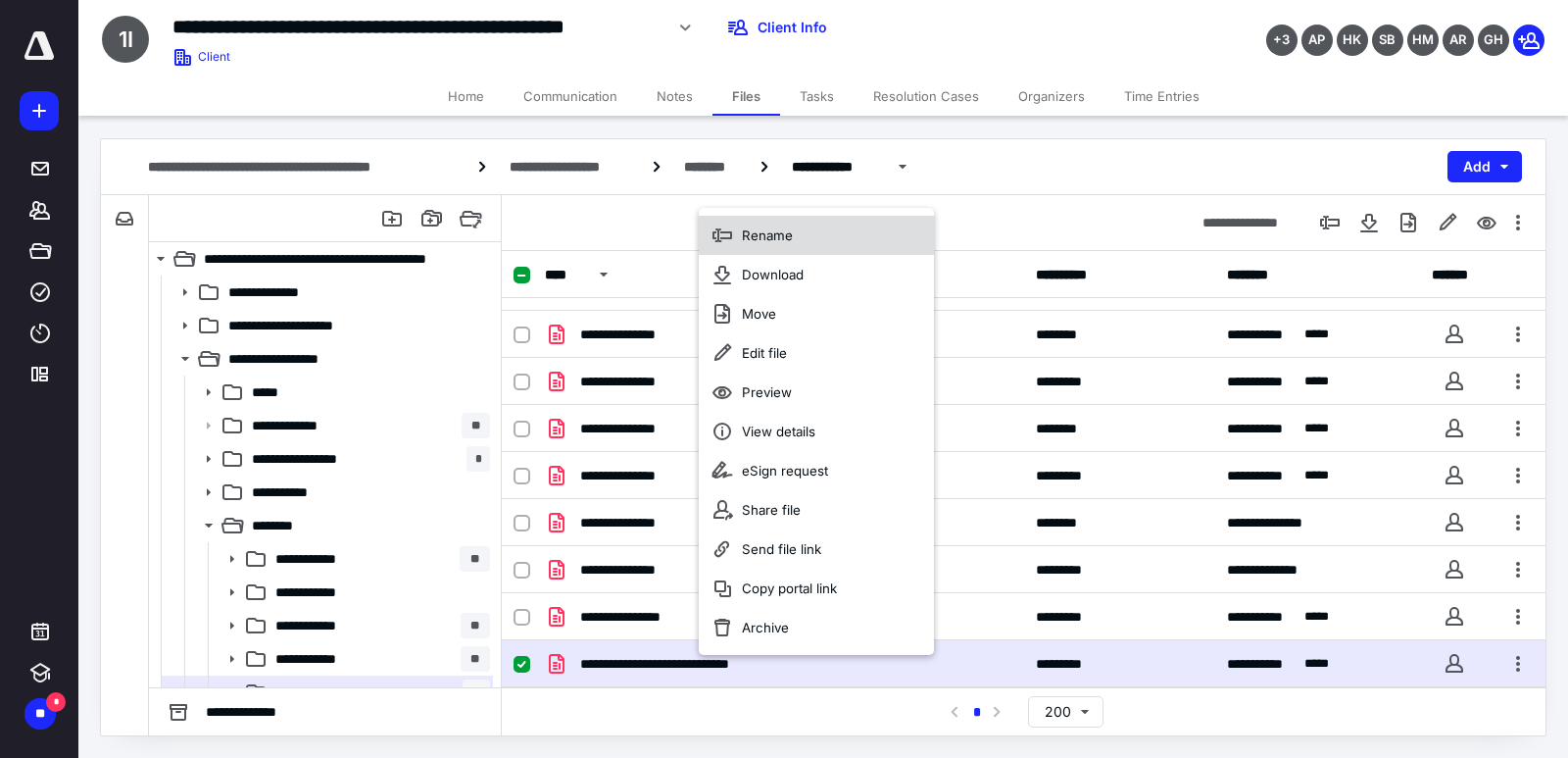click on "Rename" at bounding box center [767, 235] 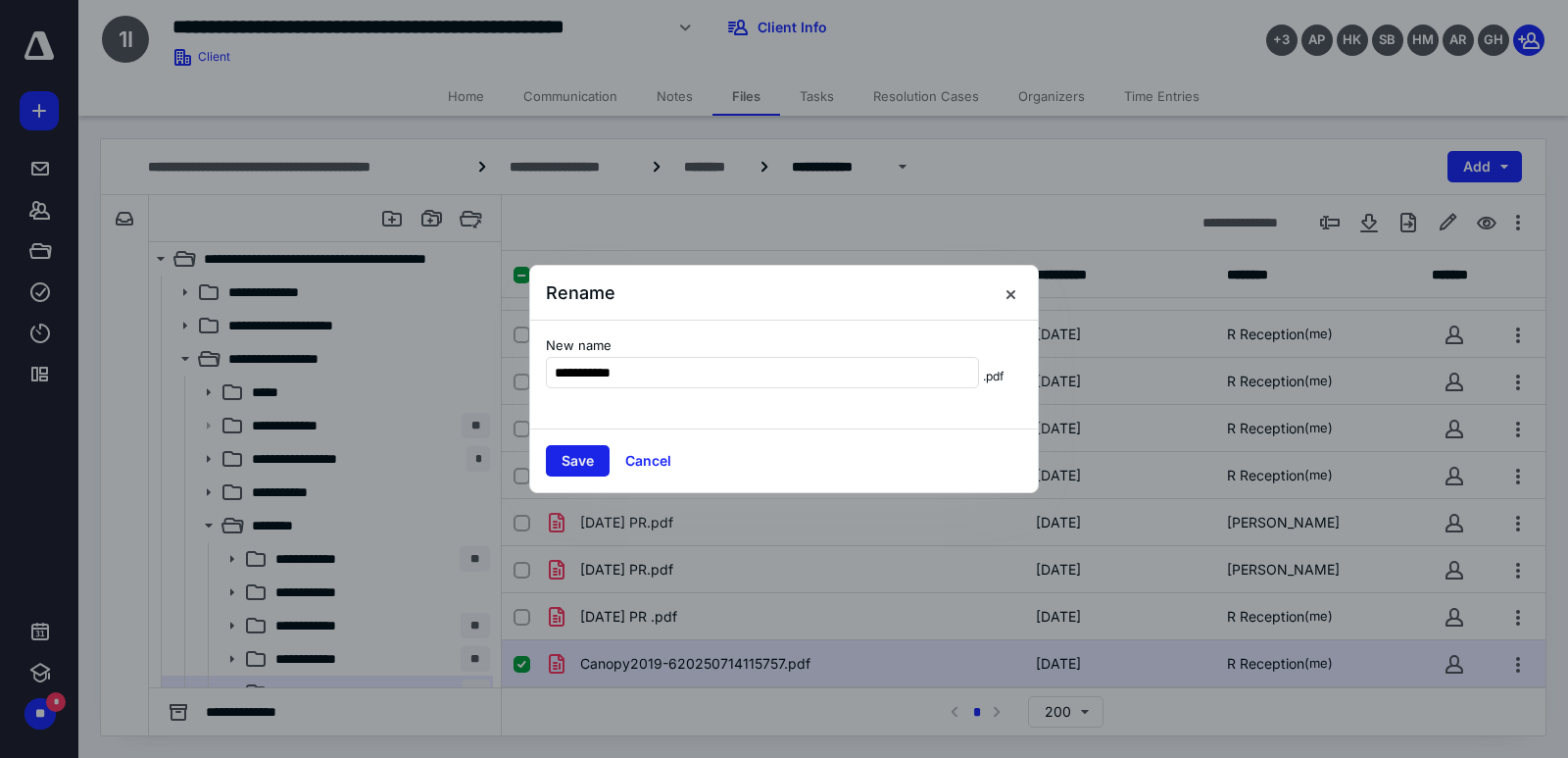 type on "**********" 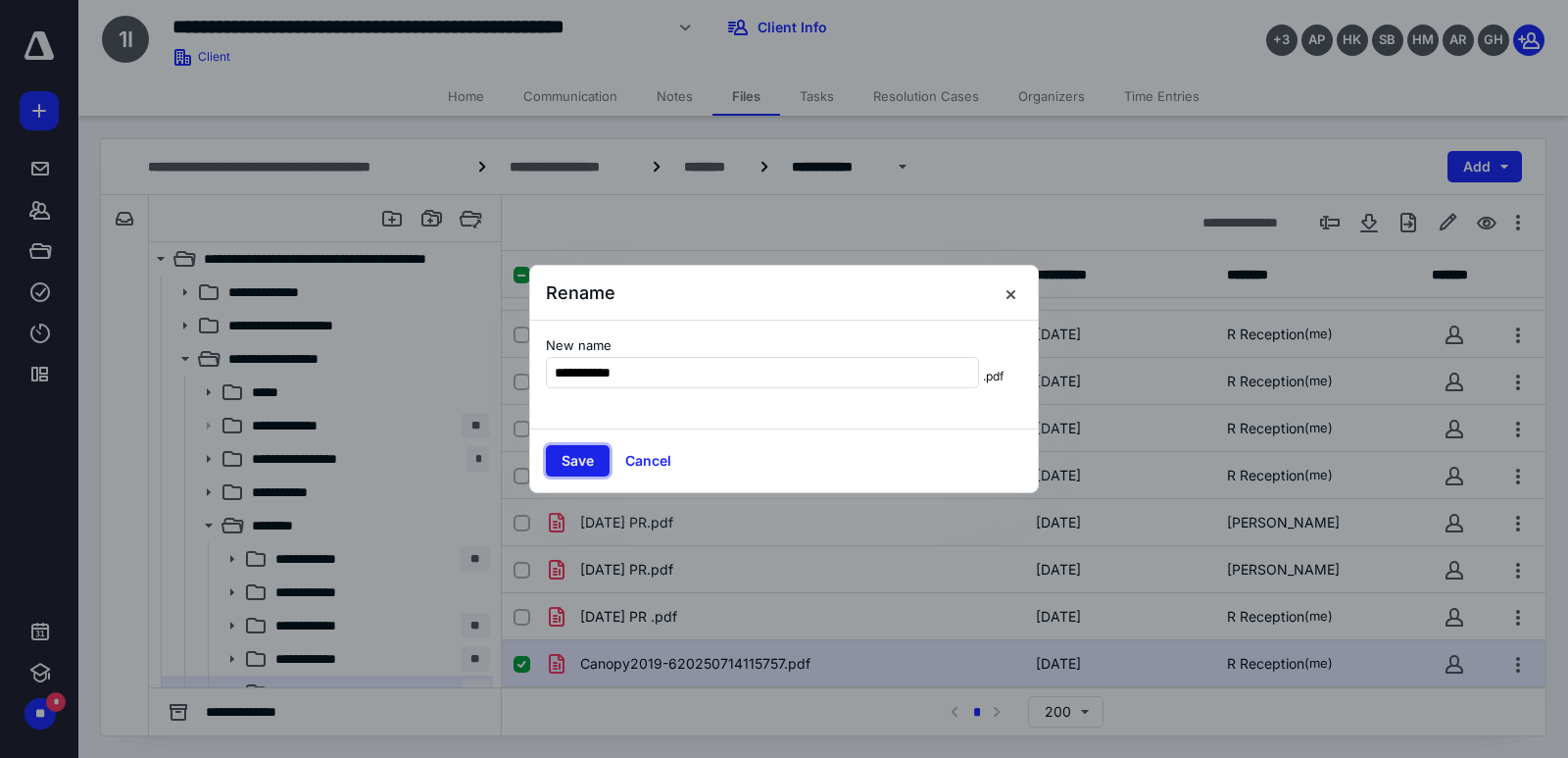 click on "Save" at bounding box center (577, 461) 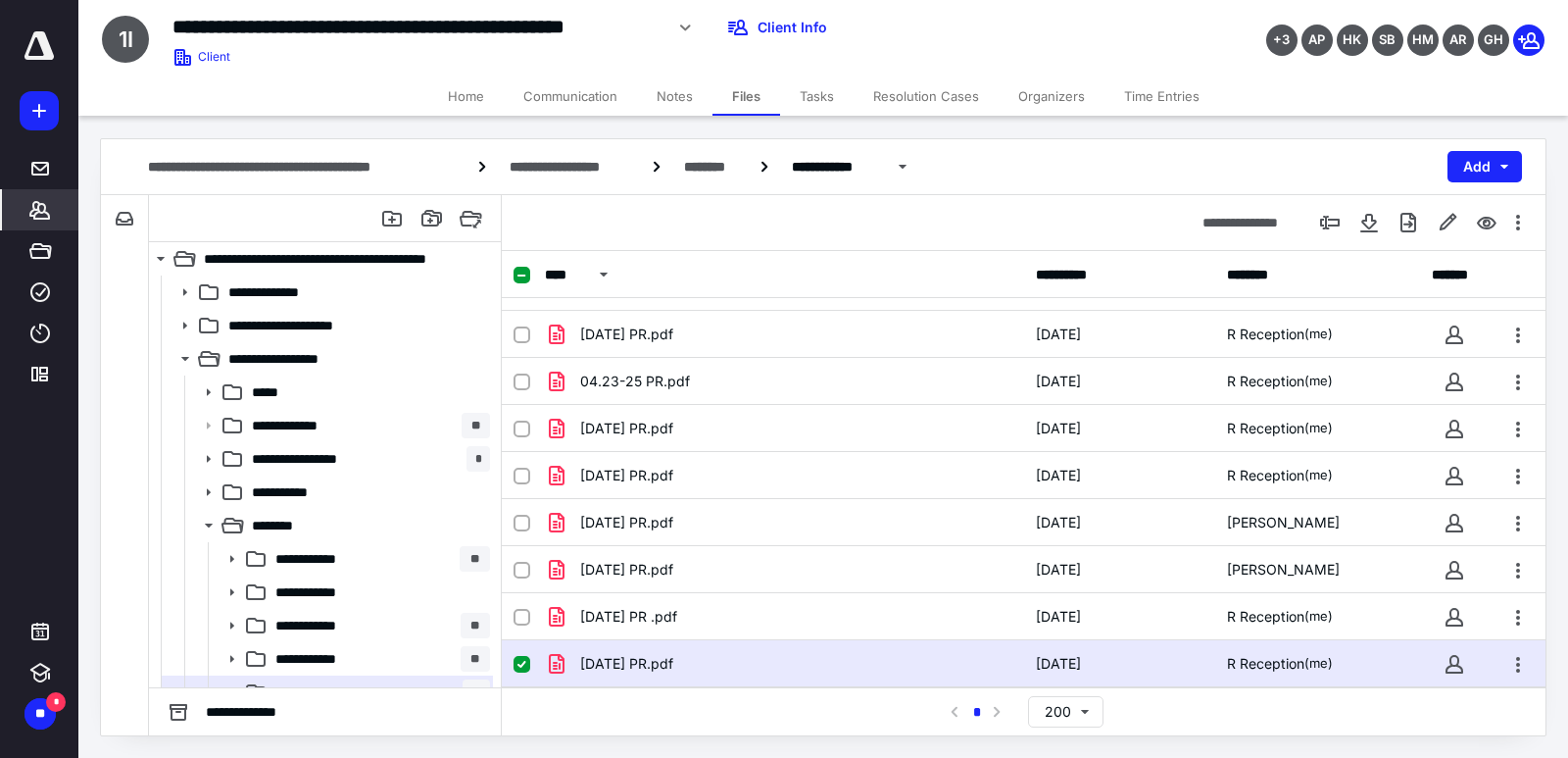 click 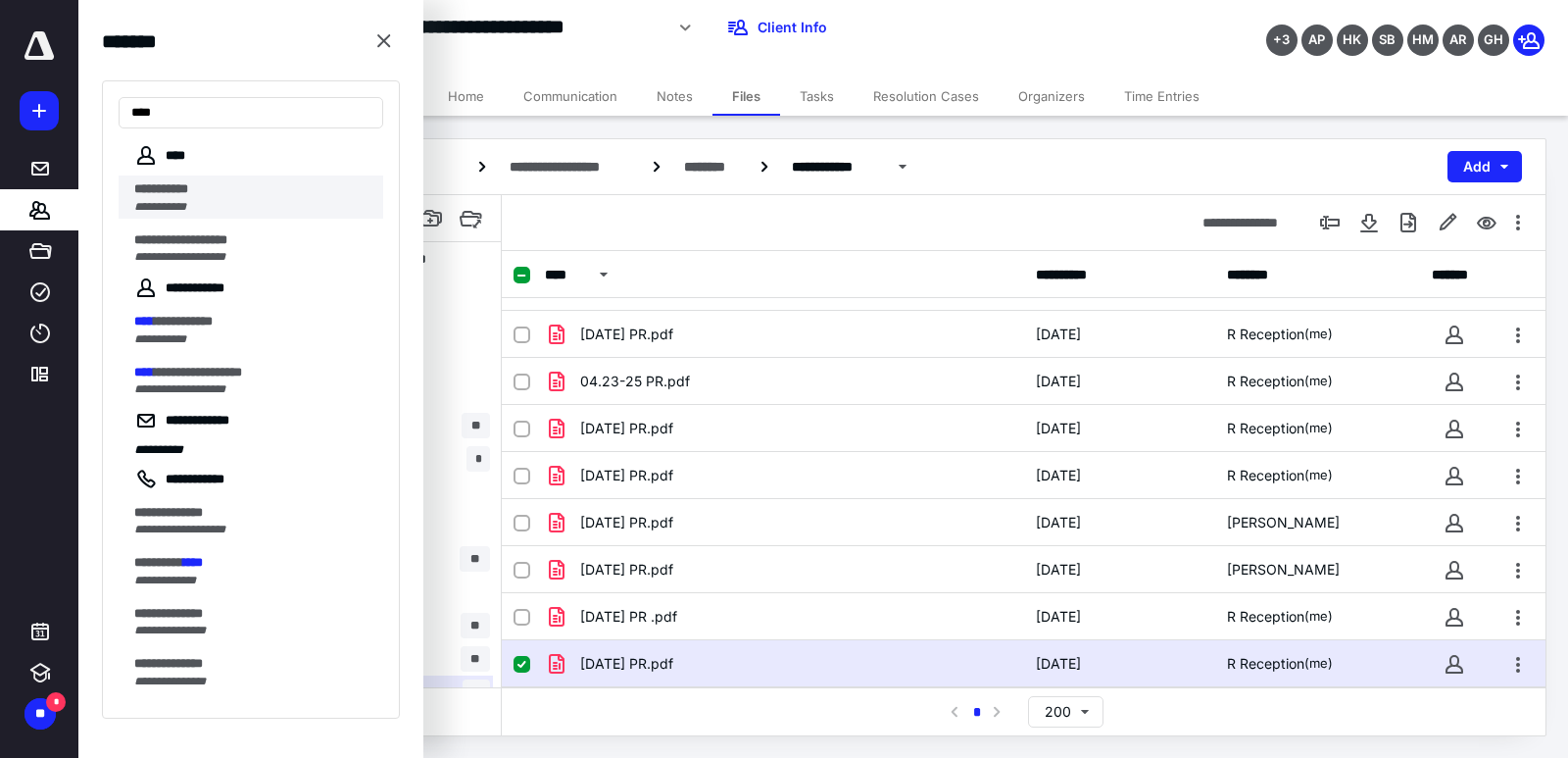 type on "****" 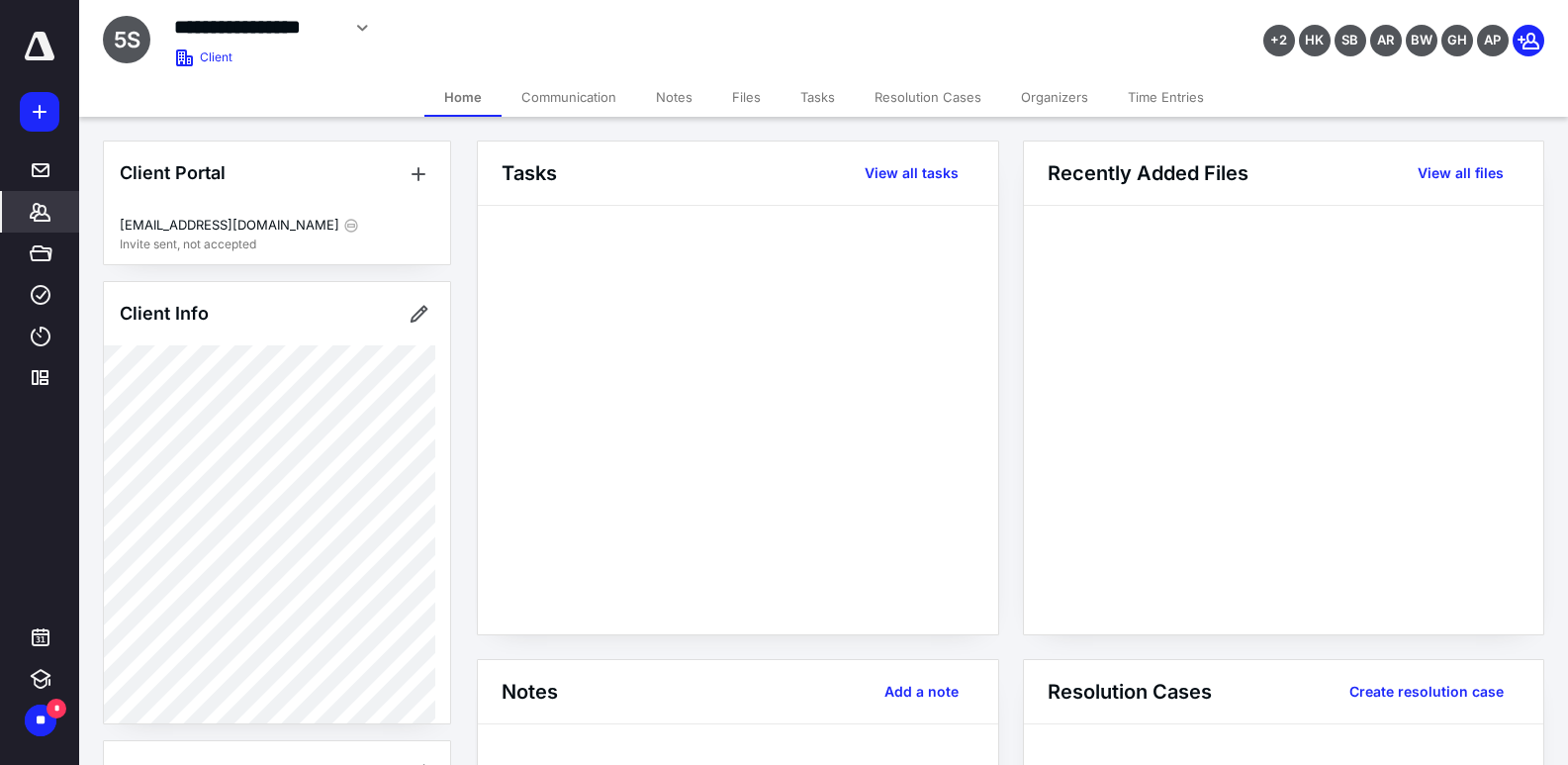 click on "Files" at bounding box center [746, 97] 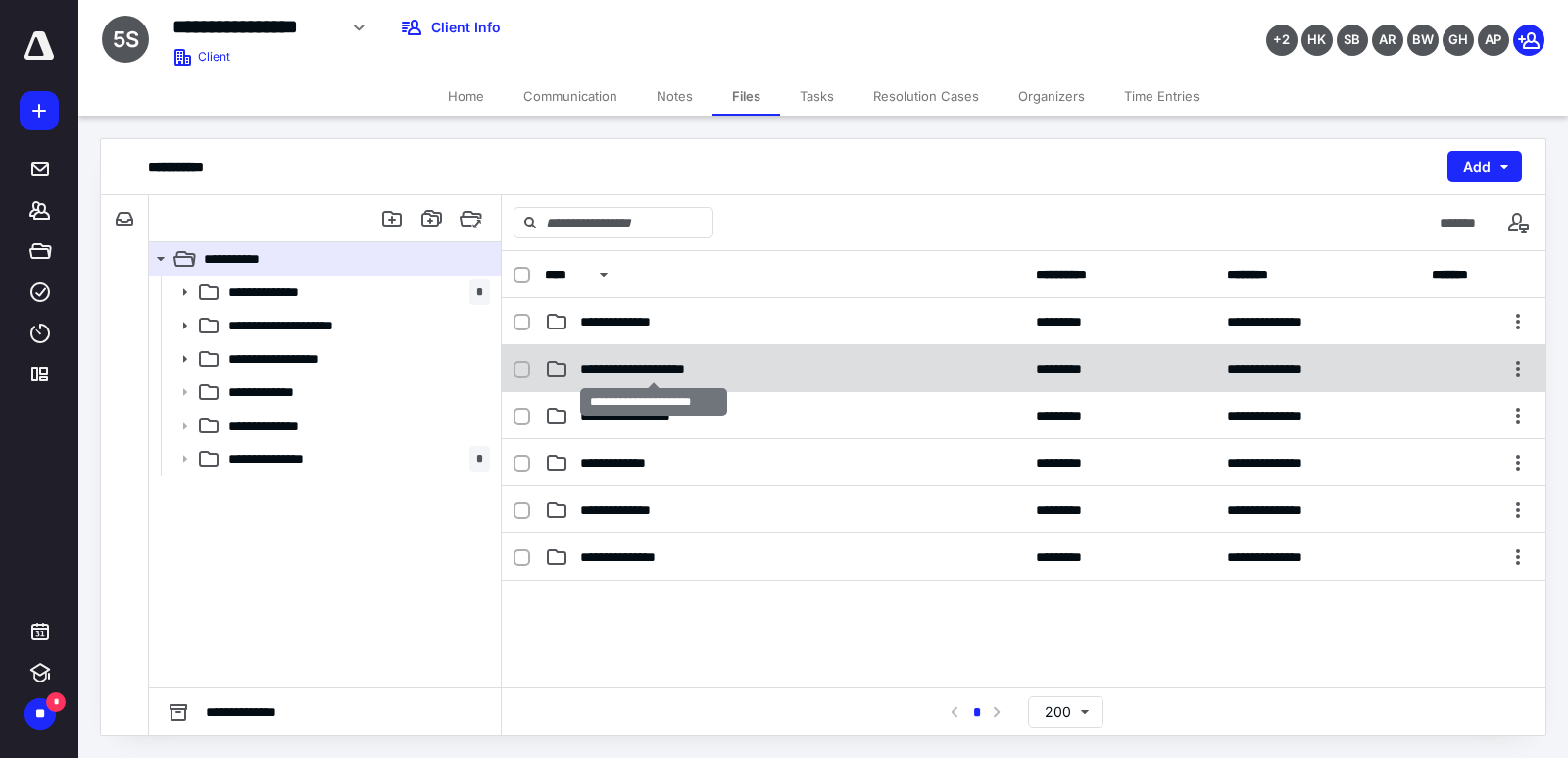 click on "**********" at bounding box center [653, 369] 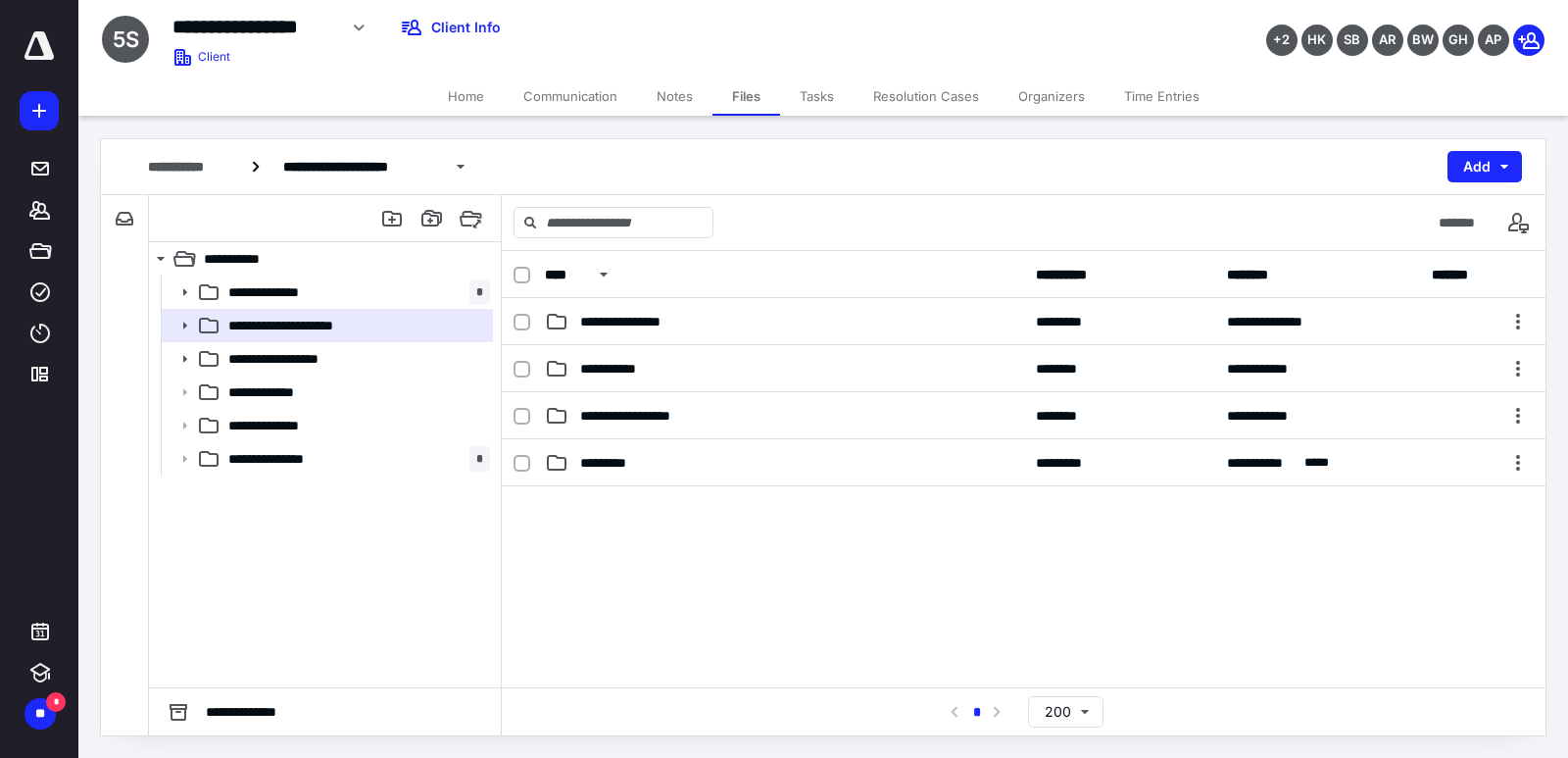 click on "**********" at bounding box center (784, 369) 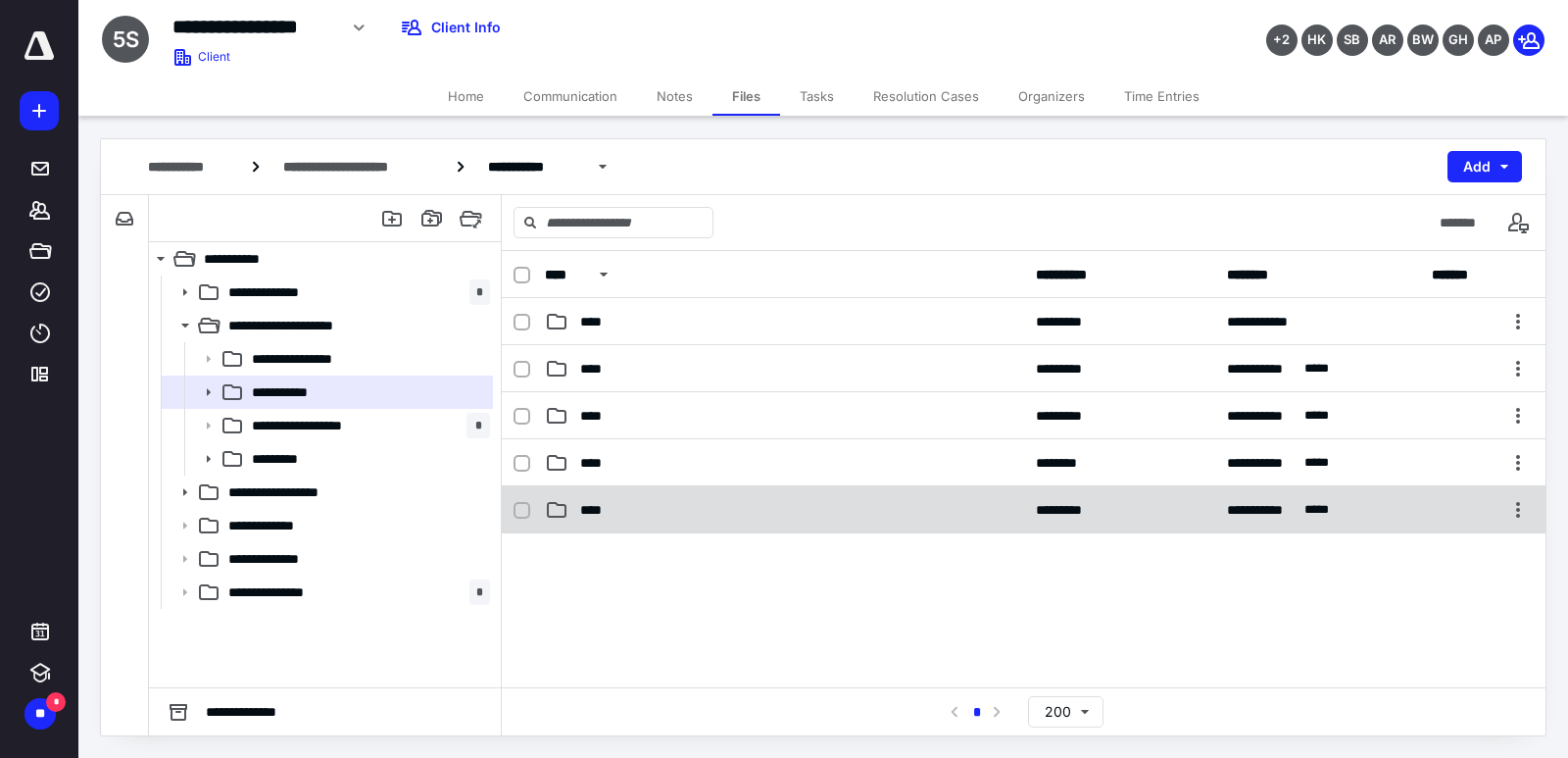 click on "****" at bounding box center (784, 510) 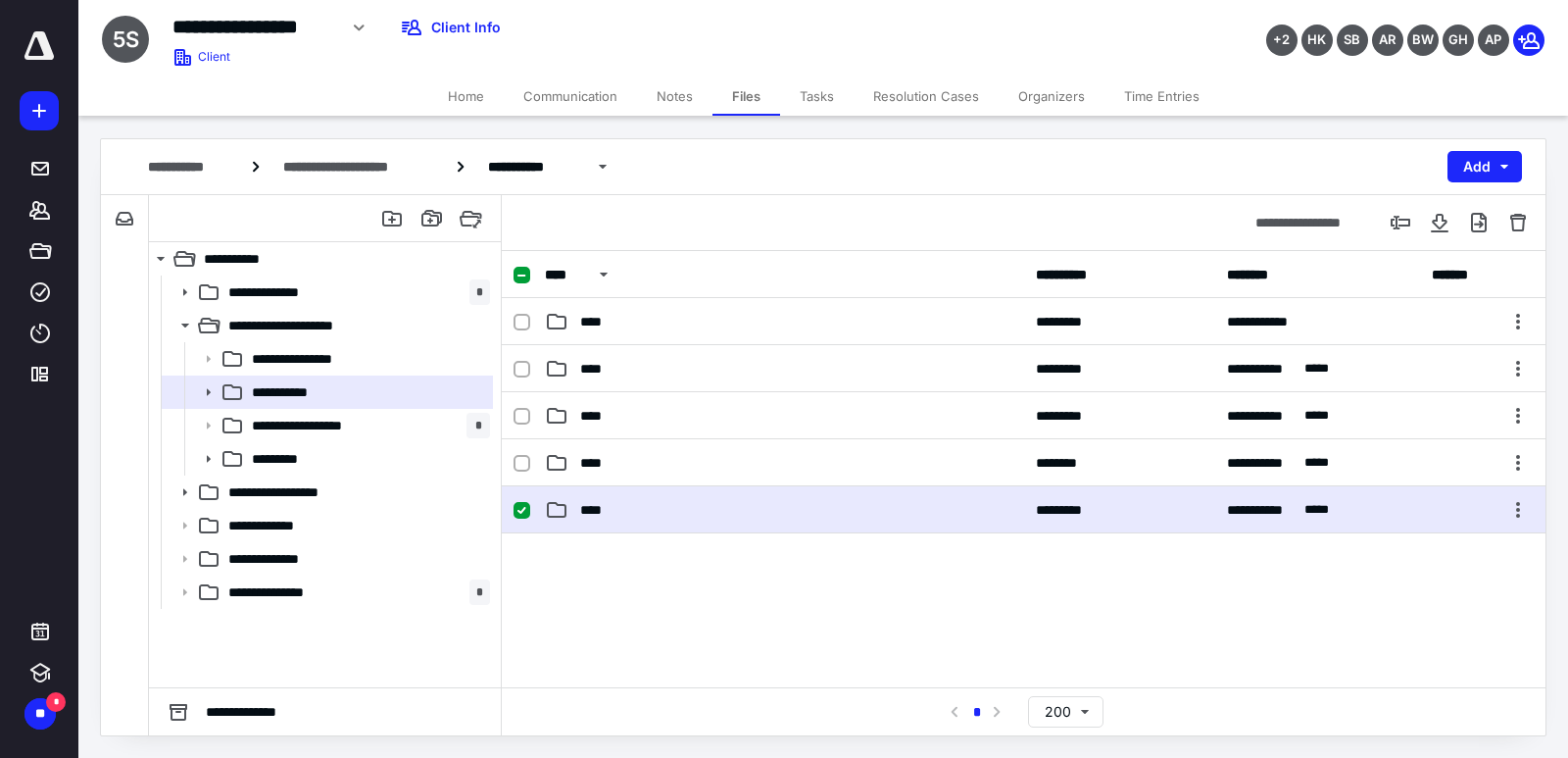 click on "****" at bounding box center (784, 510) 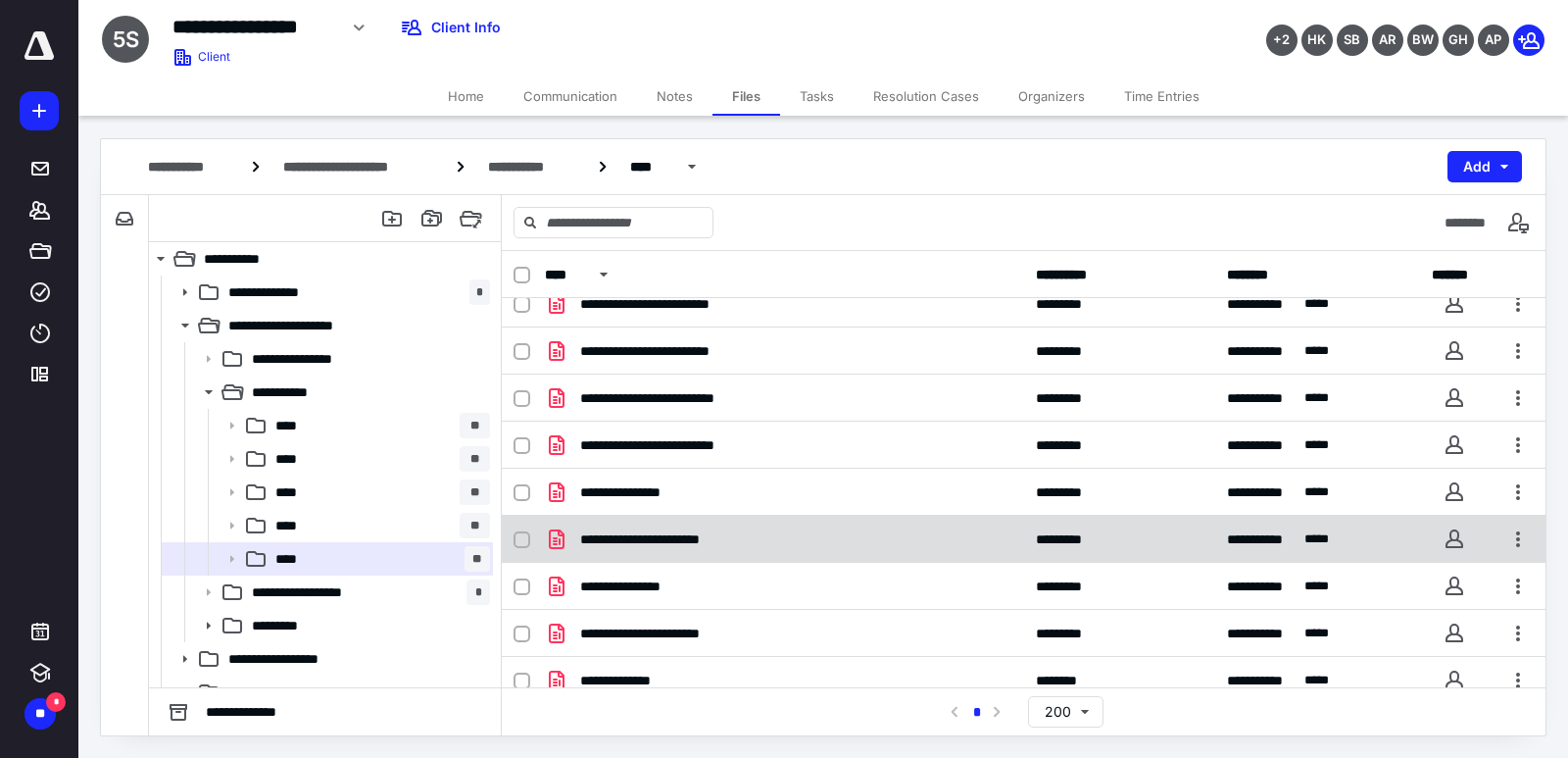 scroll, scrollTop: 0, scrollLeft: 0, axis: both 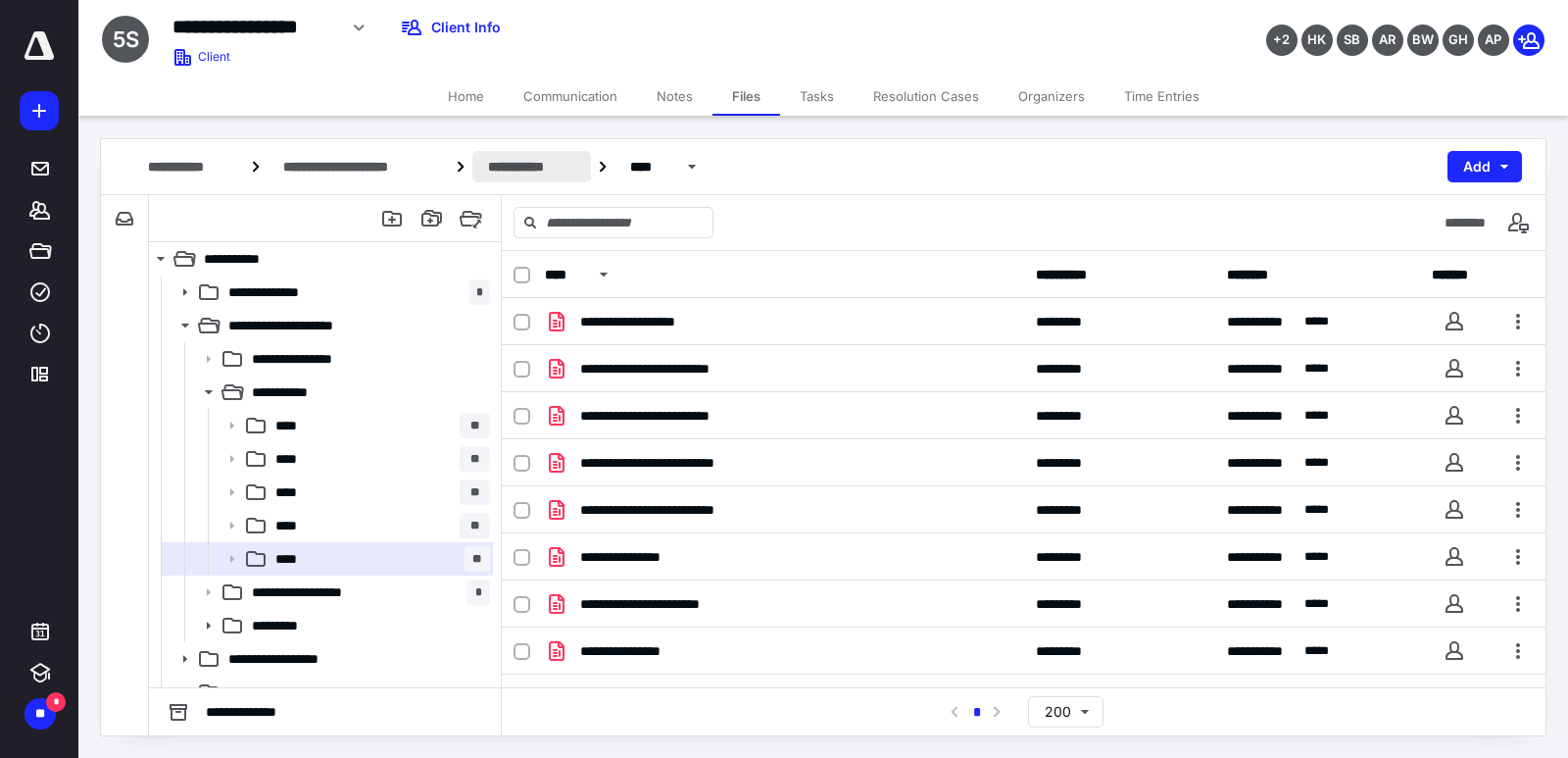 click on "**********" at bounding box center (531, 167) 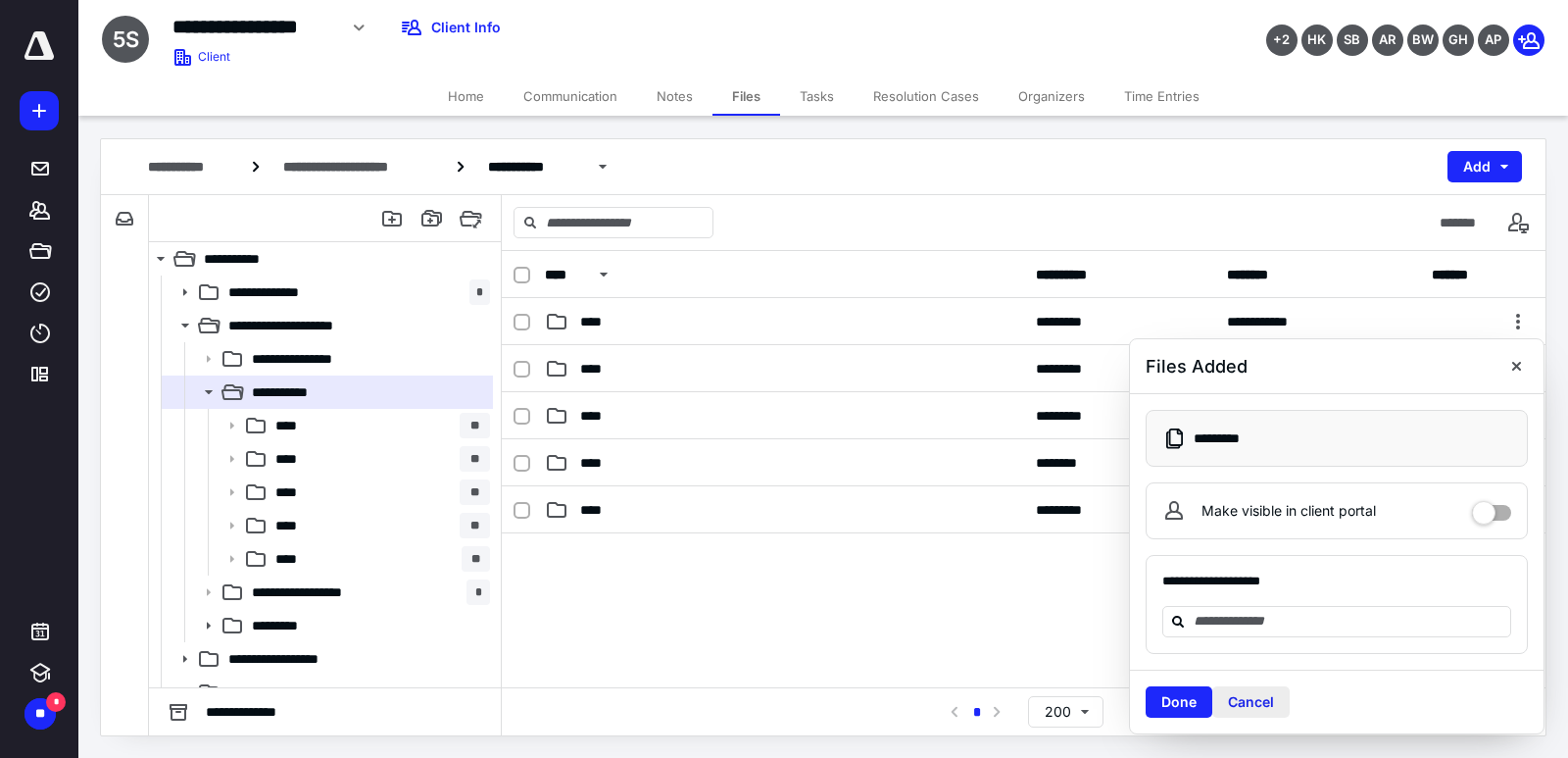 click on "Cancel" at bounding box center (1250, 702) 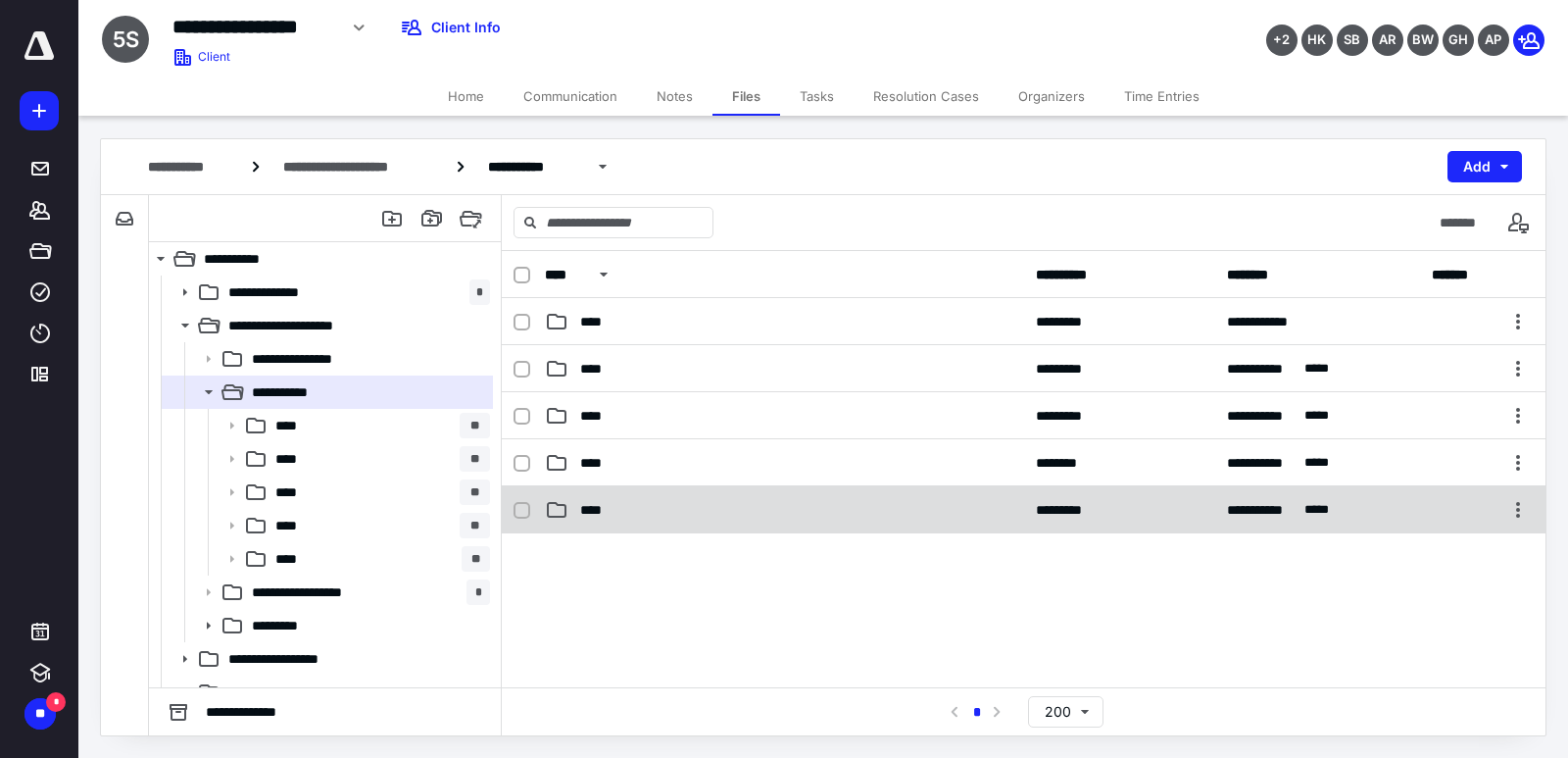 click on "****" at bounding box center [784, 510] 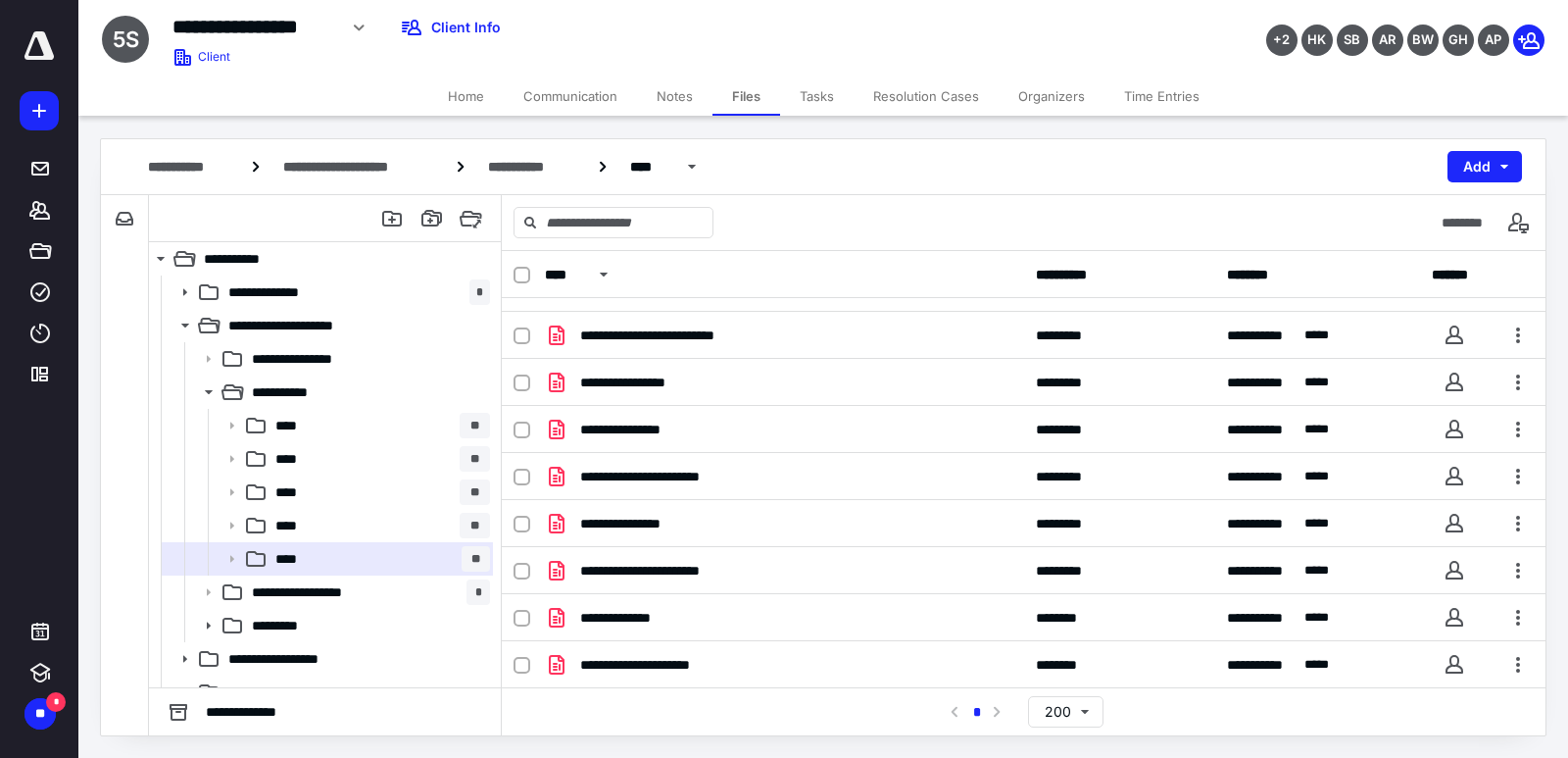 scroll, scrollTop: 223, scrollLeft: 0, axis: vertical 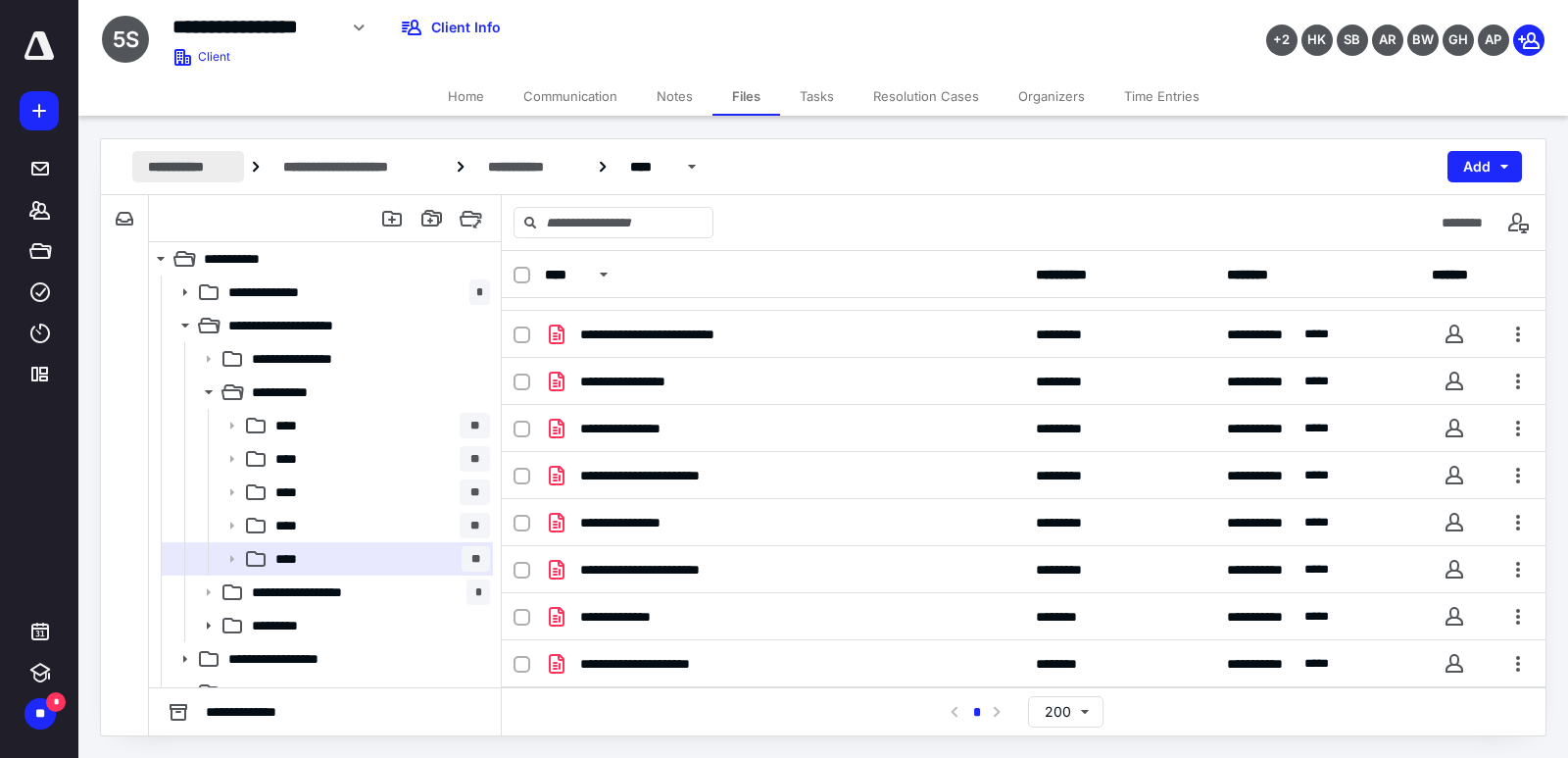 click on "**********" at bounding box center (188, 167) 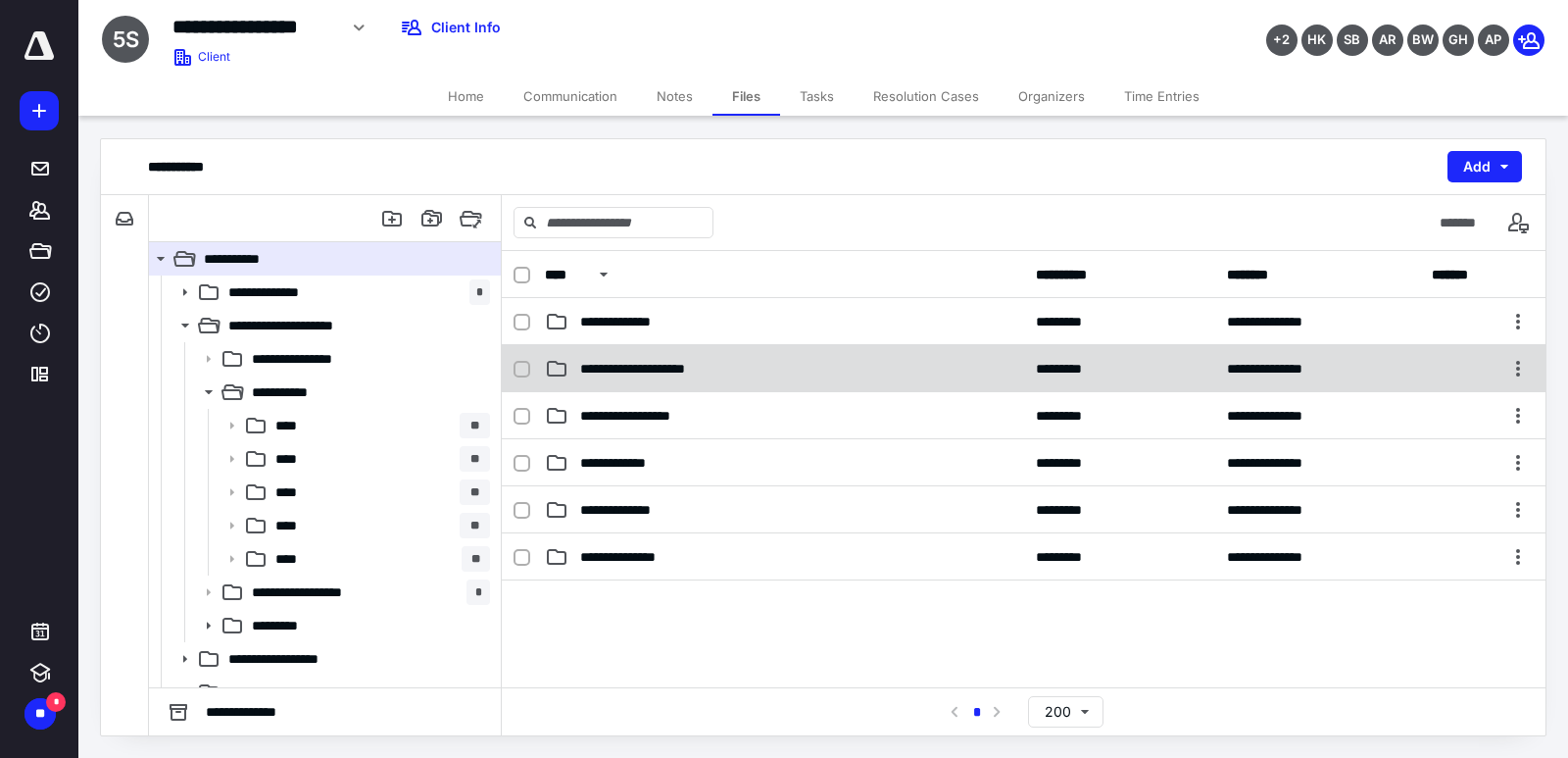 click on "**********" at bounding box center [653, 369] 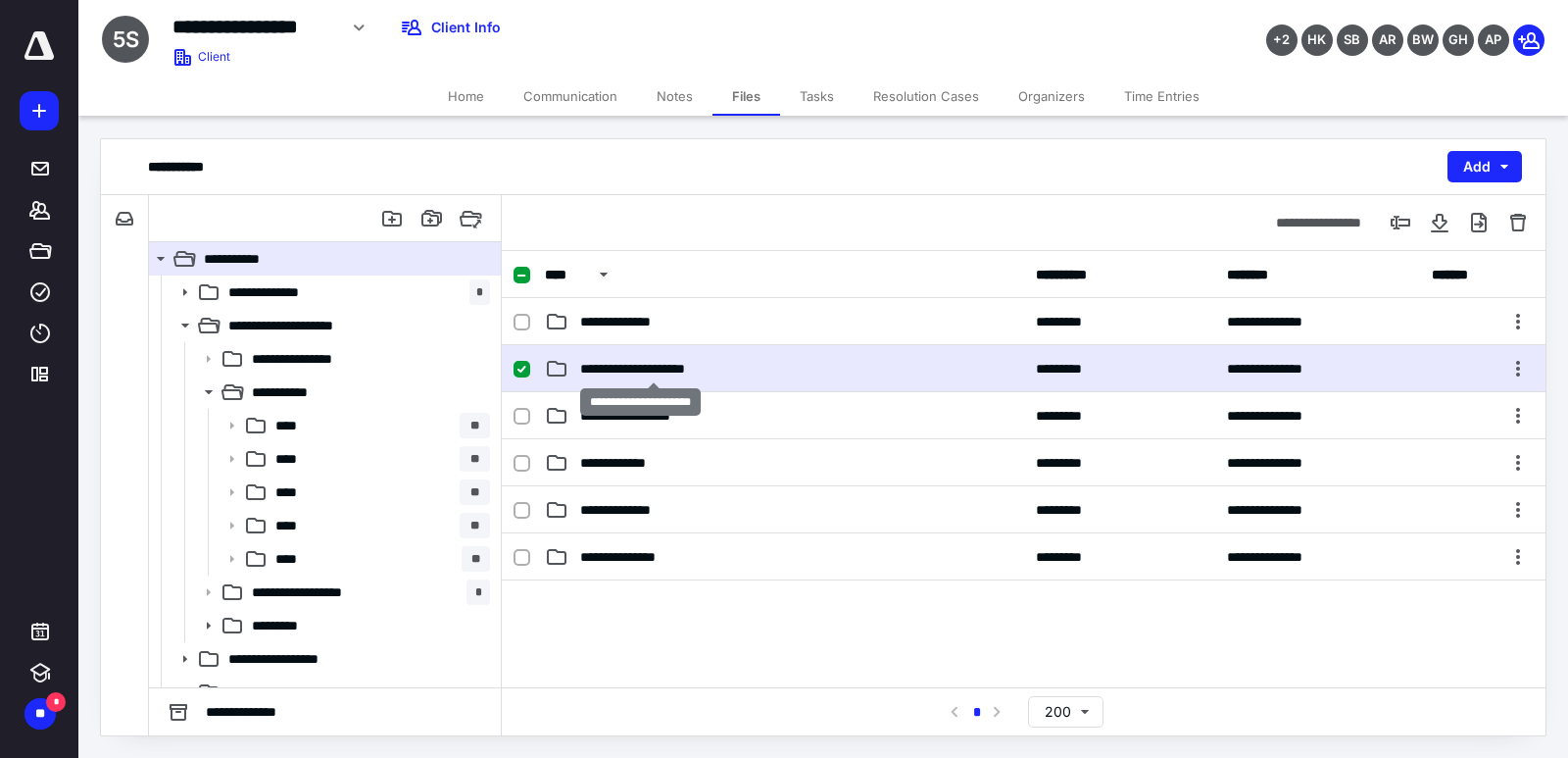 click on "**********" at bounding box center (653, 369) 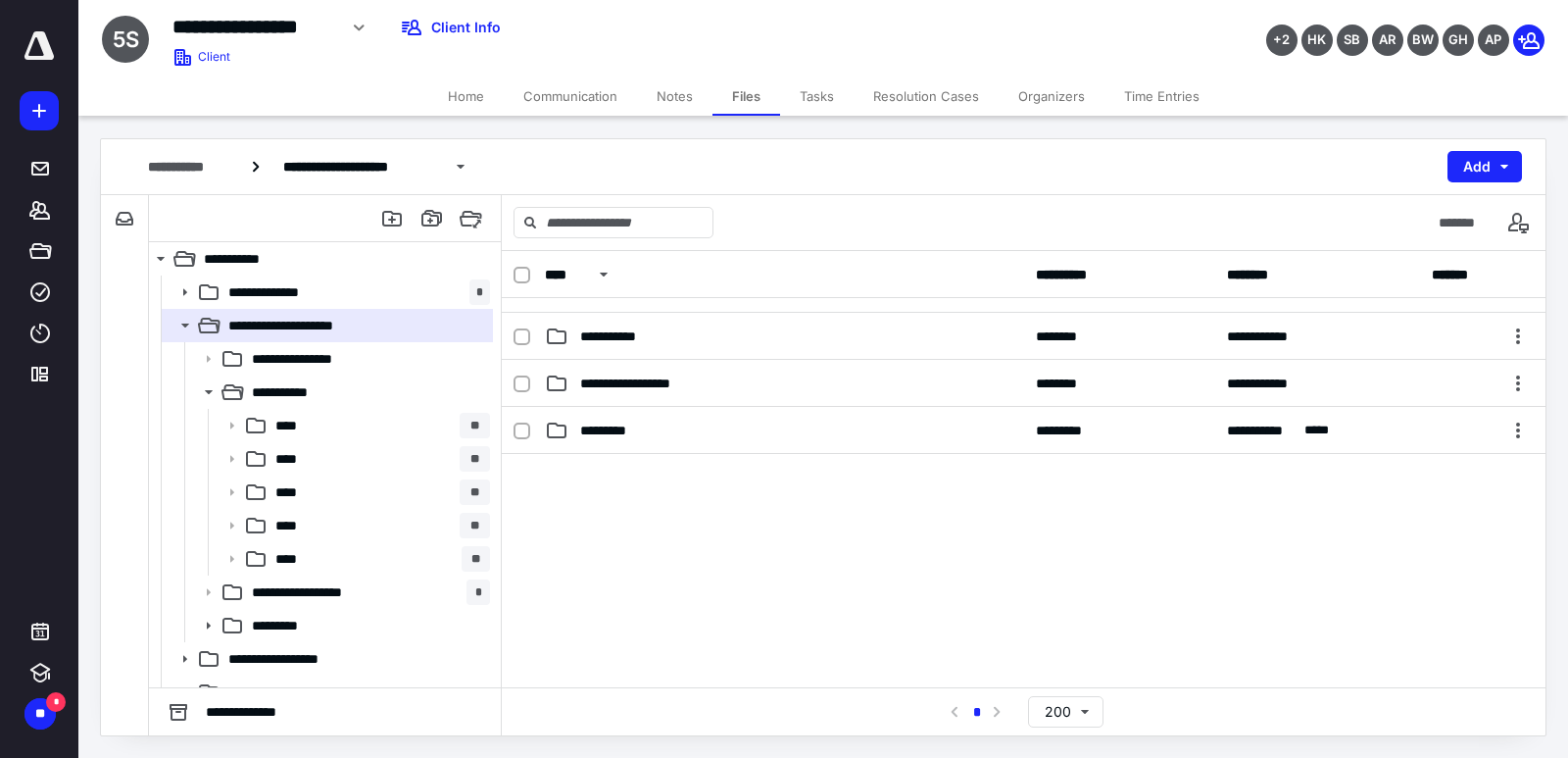 scroll, scrollTop: 0, scrollLeft: 0, axis: both 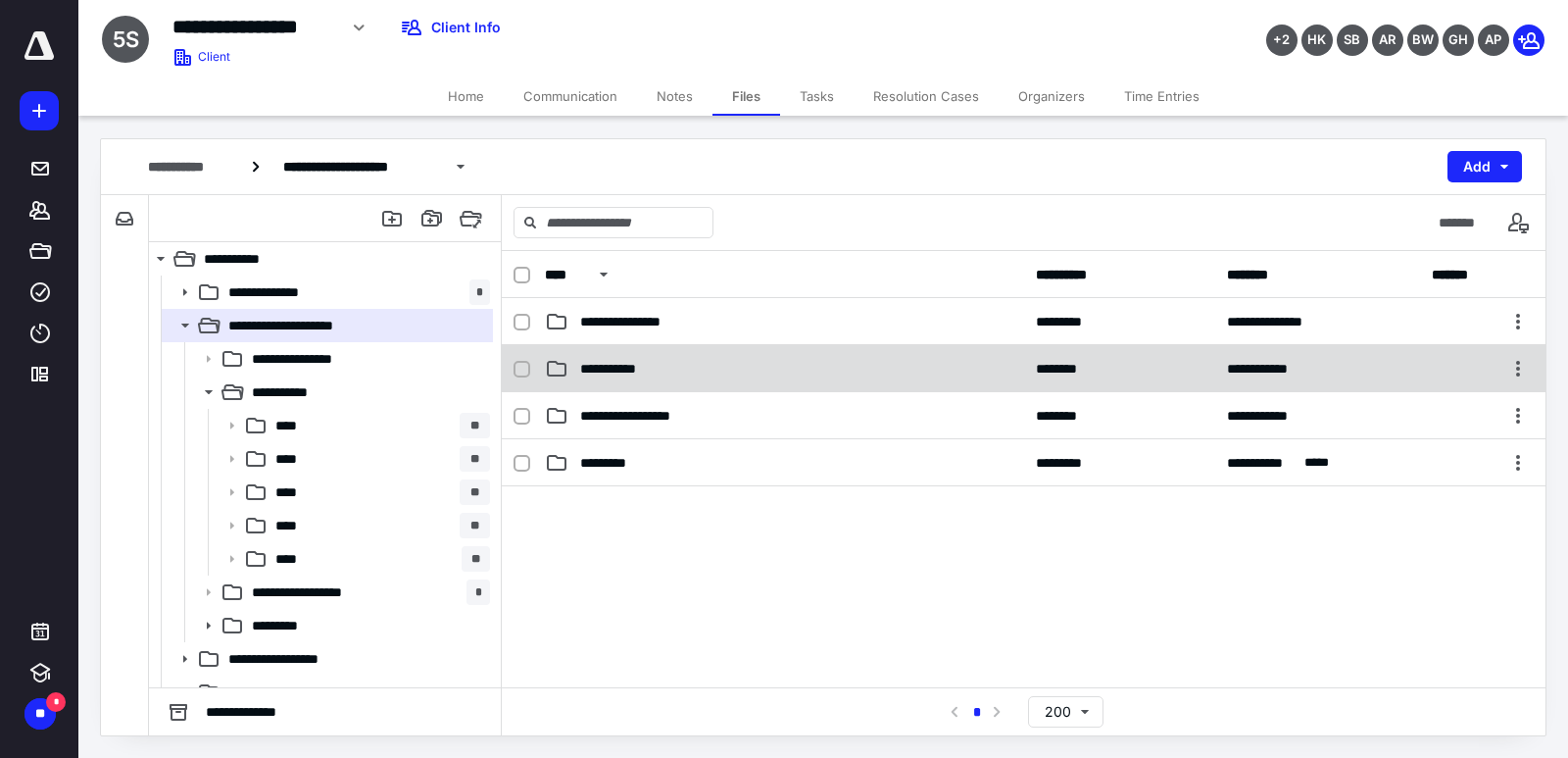 click on "**********" at bounding box center (1023, 369) 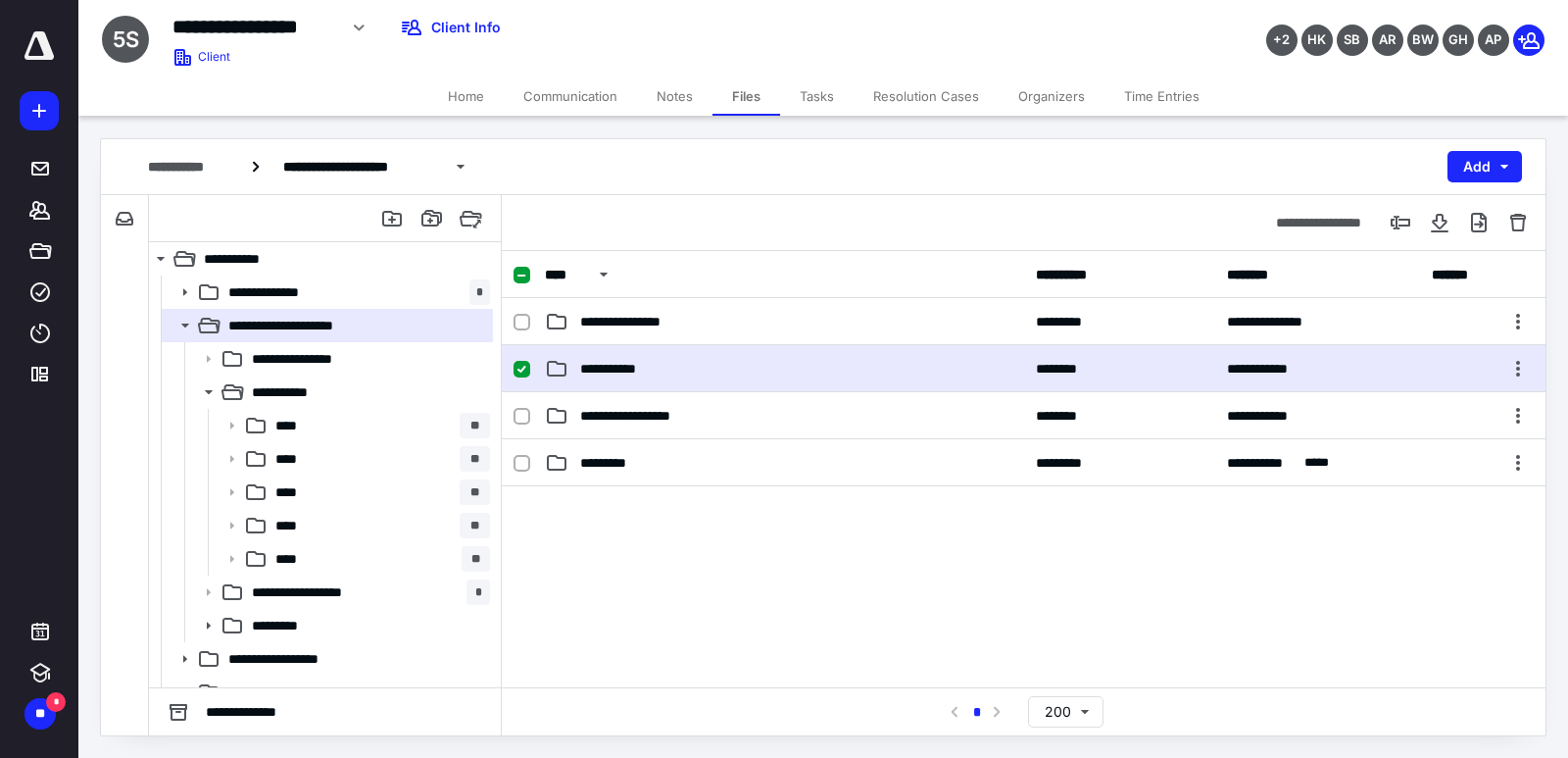 click on "**********" at bounding box center (1023, 369) 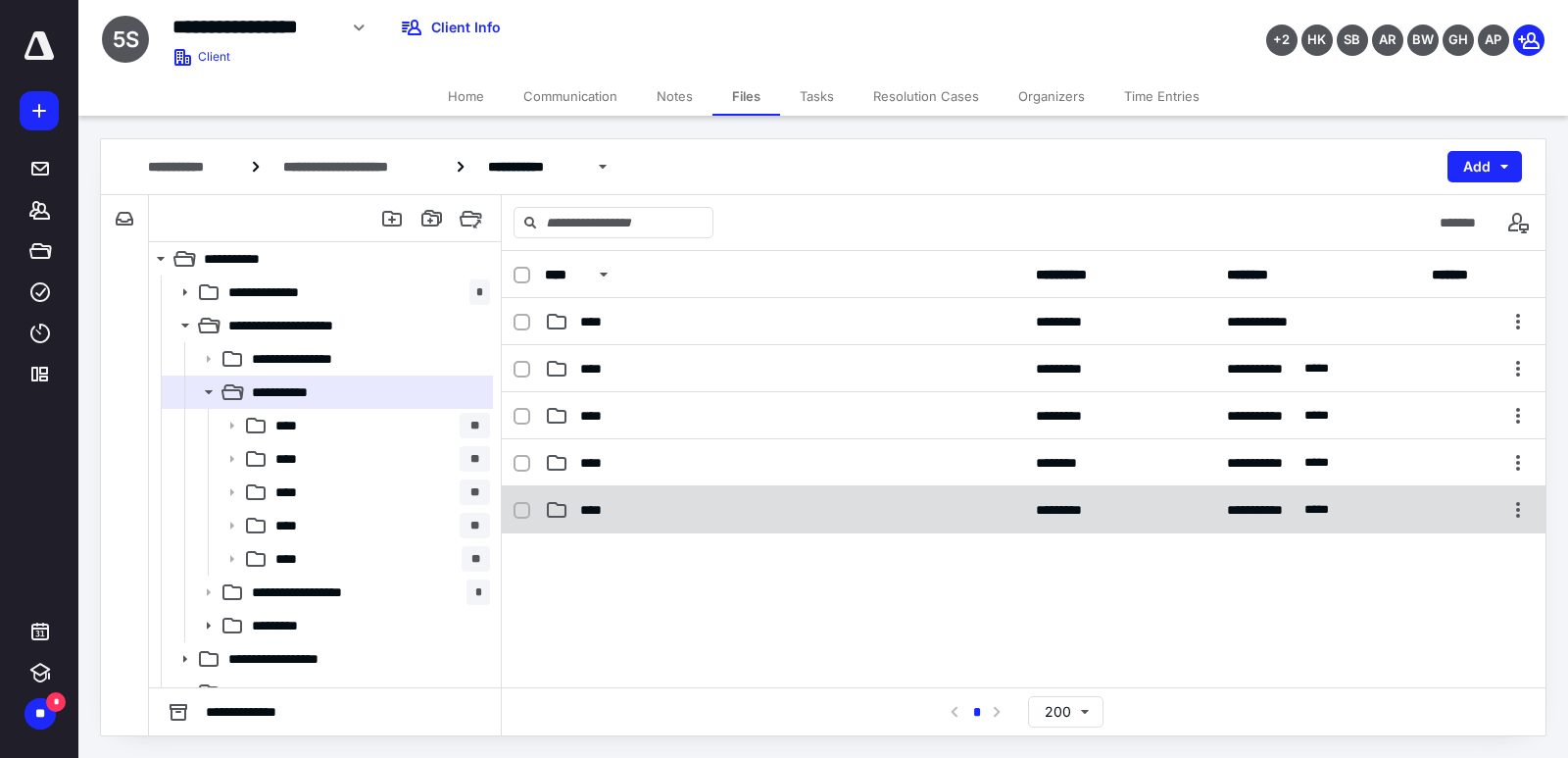 click on "****" at bounding box center (784, 510) 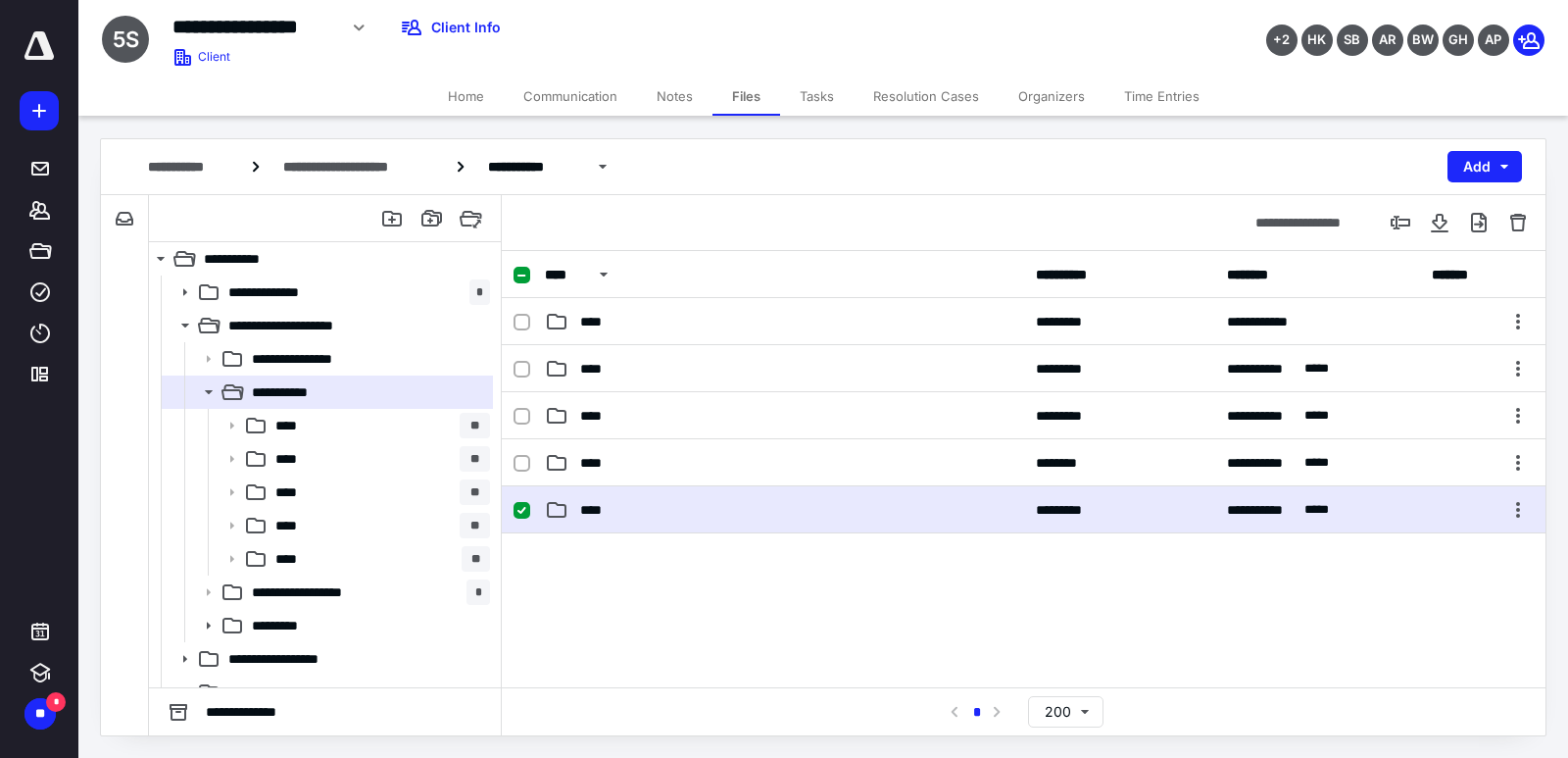 click on "****" at bounding box center [784, 510] 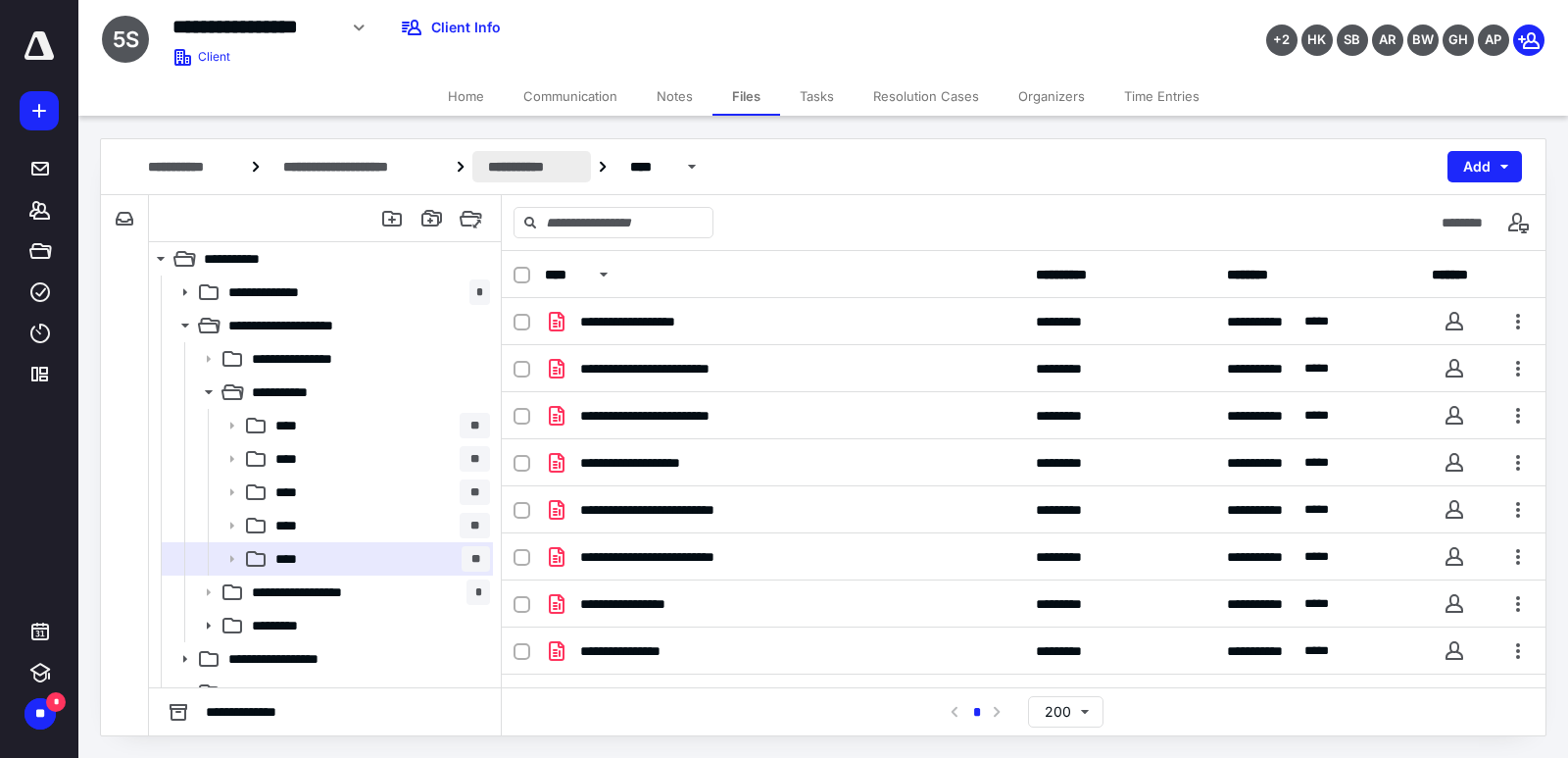 click on "**********" at bounding box center [531, 167] 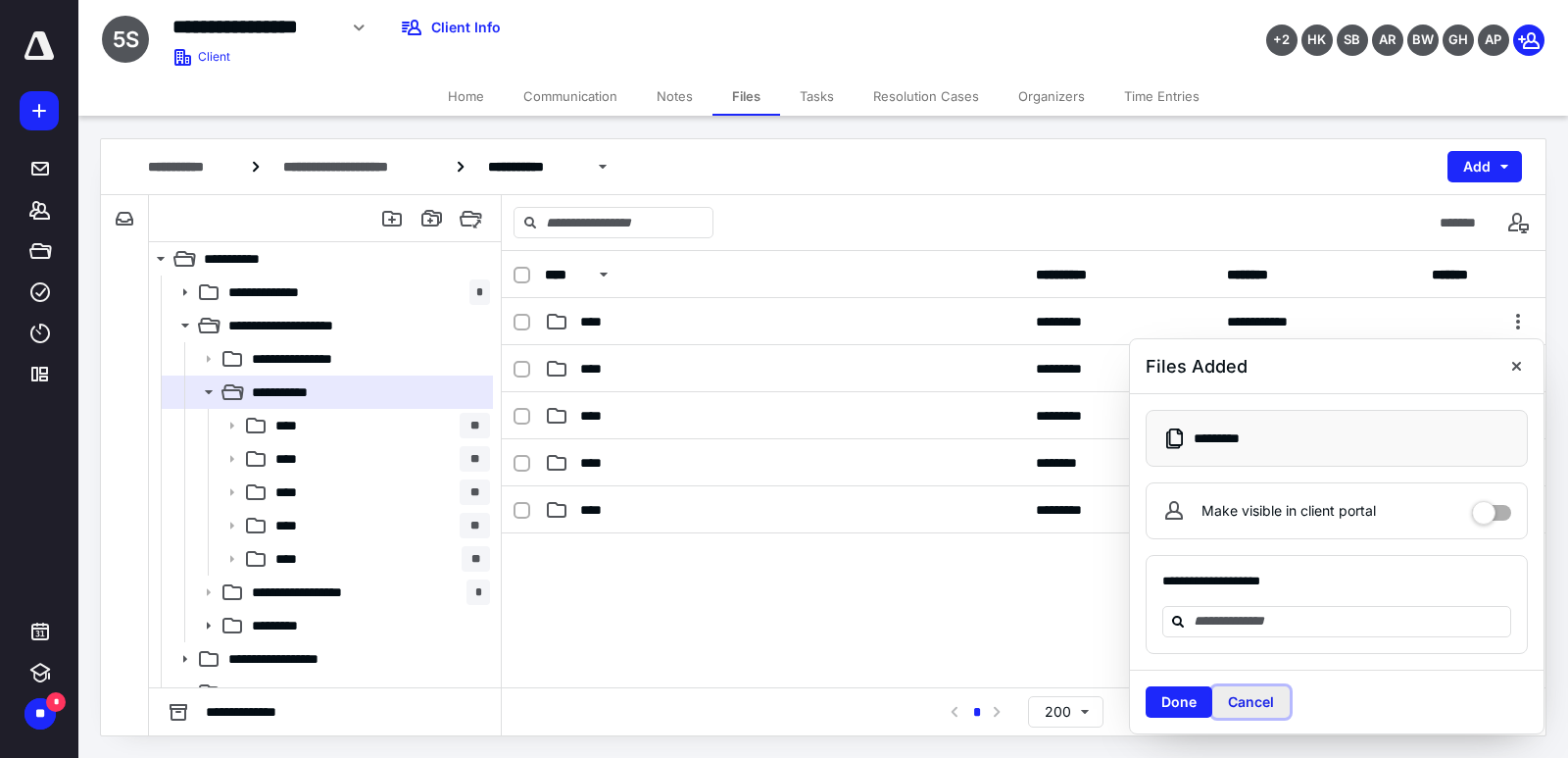 click on "Cancel" at bounding box center [1250, 702] 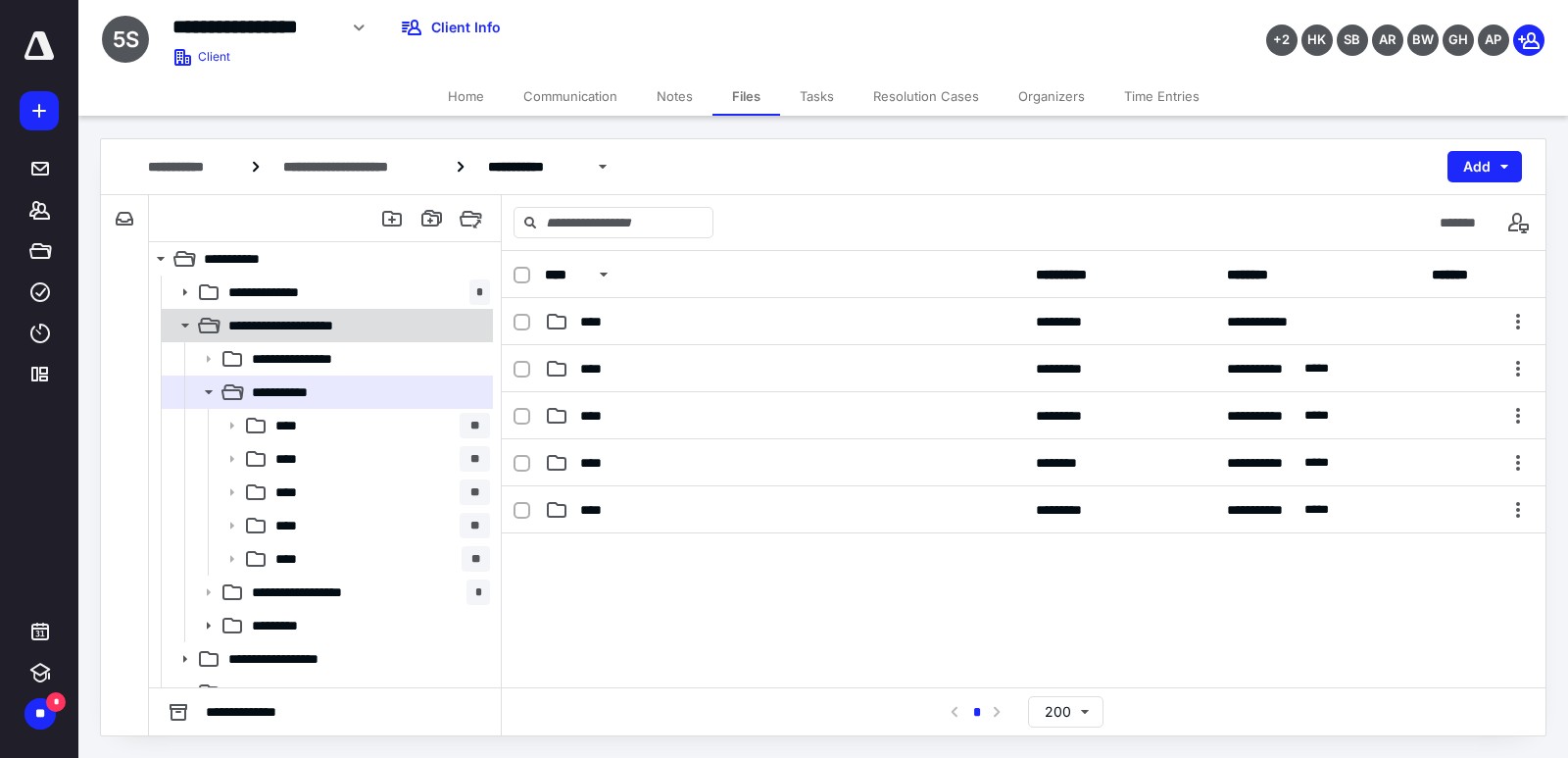 click 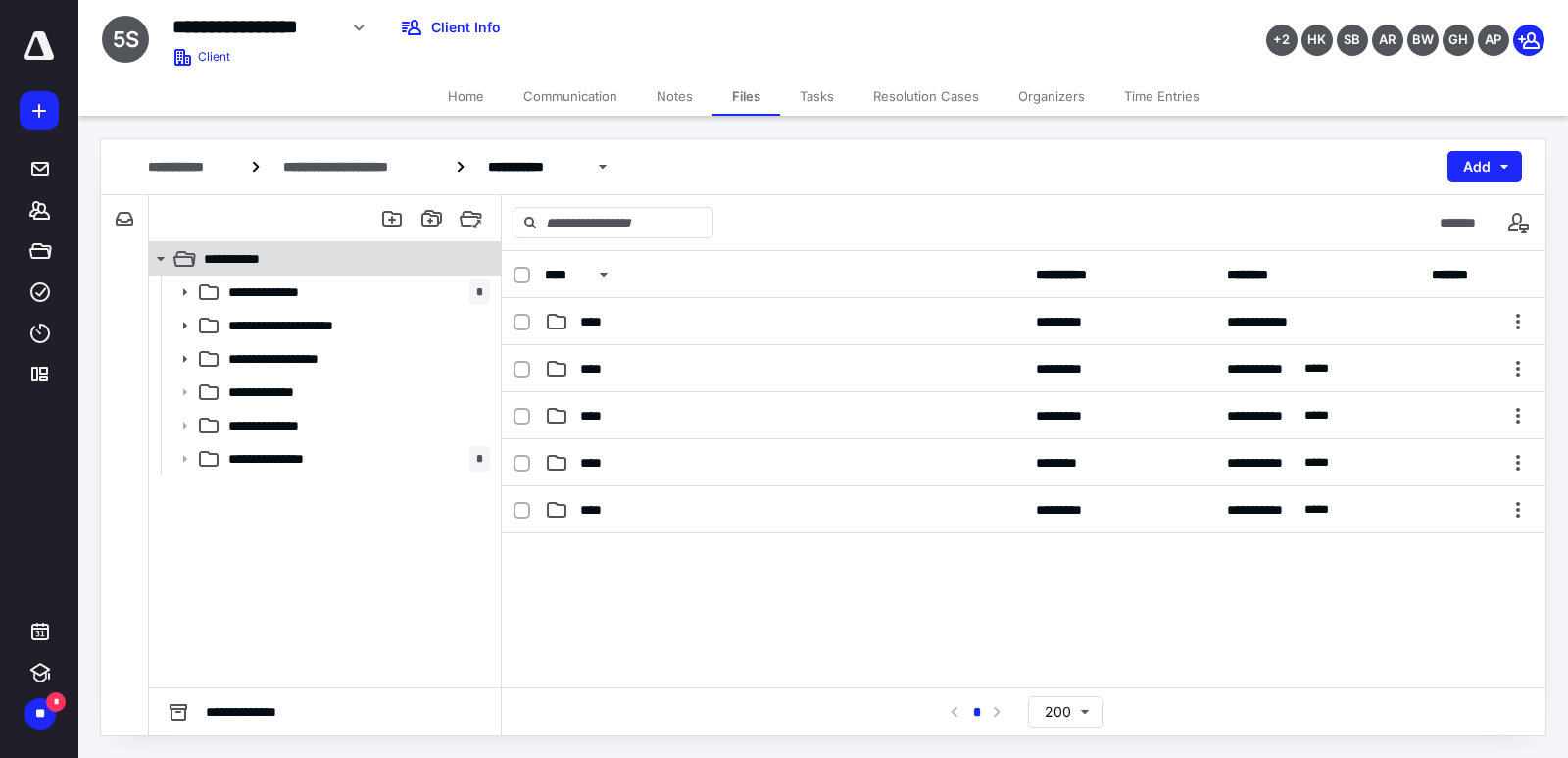 click 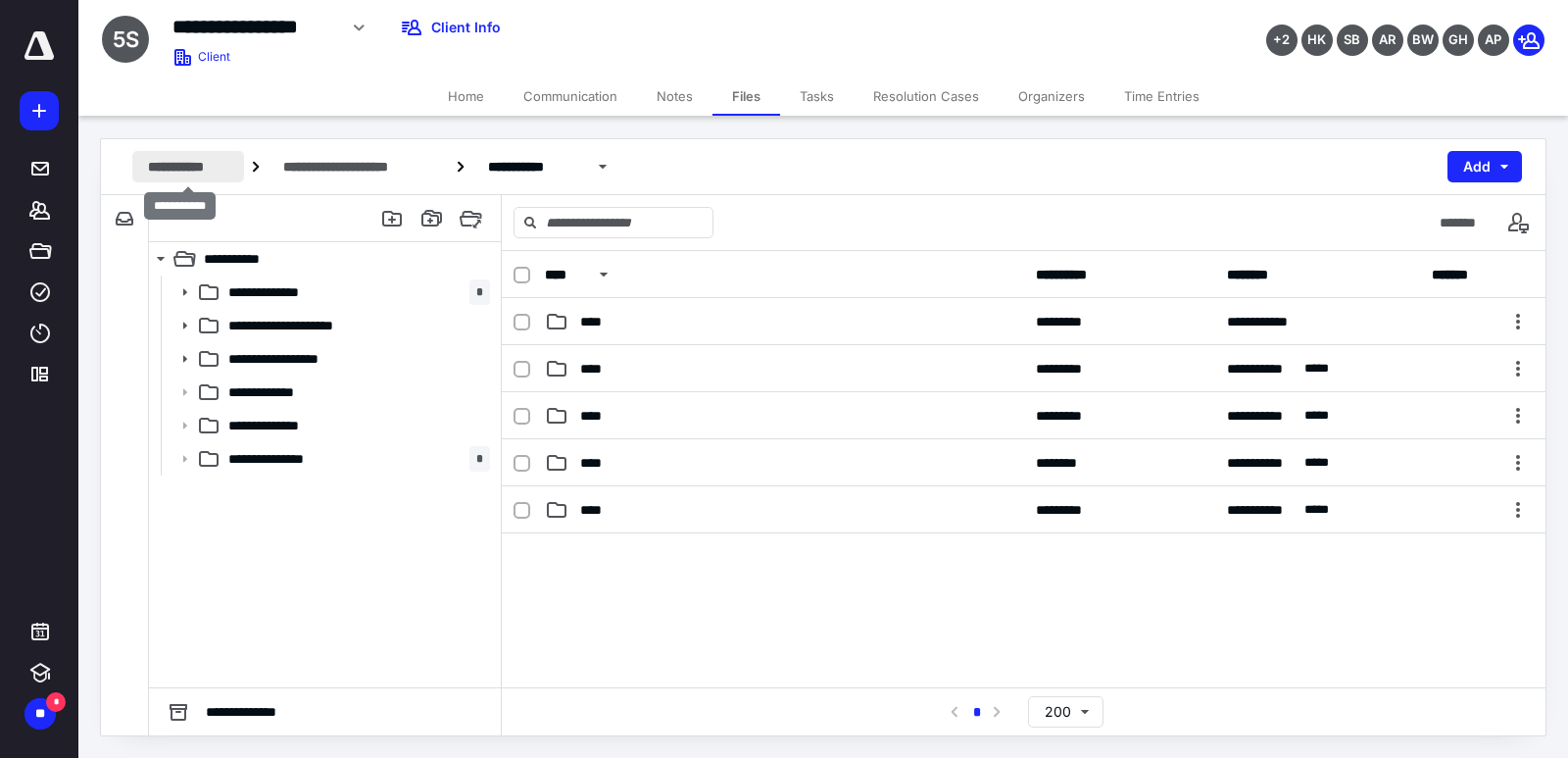 click on "**********" at bounding box center [188, 167] 